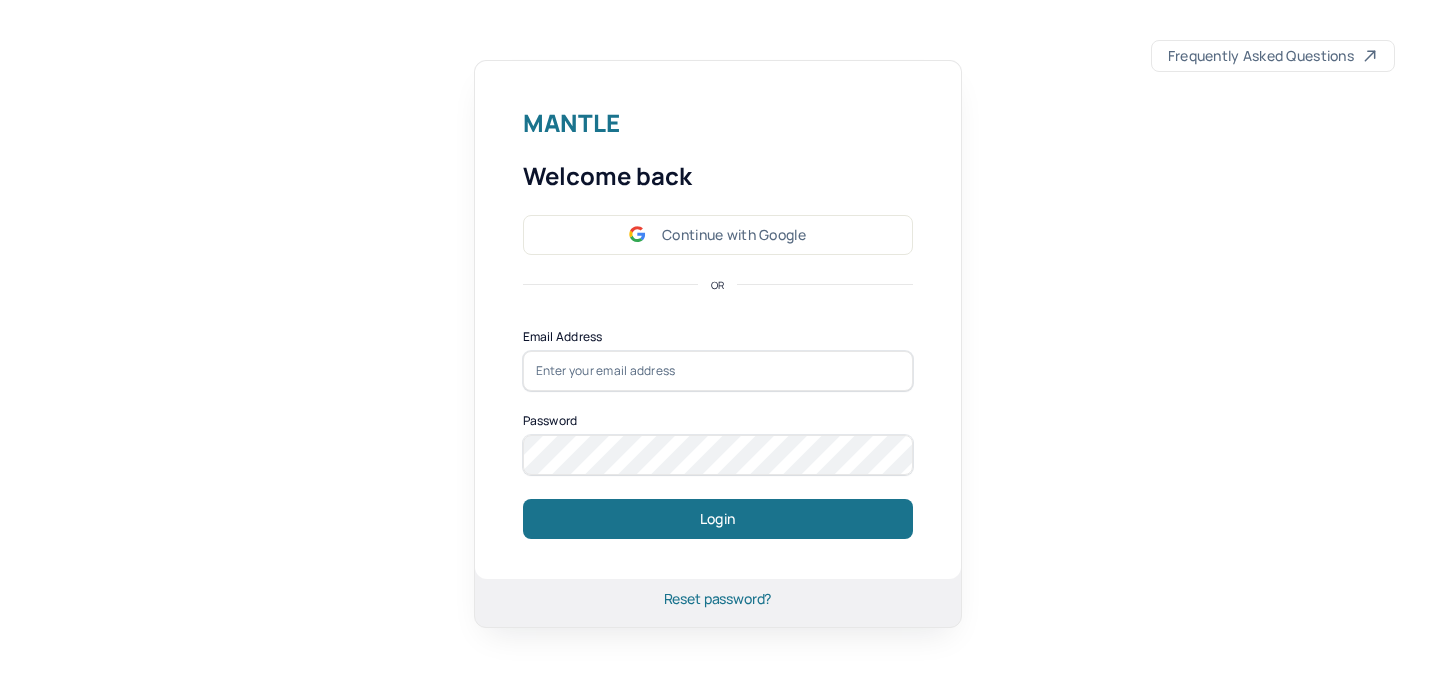 scroll, scrollTop: 0, scrollLeft: 0, axis: both 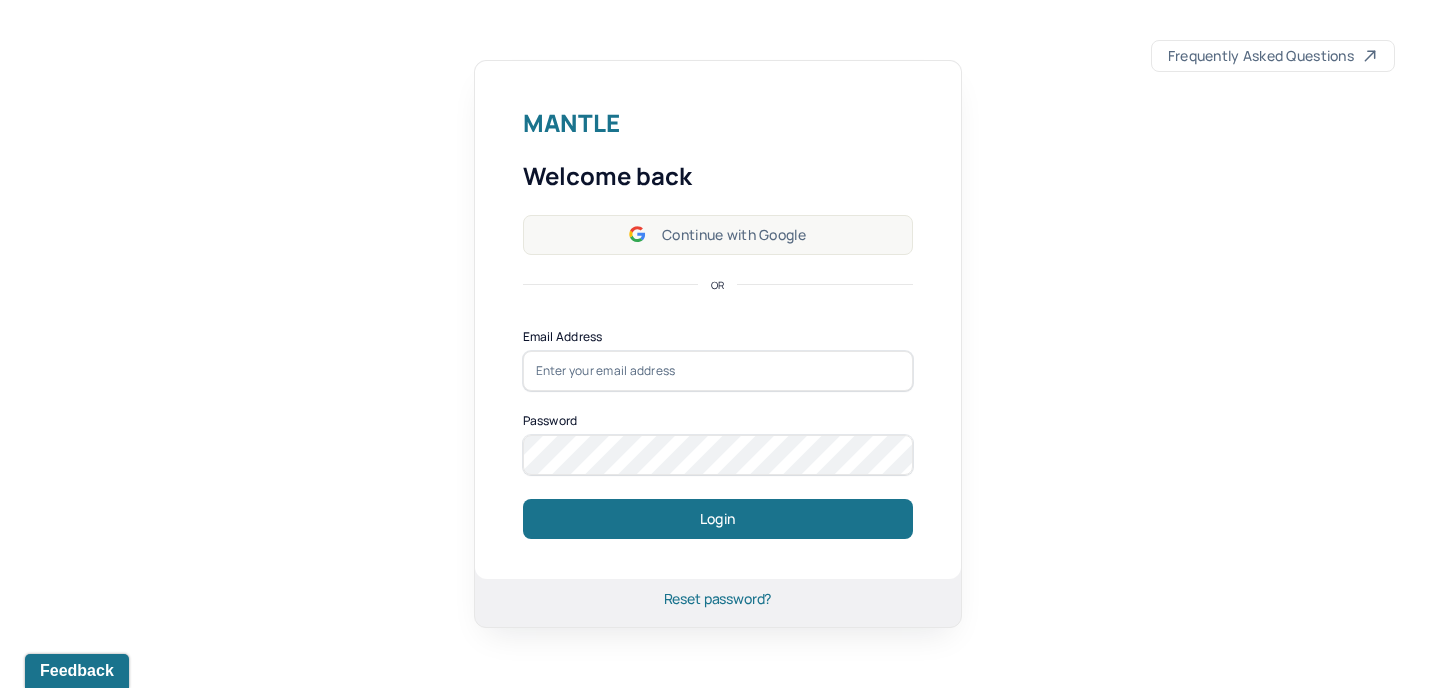 click on "Continue with Google" at bounding box center [718, 235] 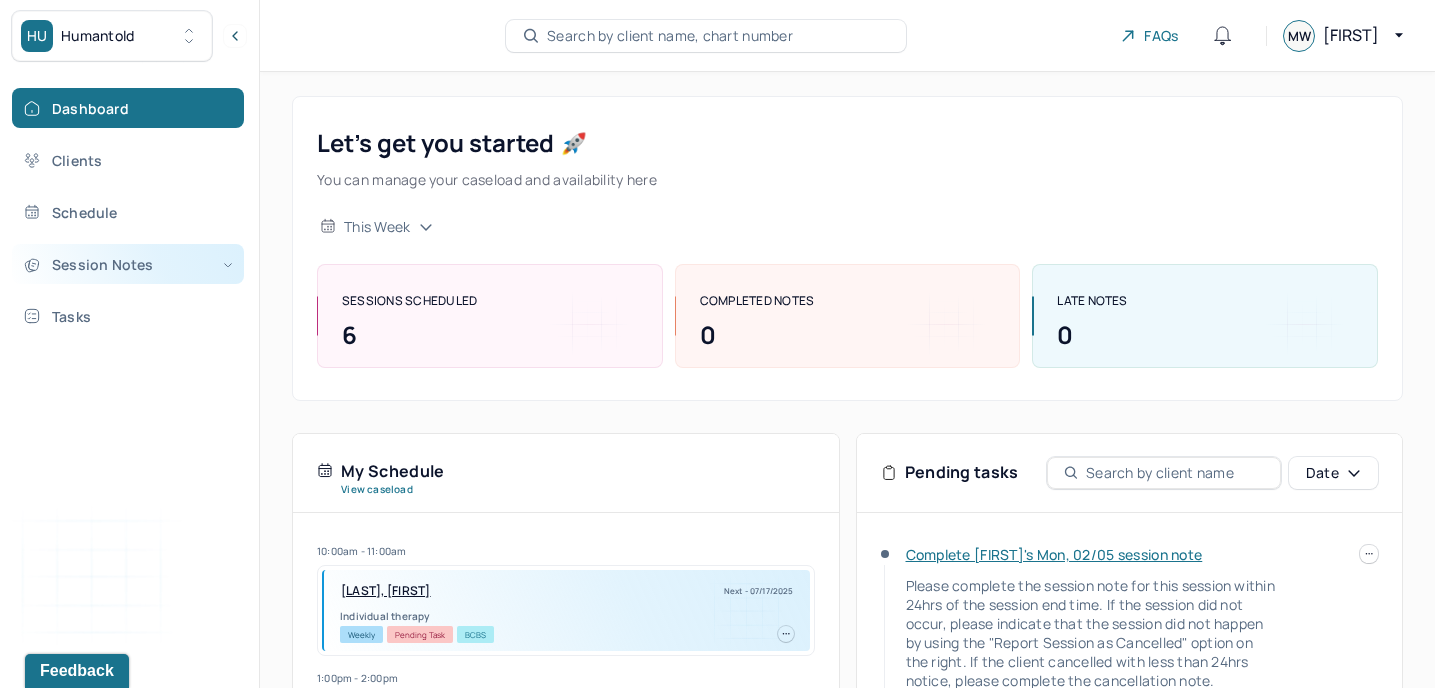 click on "Session Notes" at bounding box center (128, 264) 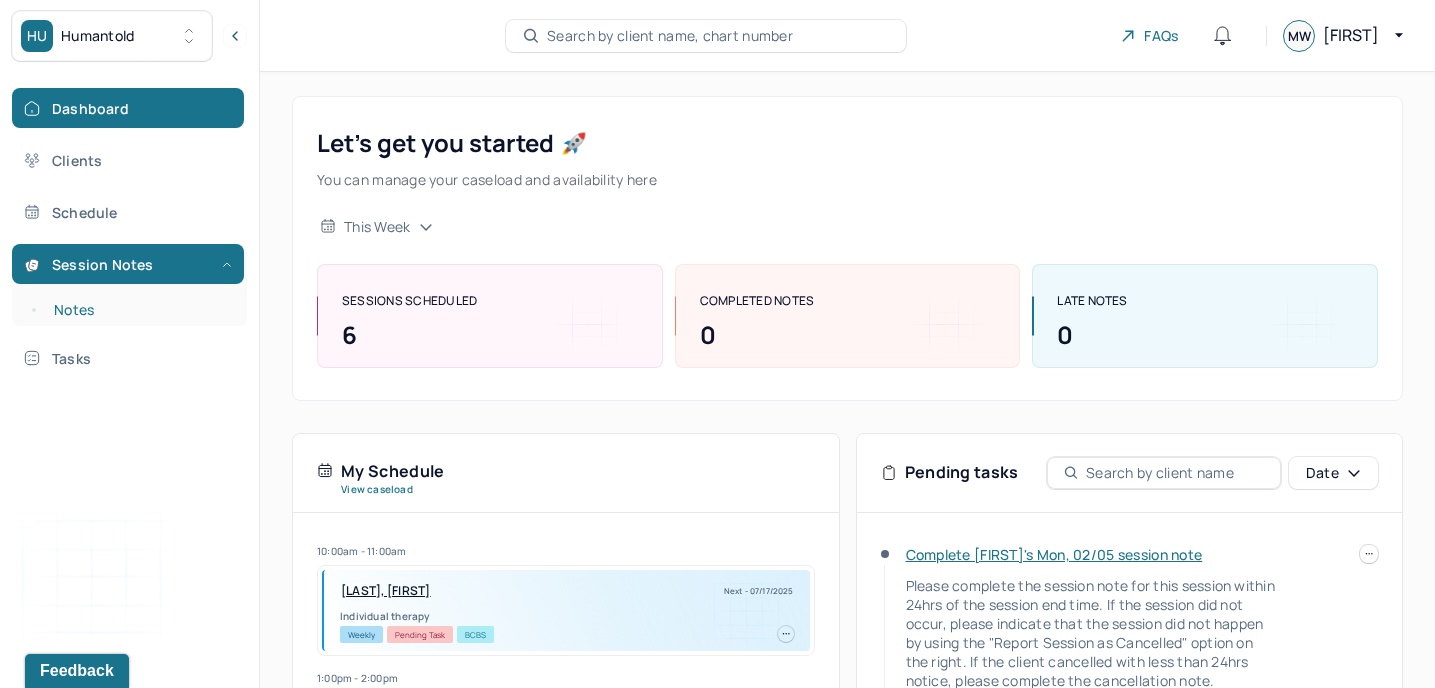click on "Notes" at bounding box center (139, 310) 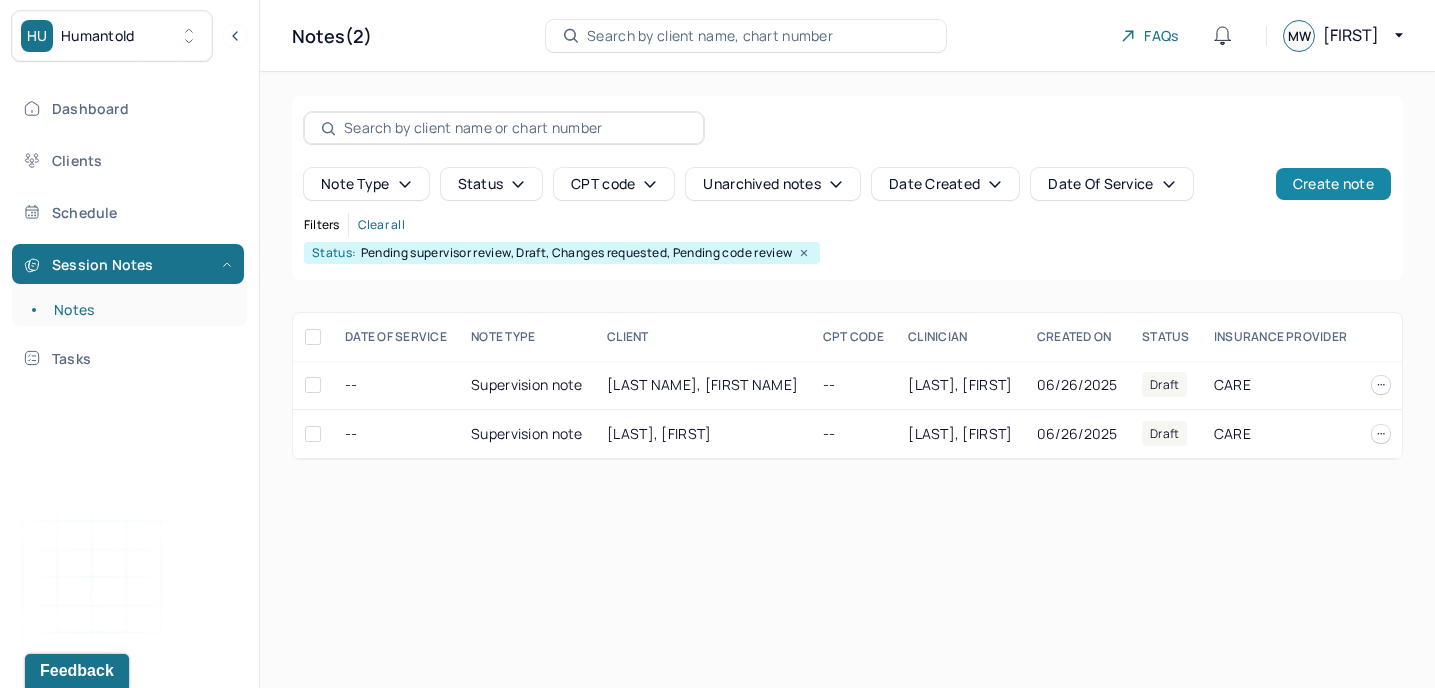 click on "Create note" at bounding box center [1333, 184] 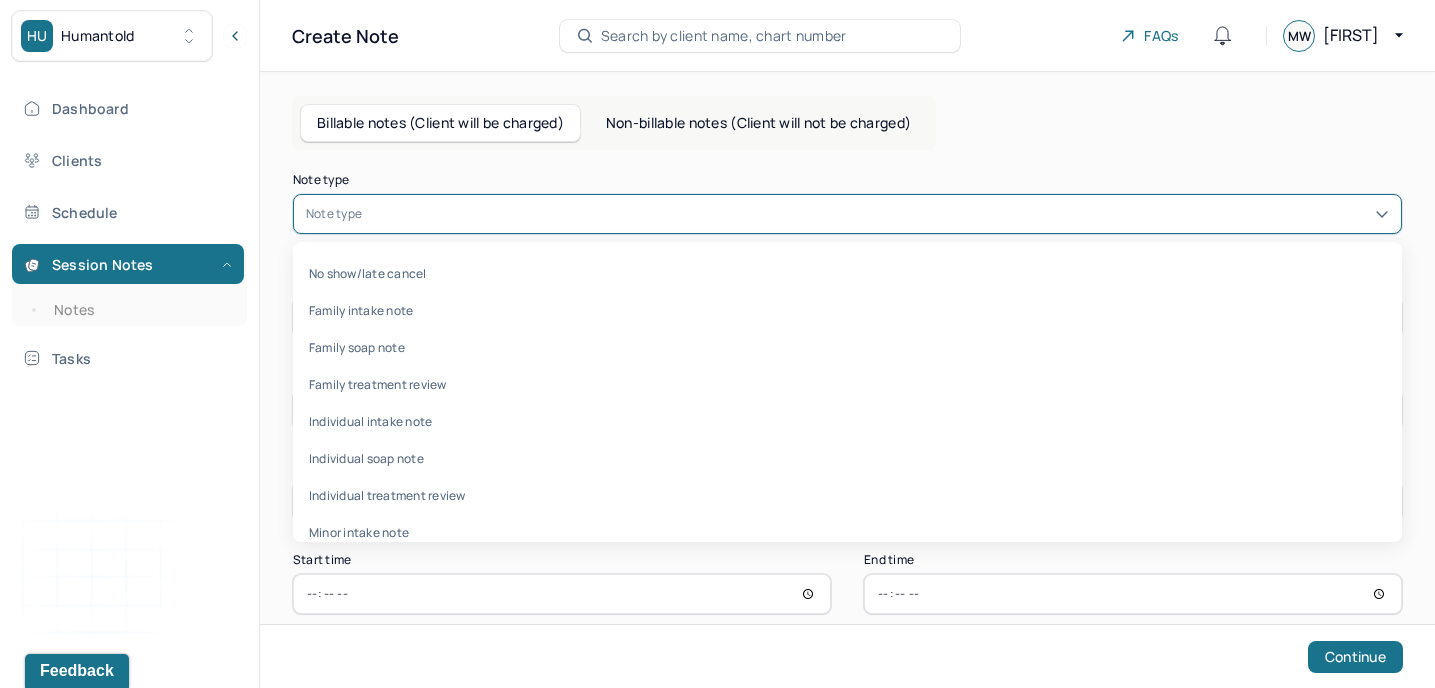 click at bounding box center (877, 214) 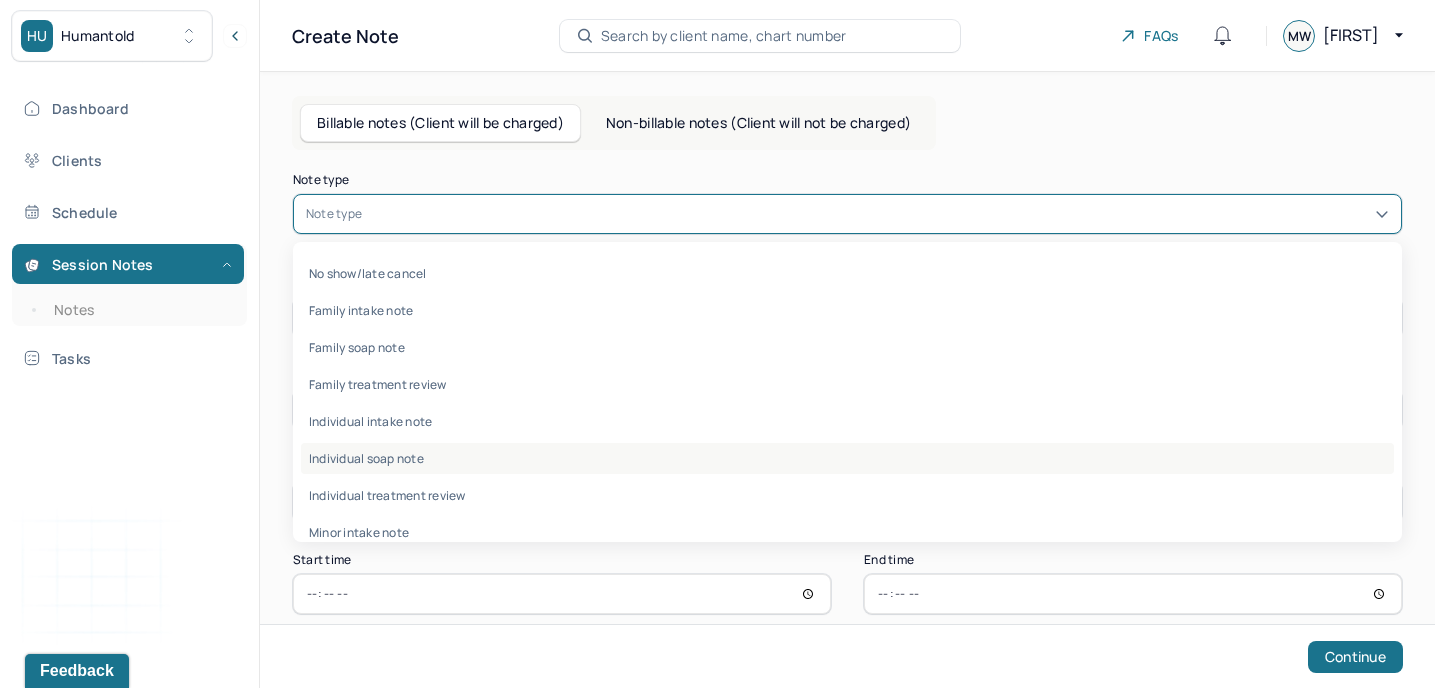 click on "Individual soap note" at bounding box center [847, 458] 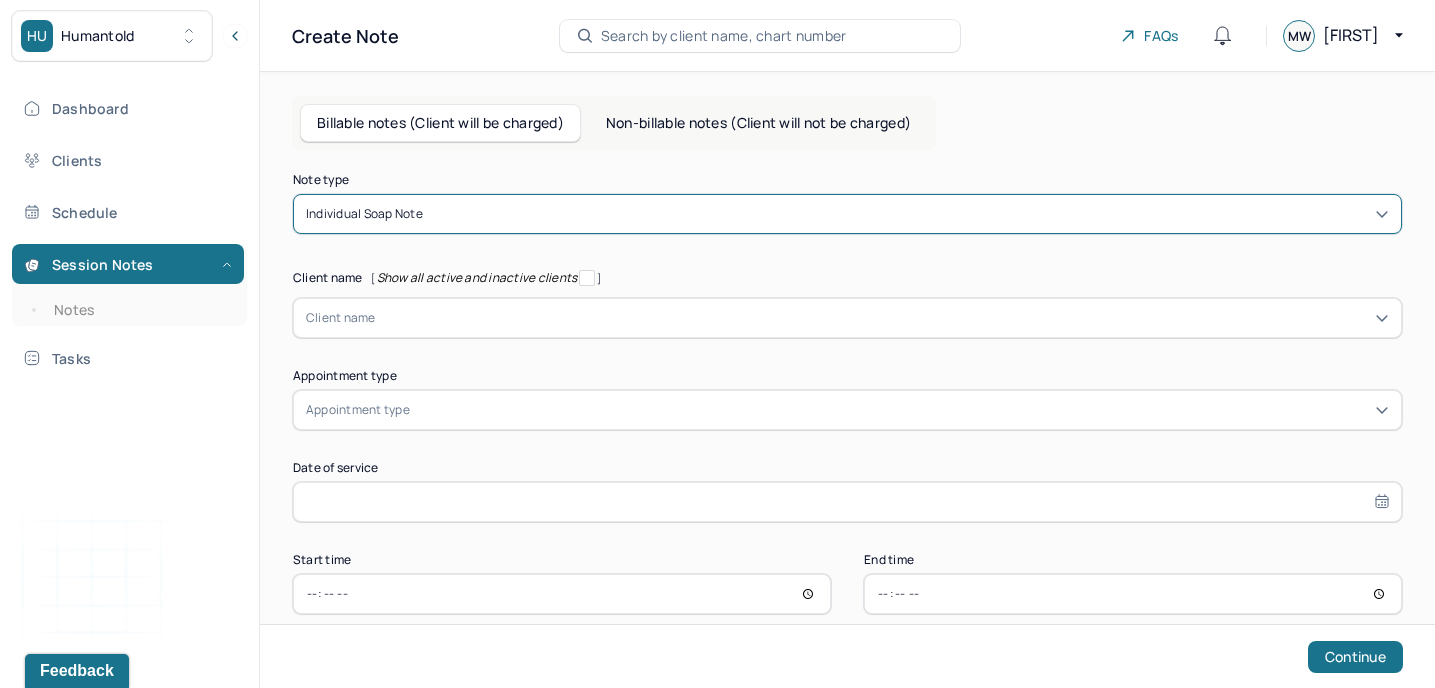 click at bounding box center (882, 318) 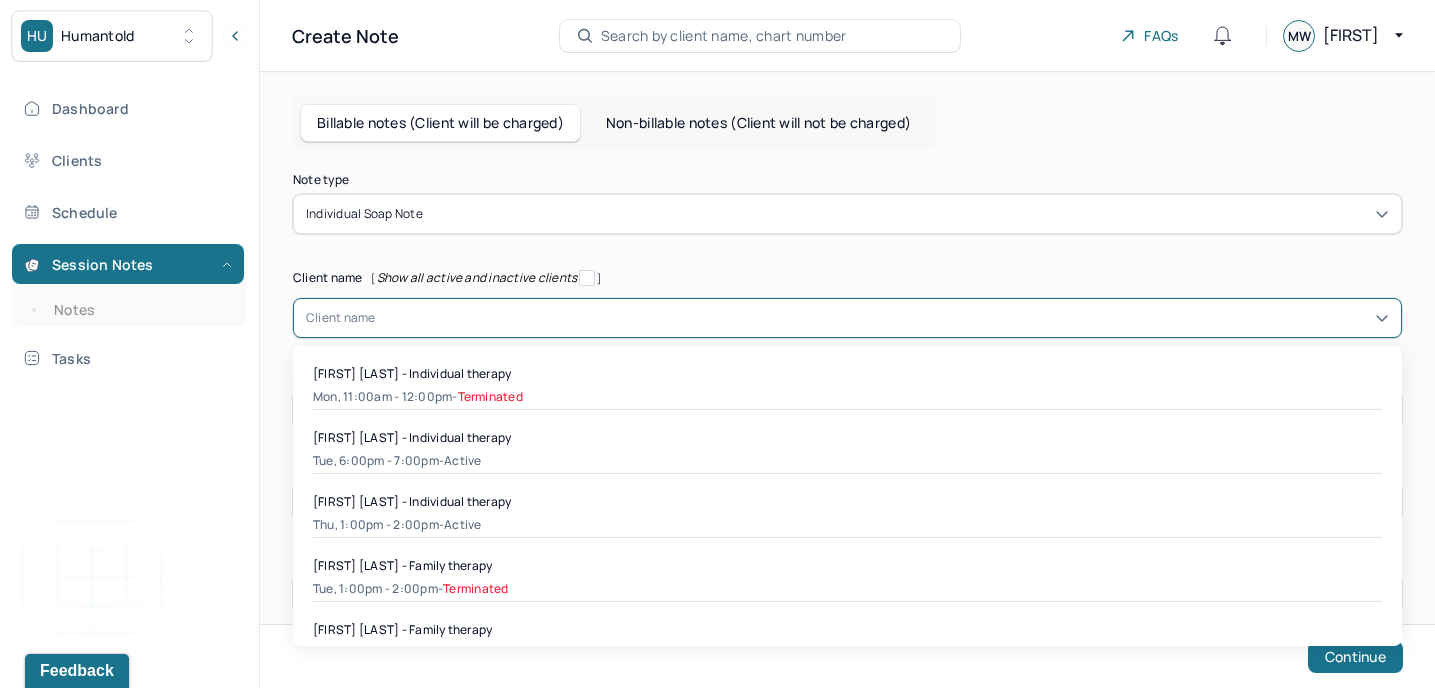 scroll, scrollTop: 0, scrollLeft: 0, axis: both 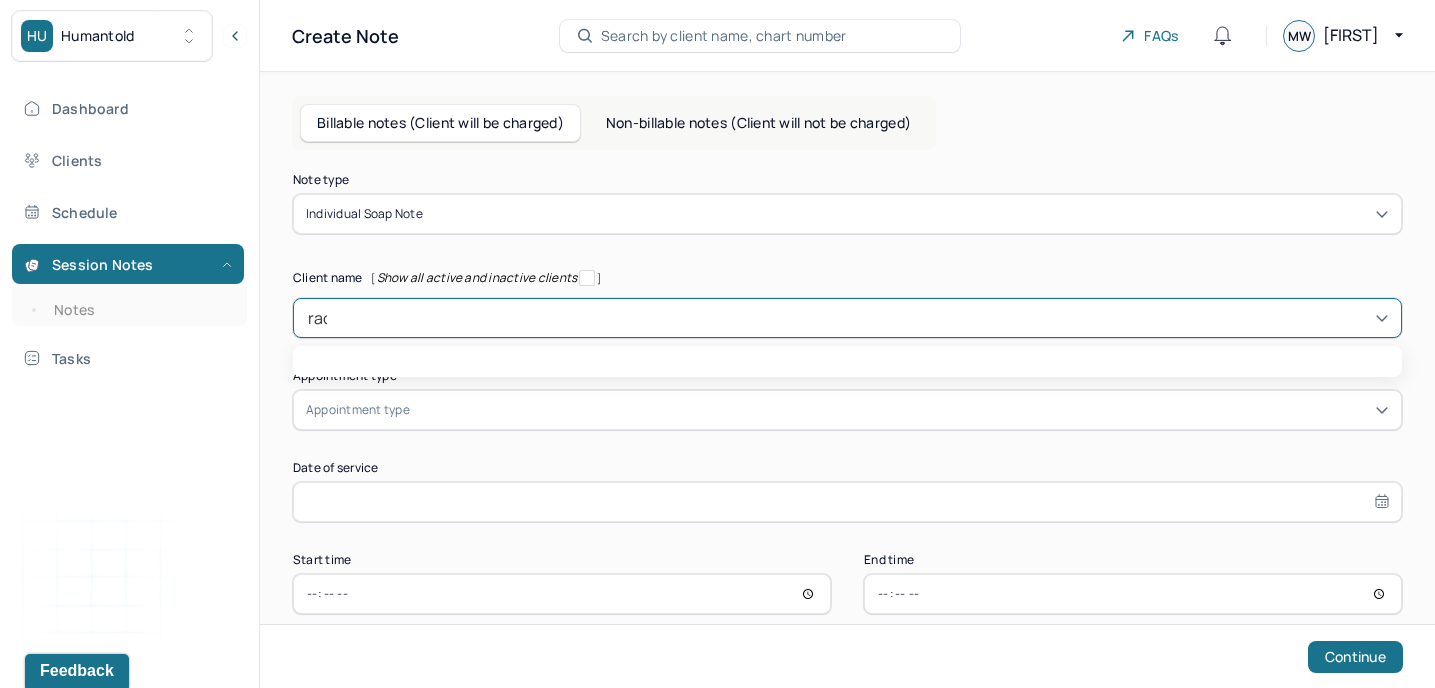type on "rach" 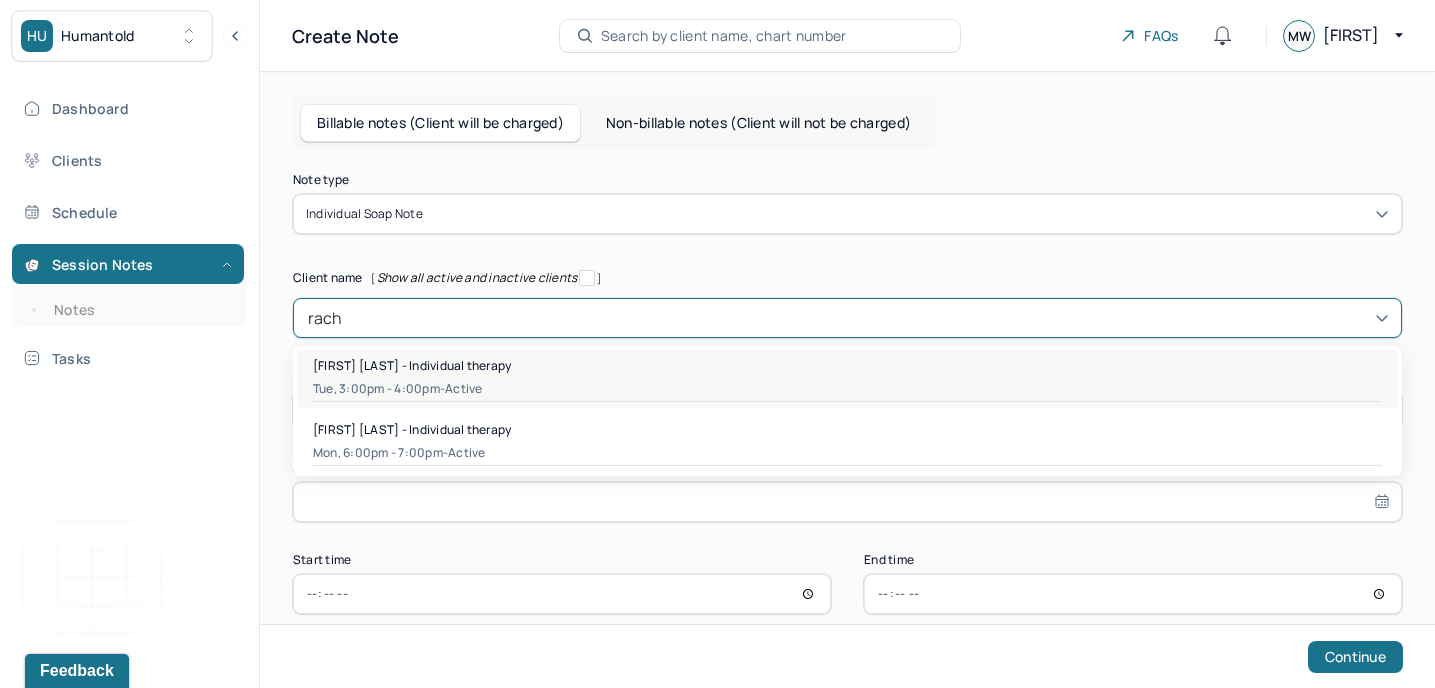 click on "Tue, 3:00pm - 4:00pm  -  active" at bounding box center [847, 389] 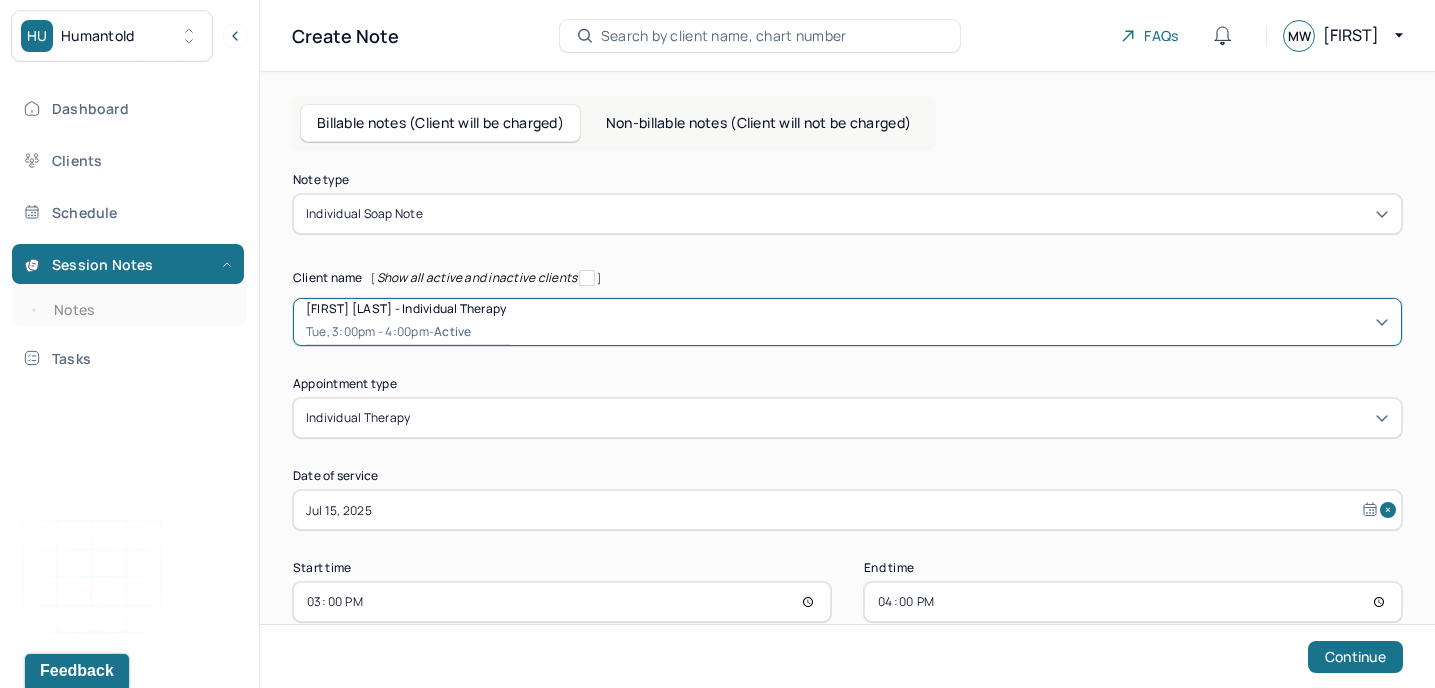 scroll, scrollTop: 39, scrollLeft: 0, axis: vertical 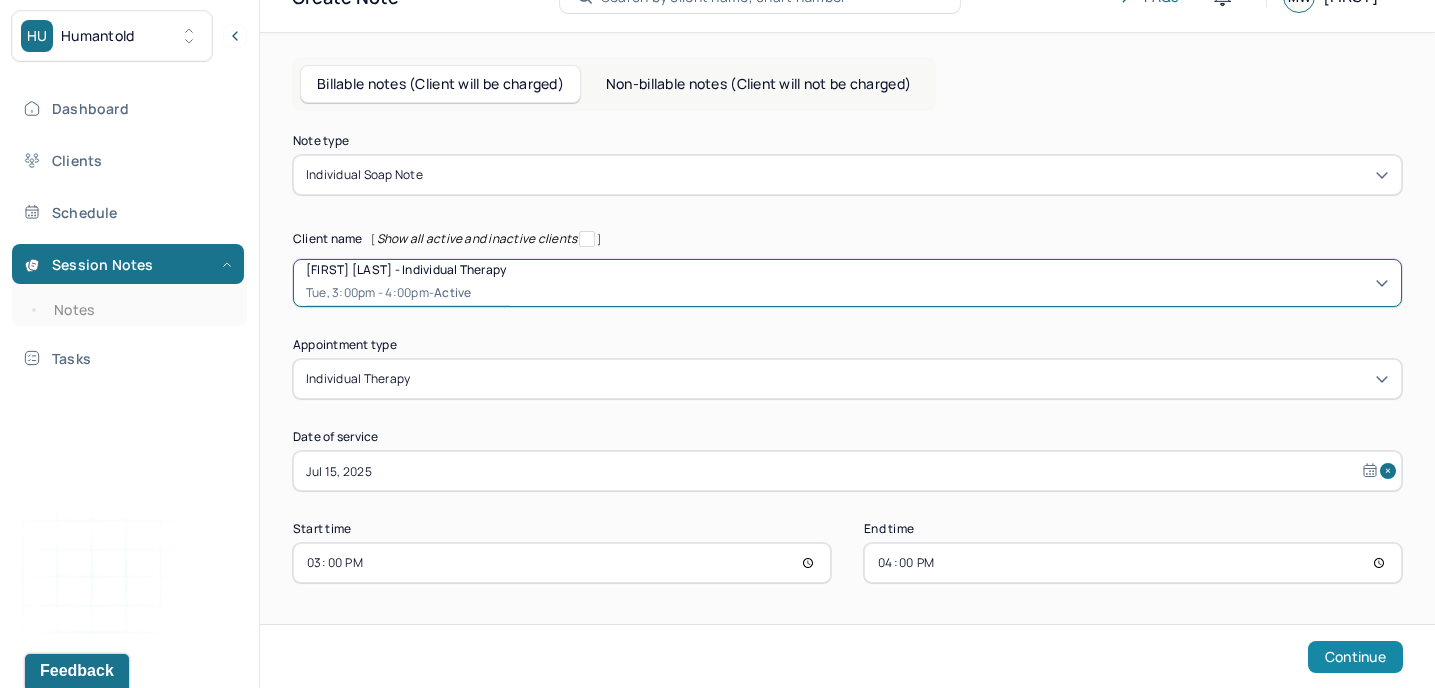 click on "Continue" at bounding box center (1355, 657) 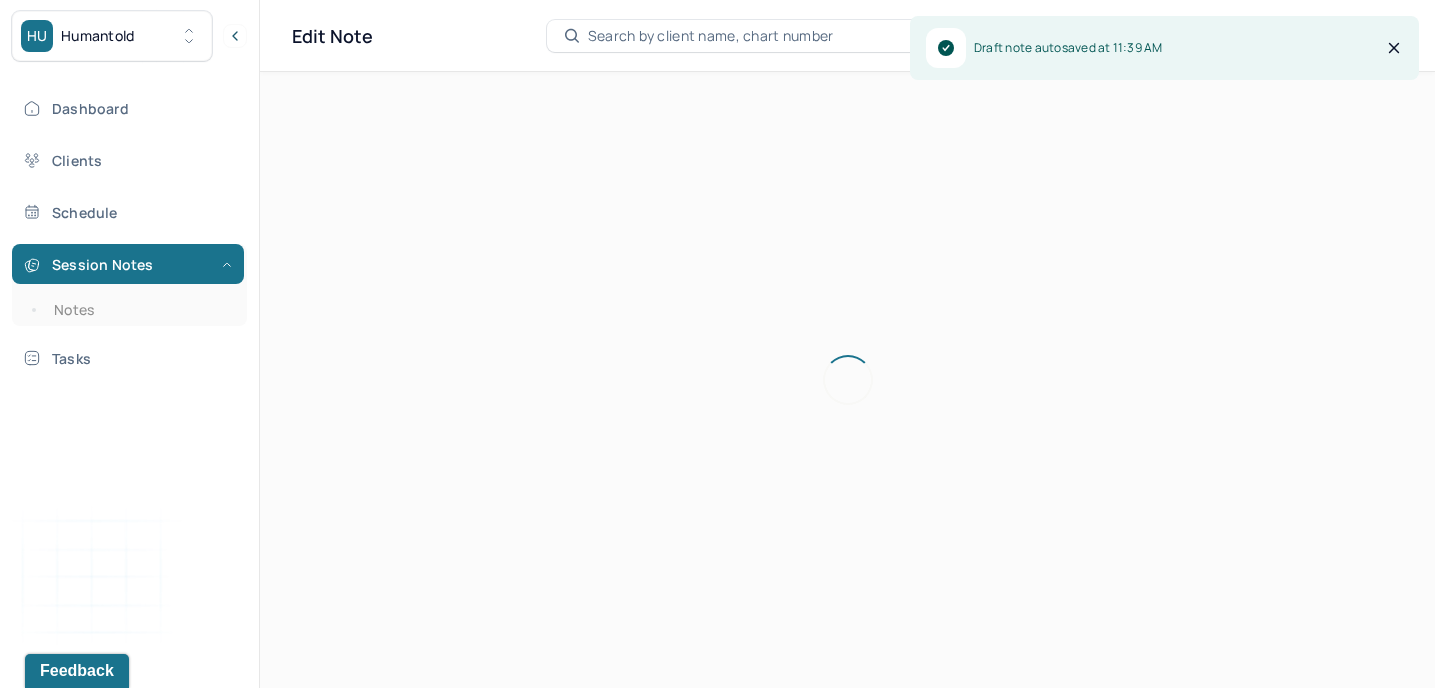 scroll, scrollTop: 0, scrollLeft: 0, axis: both 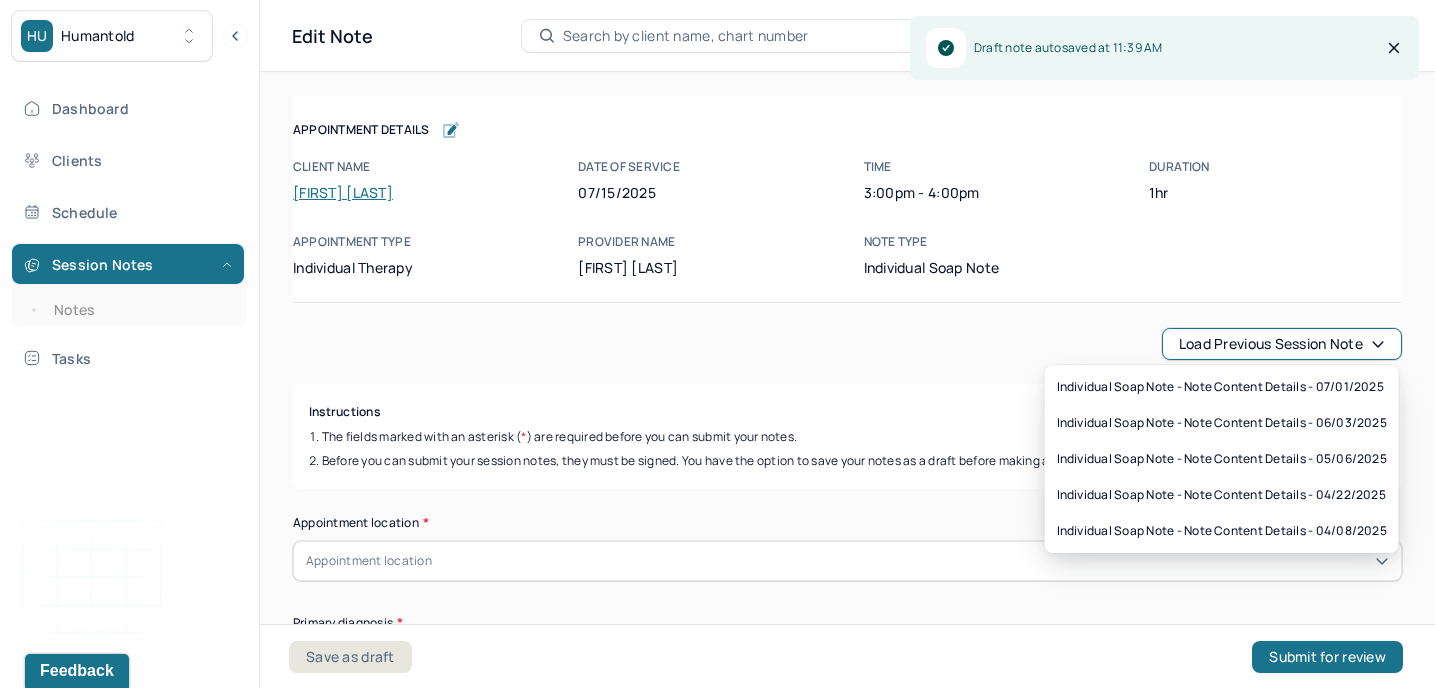 click on "Load previous session note" at bounding box center (1282, 344) 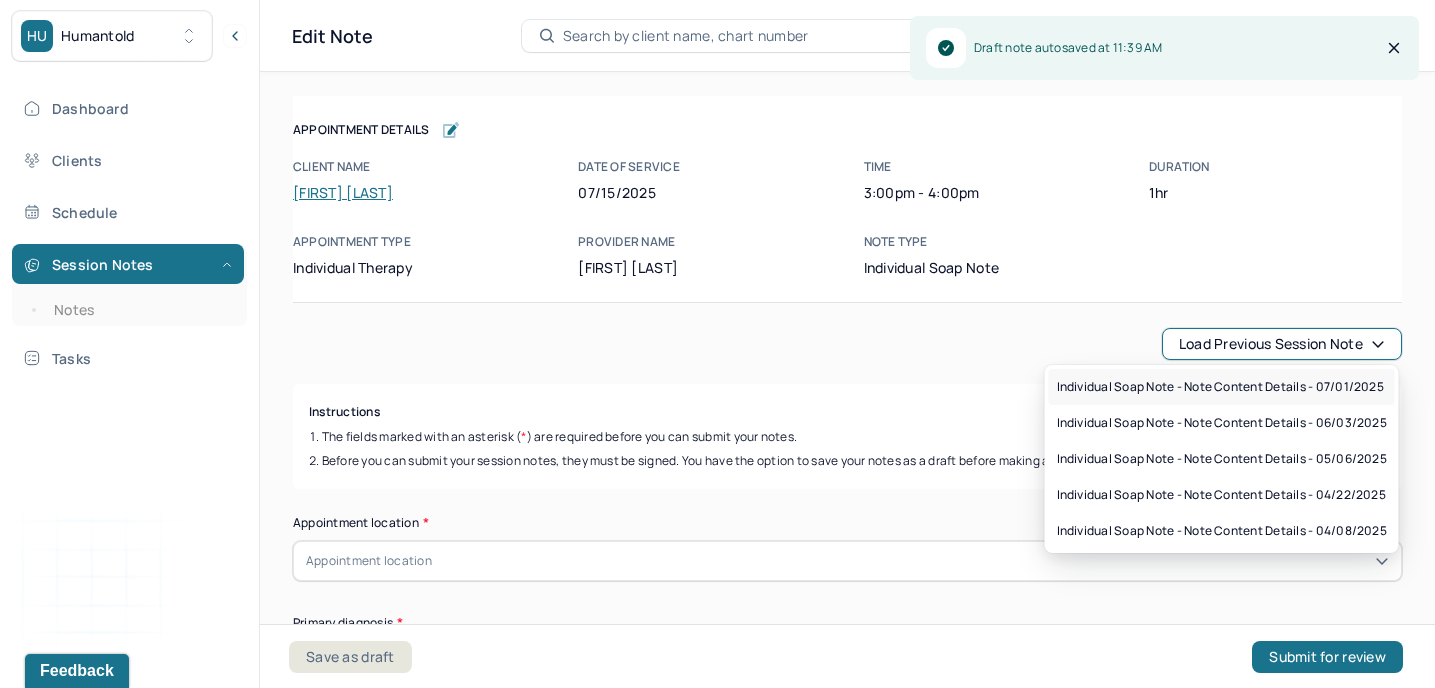 click on "Individual soap note   - Note content Details -   07/01/2025" at bounding box center [1220, 387] 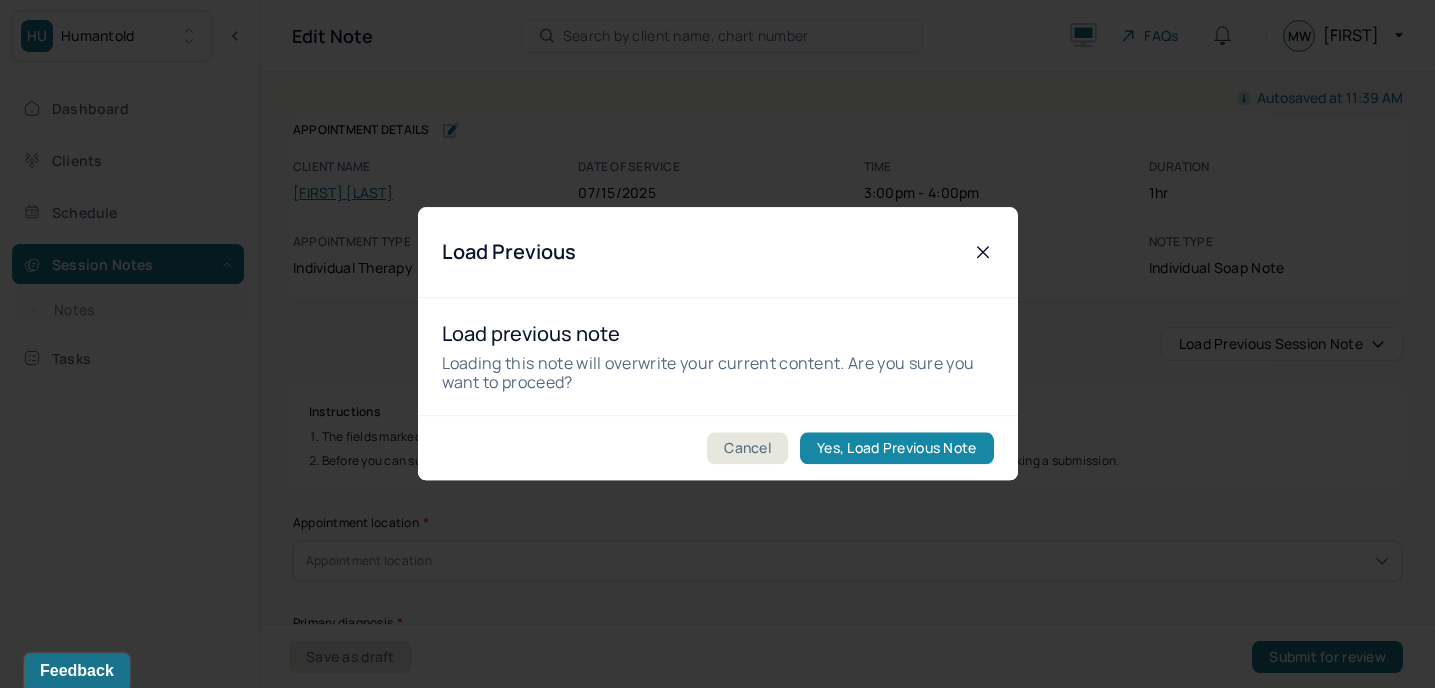 click on "Yes, Load Previous Note" at bounding box center (896, 449) 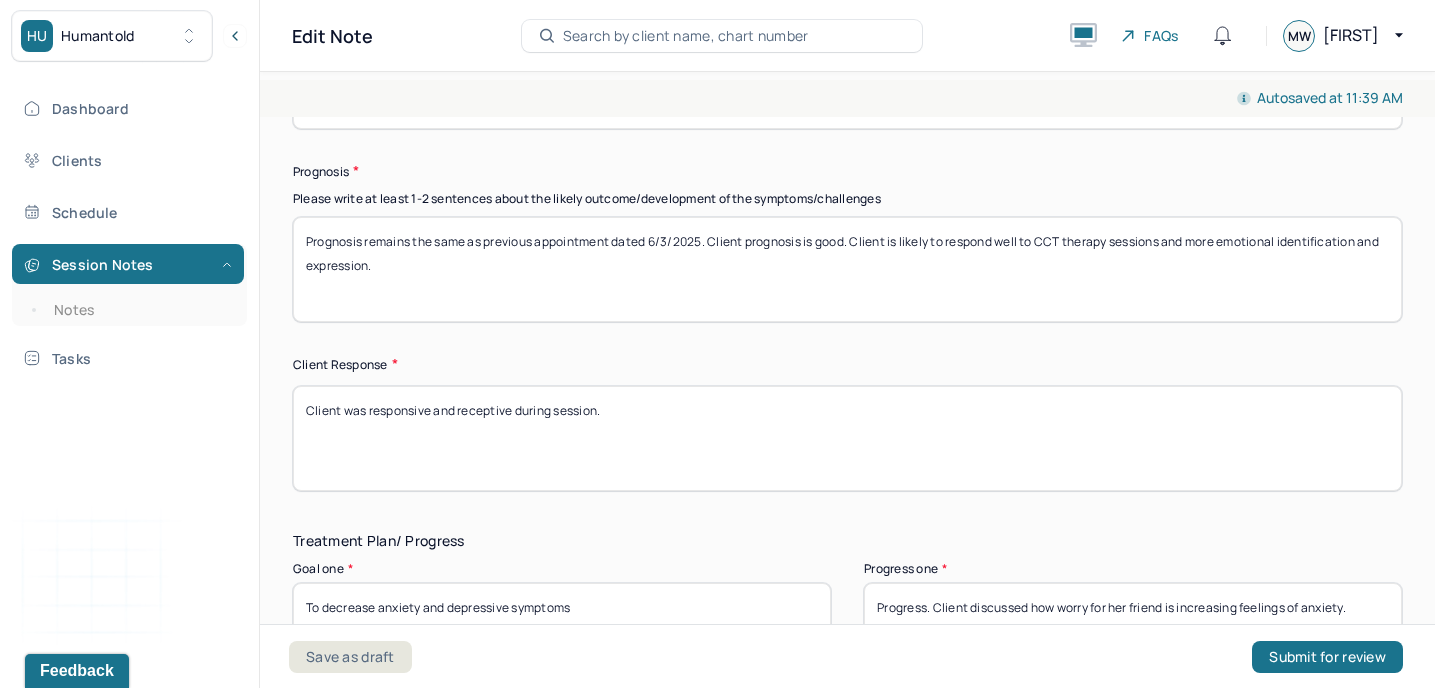 scroll, scrollTop: 2935, scrollLeft: 0, axis: vertical 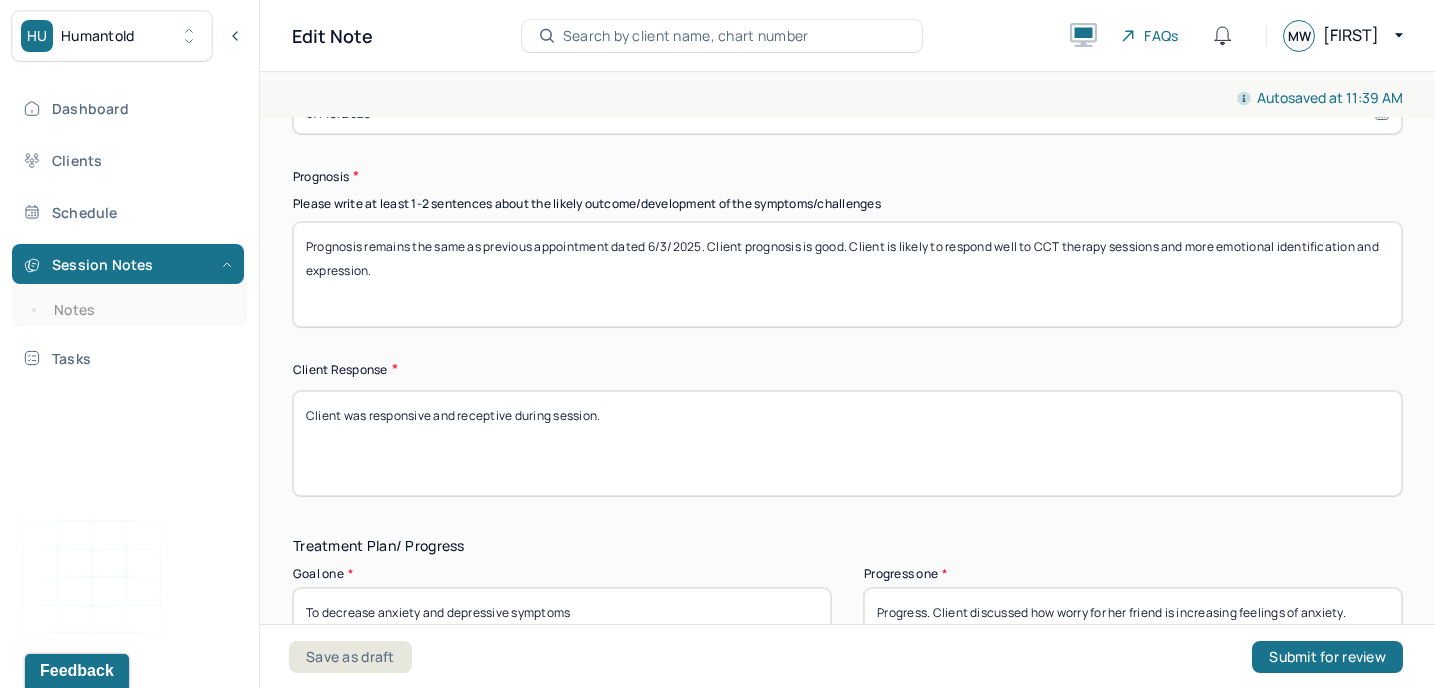 click on "Prognosis remains the same as previous appointment dated 6/3/2025. Client prognosis is good. Client is likely to respond well to CCT therapy sessions and more emotional identification and expression." at bounding box center (847, 274) 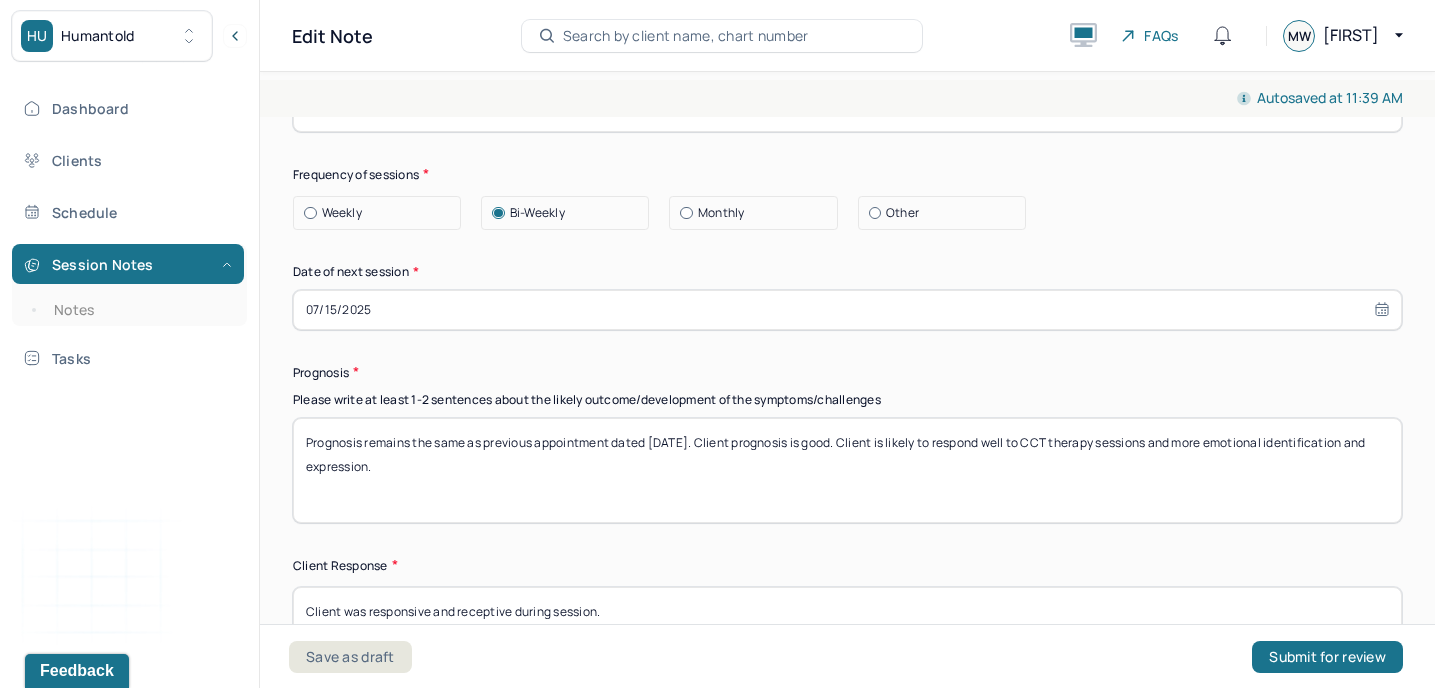scroll, scrollTop: 2736, scrollLeft: 0, axis: vertical 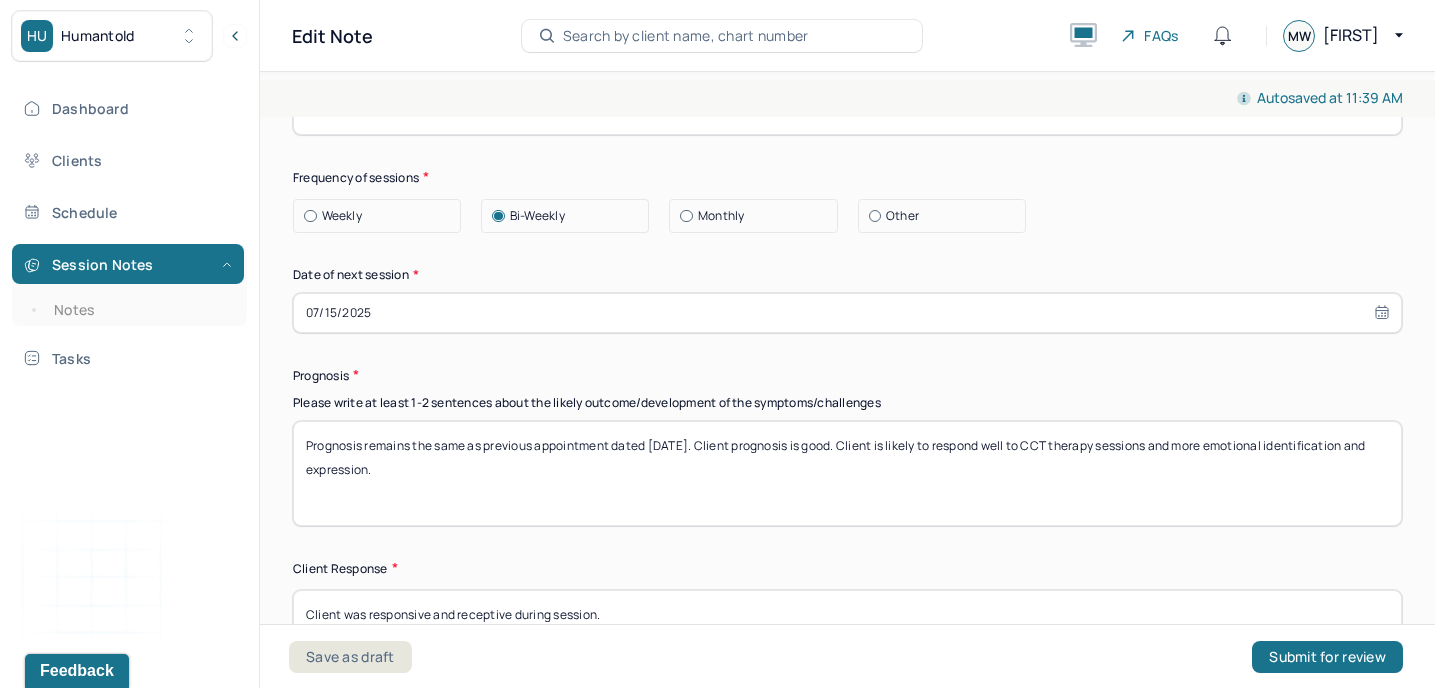 type on "Prognosis remains the same as previous appointment dated [DATE]. Client prognosis is good. Client is likely to respond well to CCT therapy sessions and more emotional identification and expression." 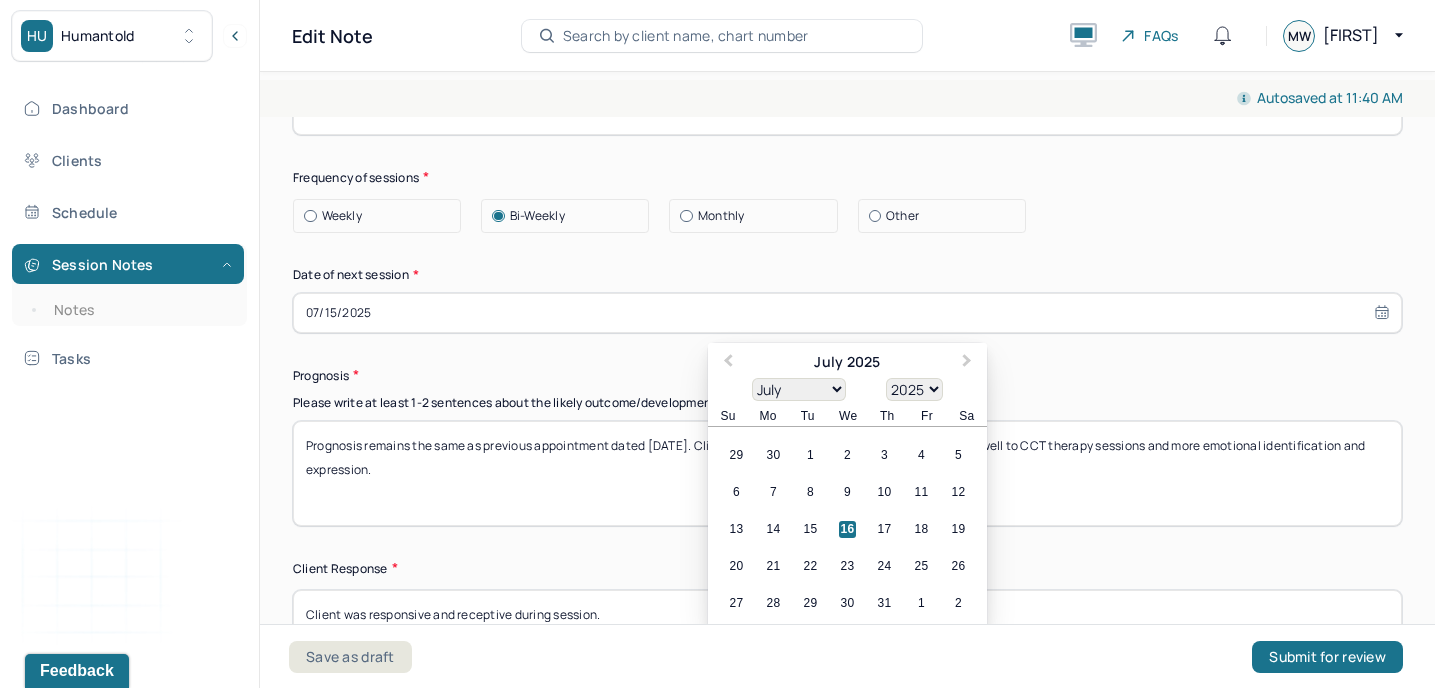 click on "07/15/2025" at bounding box center [847, 313] 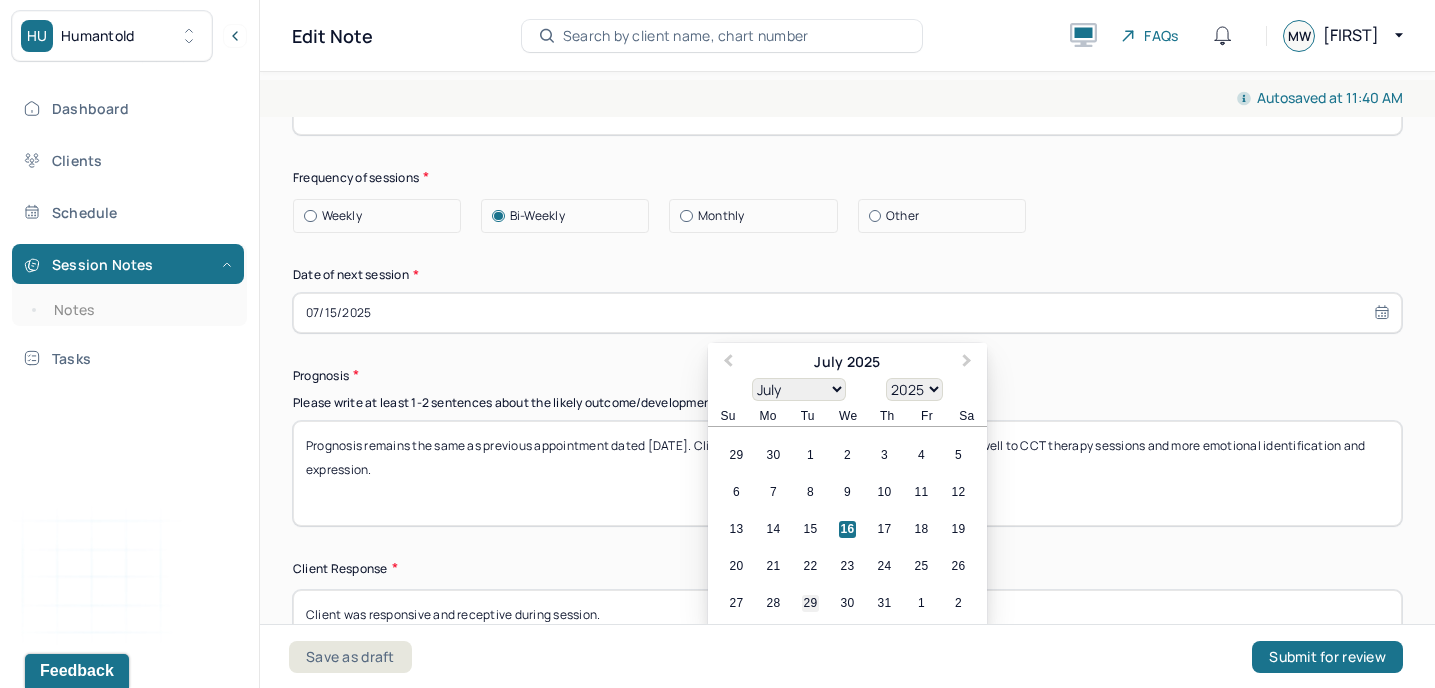 click on "29" at bounding box center [810, 603] 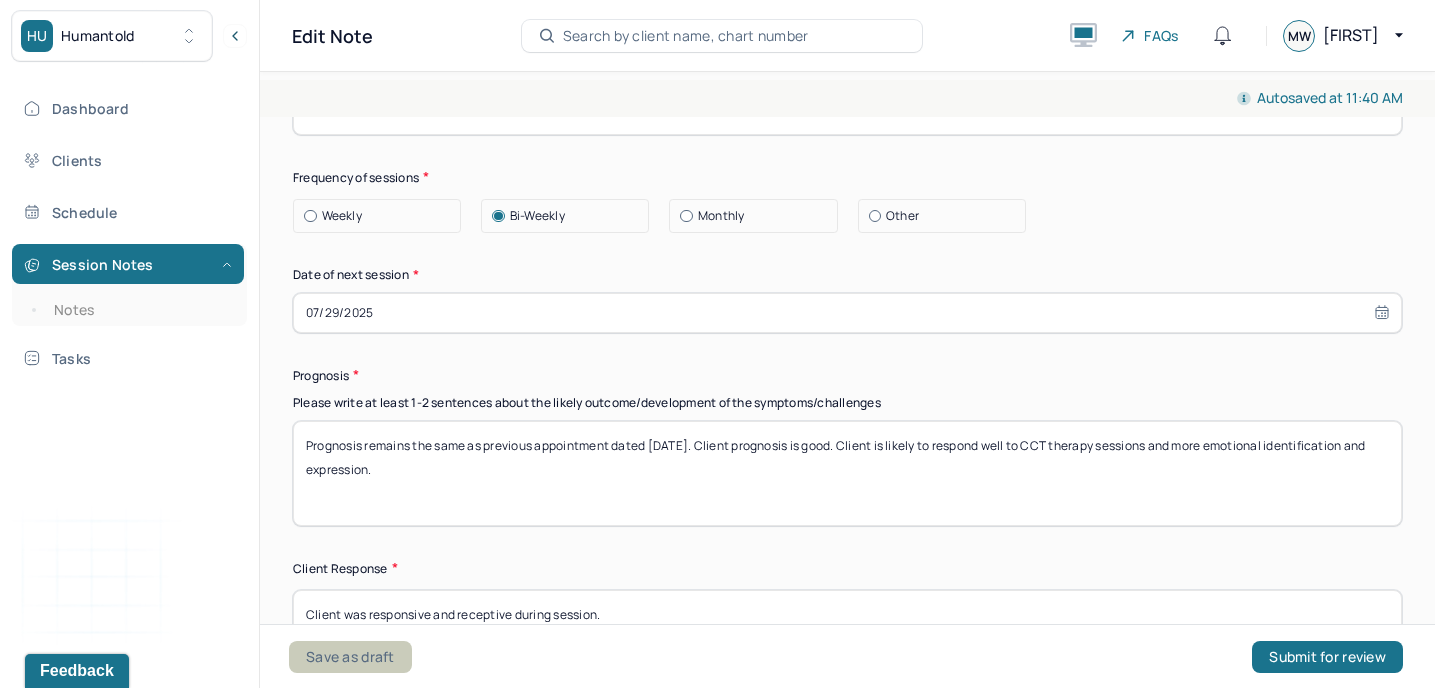 click on "Save as draft" at bounding box center [350, 657] 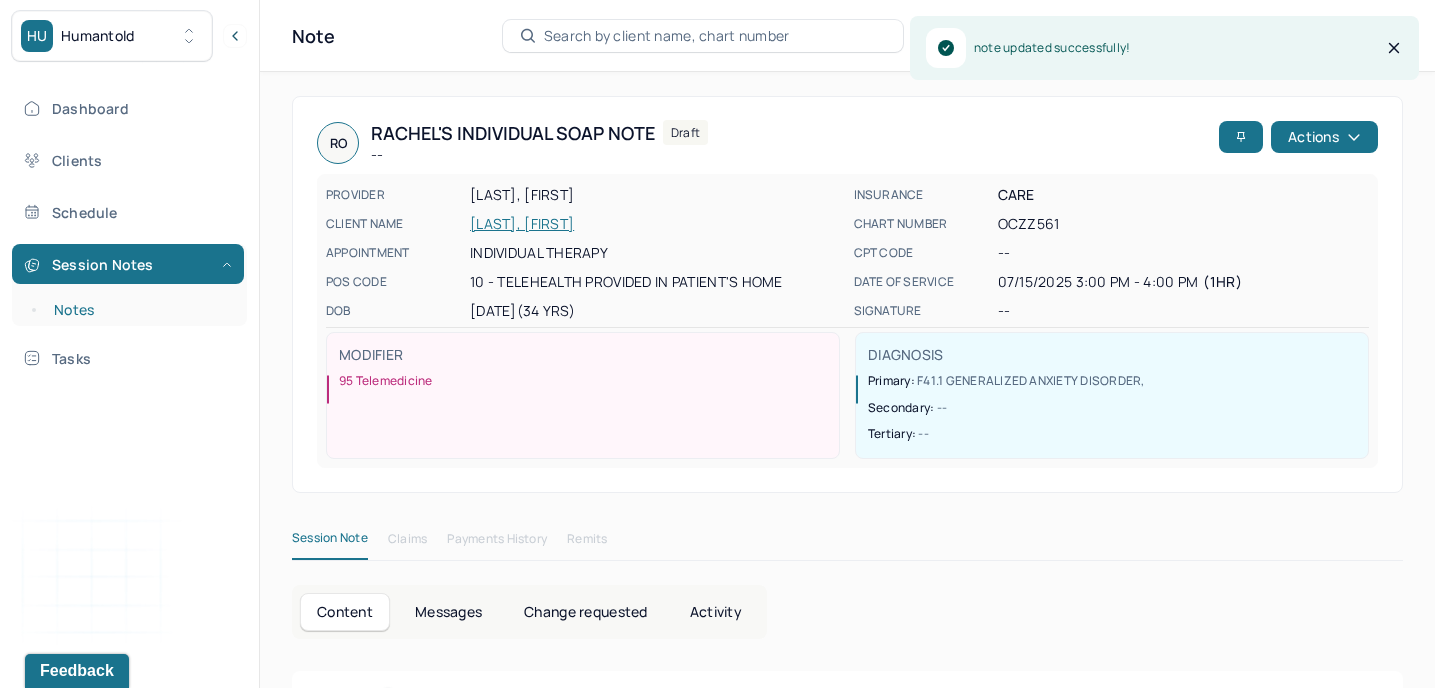 click on "Notes" at bounding box center [139, 310] 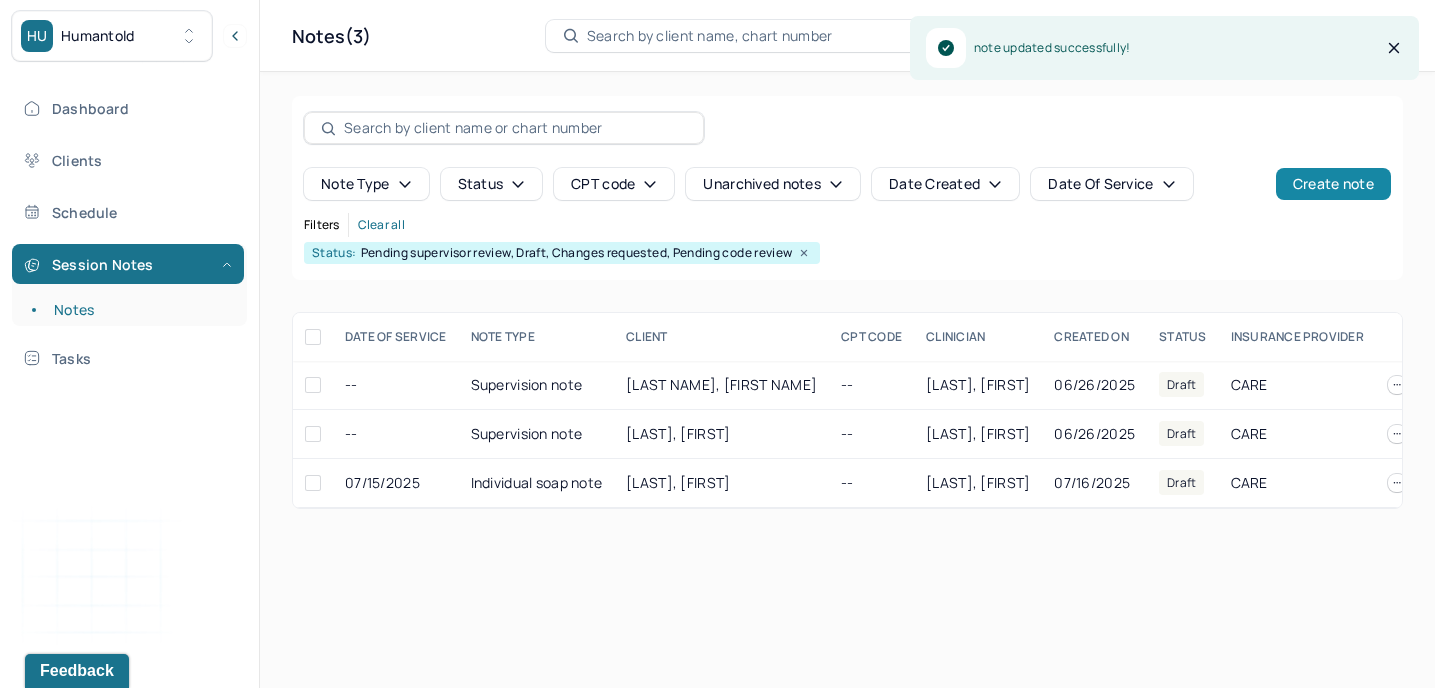 click on "Create note" at bounding box center [1333, 184] 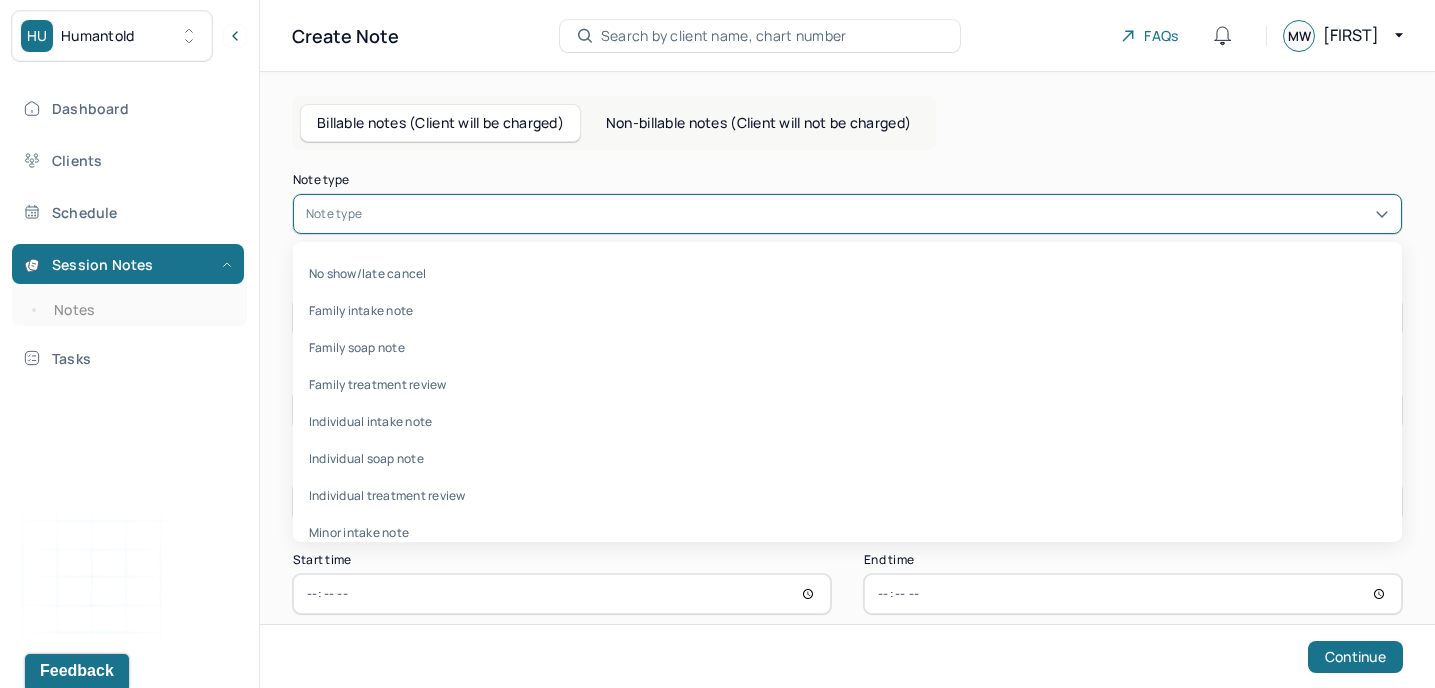 click at bounding box center (877, 214) 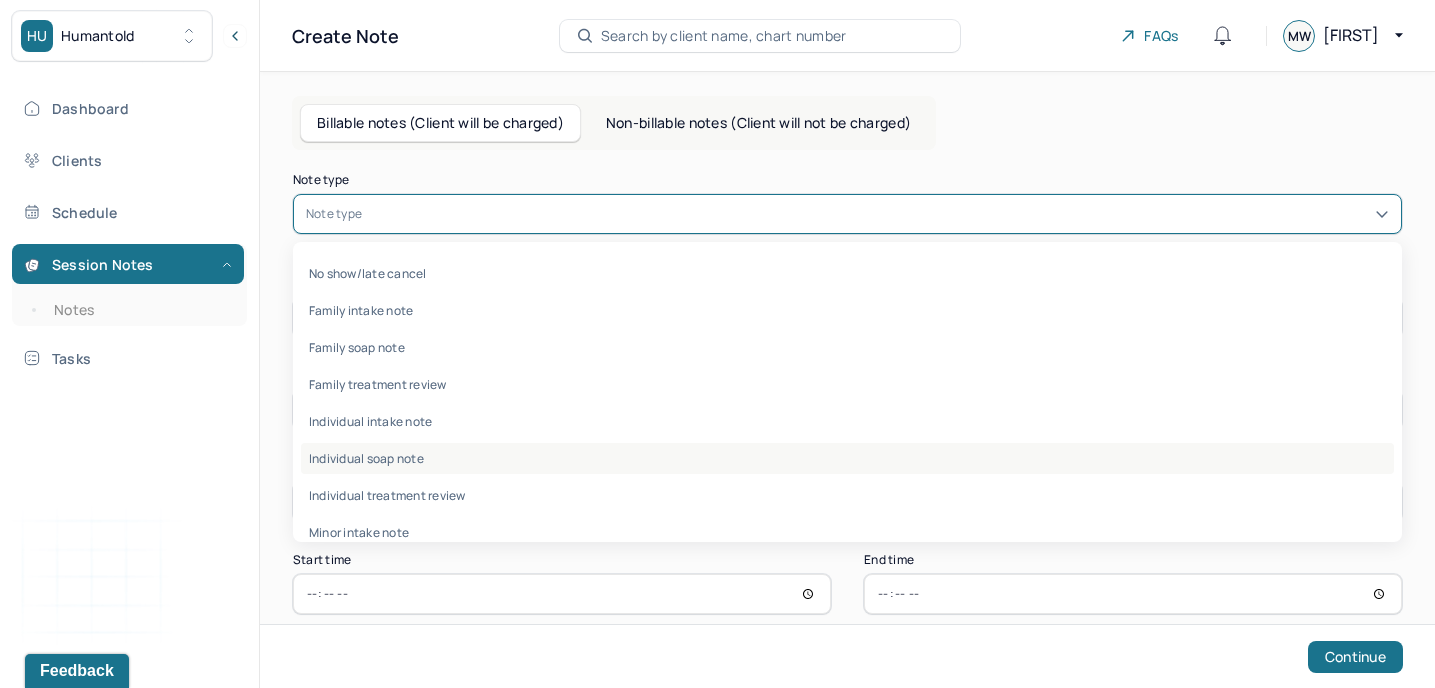 click on "Individual soap note" at bounding box center [847, 458] 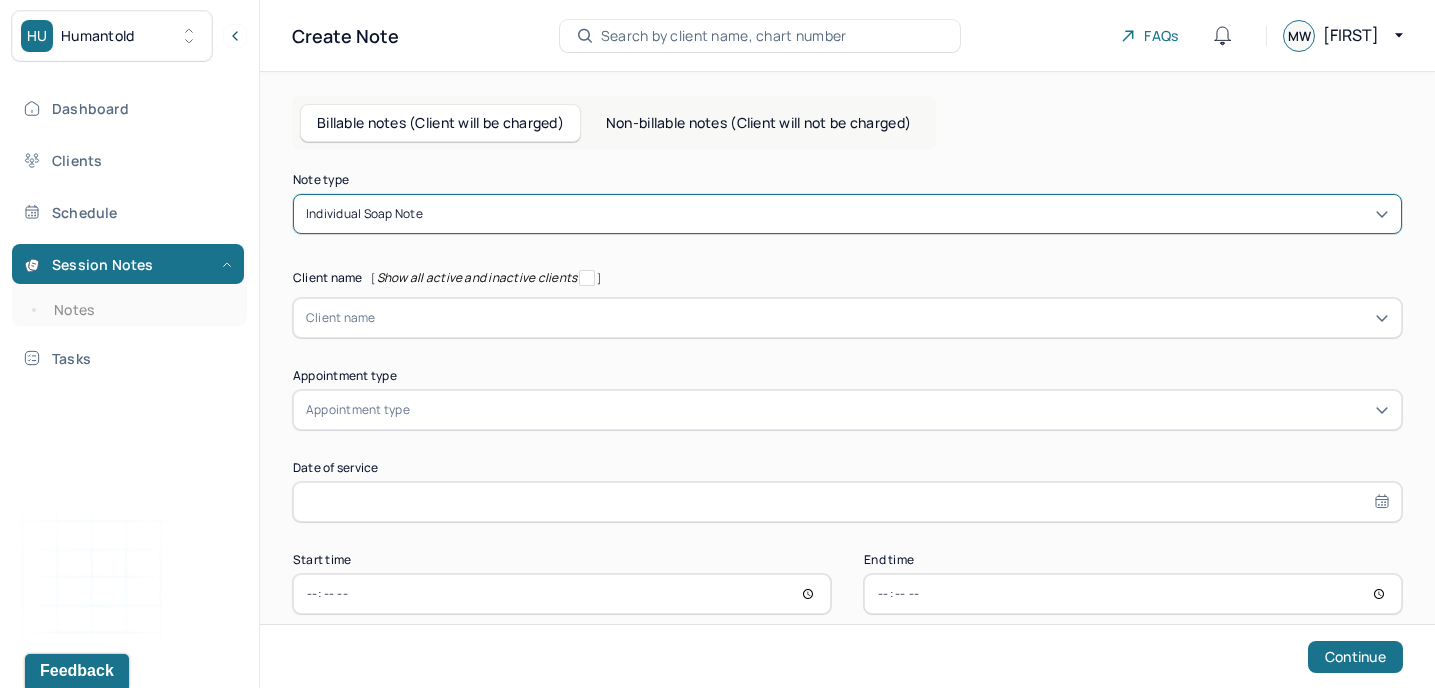 click at bounding box center (882, 318) 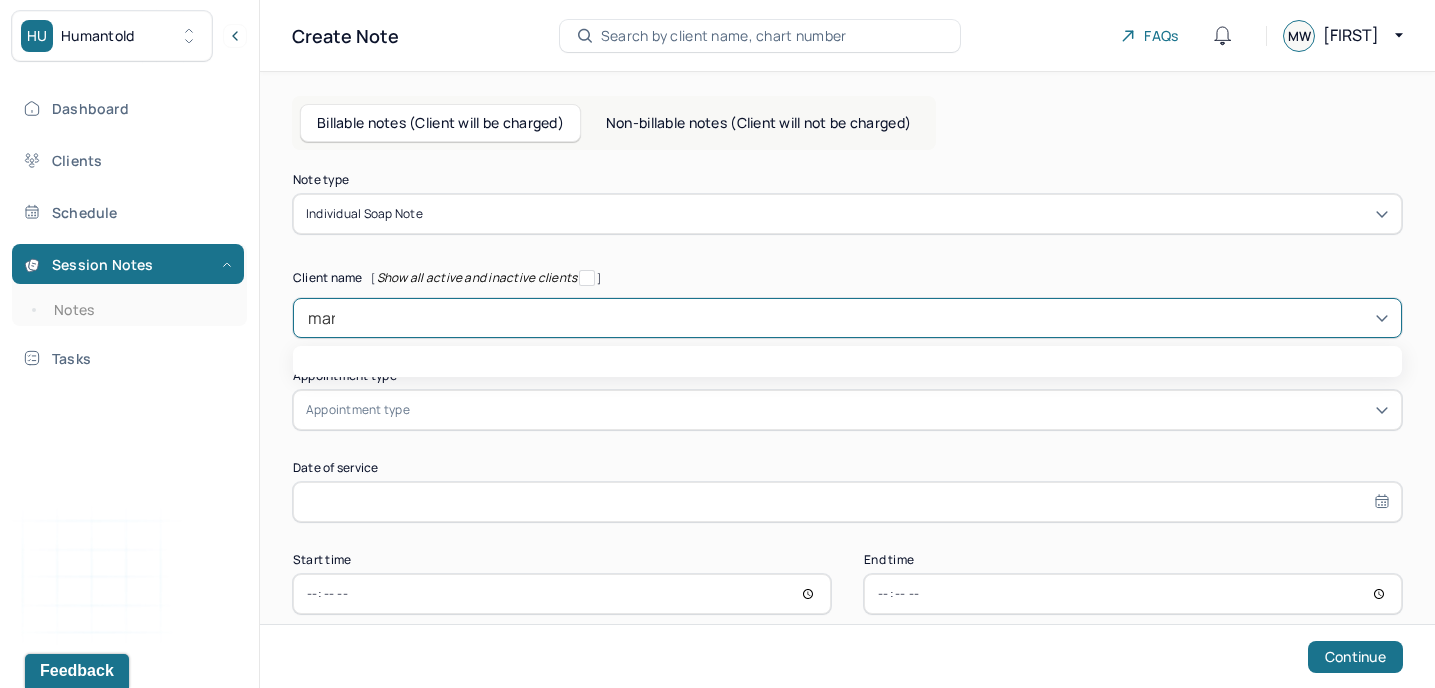 type on "[NAME]" 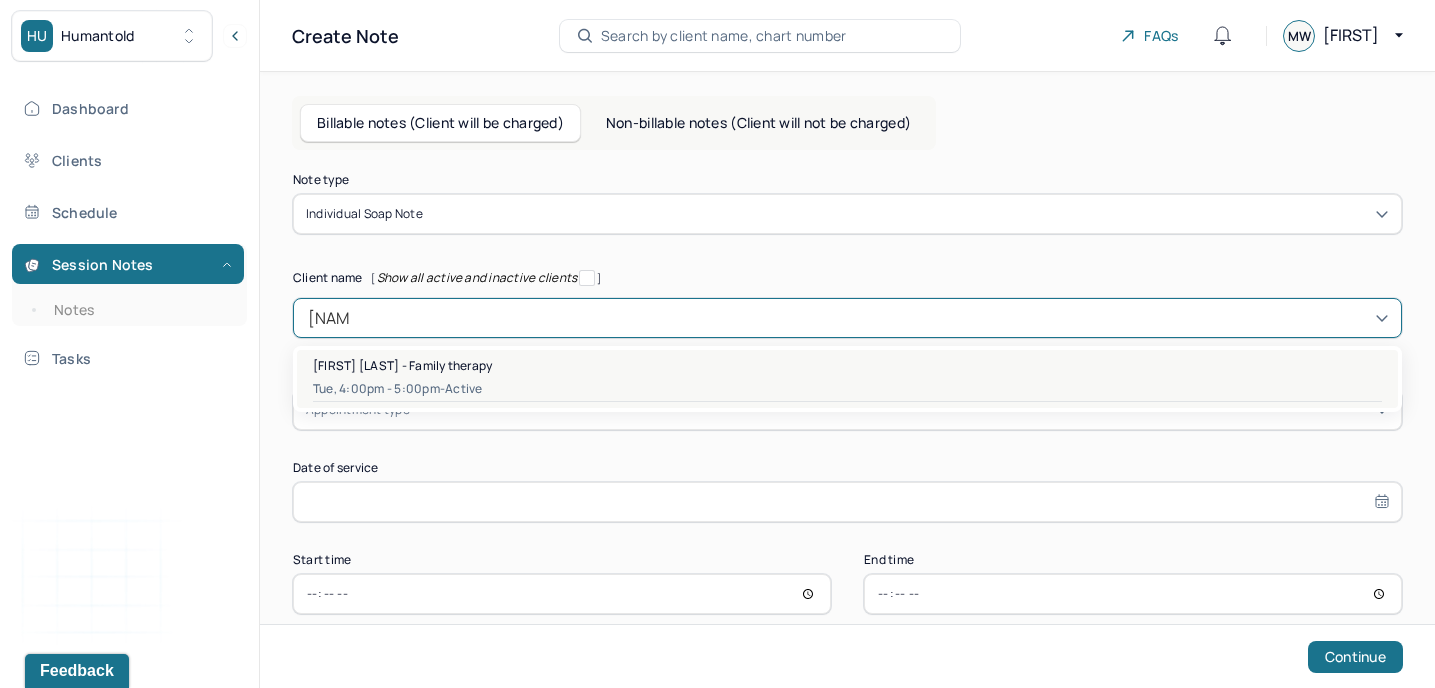 click on "[FIRST] [LAST] - Family therapy" at bounding box center (402, 365) 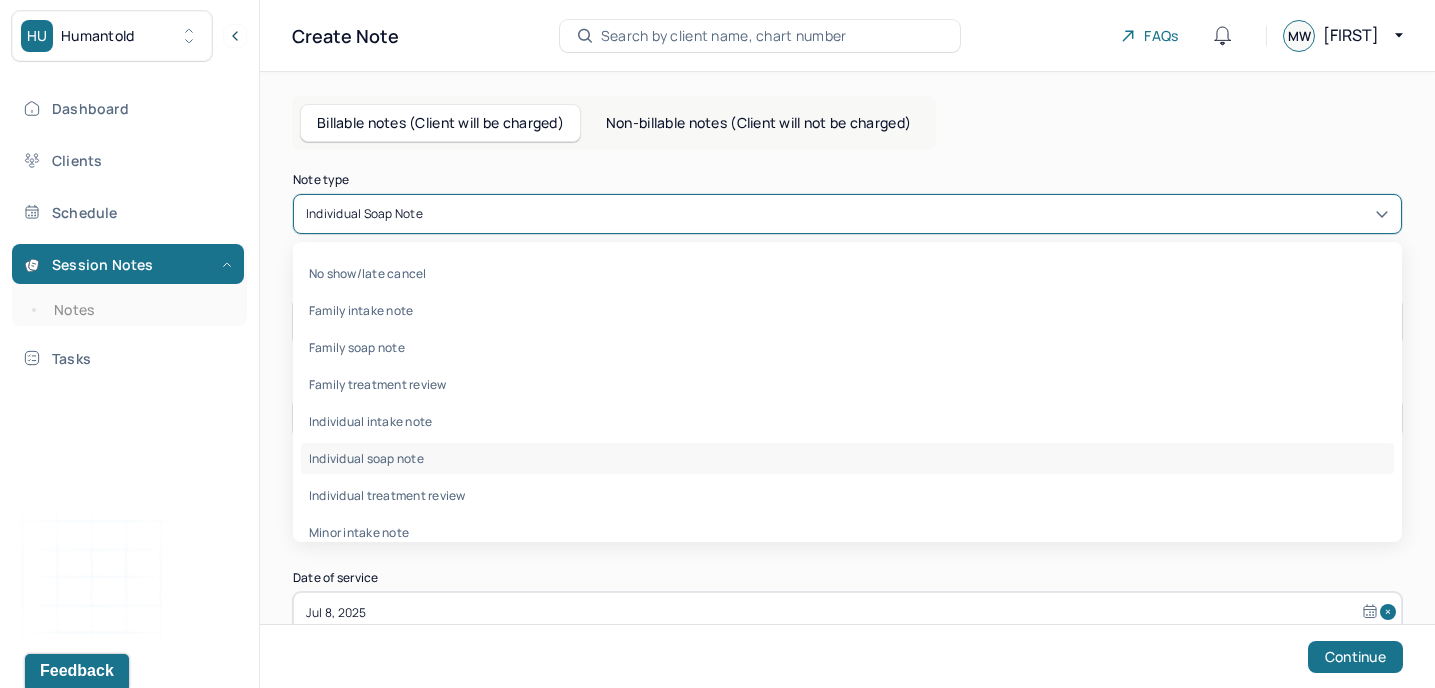 click on "Individual soap note" at bounding box center (847, 214) 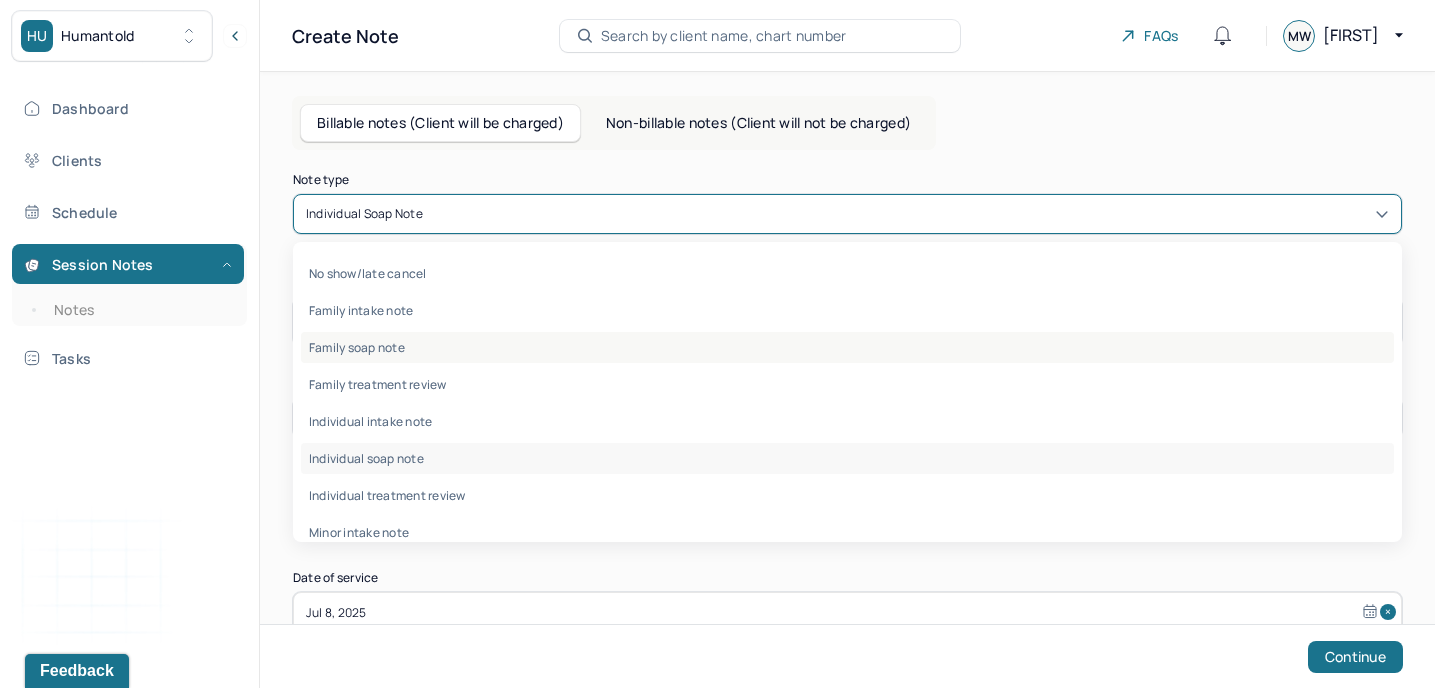 click on "Family soap note" at bounding box center (847, 347) 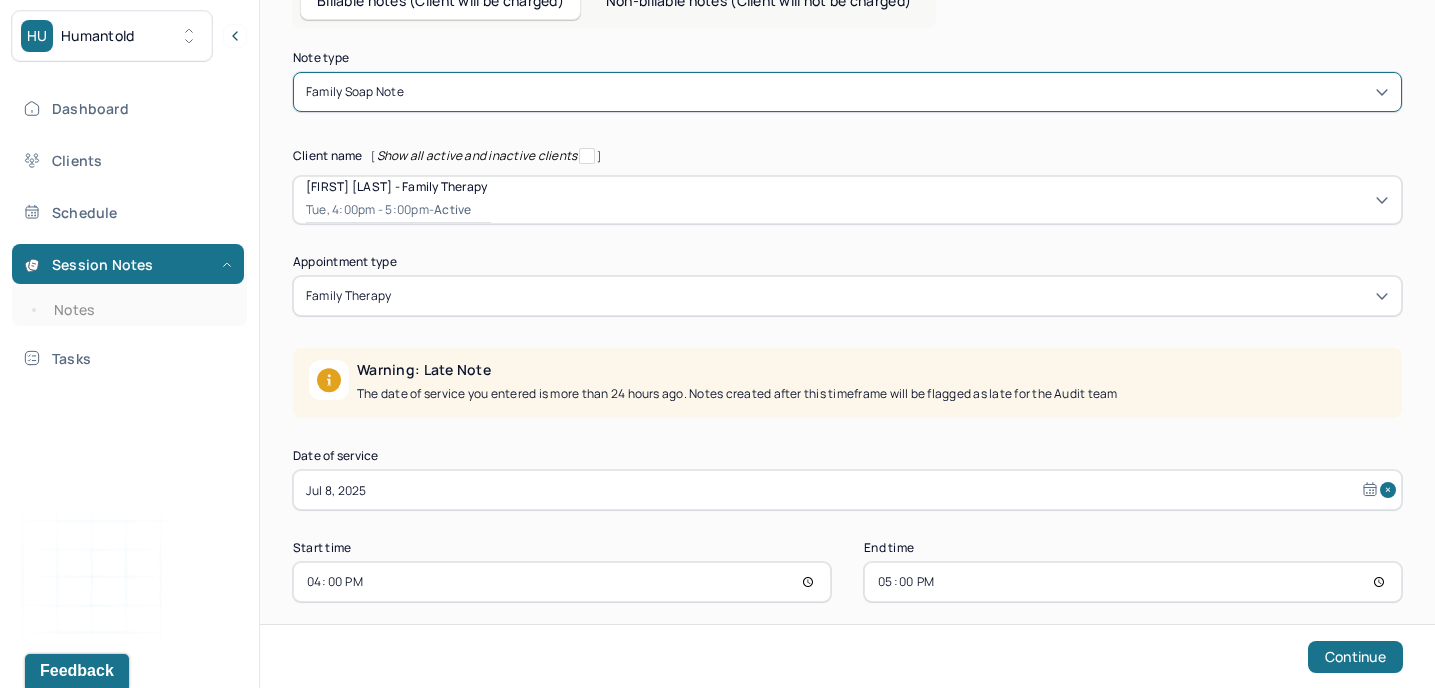 scroll, scrollTop: 141, scrollLeft: 0, axis: vertical 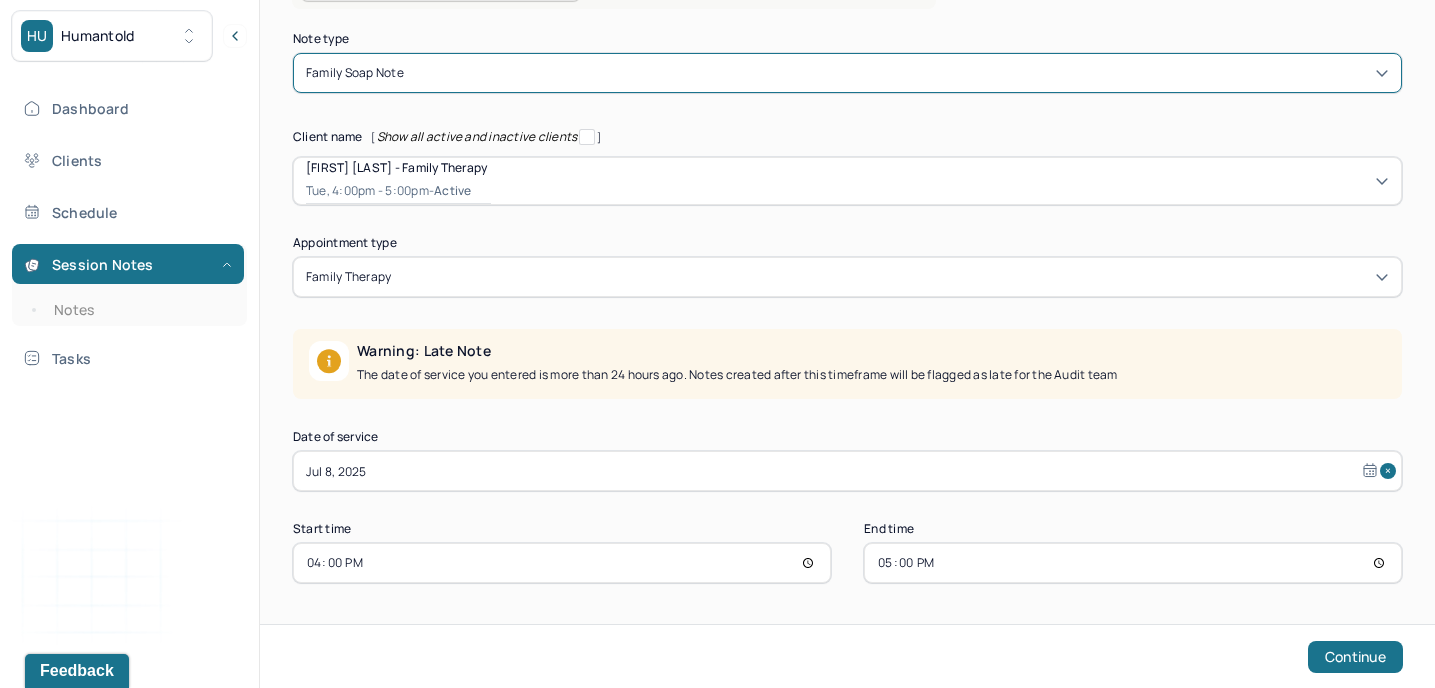 click on "Jul 8, 2025" at bounding box center [847, 471] 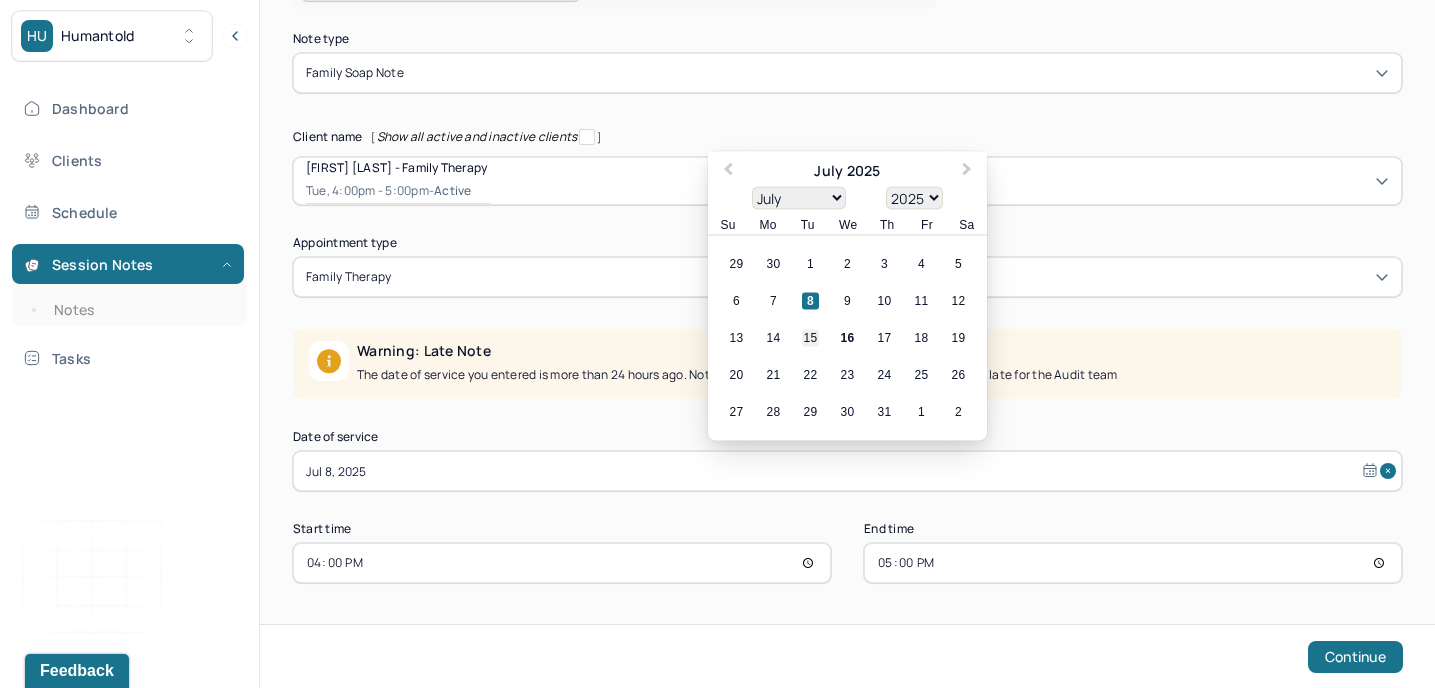 click on "15" at bounding box center [810, 338] 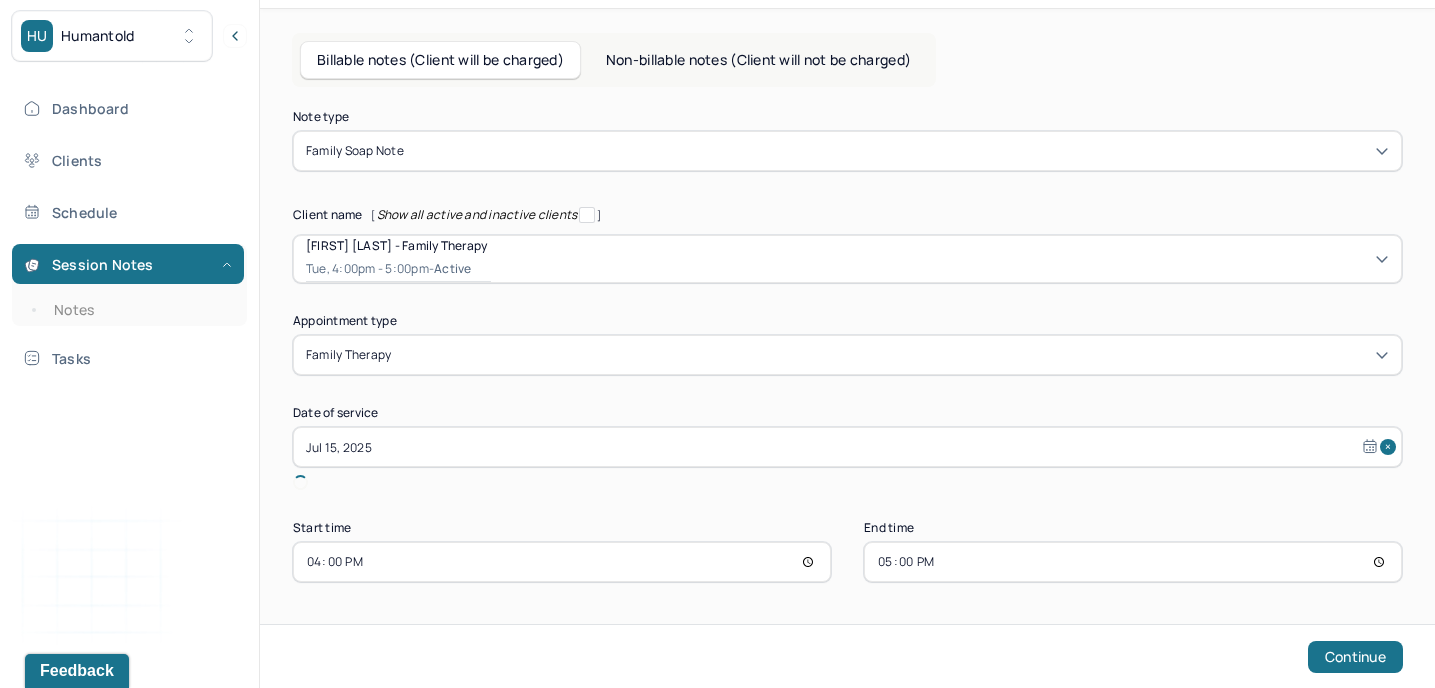 scroll, scrollTop: 39, scrollLeft: 0, axis: vertical 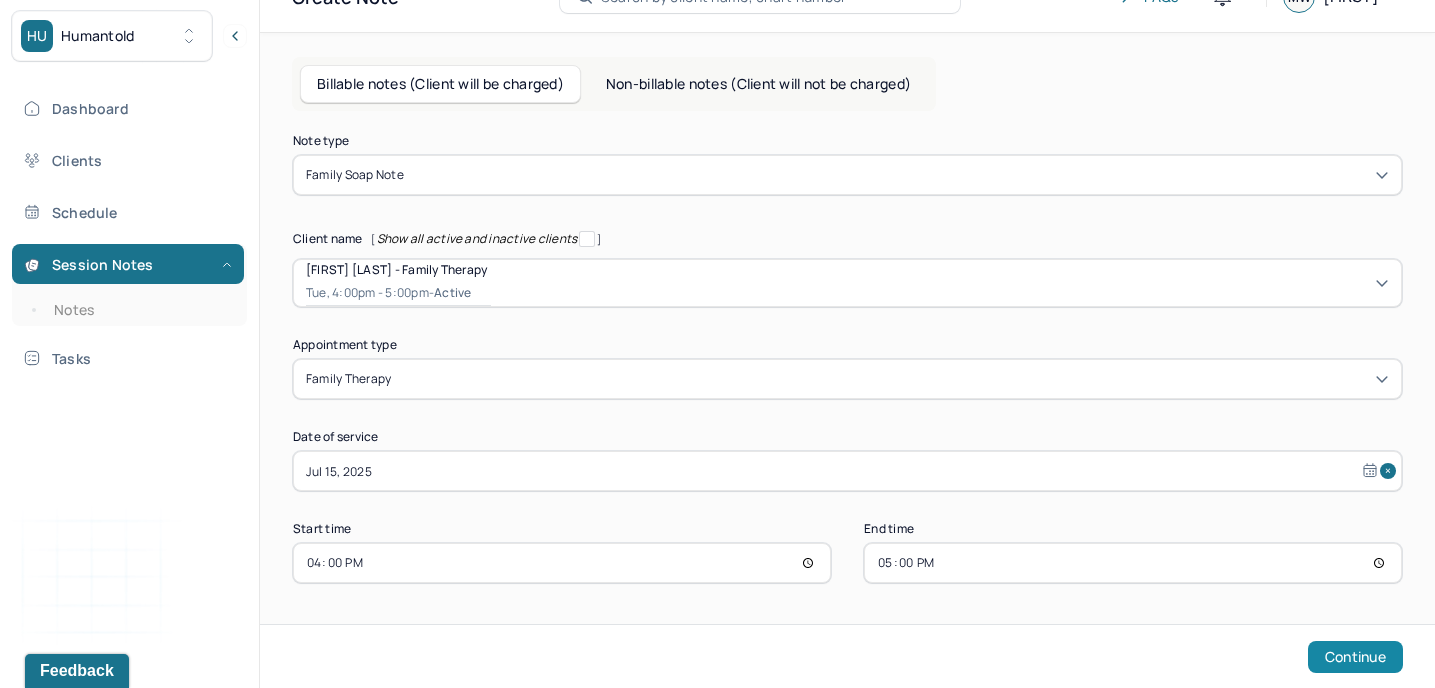 click on "Continue" at bounding box center [1355, 657] 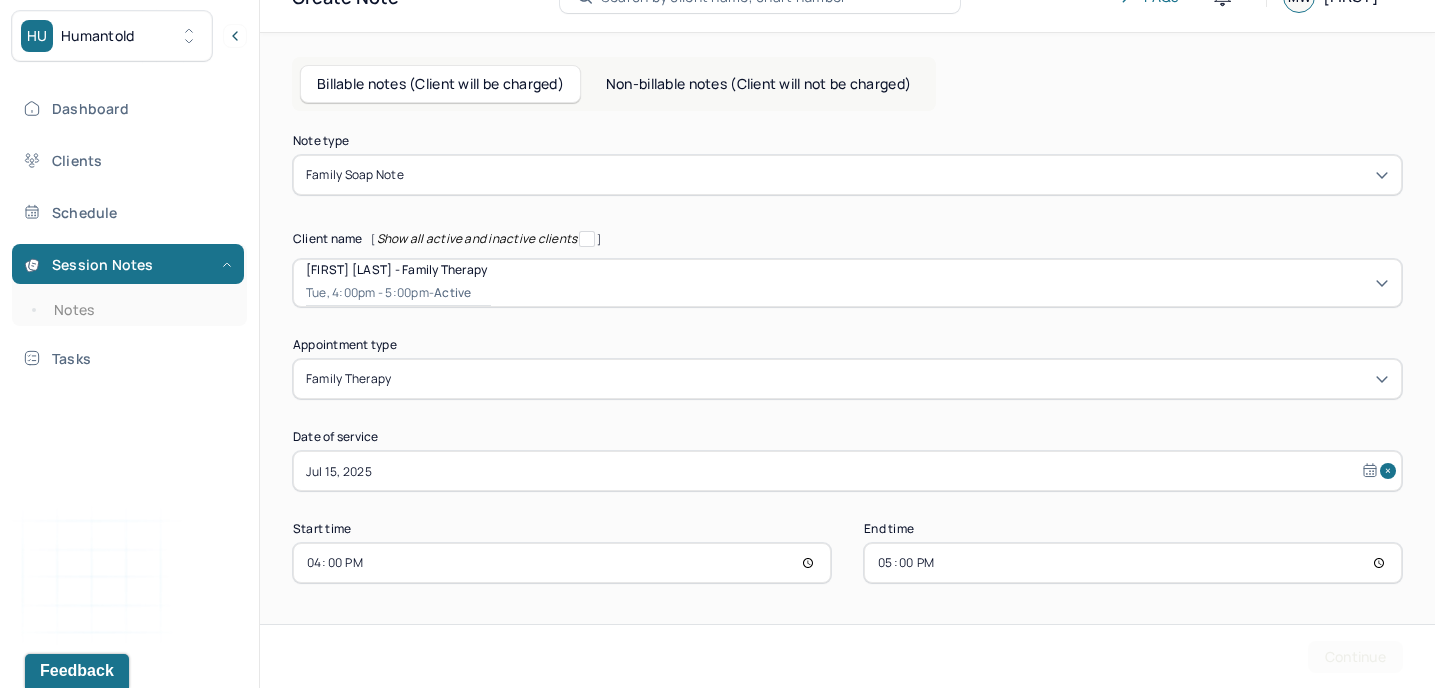 scroll, scrollTop: 0, scrollLeft: 0, axis: both 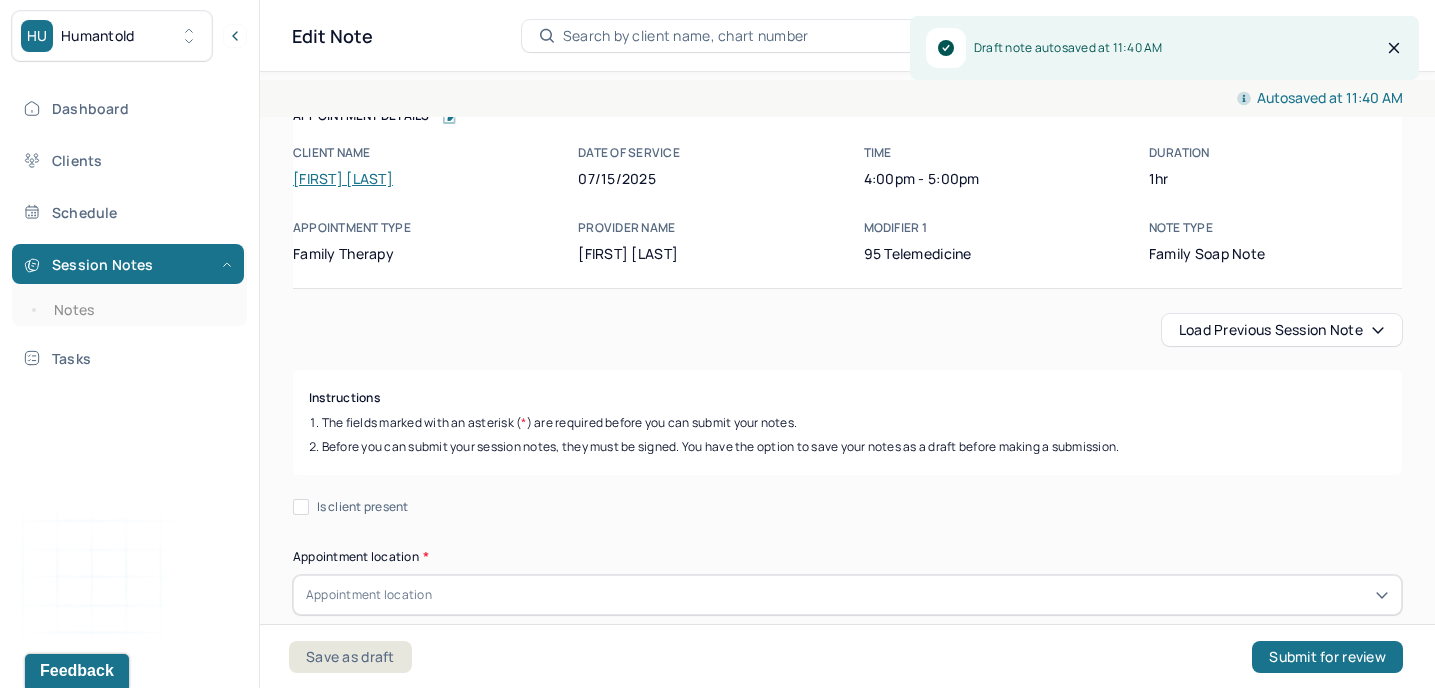click on "Is client present" at bounding box center (363, 507) 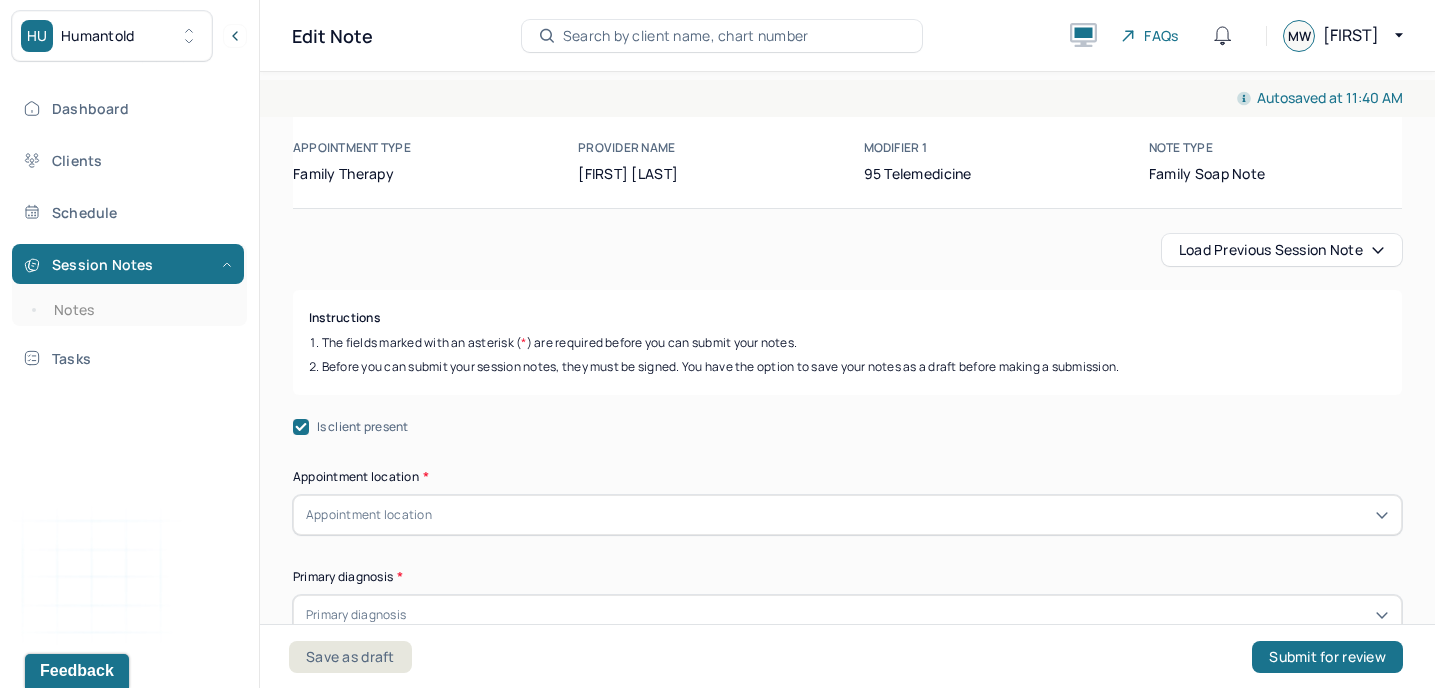 scroll, scrollTop: 66, scrollLeft: 0, axis: vertical 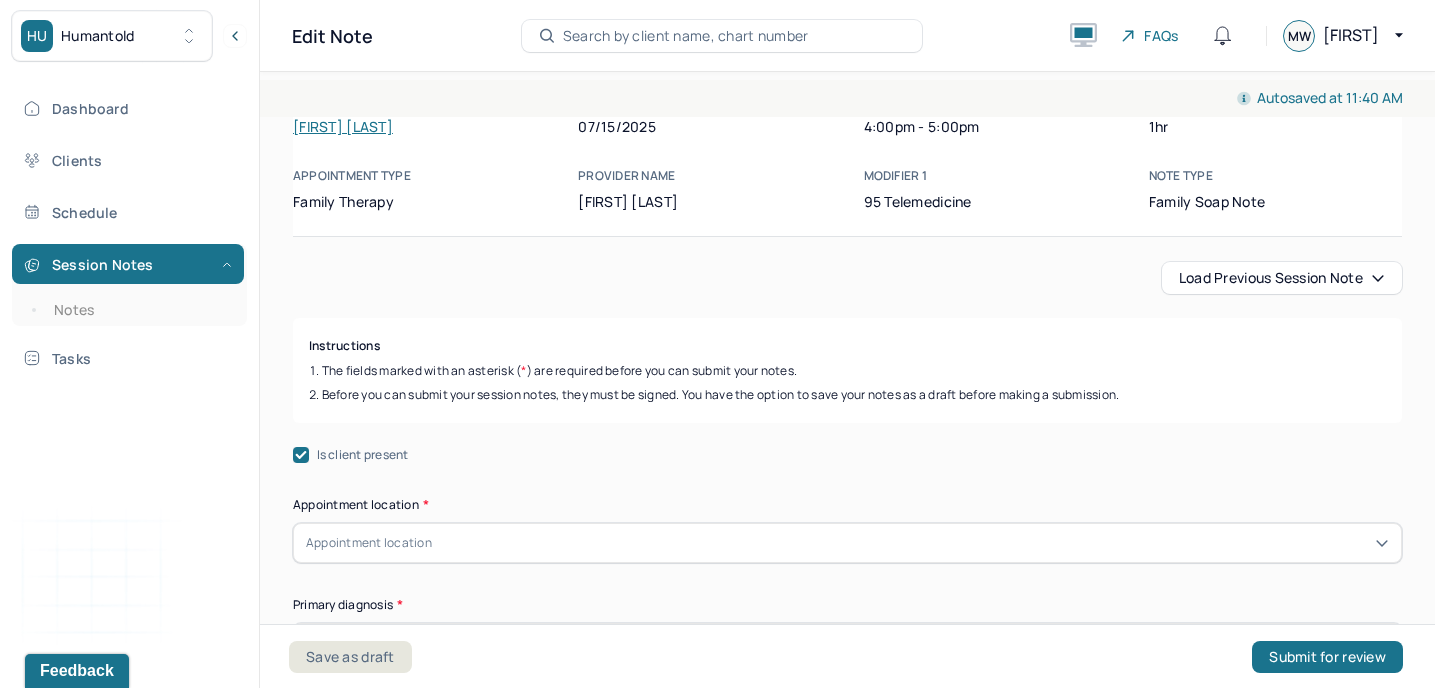 click on "Load previous session note" at bounding box center (1282, 278) 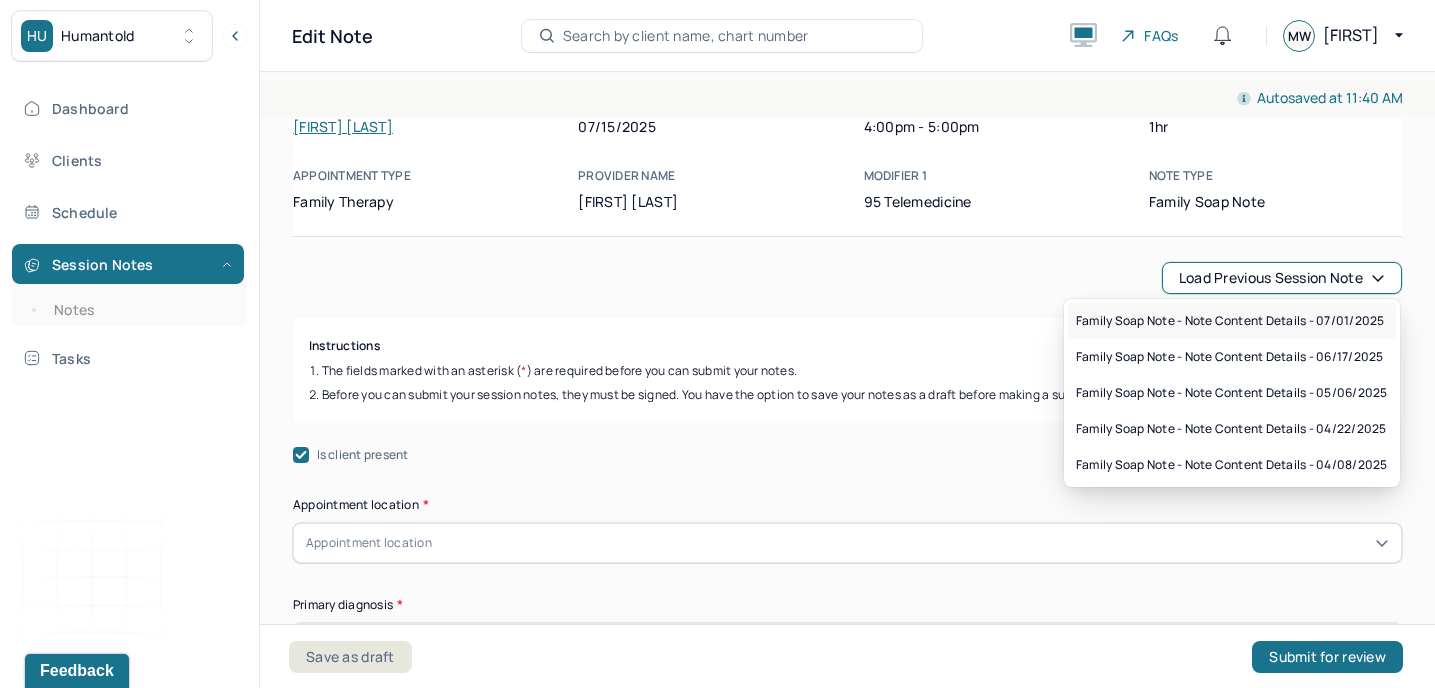 click on "Family soap note   - Note content Details -   07/01/2025" at bounding box center [1230, 321] 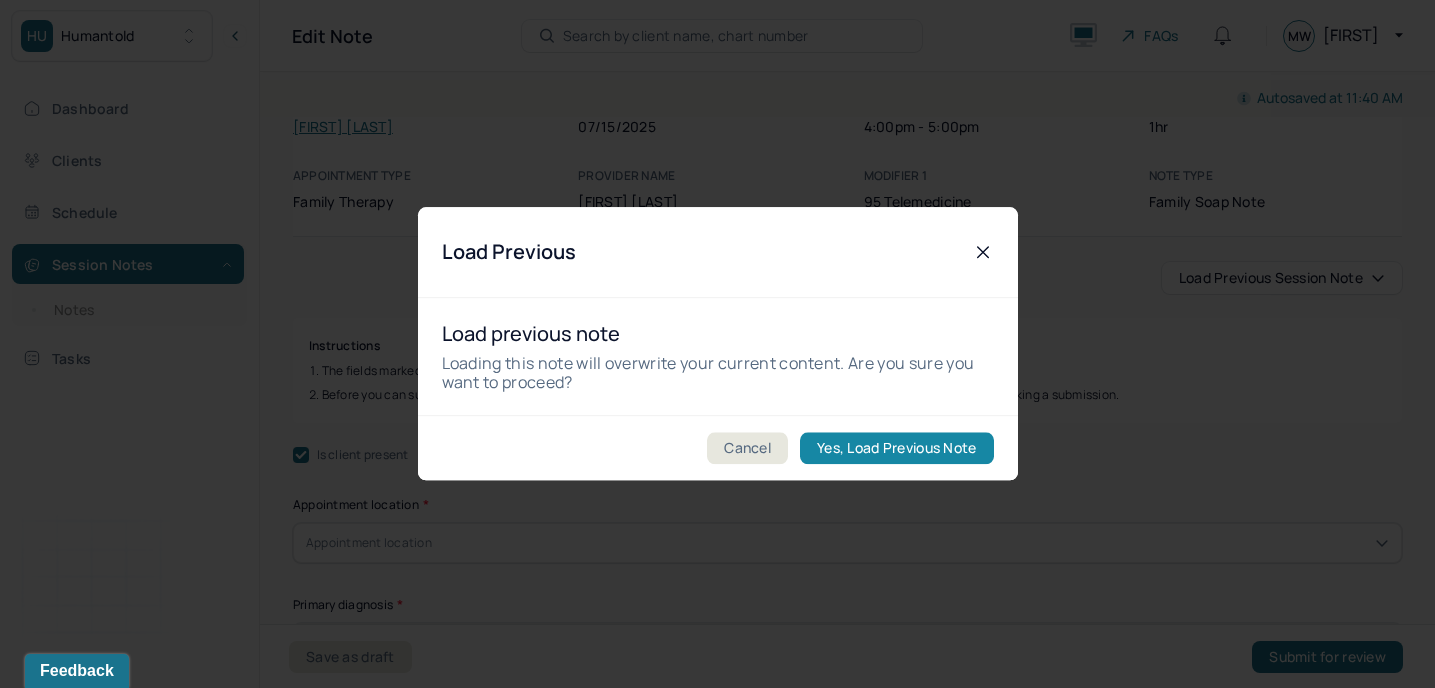 click on "Yes, Load Previous Note" at bounding box center (896, 449) 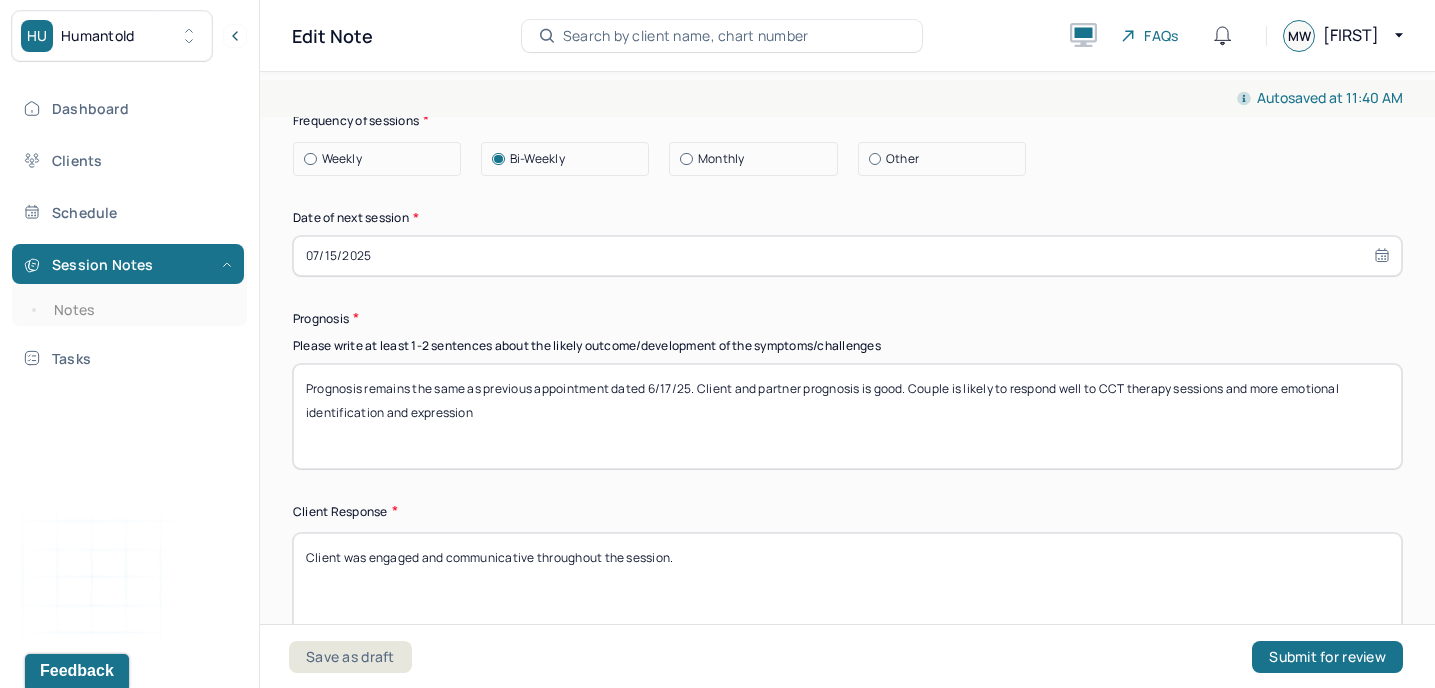 scroll, scrollTop: 2592, scrollLeft: 0, axis: vertical 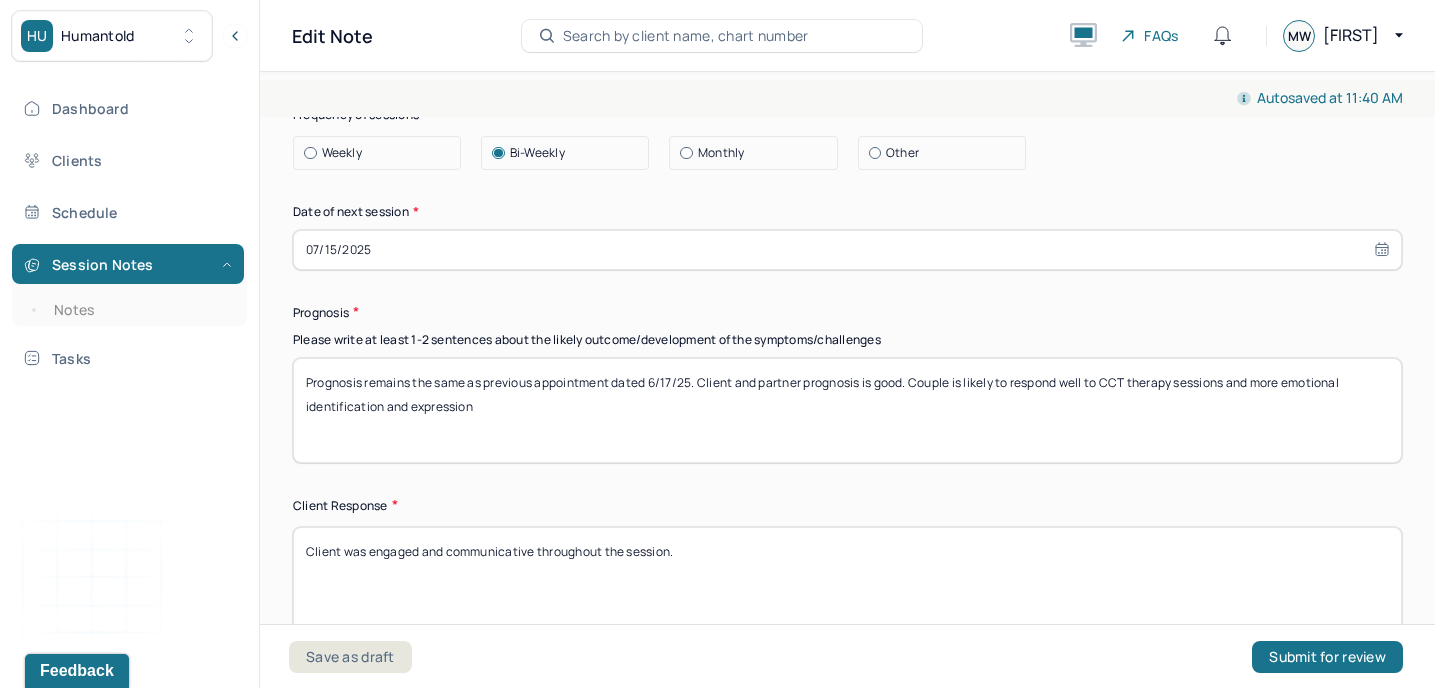 drag, startPoint x: 673, startPoint y: 376, endPoint x: 650, endPoint y: 376, distance: 23 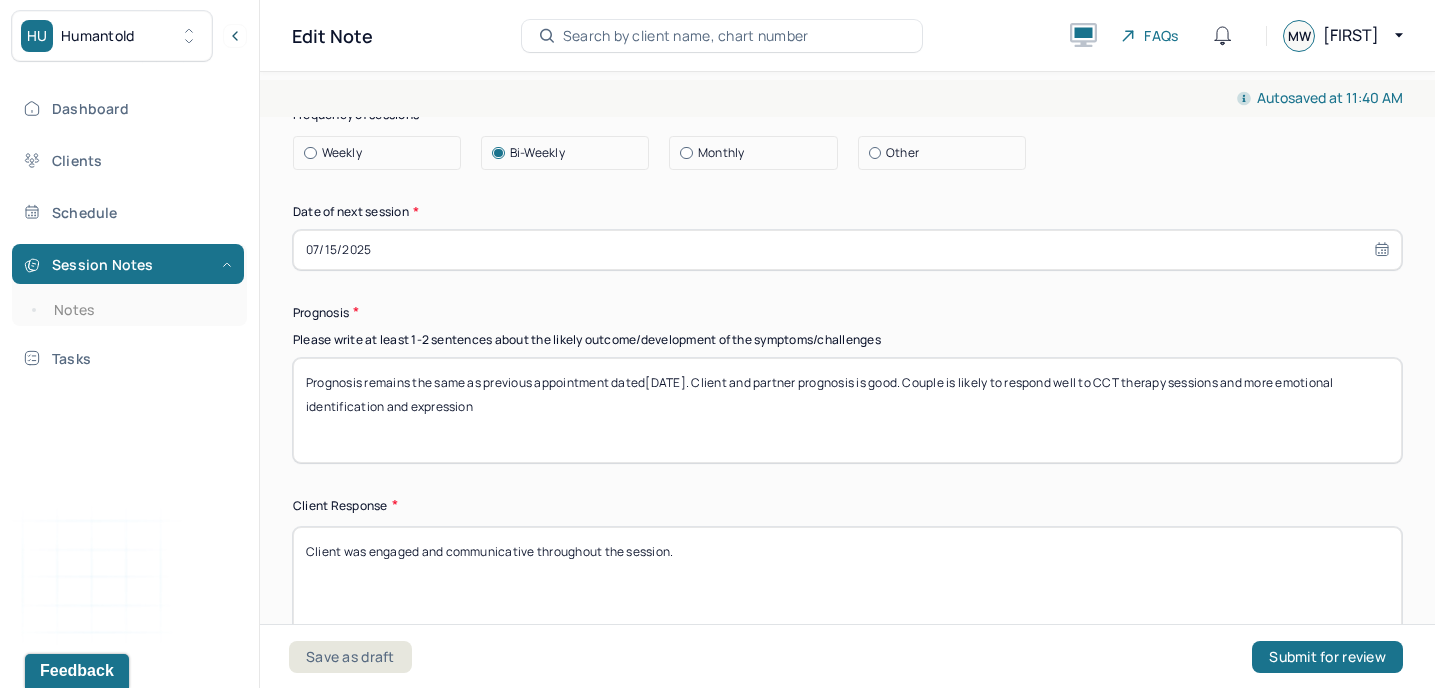 click on "Prognosis remains the same as previous appointment dated 6/17/25. Client and partner prognosis is good. Couple is likely to respond well to CCT therapy sessions and more emotional identification and expression" at bounding box center (847, 410) 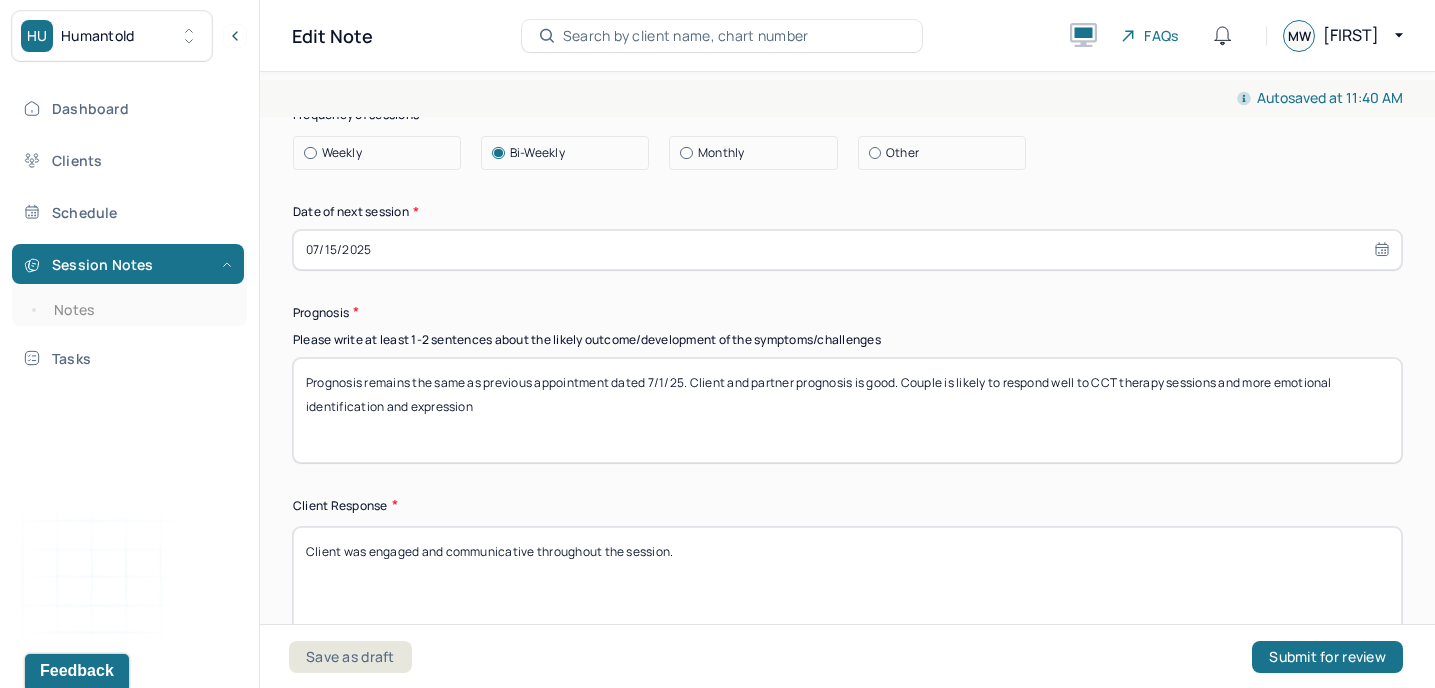type on "Prognosis remains the same as previous appointment dated 7/1/25. Client and partner prognosis is good. Couple is likely to respond well to CCT therapy sessions and more emotional identification and expression" 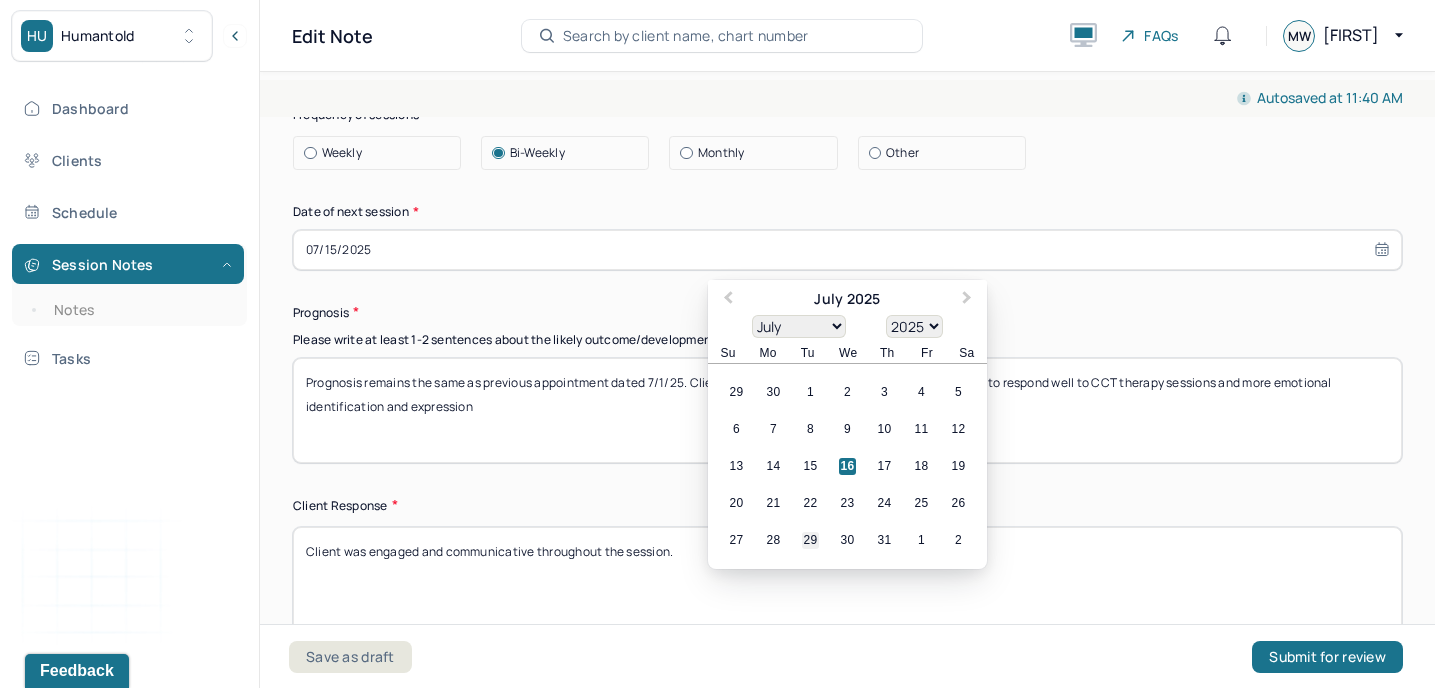click on "29" at bounding box center (810, 540) 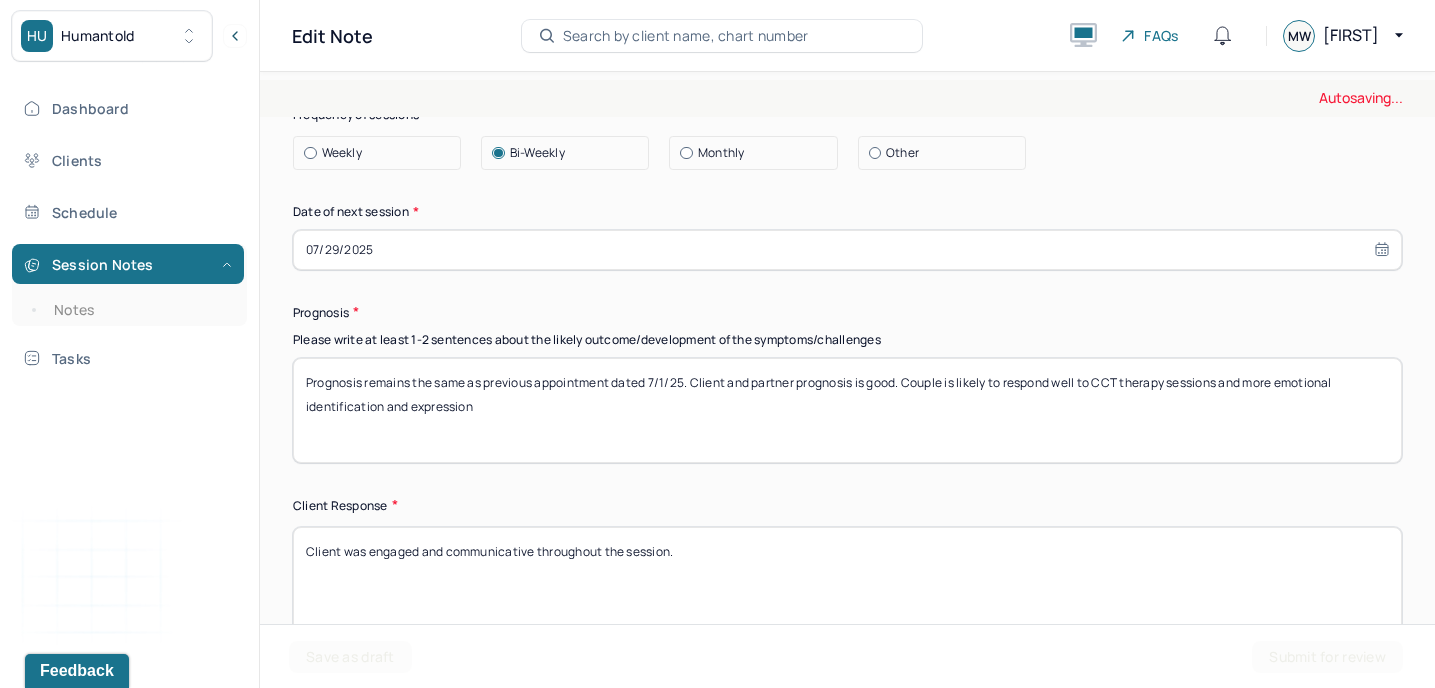 click on "Save as draft" at bounding box center [350, 657] 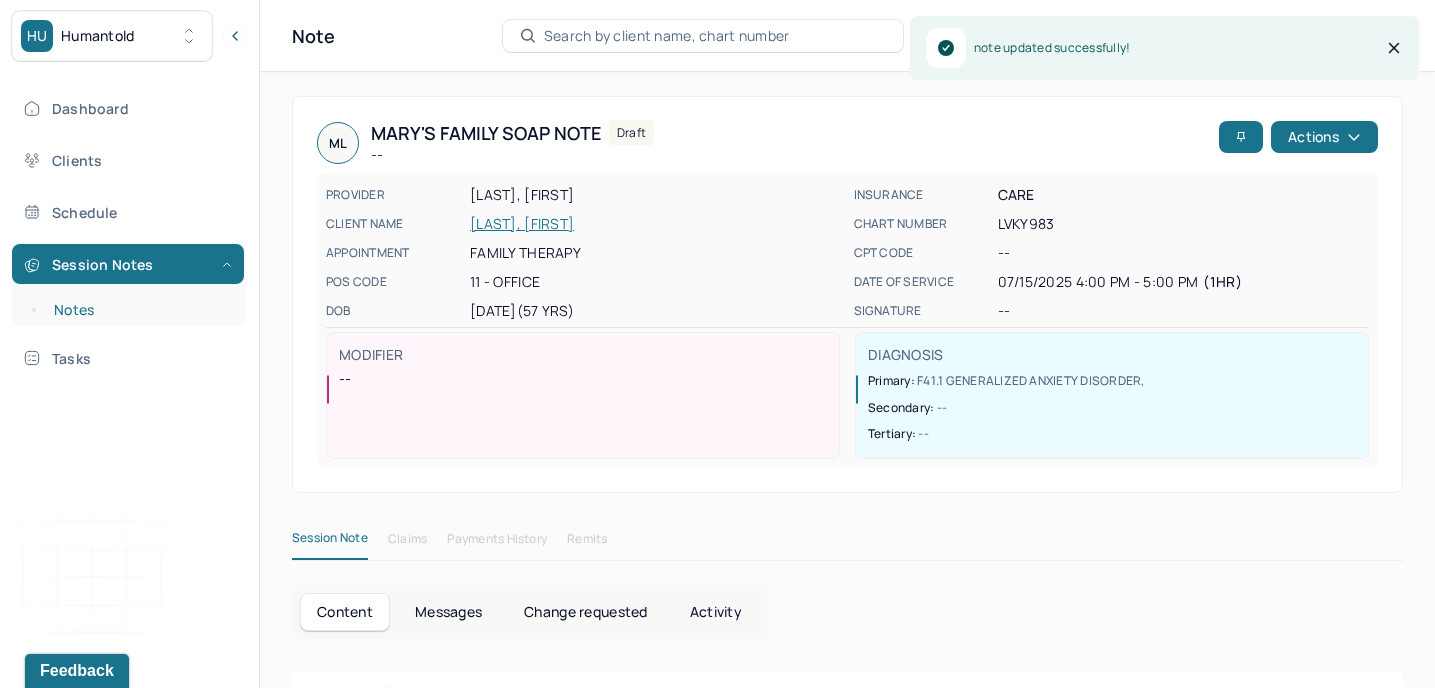 click on "Notes" at bounding box center (139, 310) 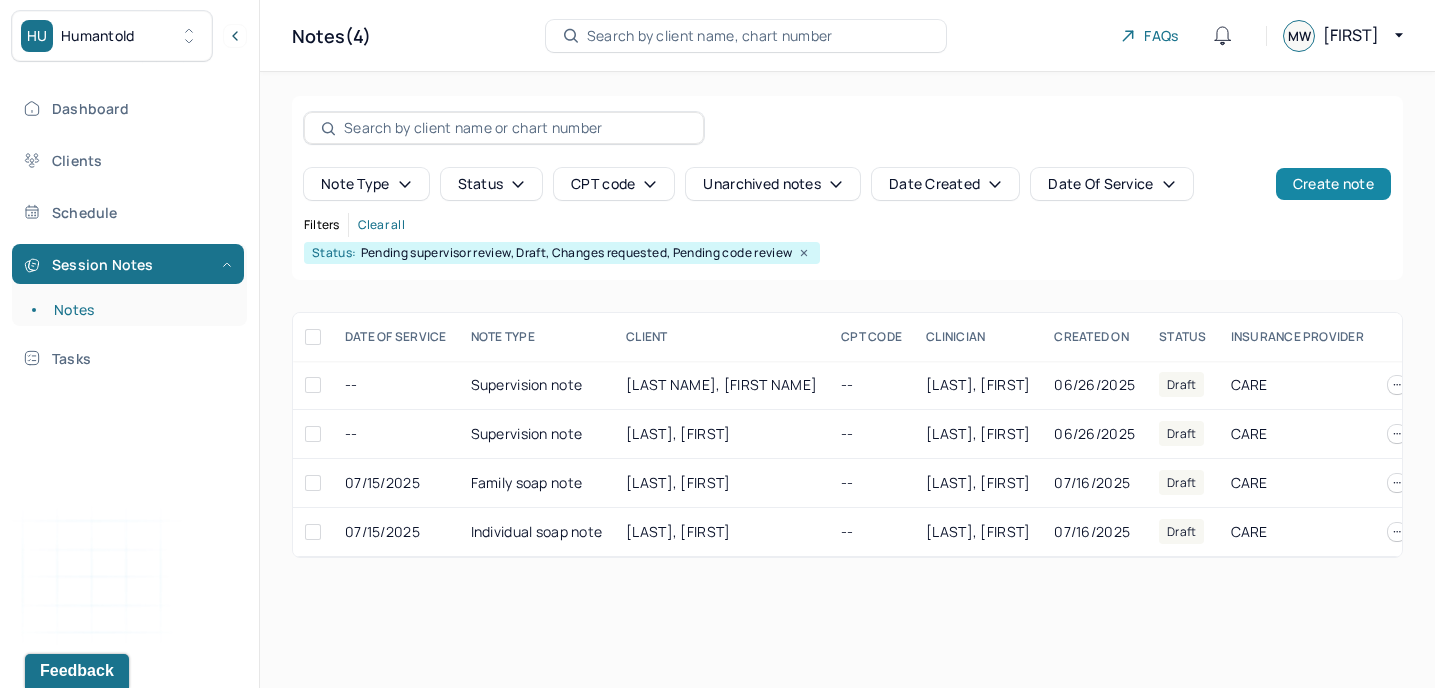 click on "Create note" at bounding box center [1333, 184] 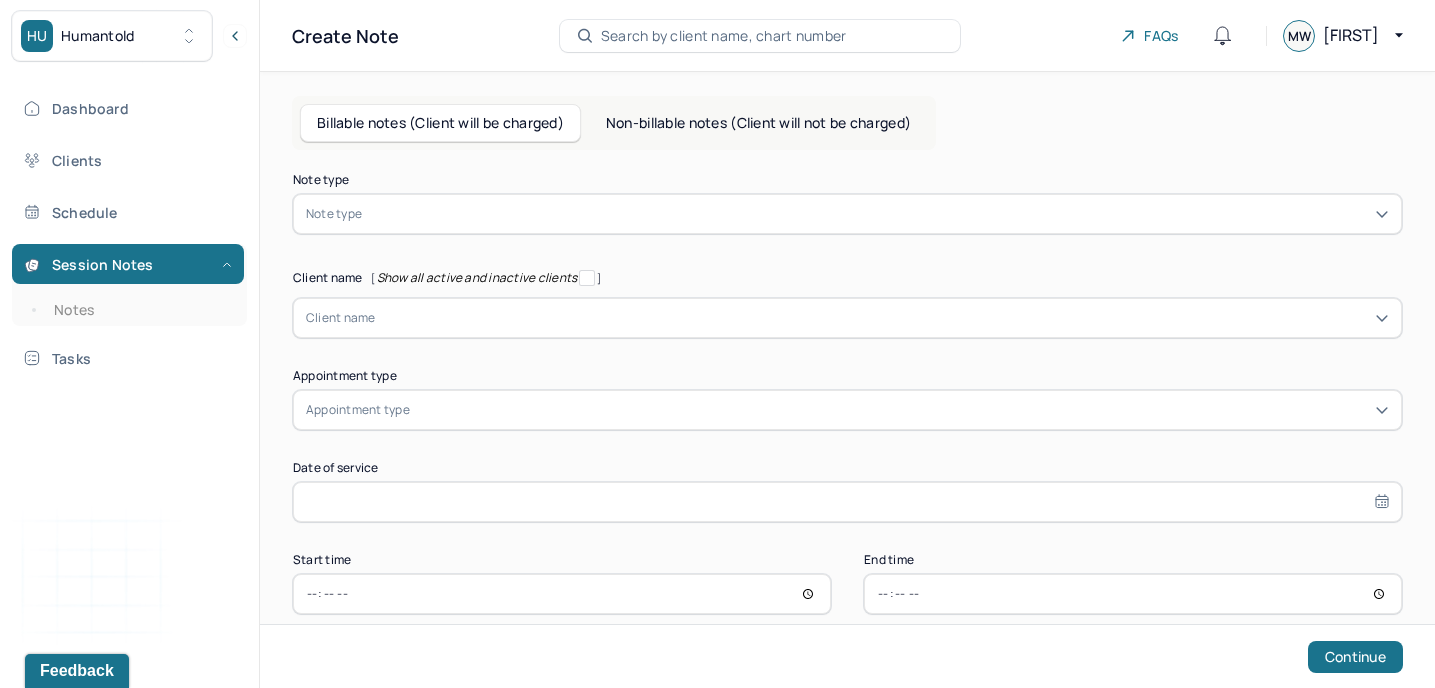 click at bounding box center (877, 214) 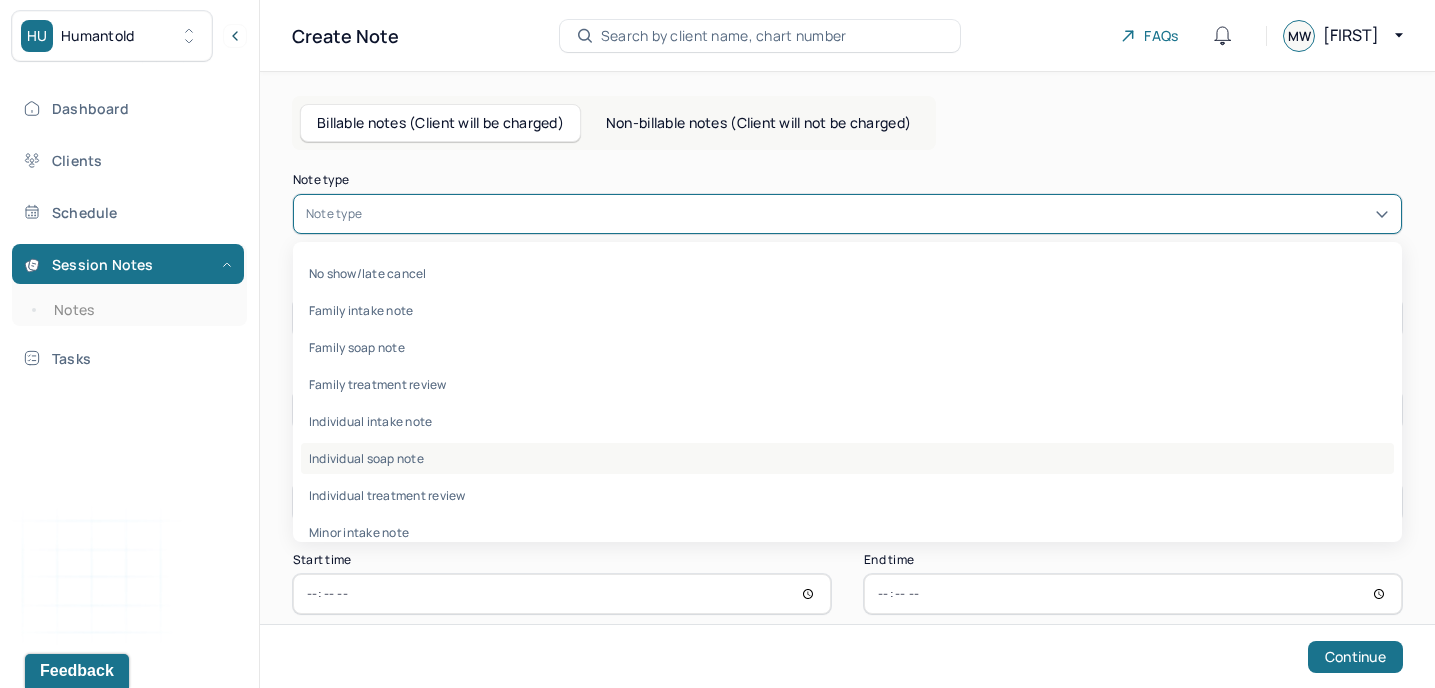 click on "Individual soap note" at bounding box center (847, 458) 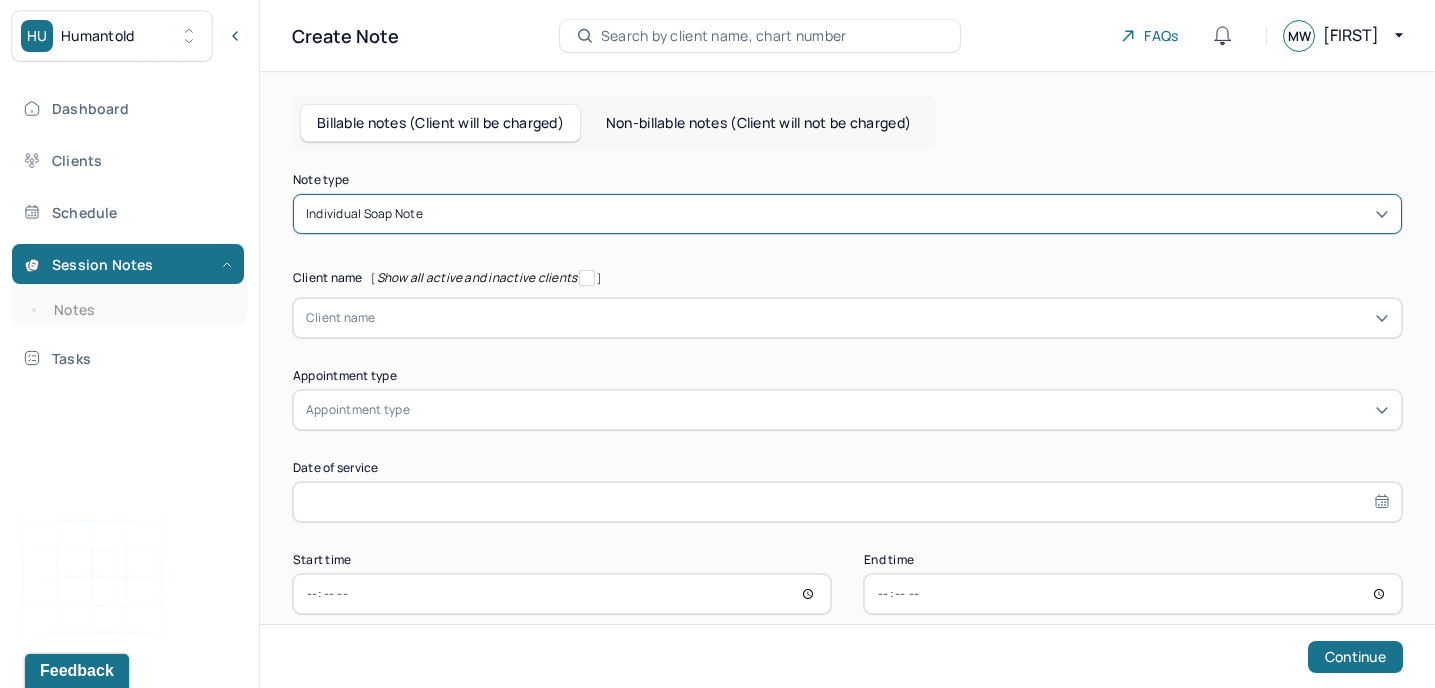click on "Client name" at bounding box center [341, 318] 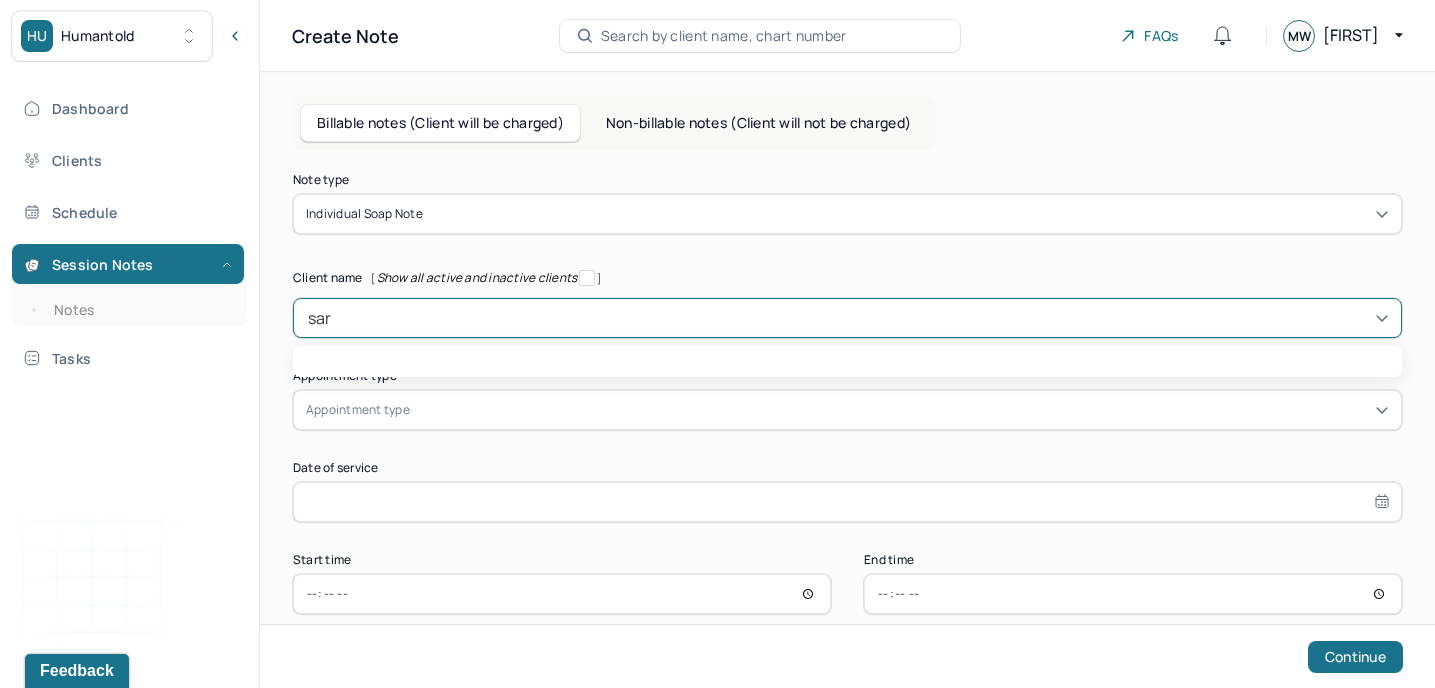 type on "[PERSON]" 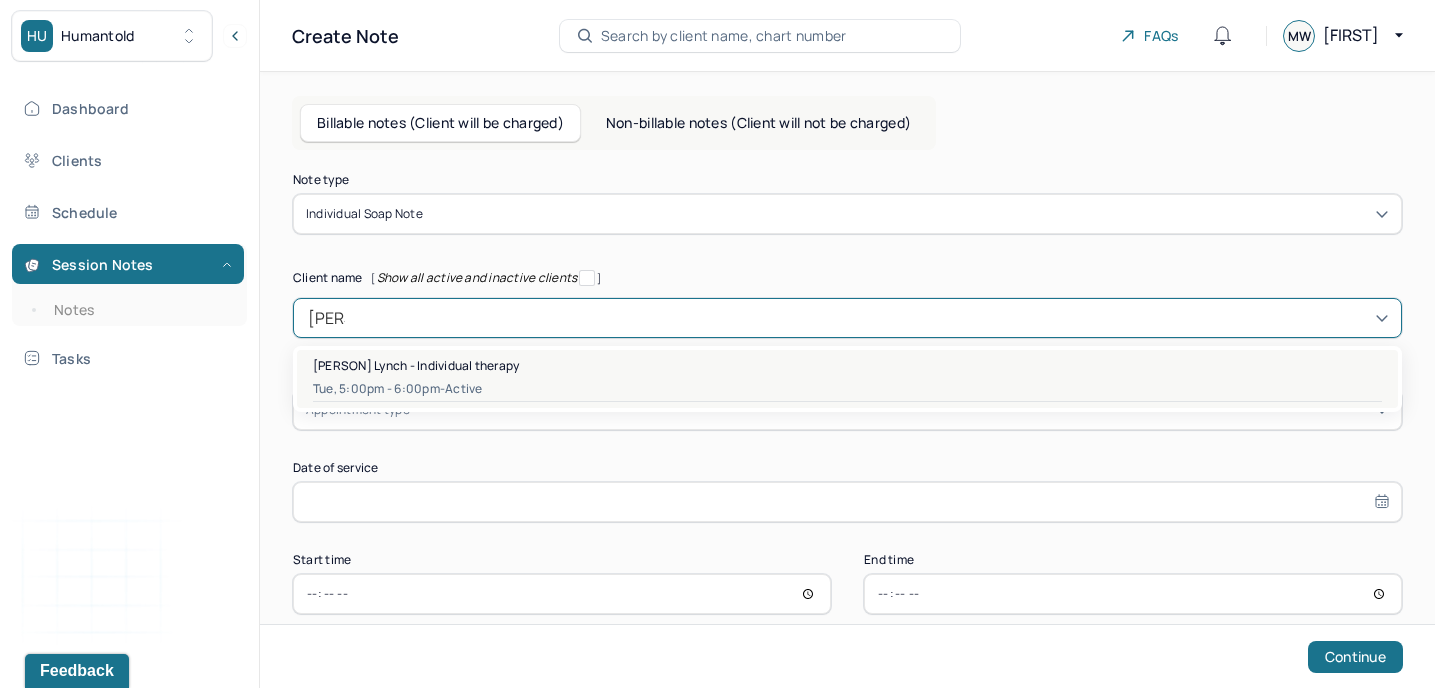 click on "[PERSON] Lynch - Individual therapy" at bounding box center [416, 365] 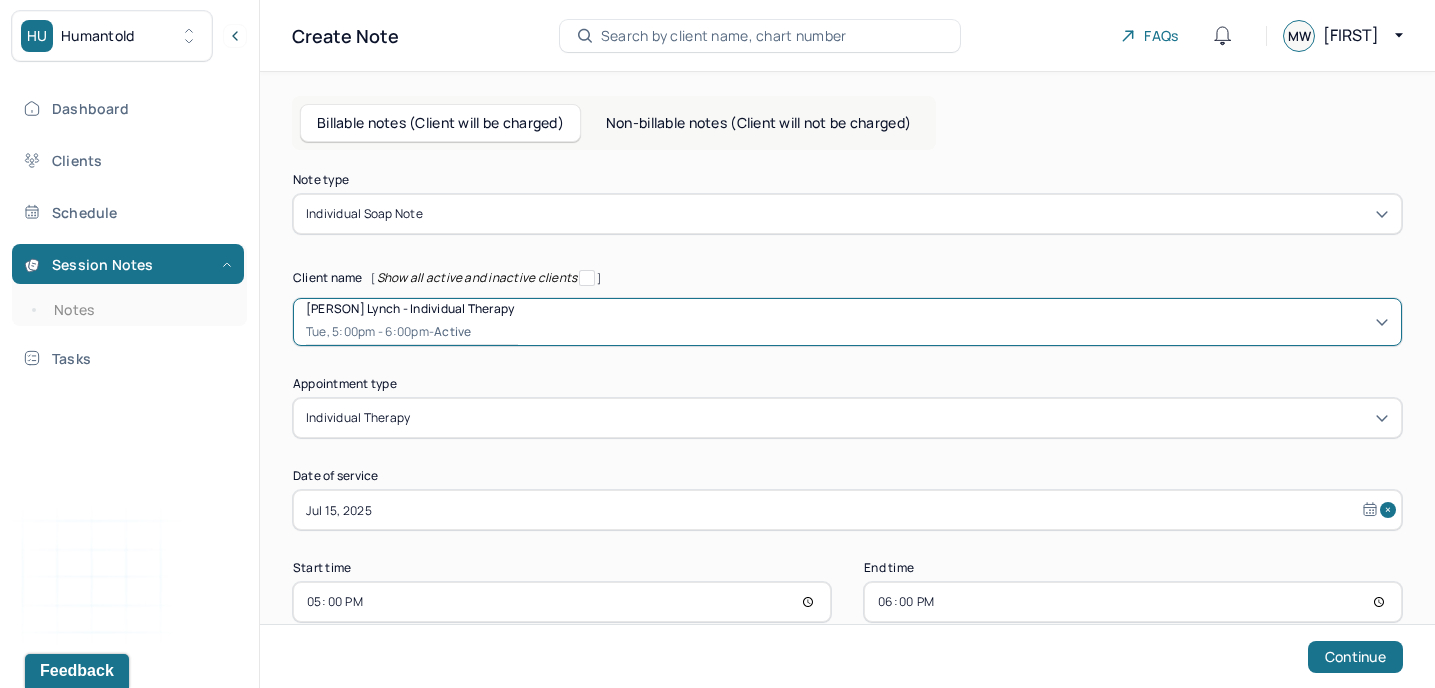 scroll, scrollTop: 39, scrollLeft: 0, axis: vertical 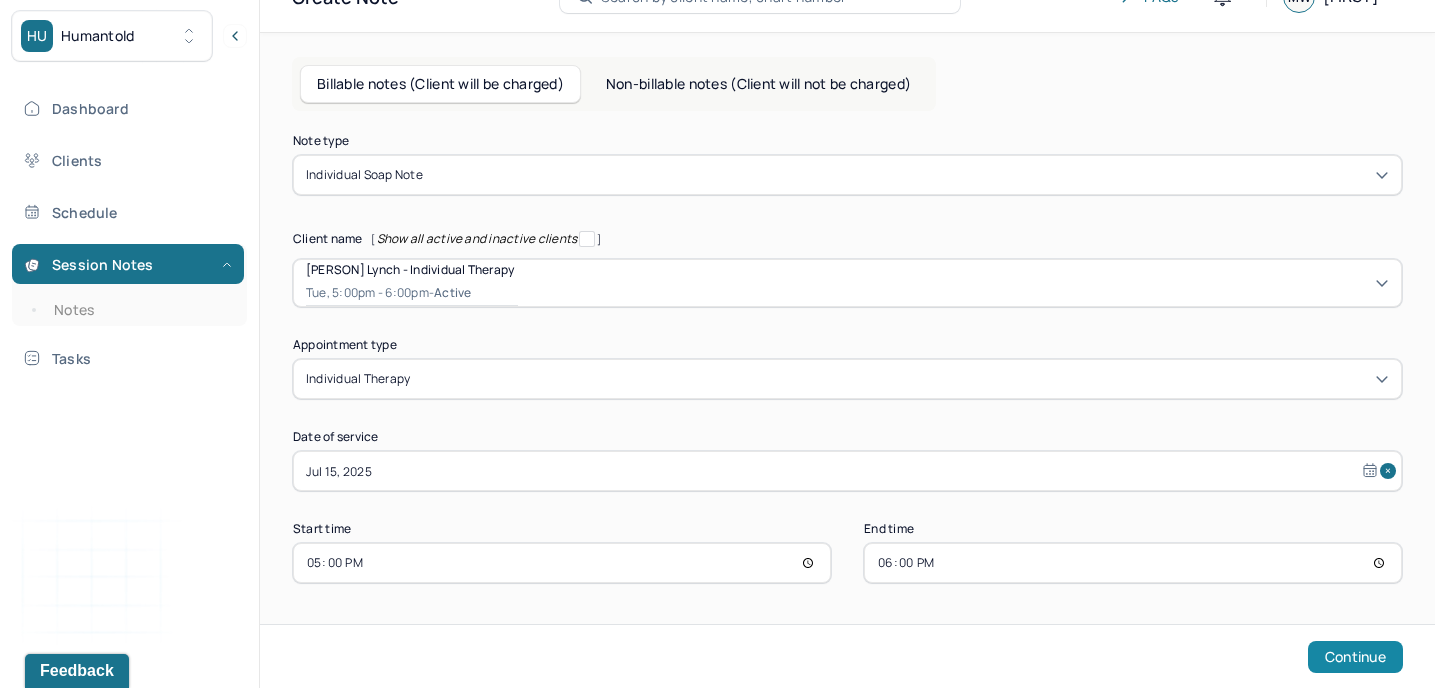 click on "Continue" at bounding box center (1355, 657) 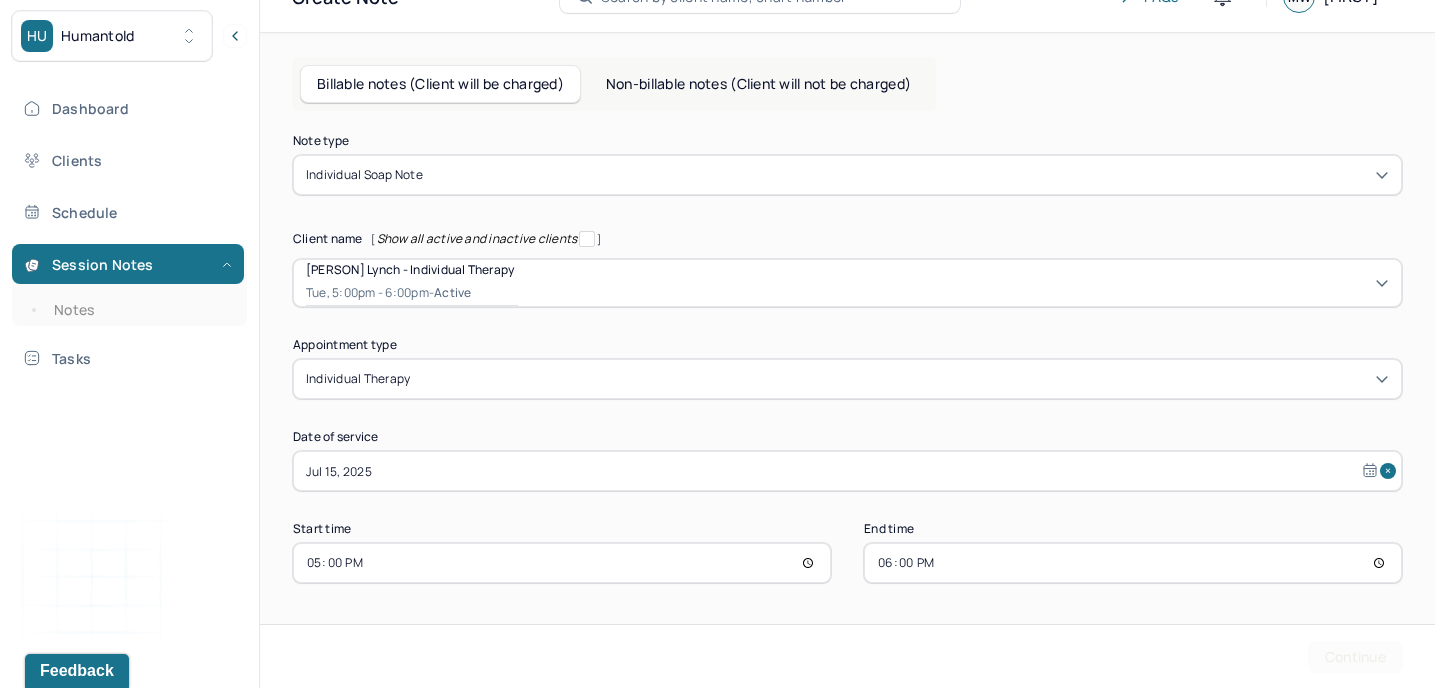 scroll, scrollTop: 0, scrollLeft: 0, axis: both 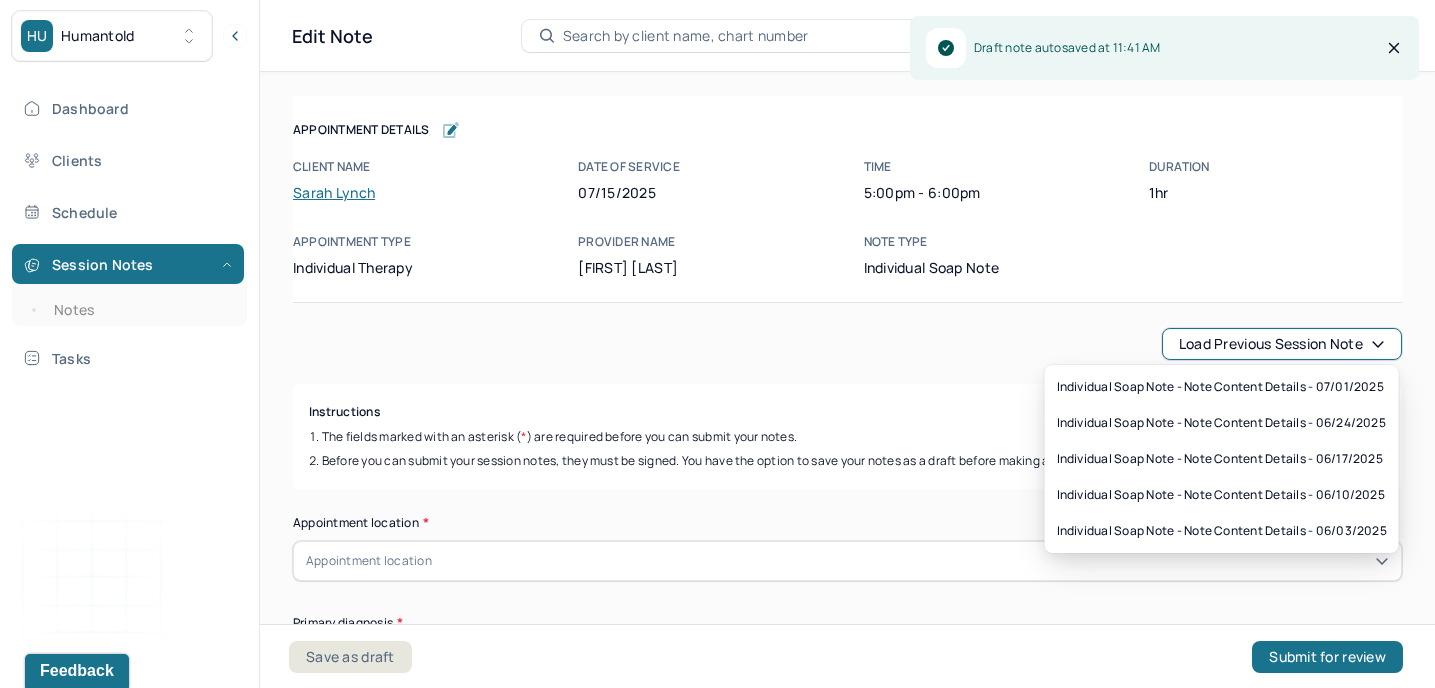 click on "Load previous session note" at bounding box center [1282, 344] 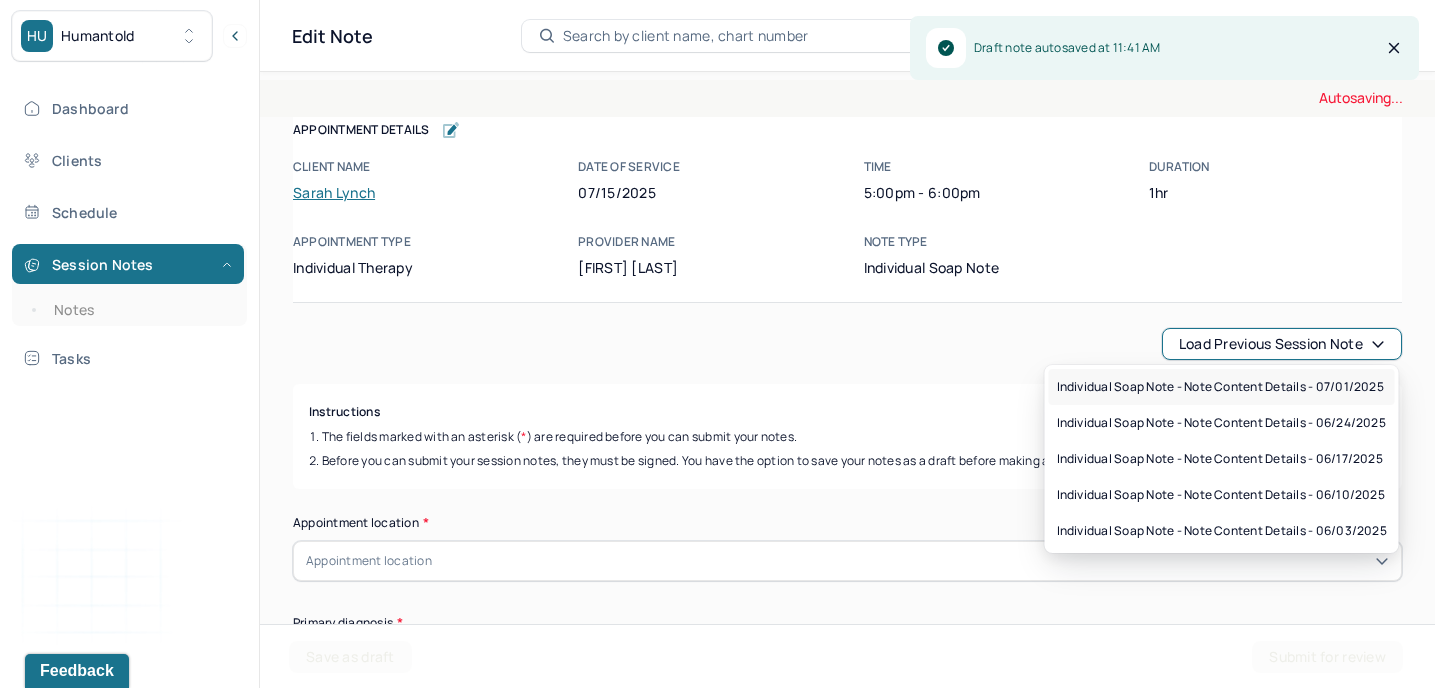 click on "Individual soap note   - Note content Details -   07/01/2025" at bounding box center (1220, 387) 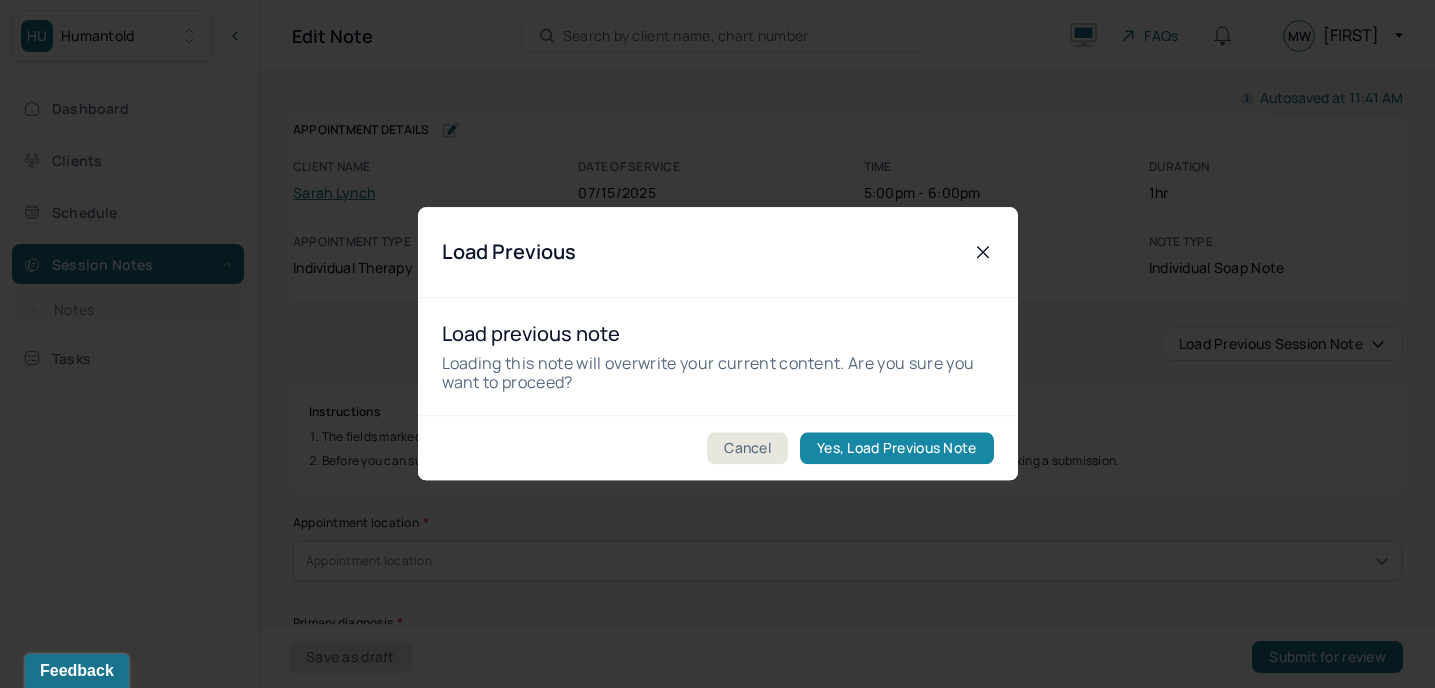 click on "Yes, Load Previous Note" at bounding box center [896, 449] 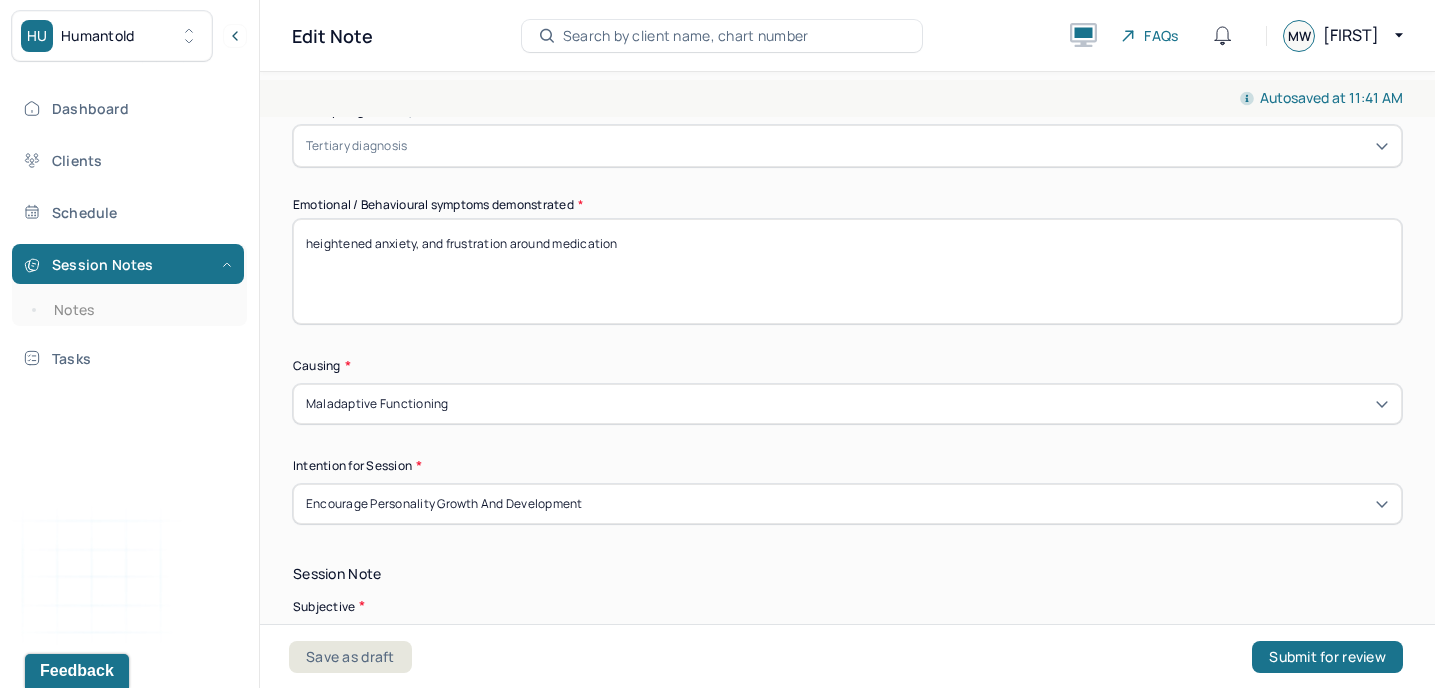 scroll, scrollTop: 842, scrollLeft: 0, axis: vertical 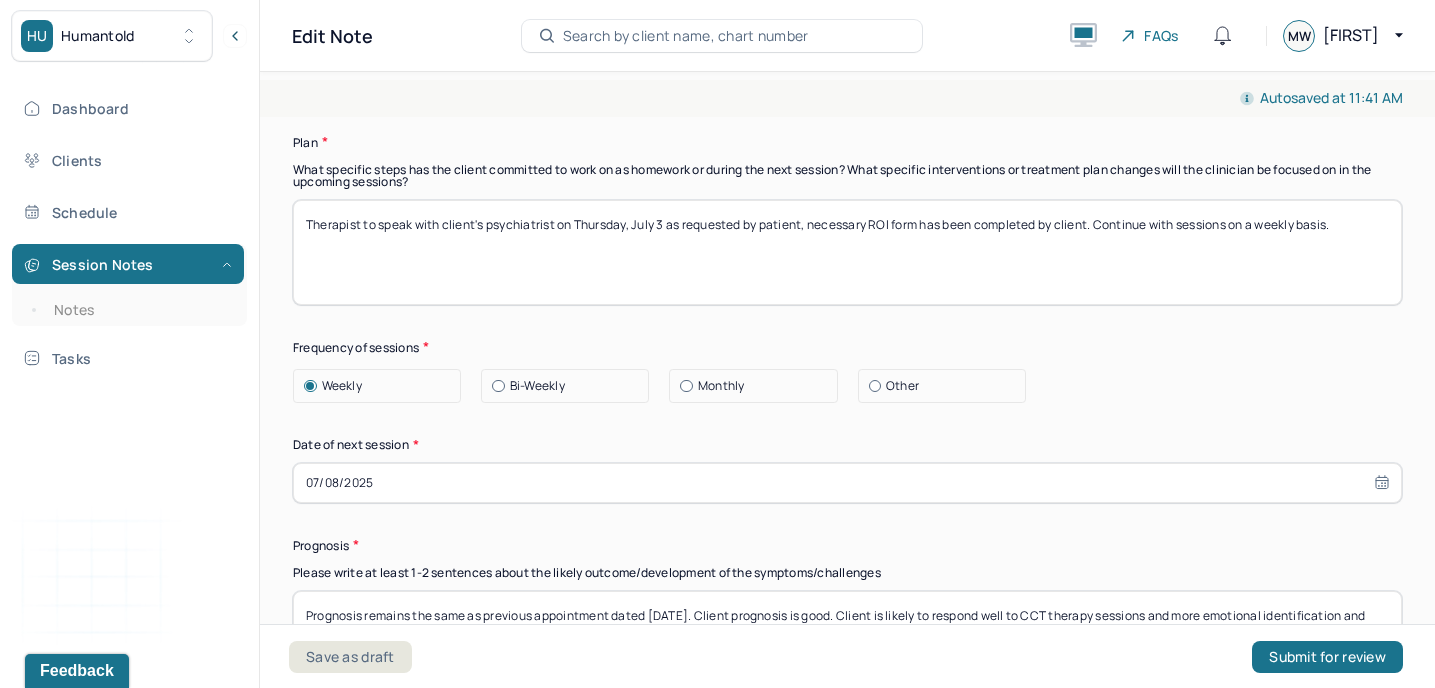 select on "6" 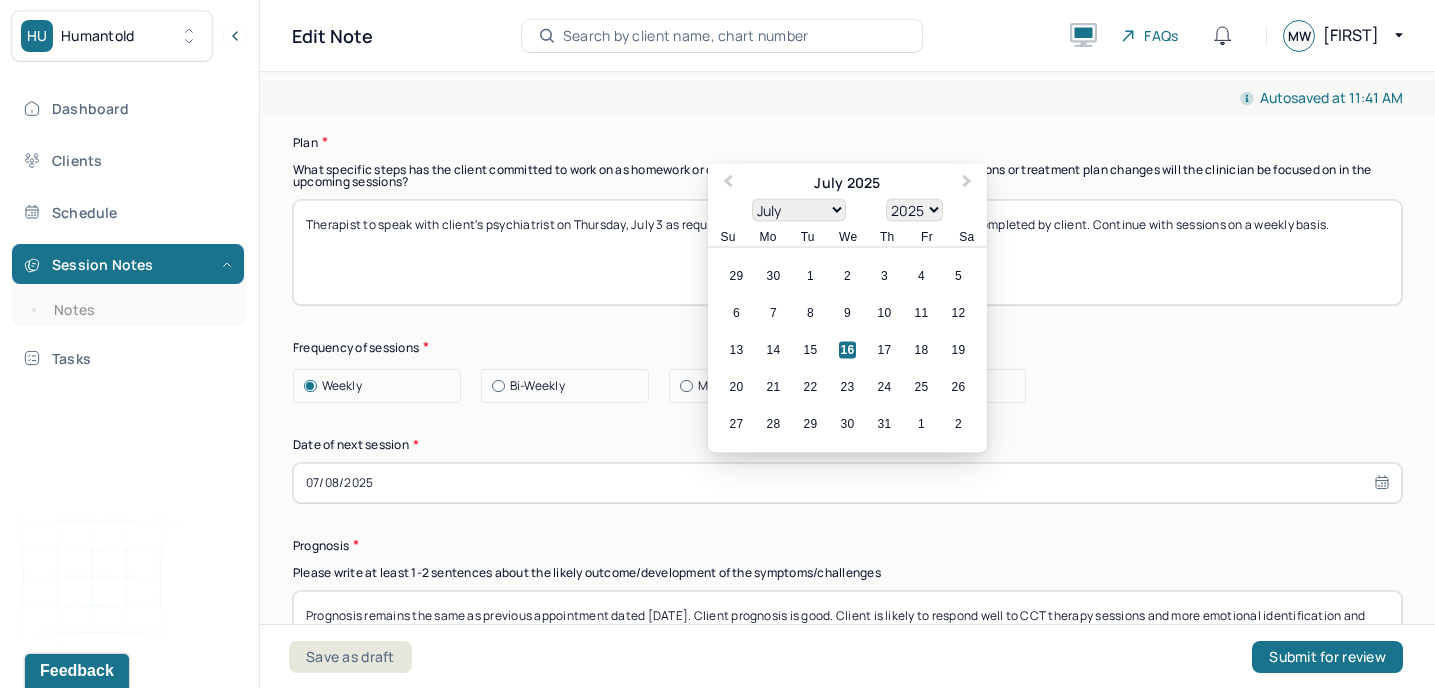 click on "07/08/2025" at bounding box center [847, 483] 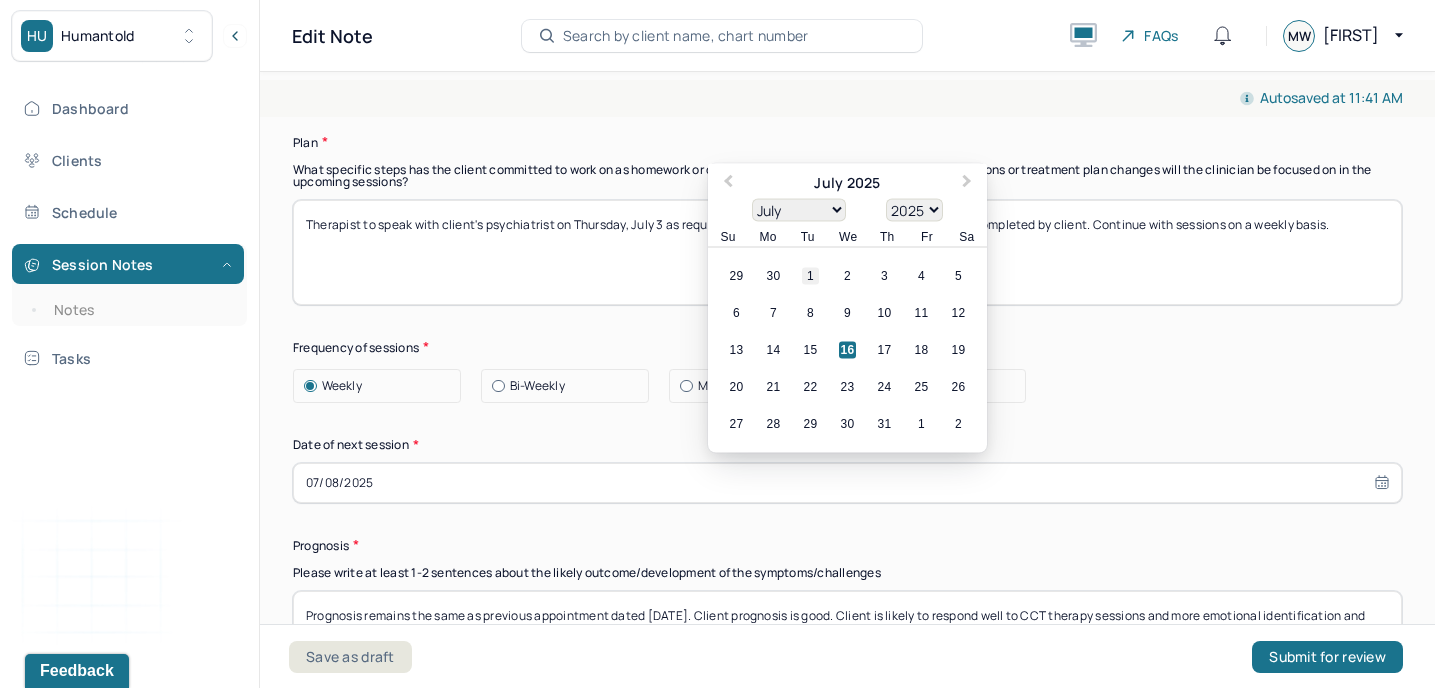 click on "1" at bounding box center [810, 275] 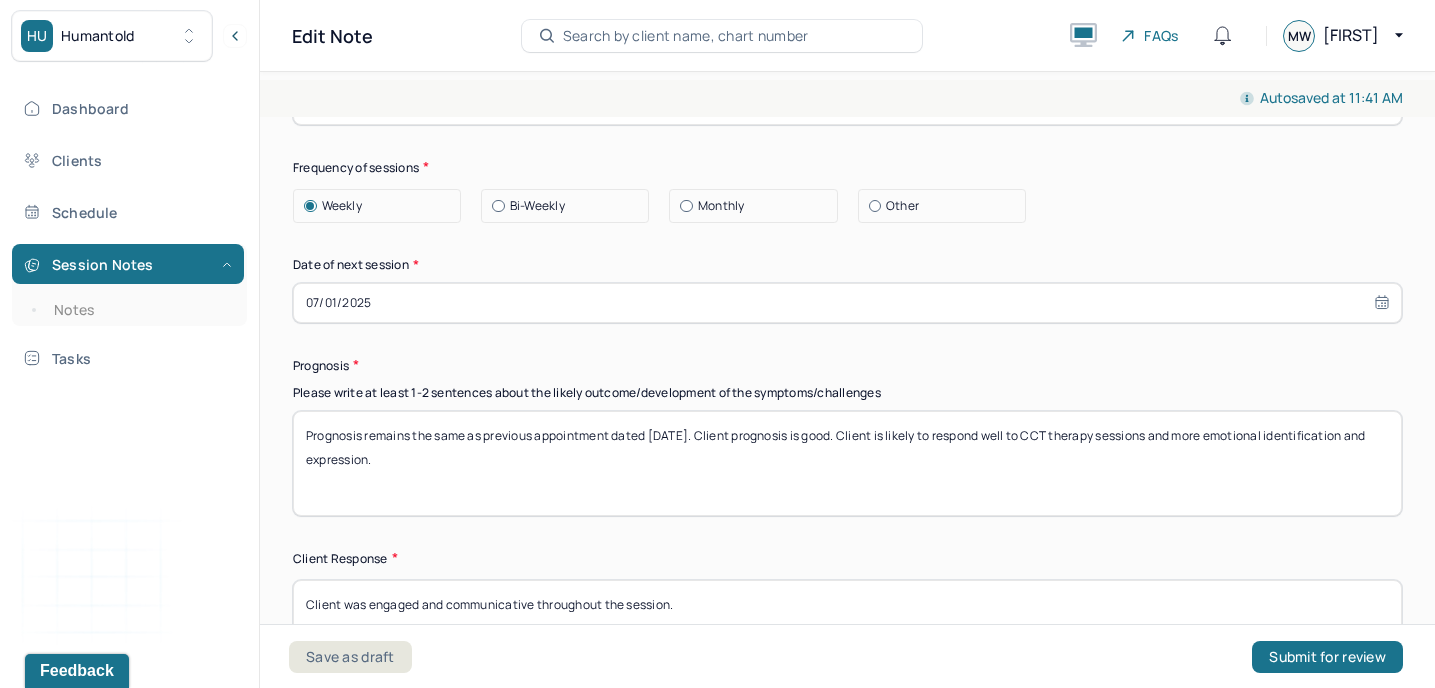scroll, scrollTop: 2492, scrollLeft: 0, axis: vertical 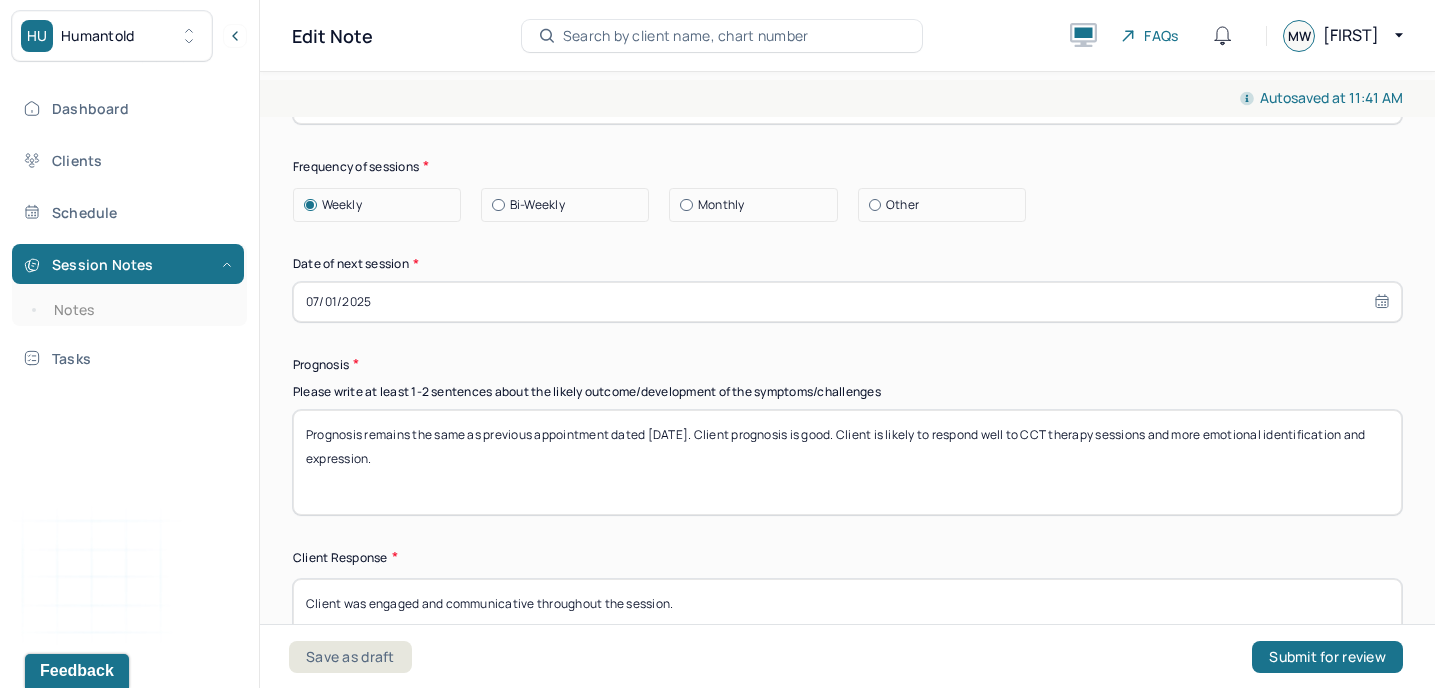 drag, startPoint x: 677, startPoint y: 431, endPoint x: 654, endPoint y: 430, distance: 23.021729 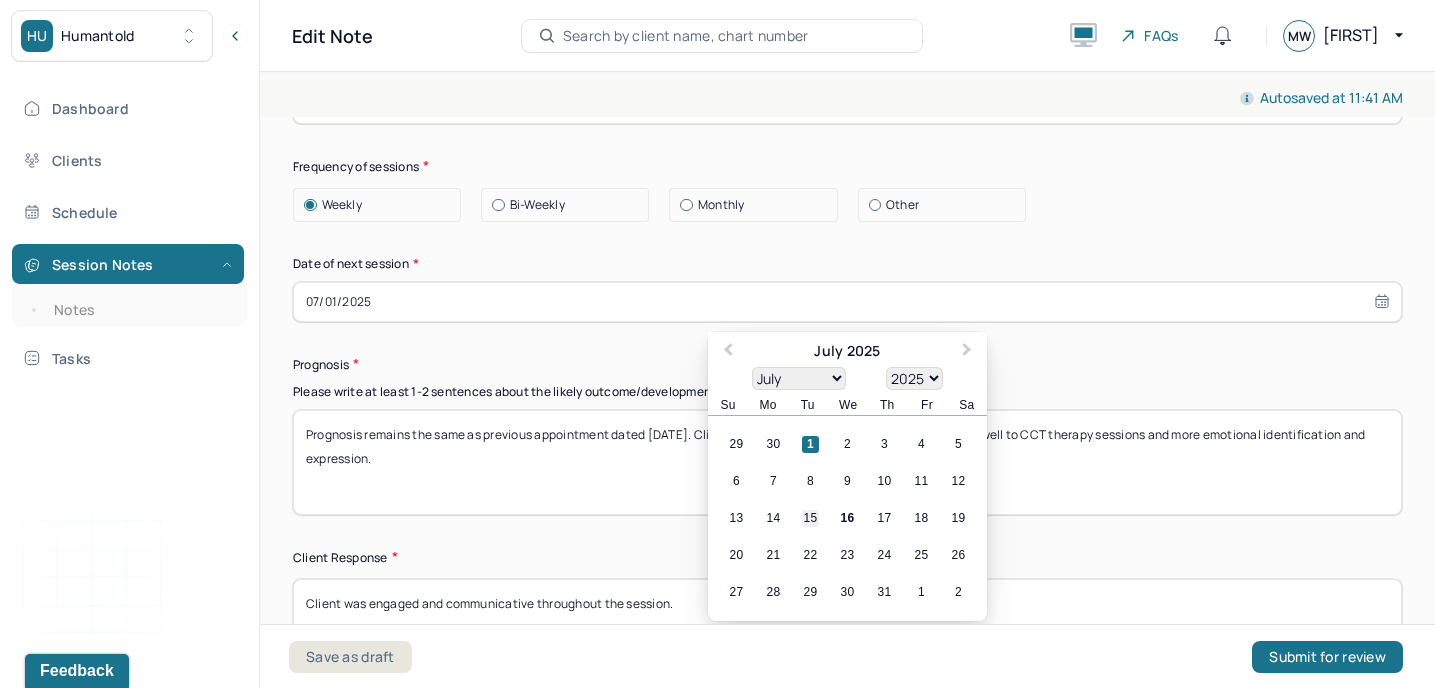 click on "15" at bounding box center (810, 518) 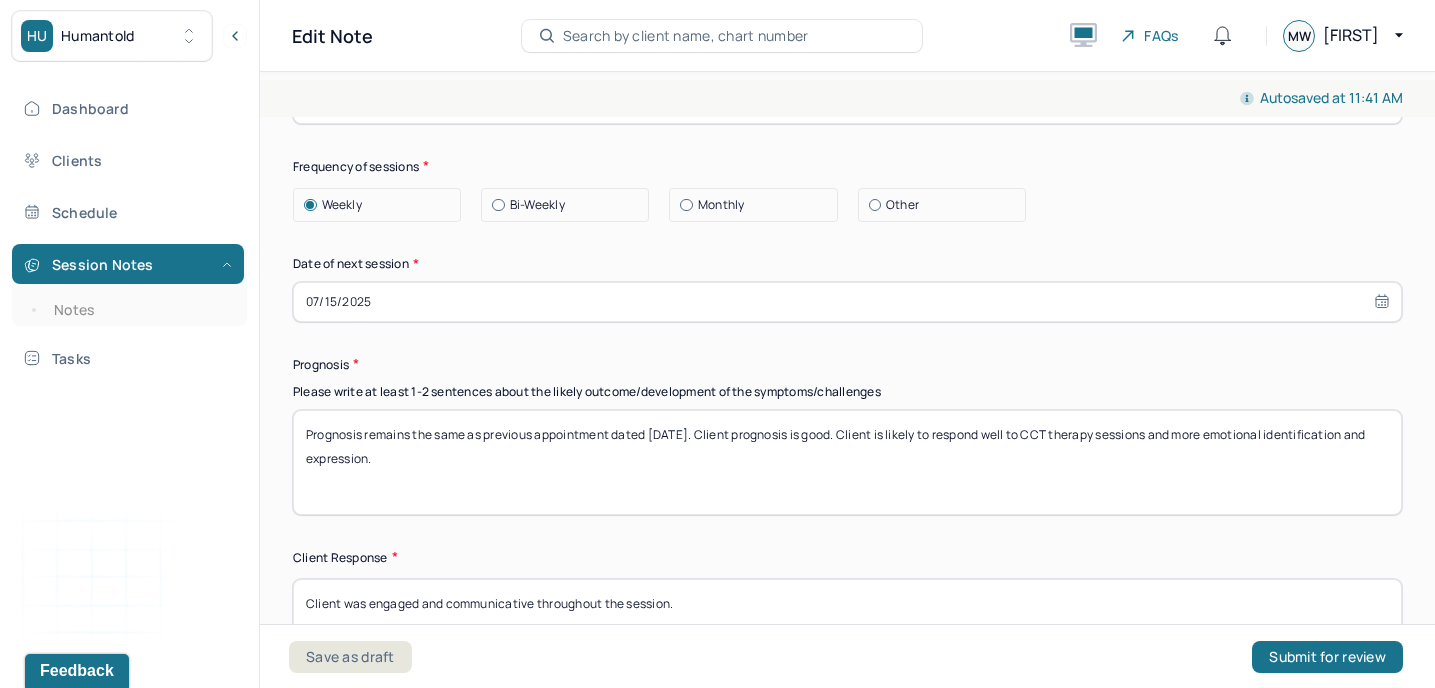 click on "07/15/2025" at bounding box center (847, 302) 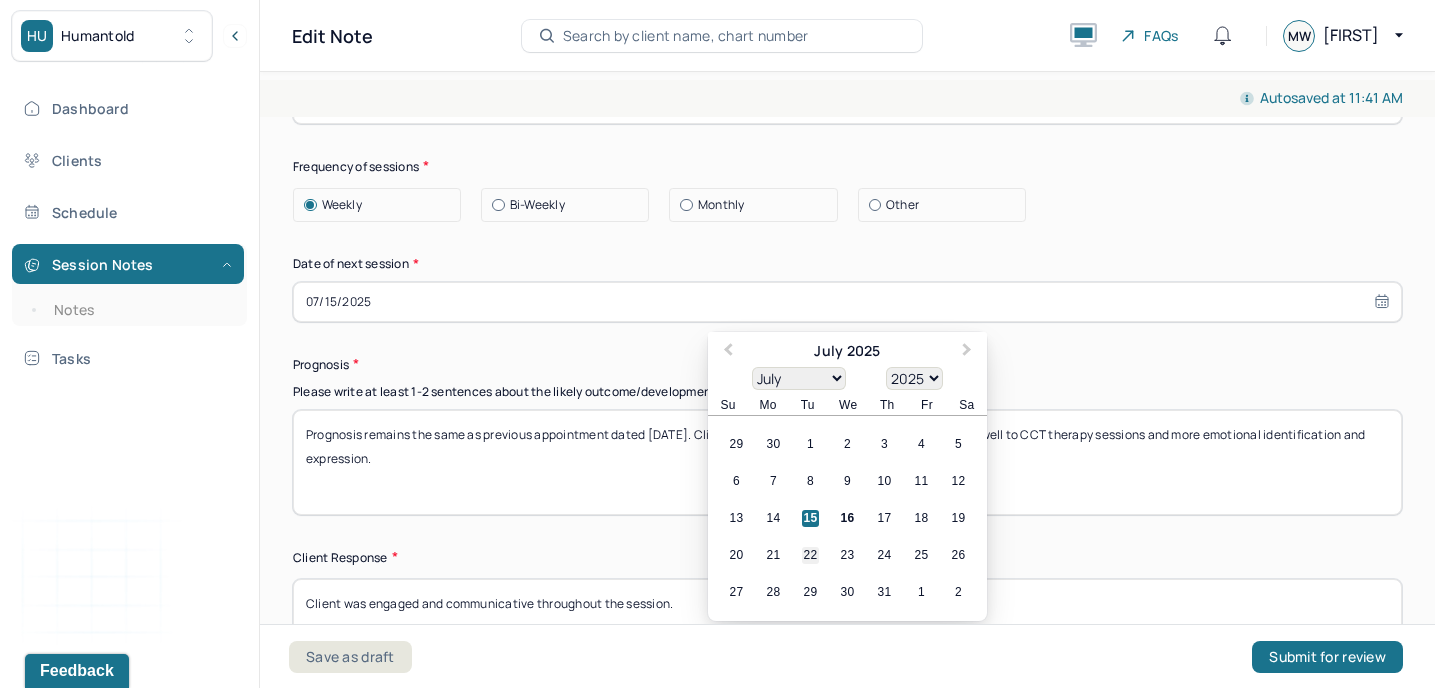 click on "22" at bounding box center [810, 555] 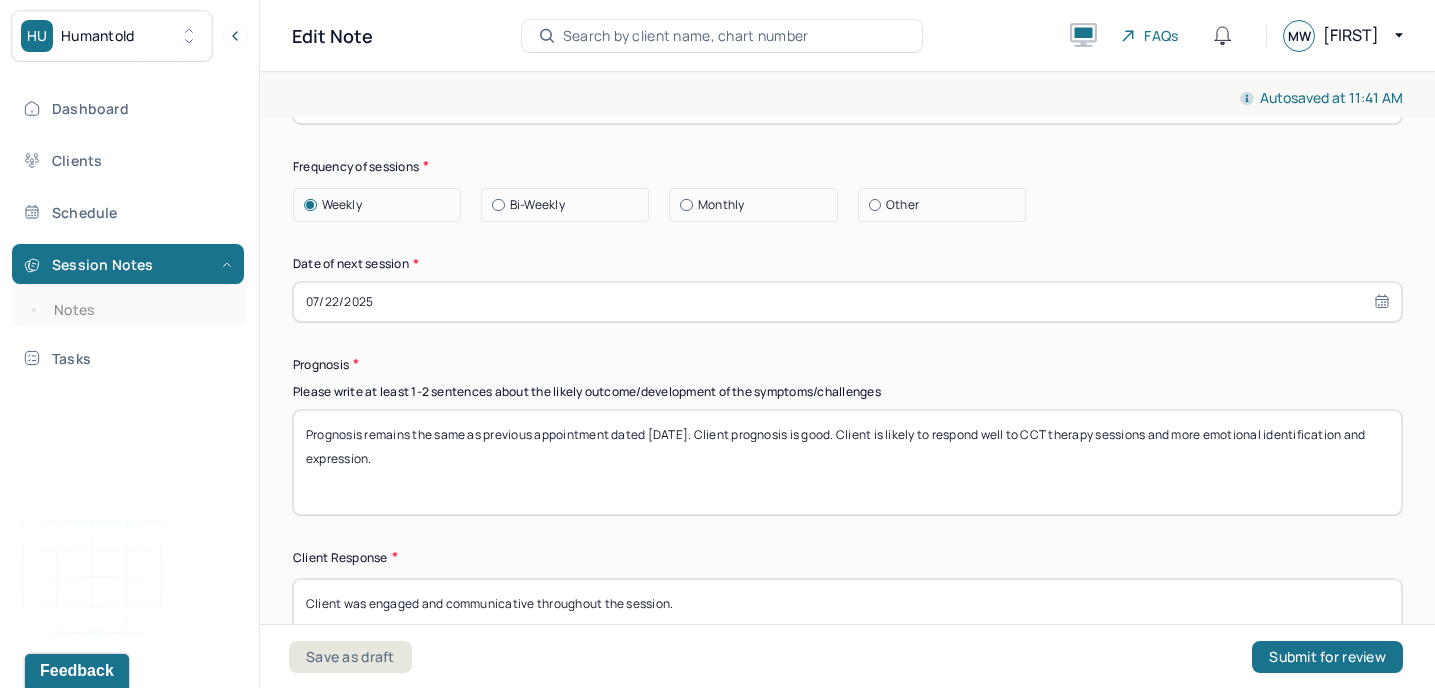 drag, startPoint x: 680, startPoint y: 431, endPoint x: 653, endPoint y: 432, distance: 27.018513 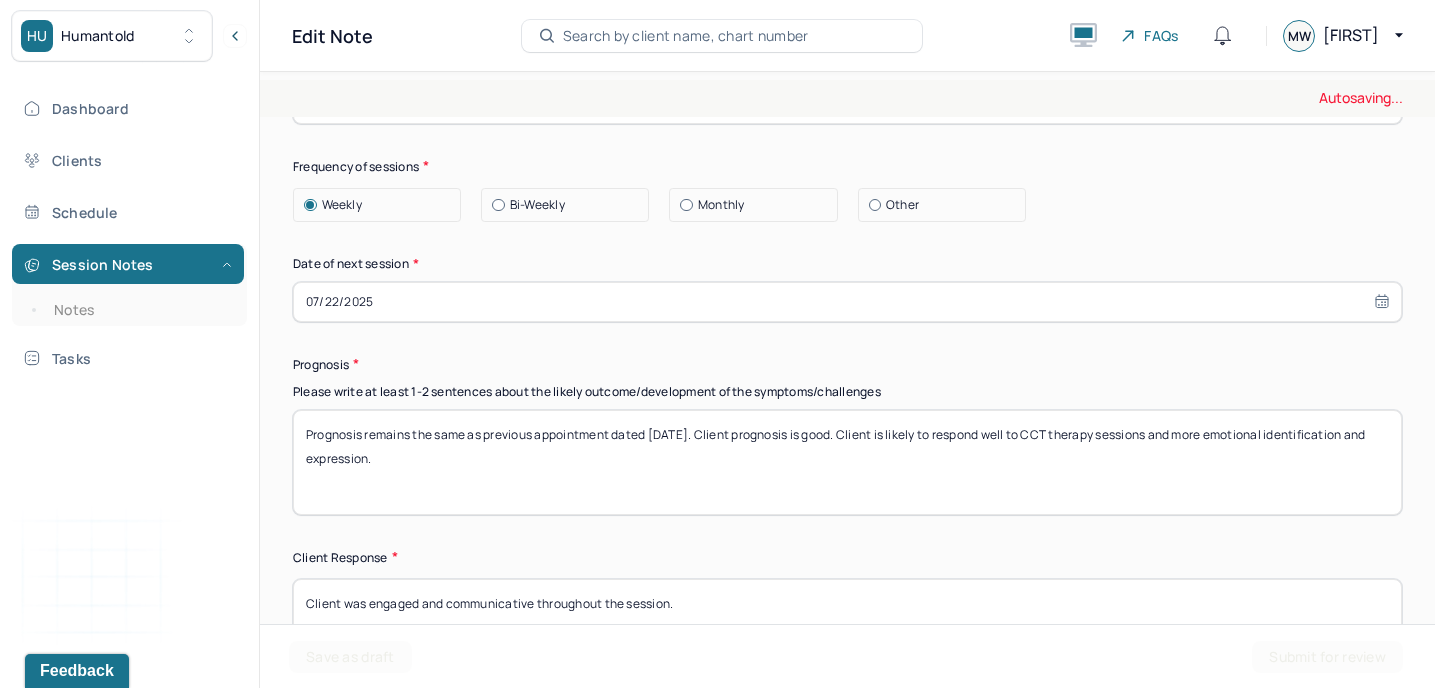 type on "Prognosis remains the same as previous appointment dated [DATE]. Client prognosis is good. Client is likely to respond well to CCT therapy sessions and more emotional identification and expression." 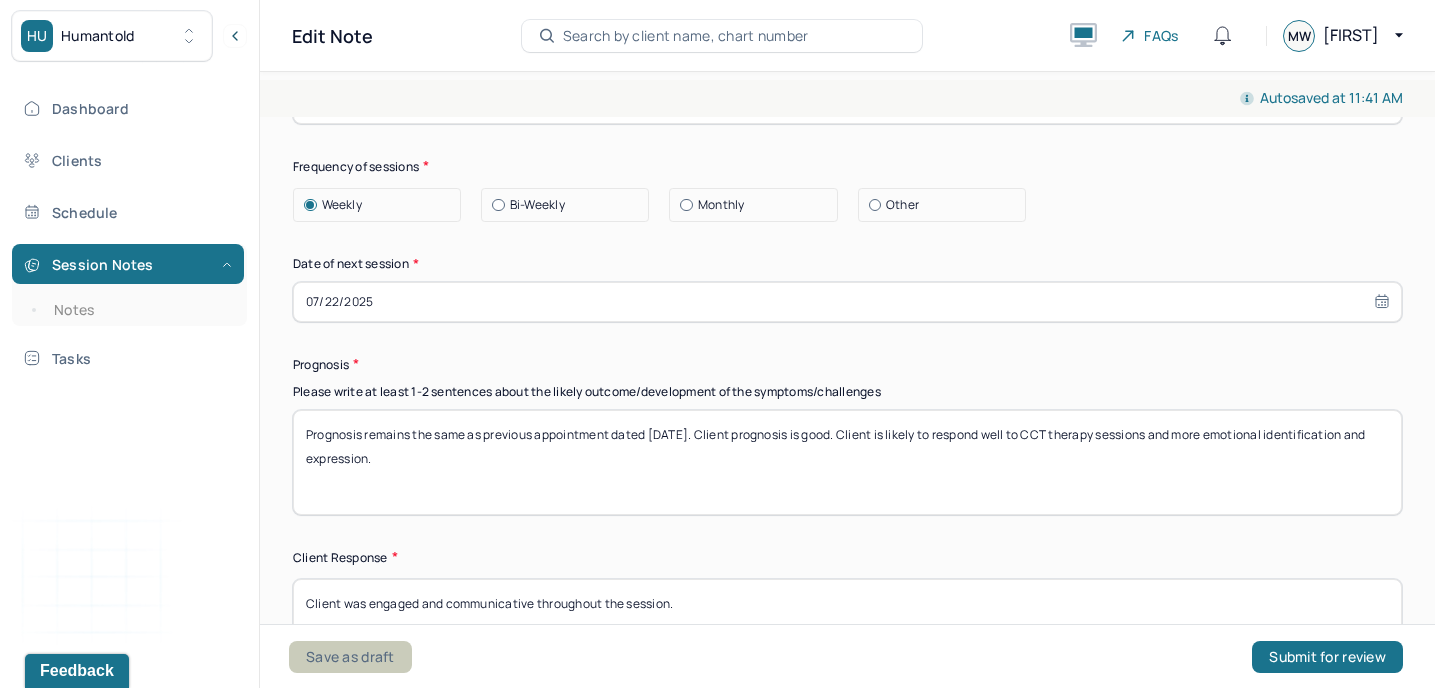 click on "Save as draft" at bounding box center [350, 657] 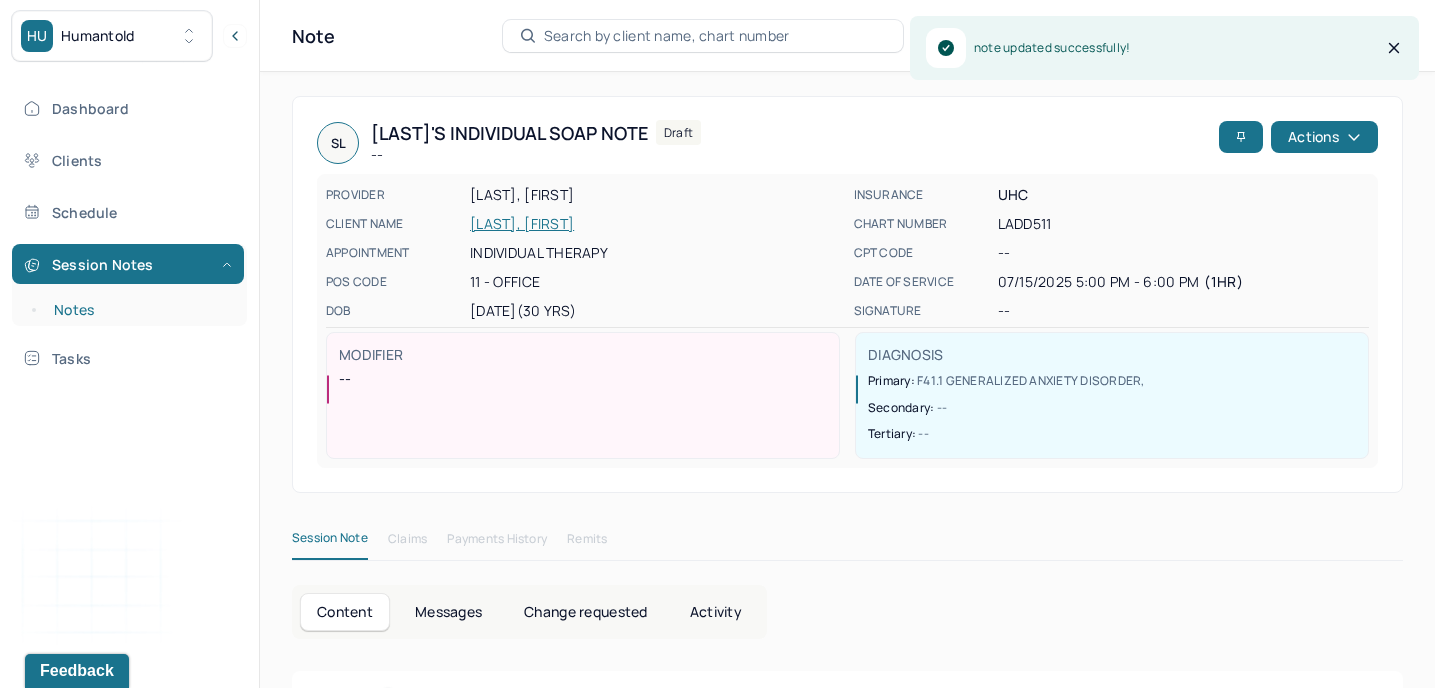 click on "Notes" at bounding box center (139, 310) 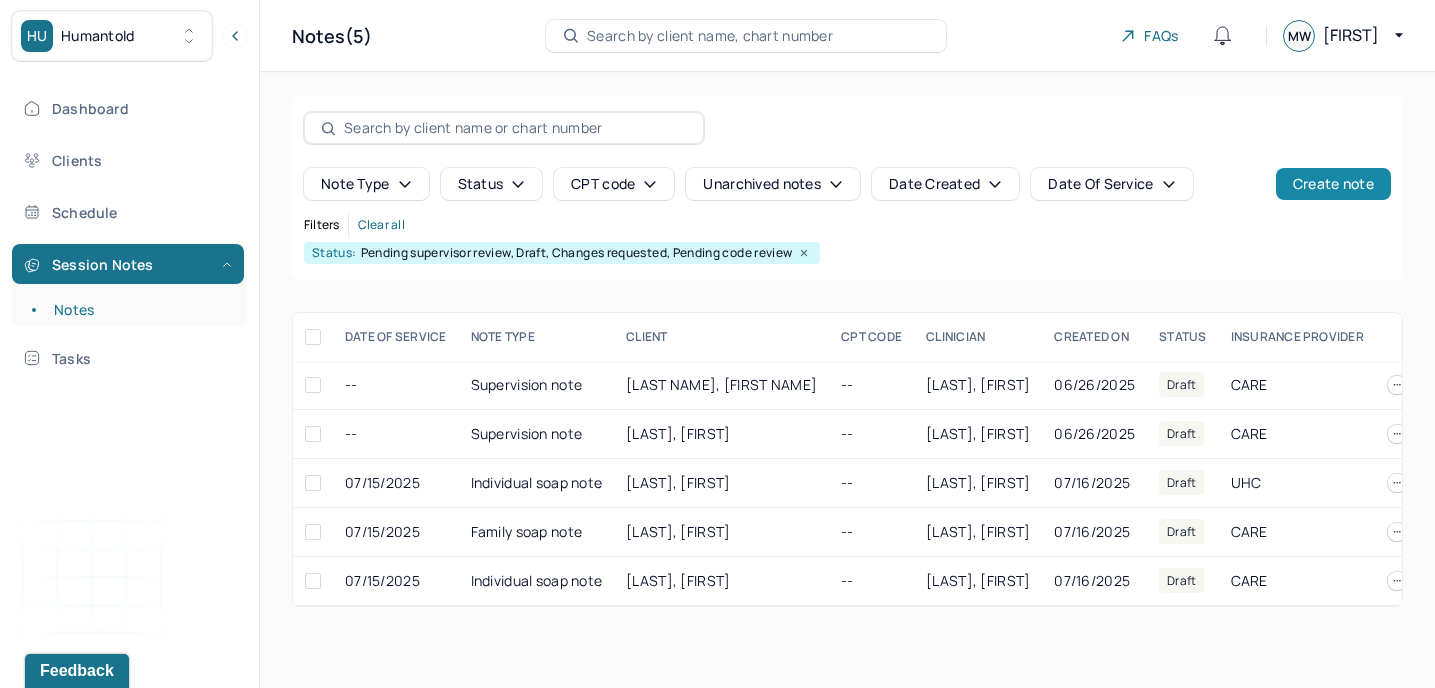 click on "Create note" at bounding box center [1333, 184] 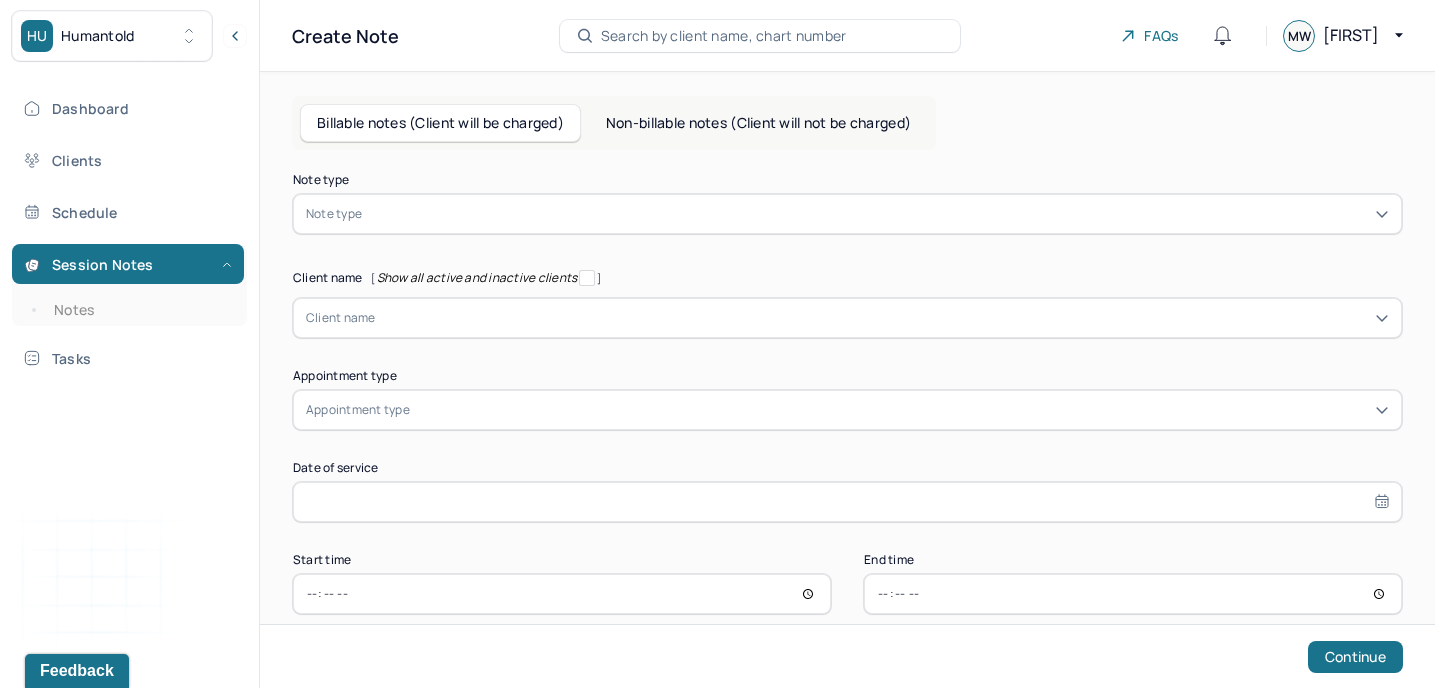 click at bounding box center [877, 214] 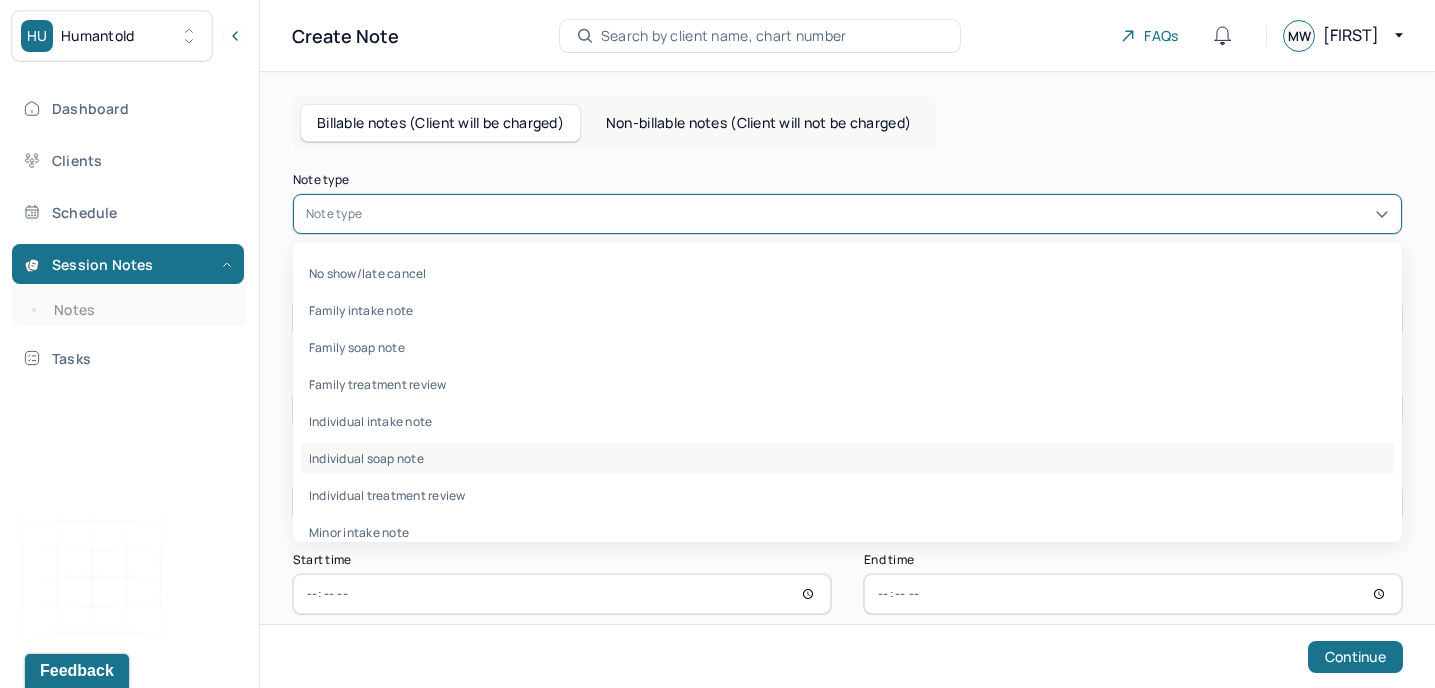 click on "Individual soap note" at bounding box center (847, 458) 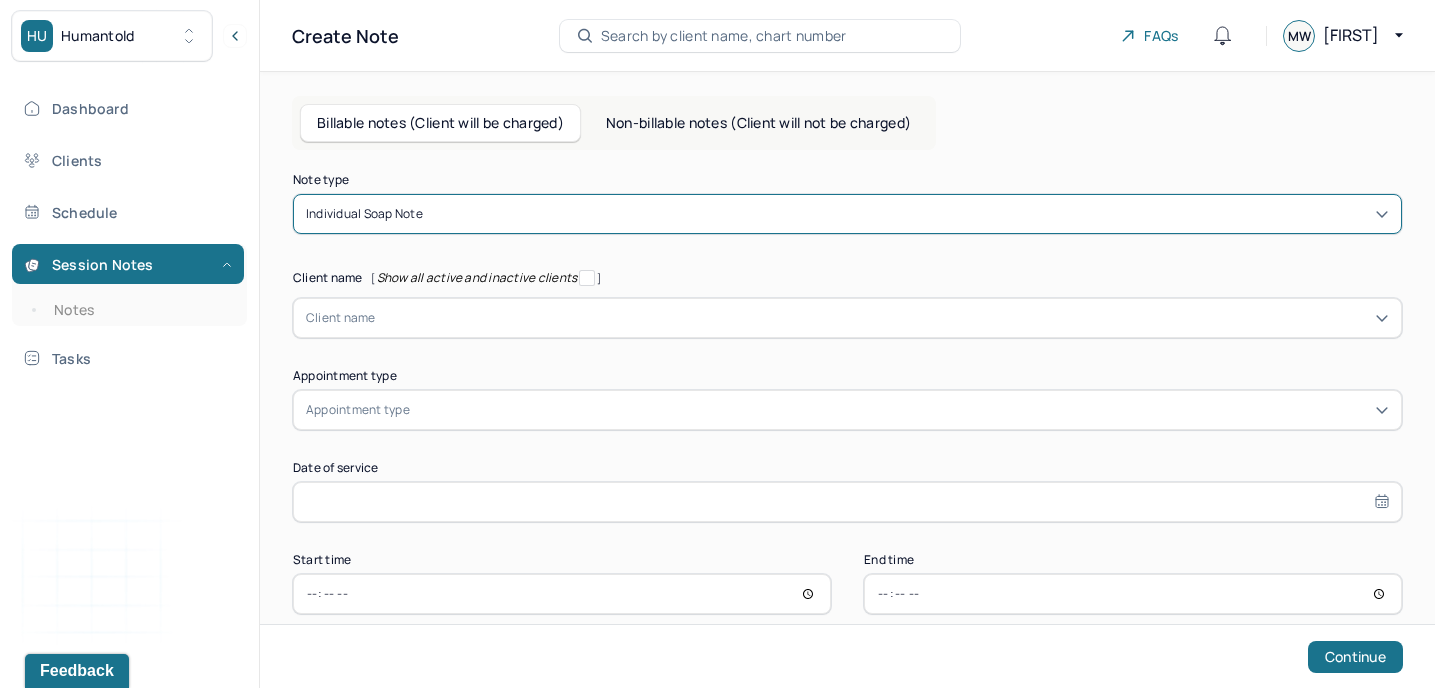 click at bounding box center (882, 318) 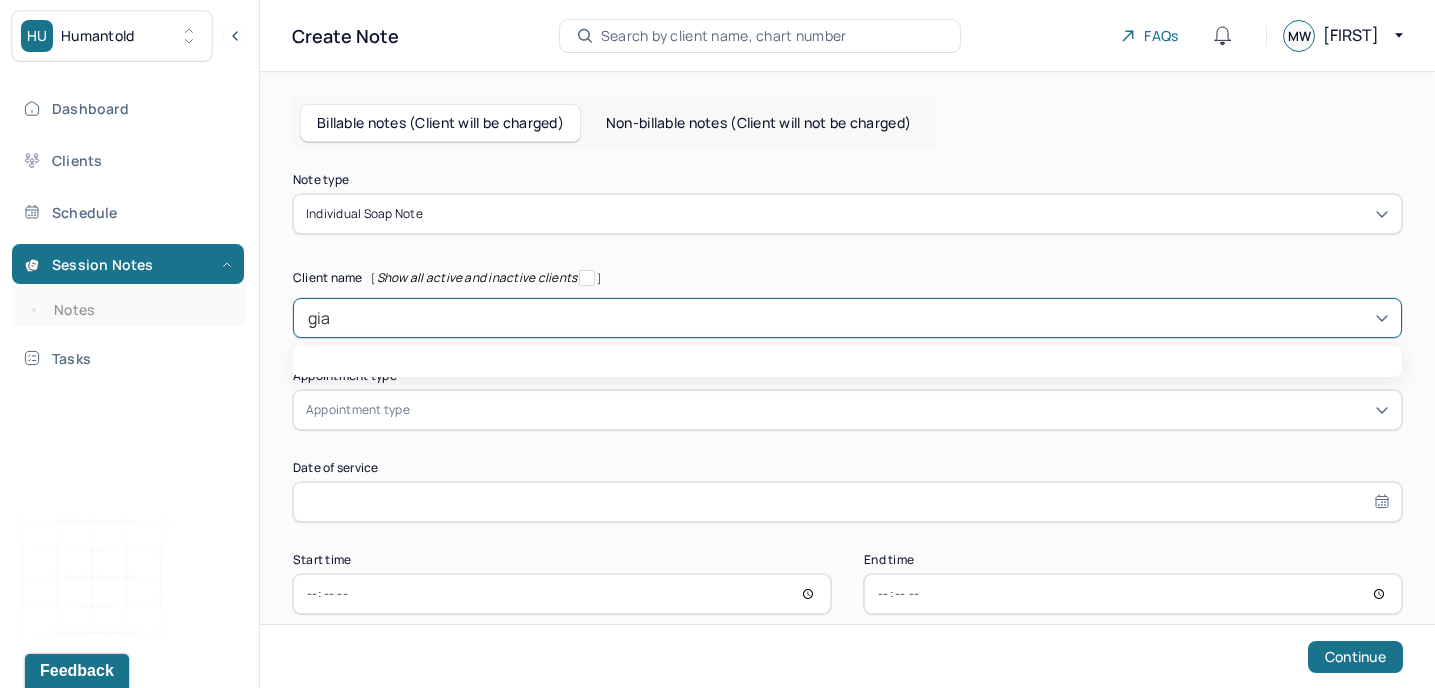 type on "gian" 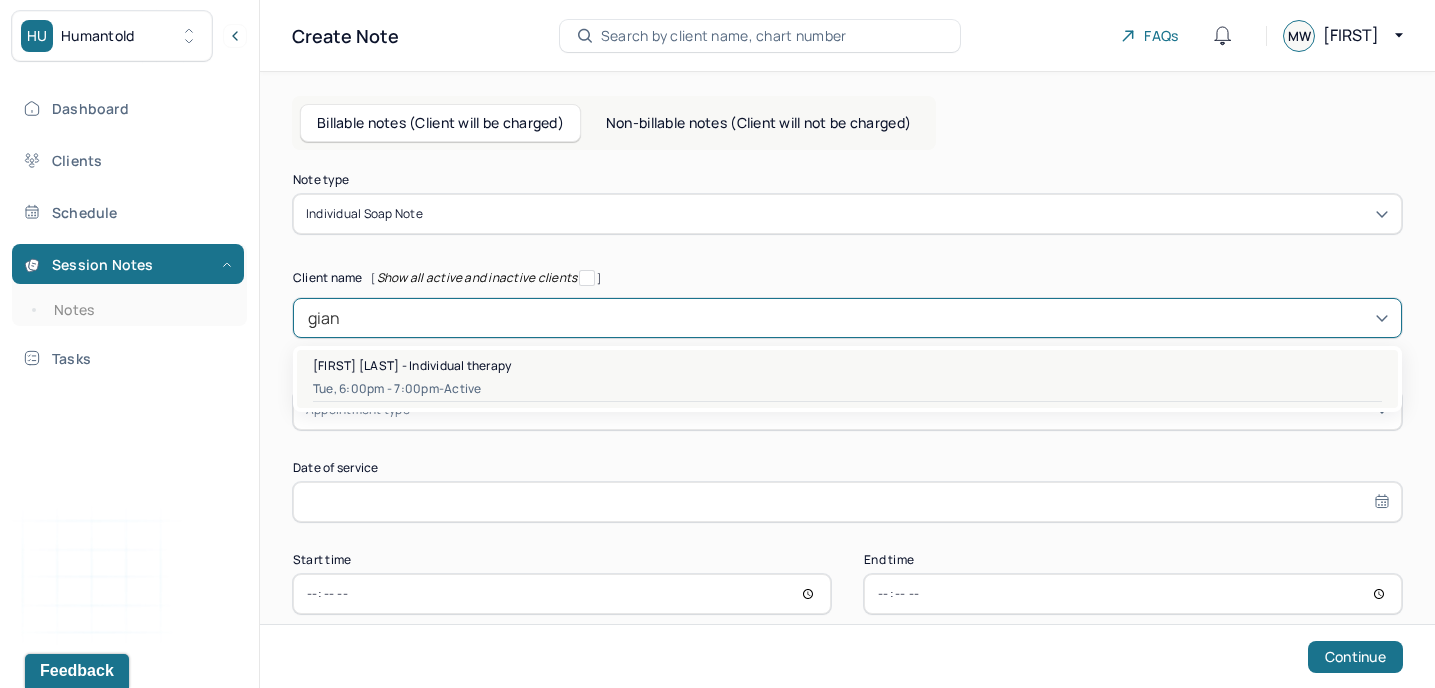 click on "[FIRST] [LAST] - Individual therapy" at bounding box center [412, 365] 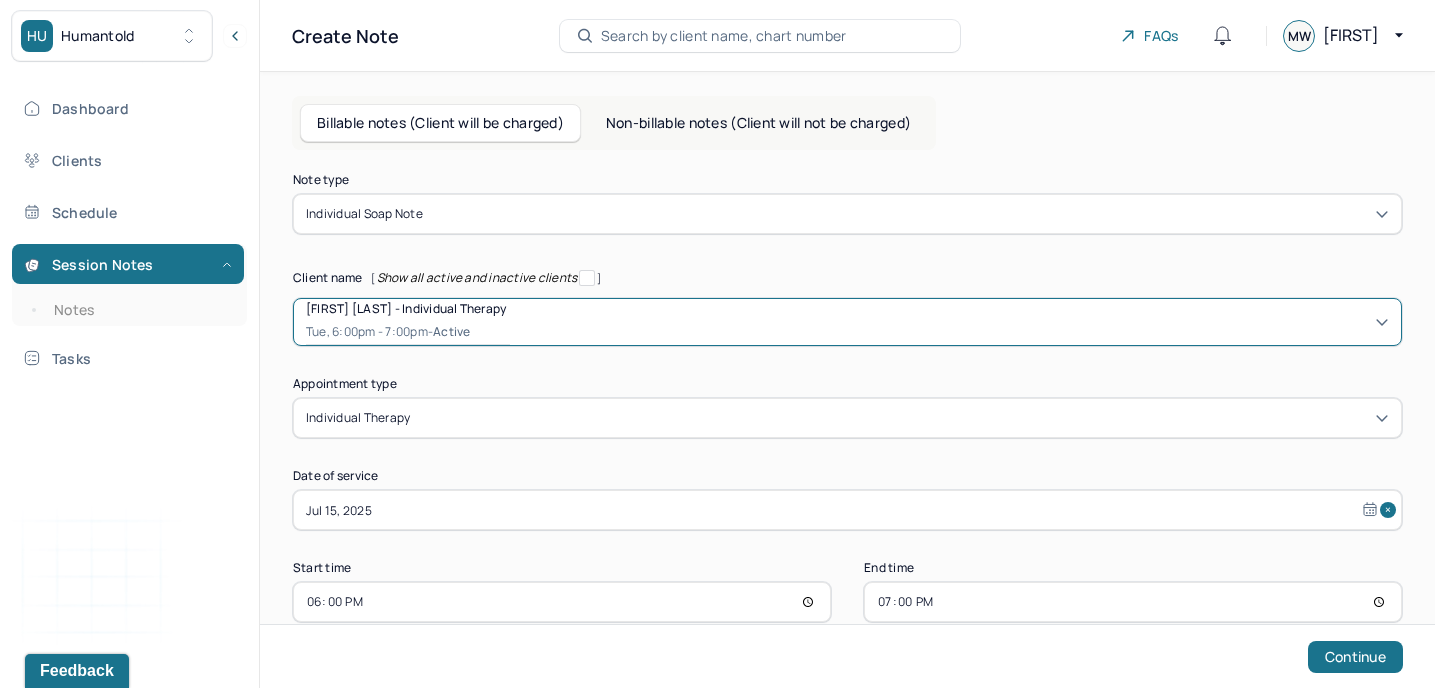 scroll, scrollTop: 39, scrollLeft: 0, axis: vertical 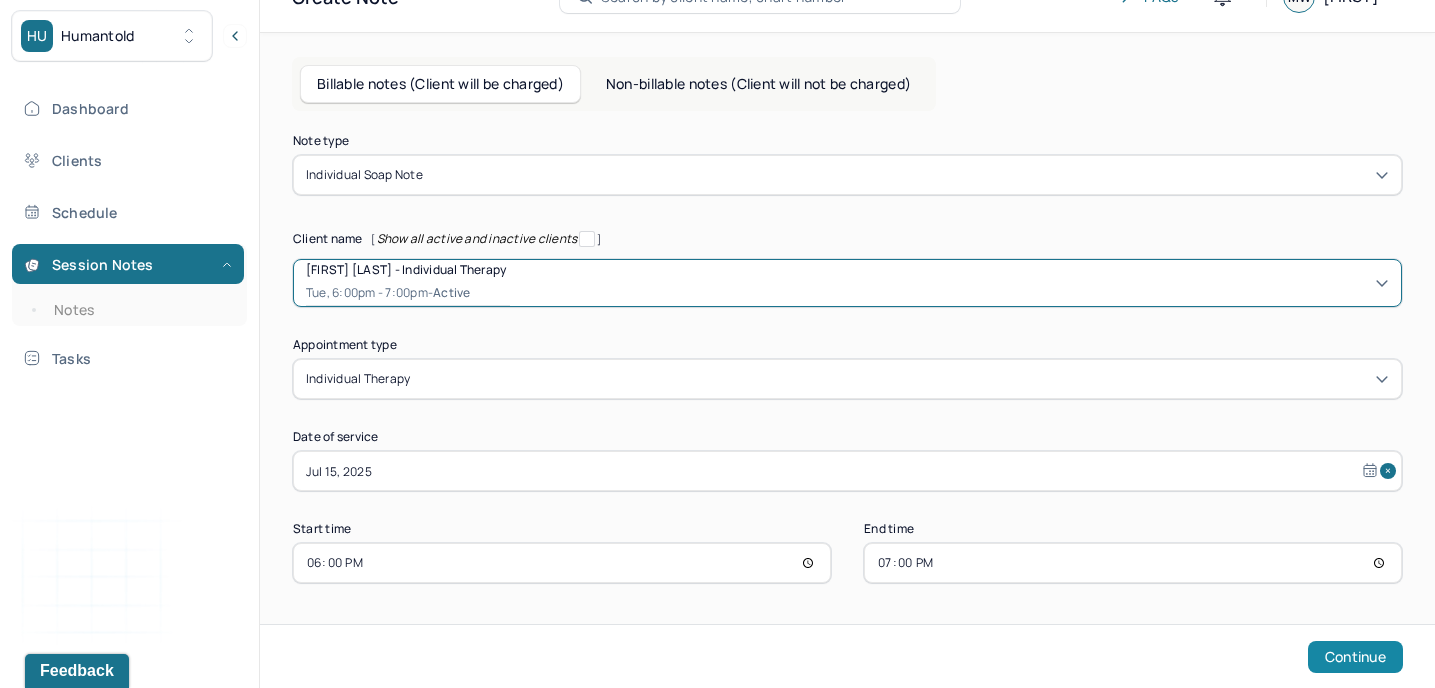 click on "Continue" at bounding box center [1355, 657] 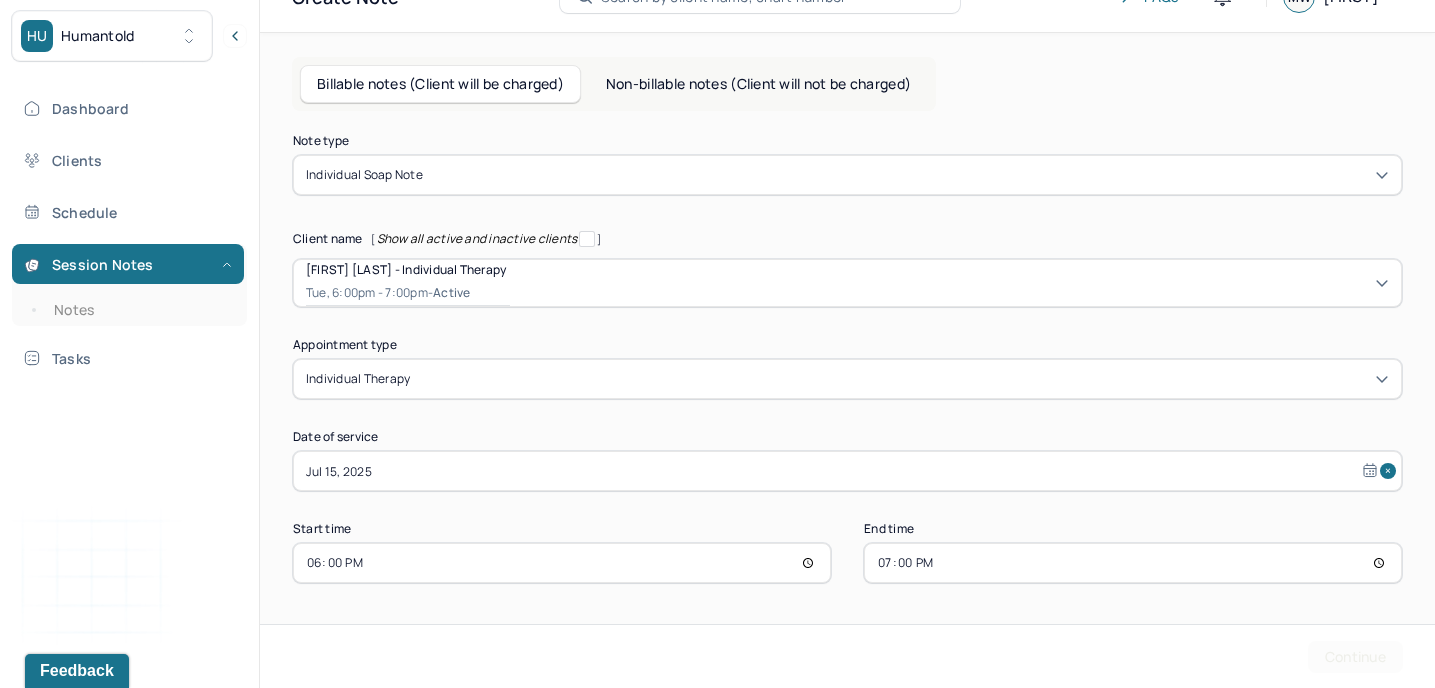 scroll, scrollTop: 0, scrollLeft: 0, axis: both 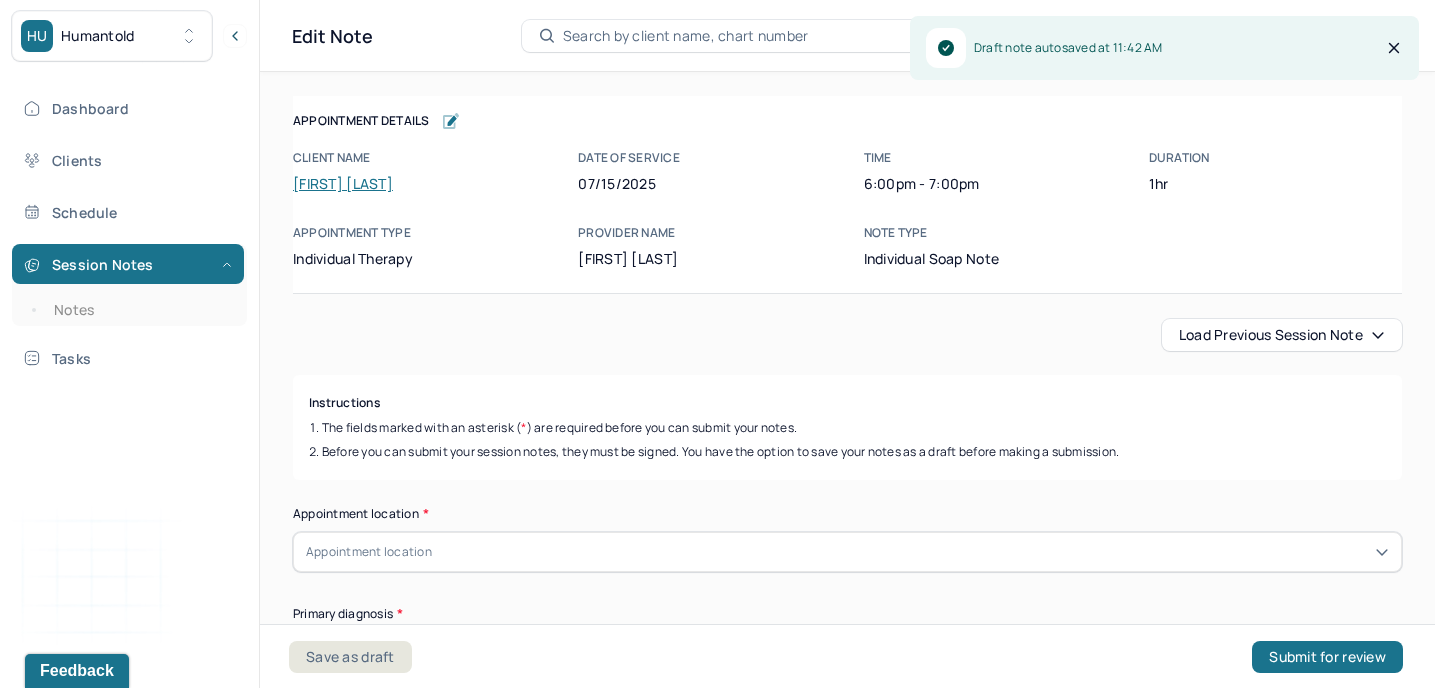 click on "Load previous session note" at bounding box center (1282, 335) 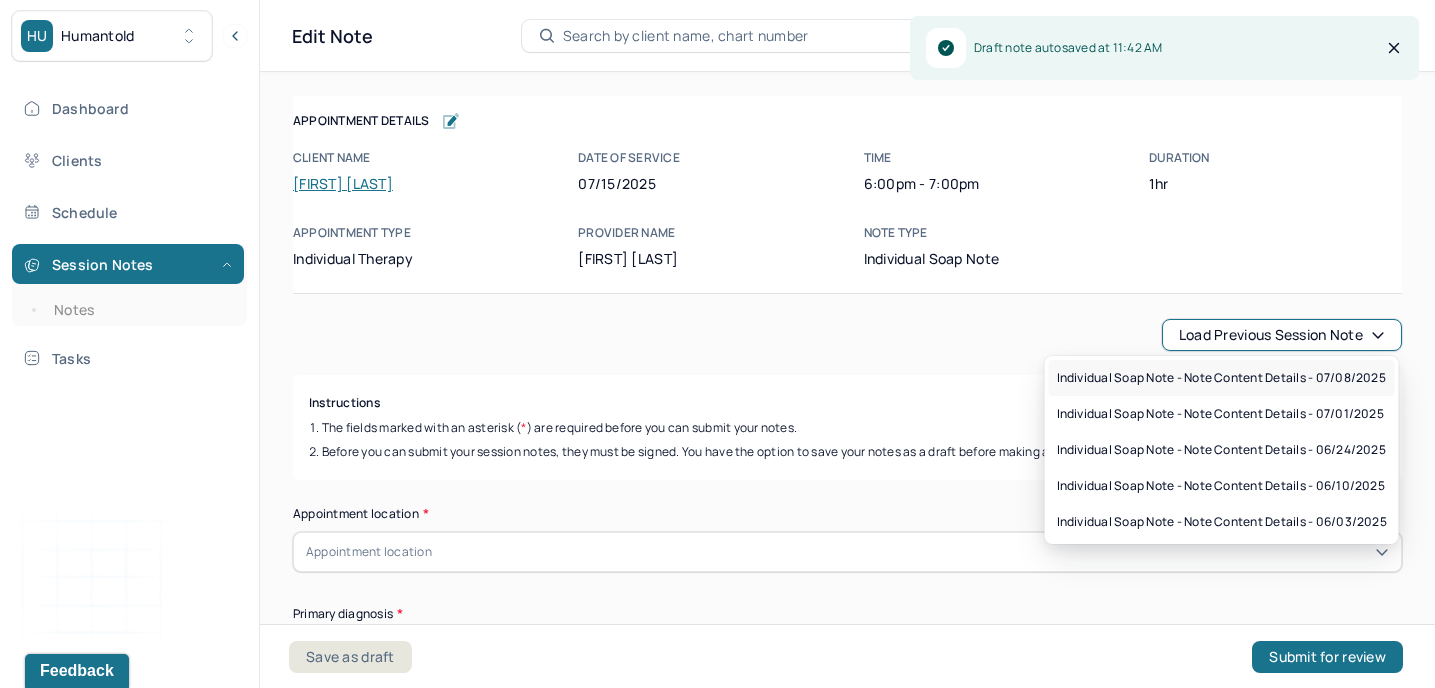 click on "Individual soap note   - Note content Details -   07/08/2025" at bounding box center [1221, 378] 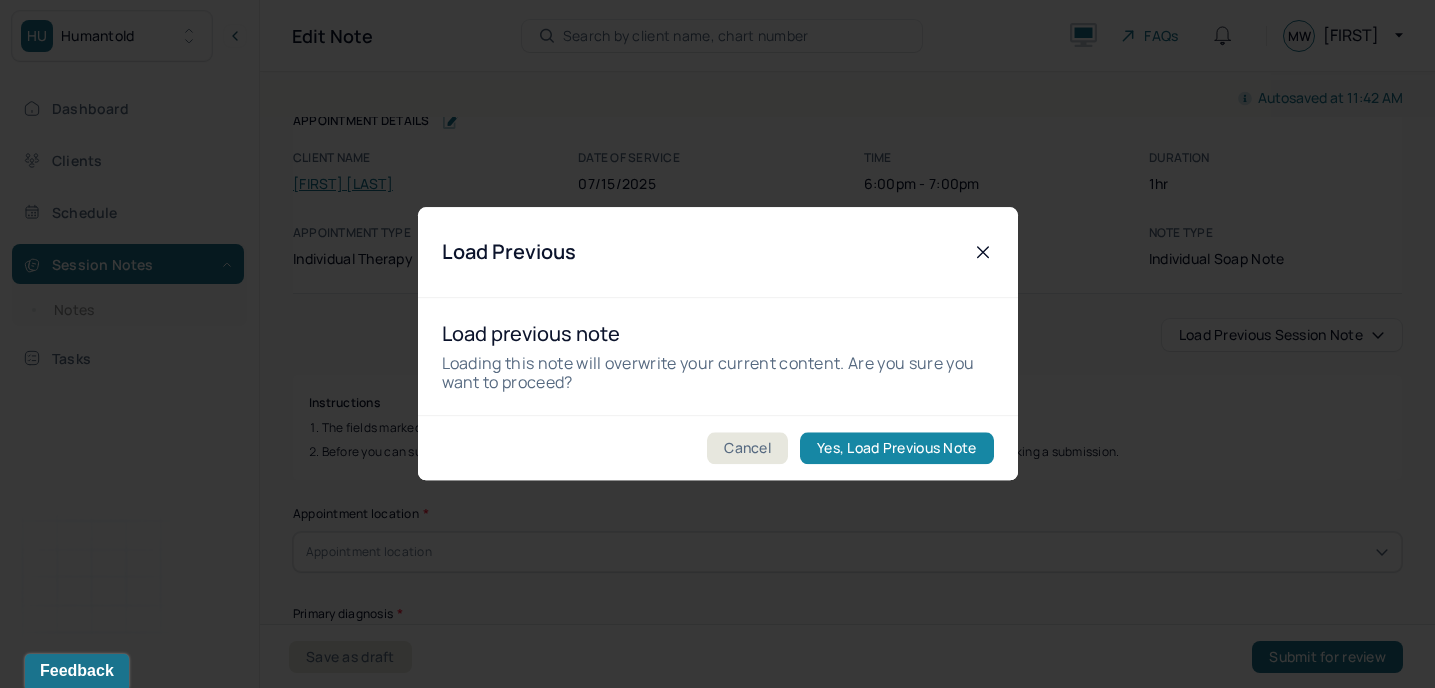 click on "Yes, Load Previous Note" at bounding box center [896, 449] 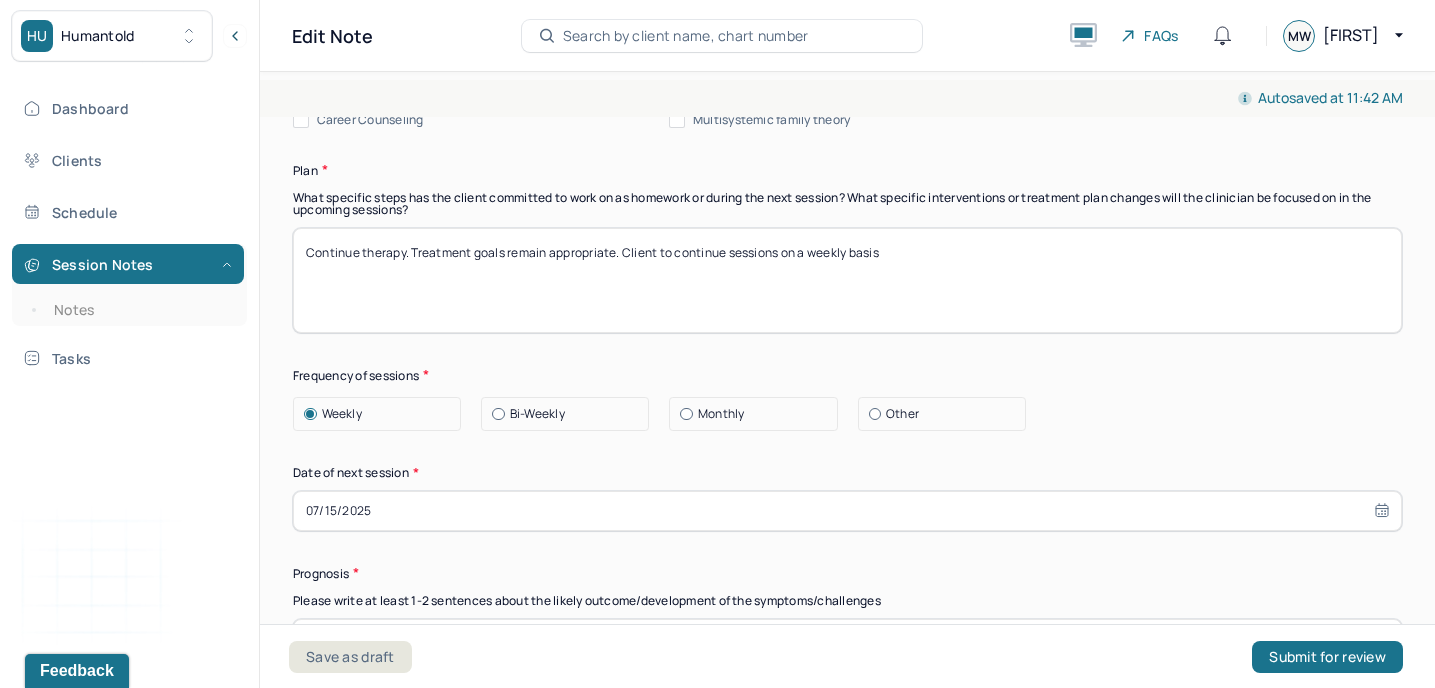 scroll, scrollTop: 2682, scrollLeft: 0, axis: vertical 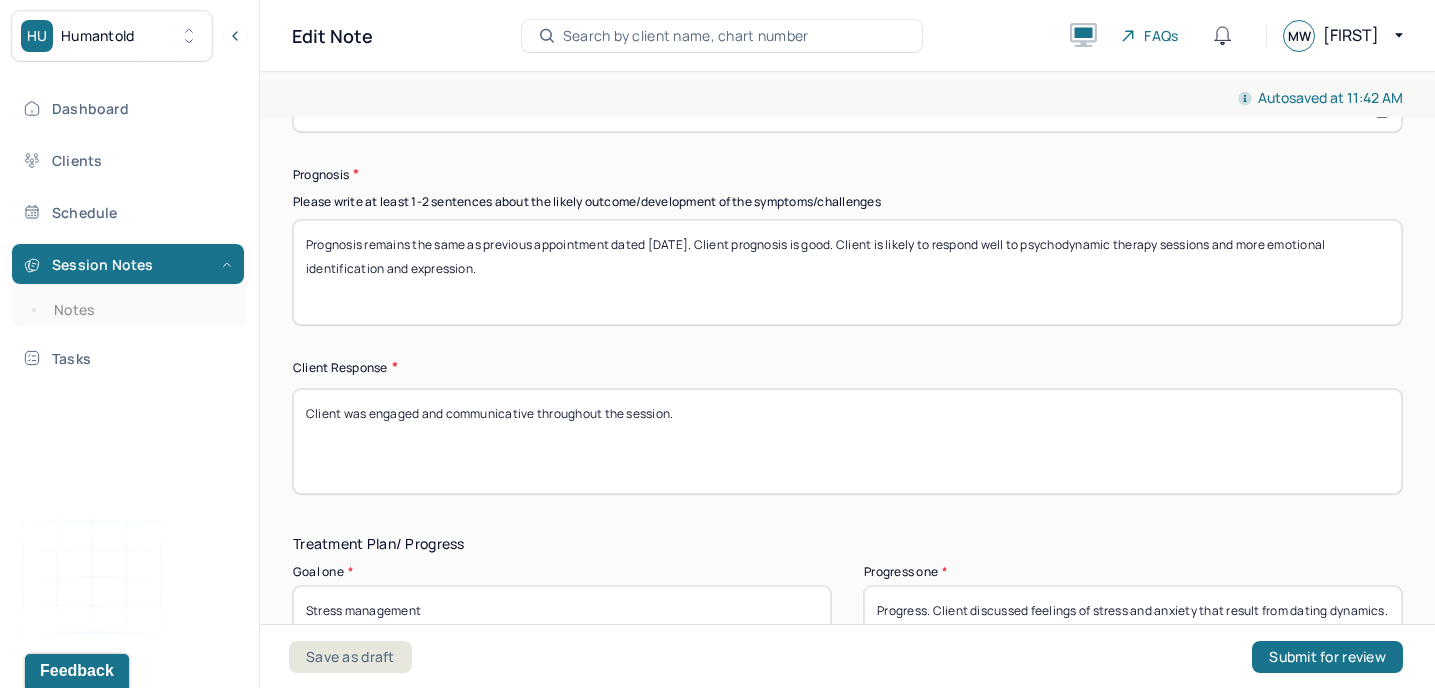 click on "Prognosis remains the same as previous appointment dated [DATE]. Client prognosis is good. Client is likely to respond well to psychodynamic therapy sessions and more emotional identification and expression." at bounding box center (847, 272) 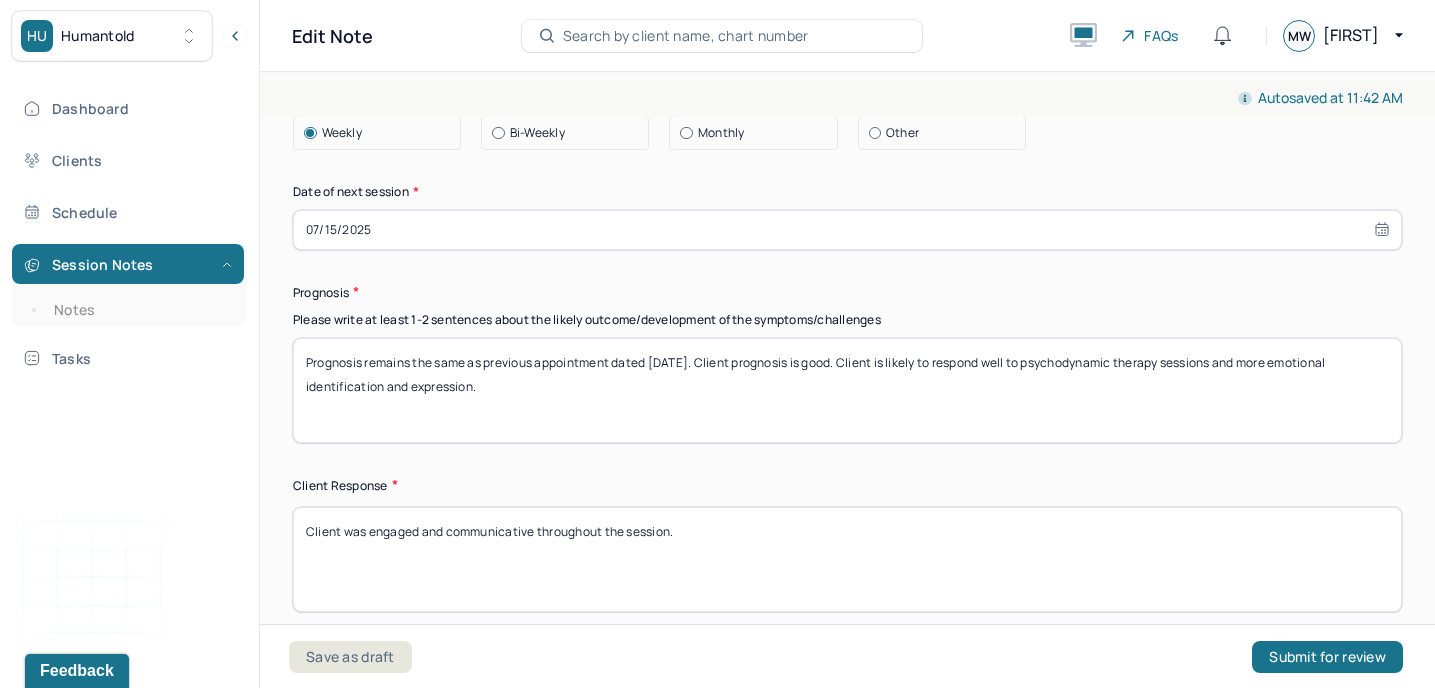 scroll, scrollTop: 2563, scrollLeft: 0, axis: vertical 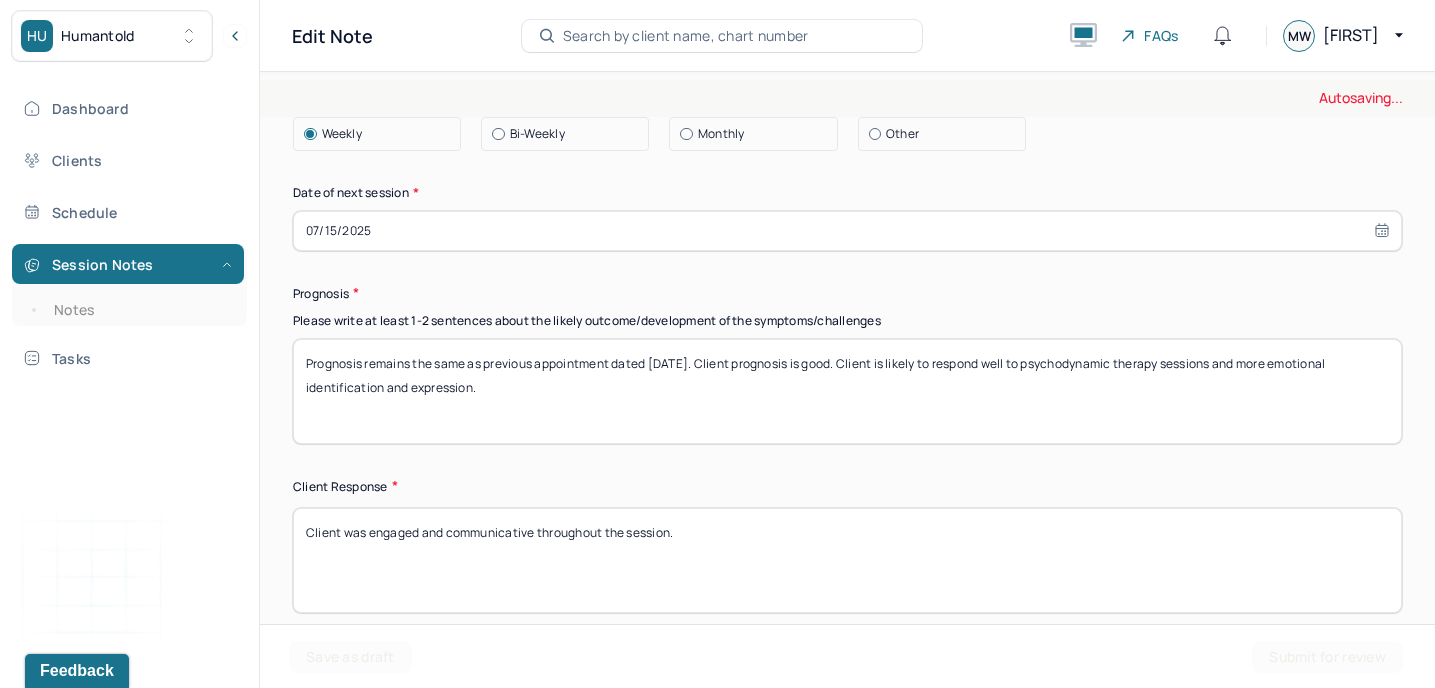 type on "Prognosis remains the same as previous appointment dated [DATE]. Client prognosis is good. Client is likely to respond well to psychodynamic therapy sessions and more emotional identification and expression." 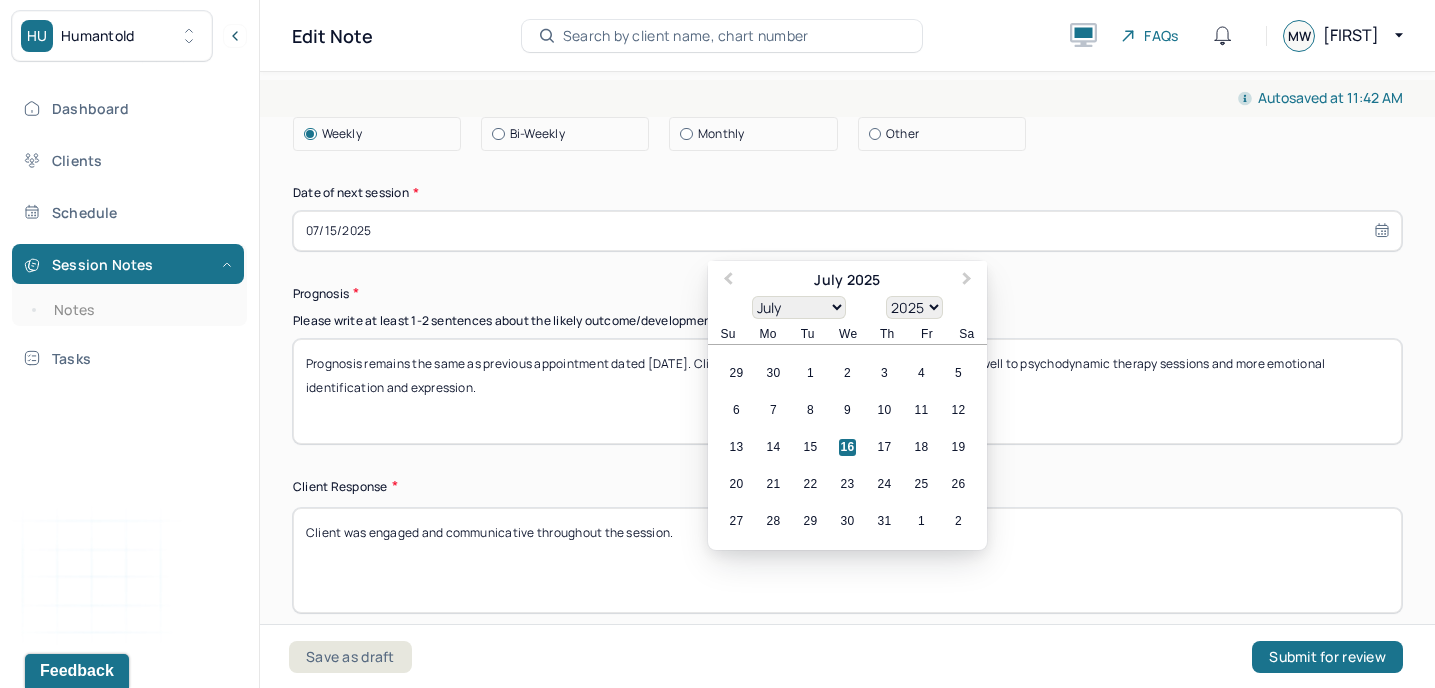 click on "07/15/2025" at bounding box center [847, 231] 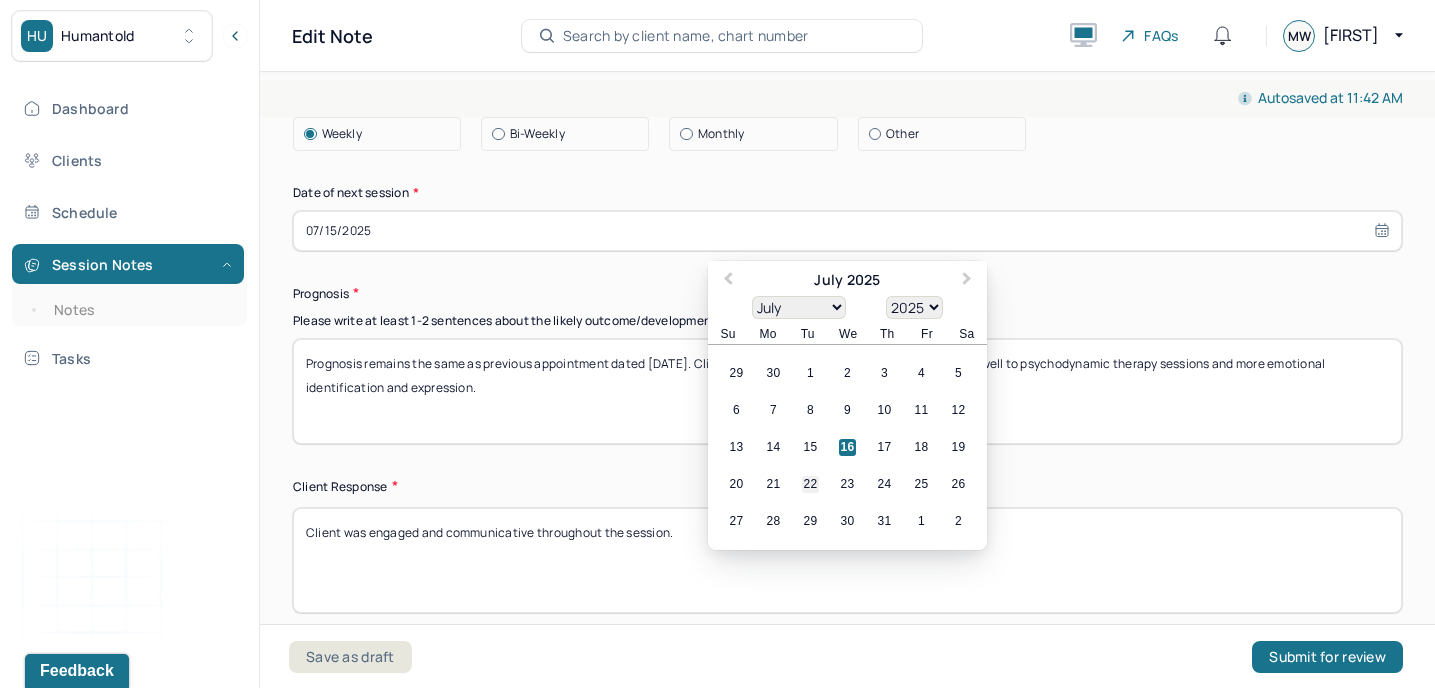 click on "22" at bounding box center [810, 484] 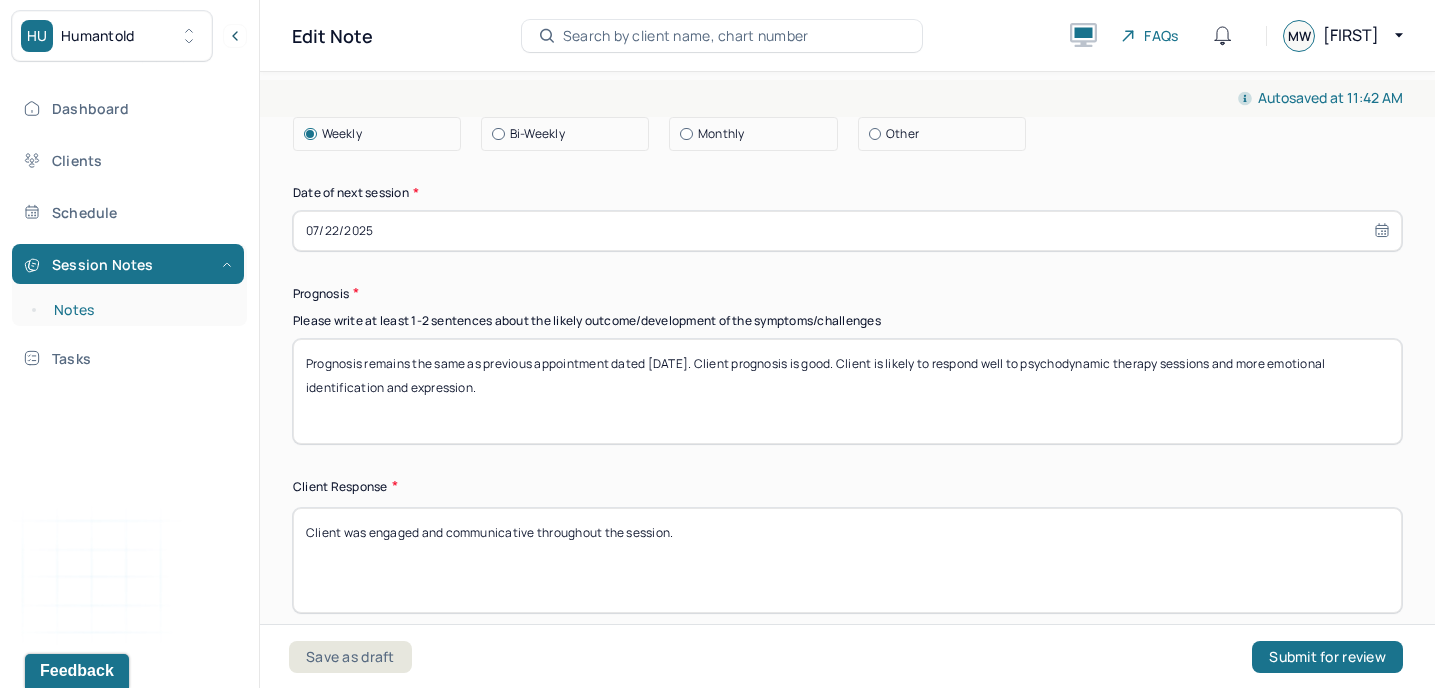 click on "Notes" at bounding box center (139, 310) 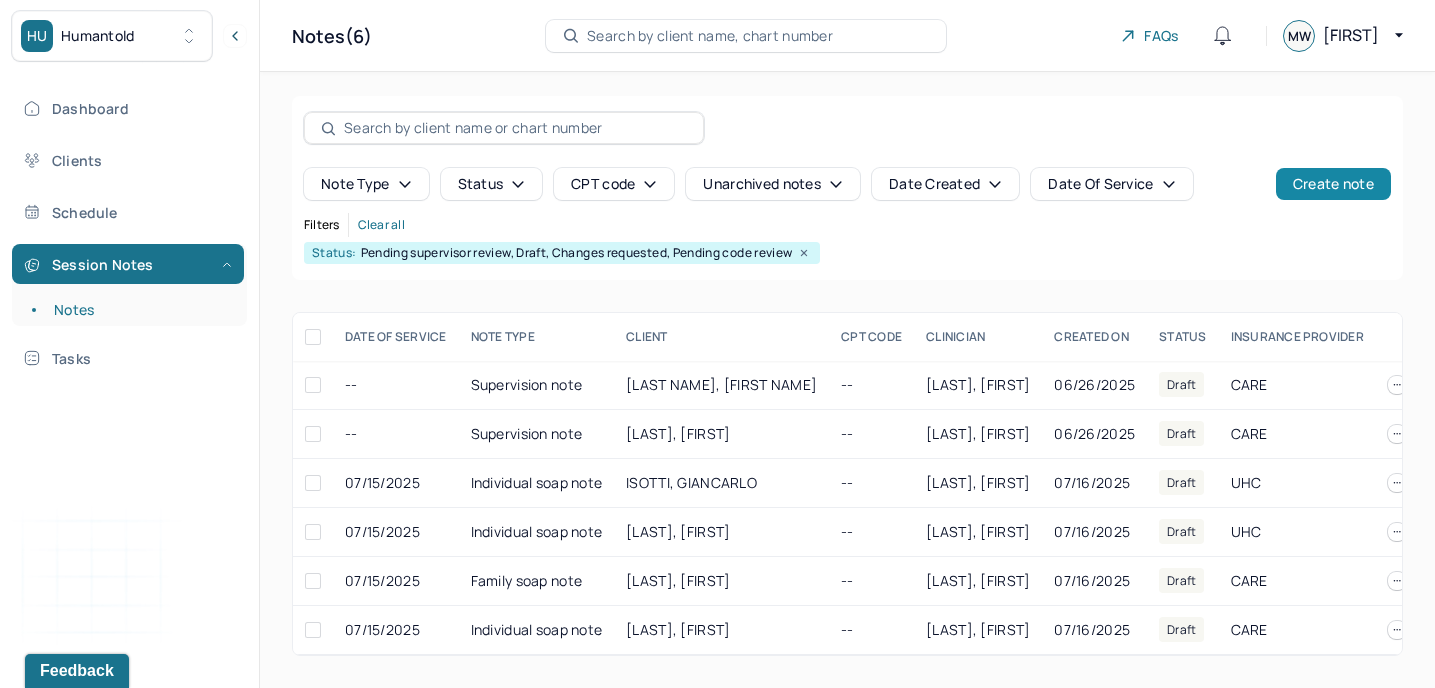 click on "Create note" at bounding box center [1333, 184] 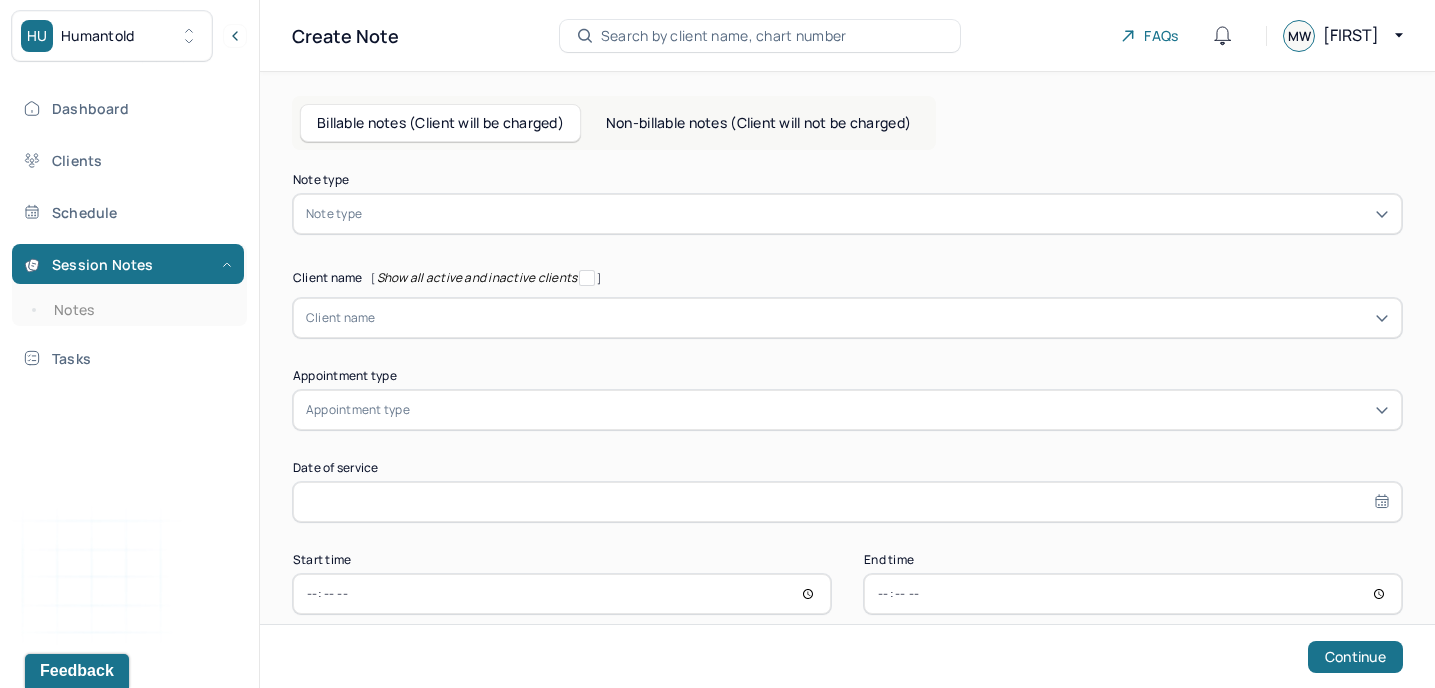 click on "Note type" at bounding box center [847, 214] 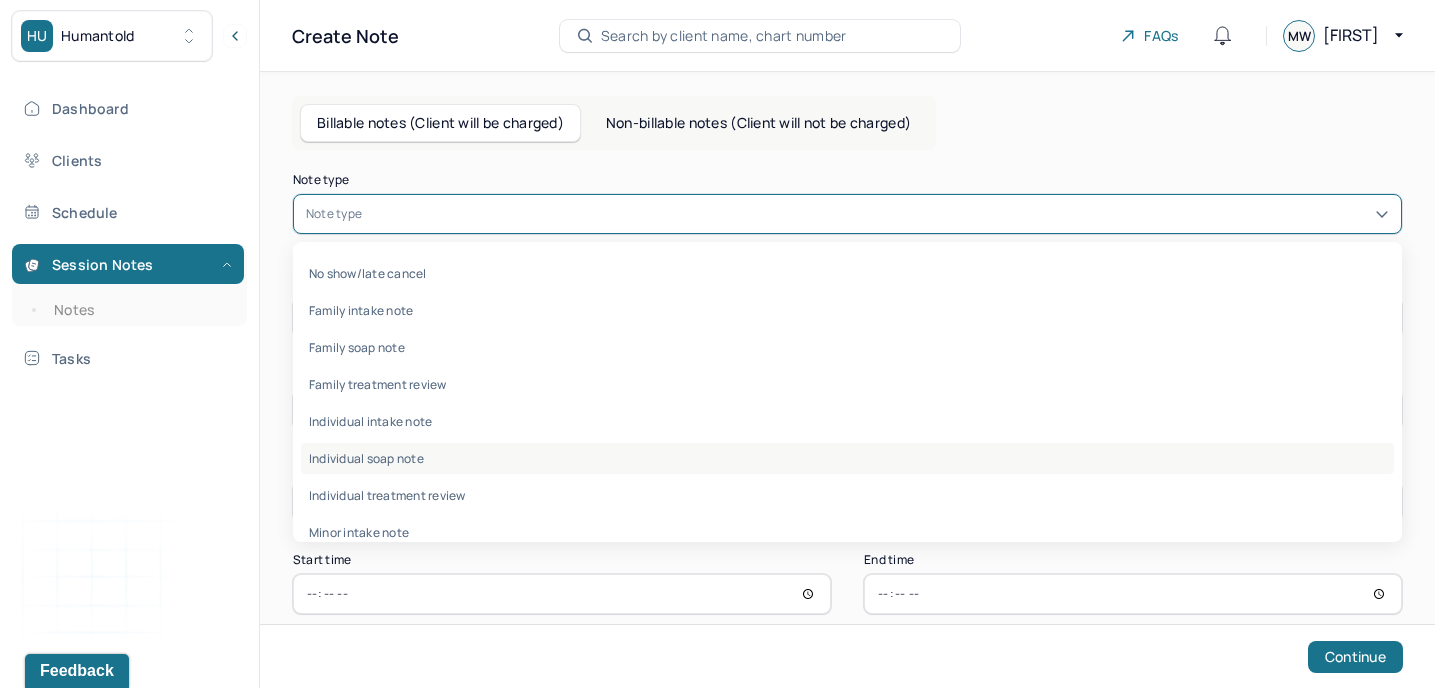click on "Individual soap note" at bounding box center [847, 458] 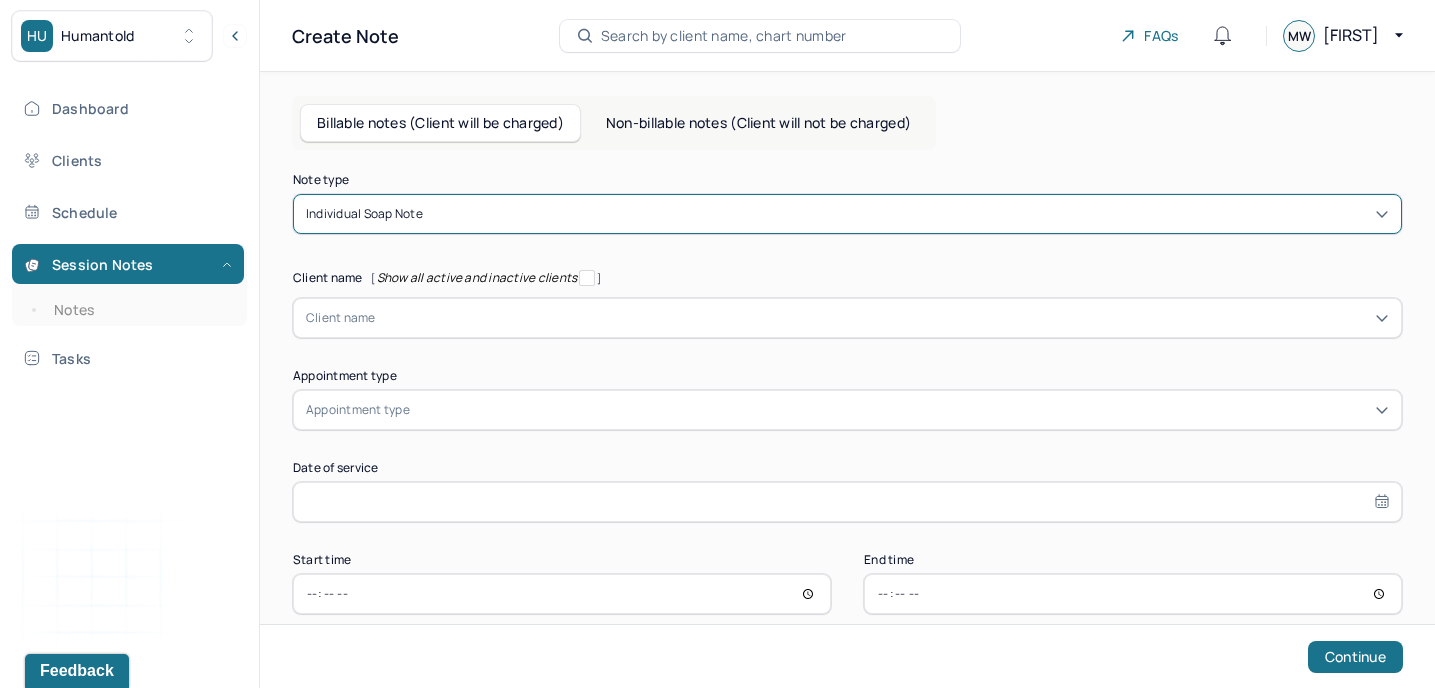 click at bounding box center [882, 318] 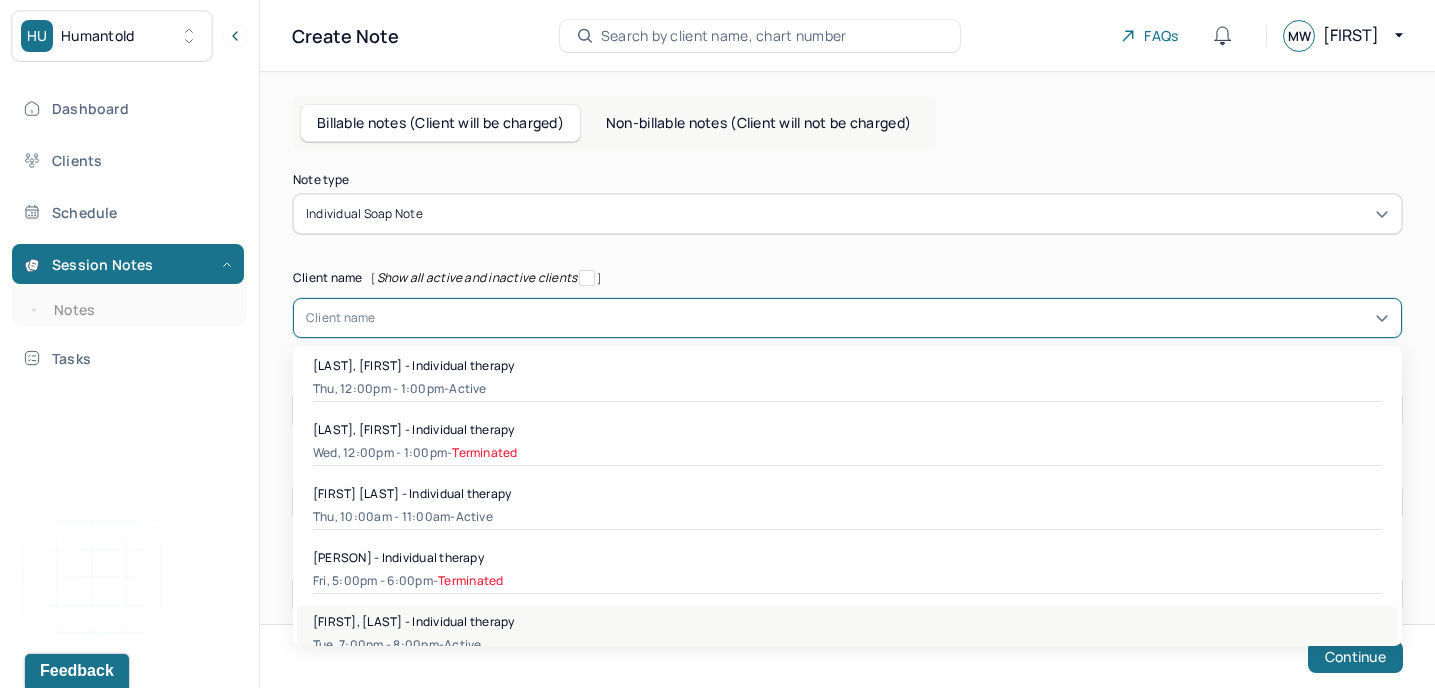 click on "[FIRST], [LAST] - Individual therapy" at bounding box center [414, 621] 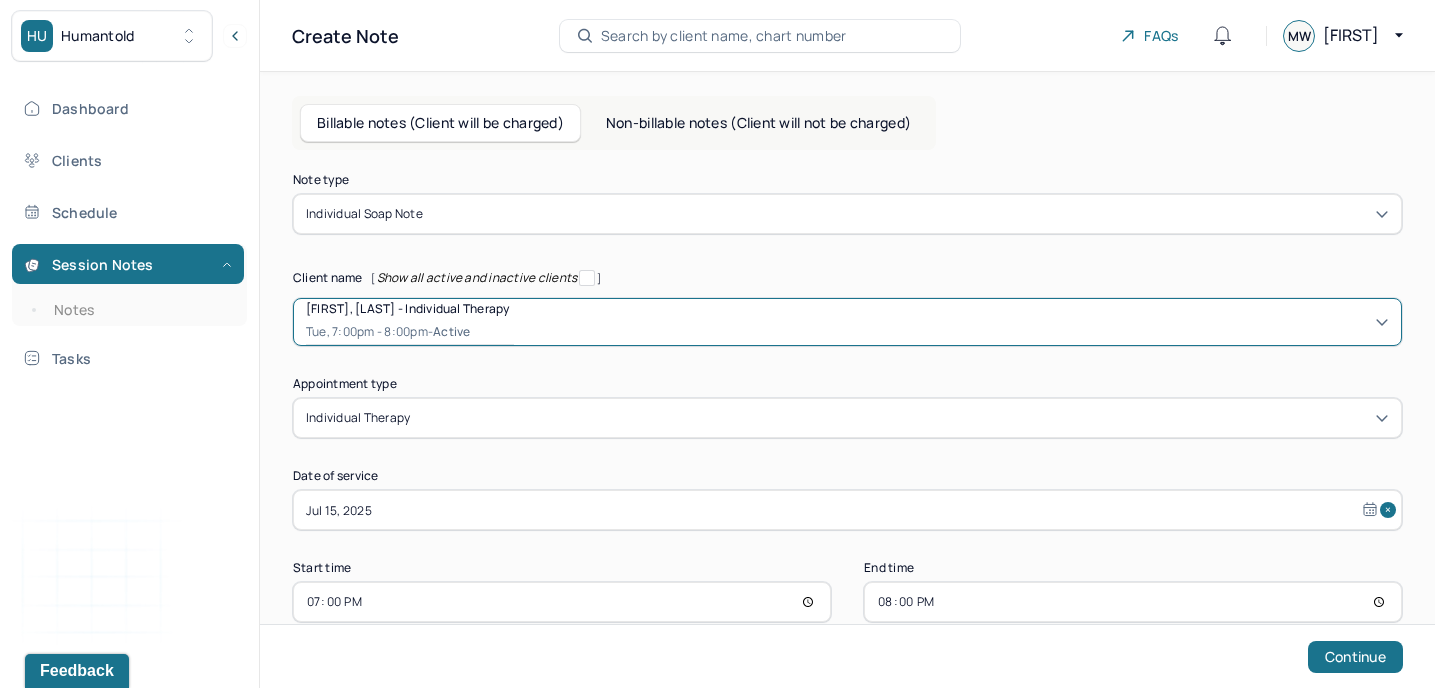 select on "6" 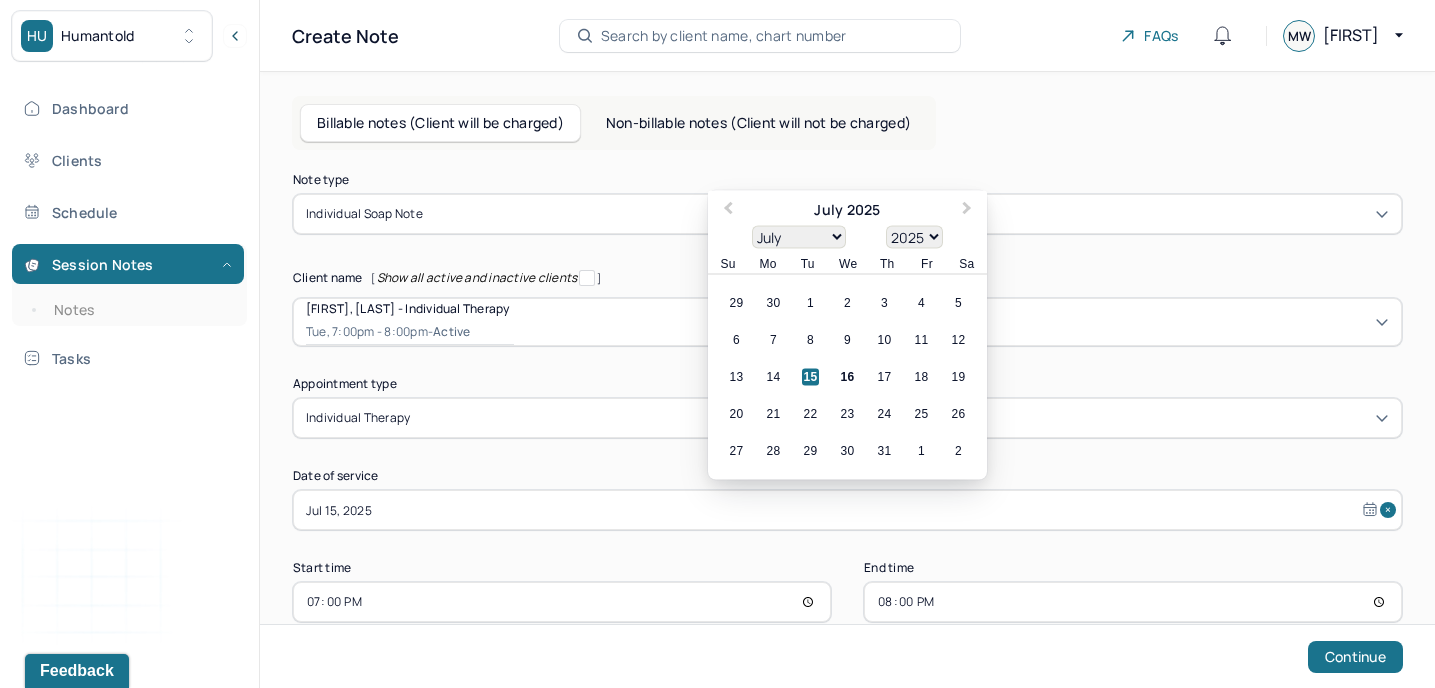 click on "Jul 15, 2025" at bounding box center (847, 510) 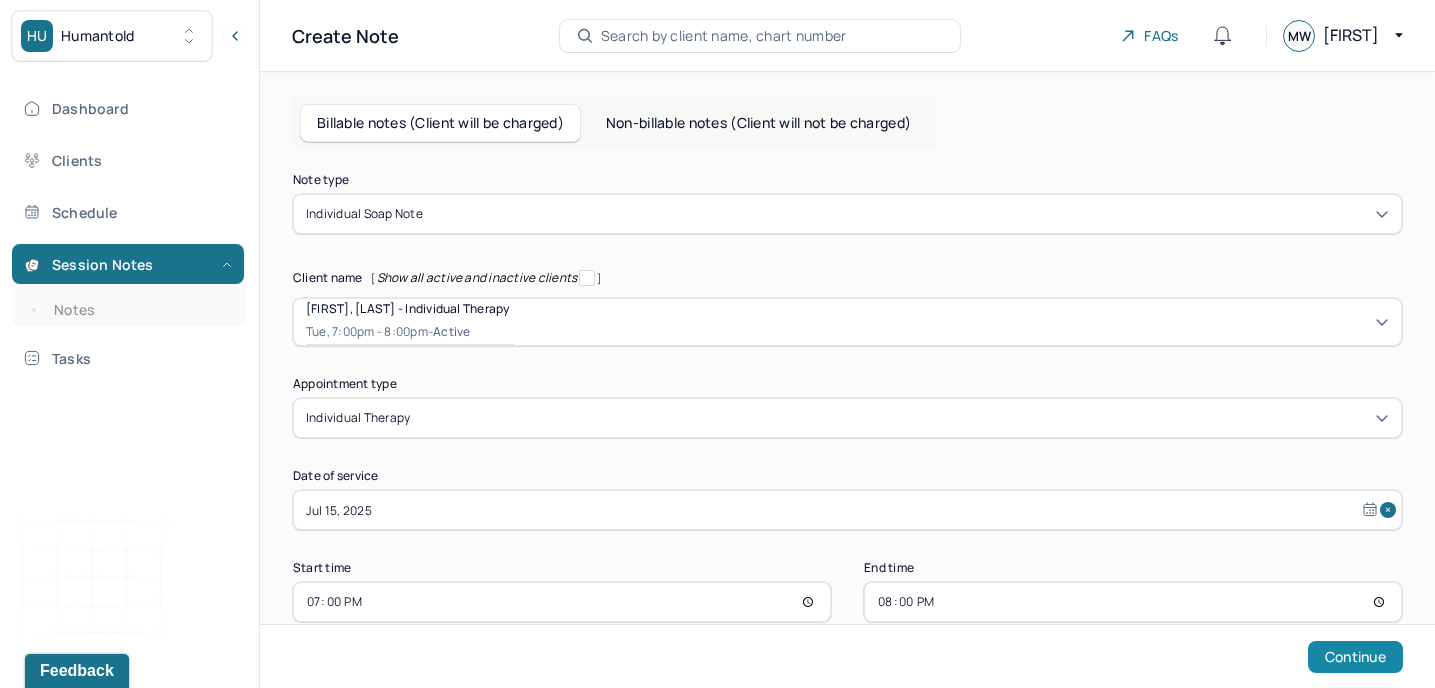 click on "Continue" at bounding box center [1355, 657] 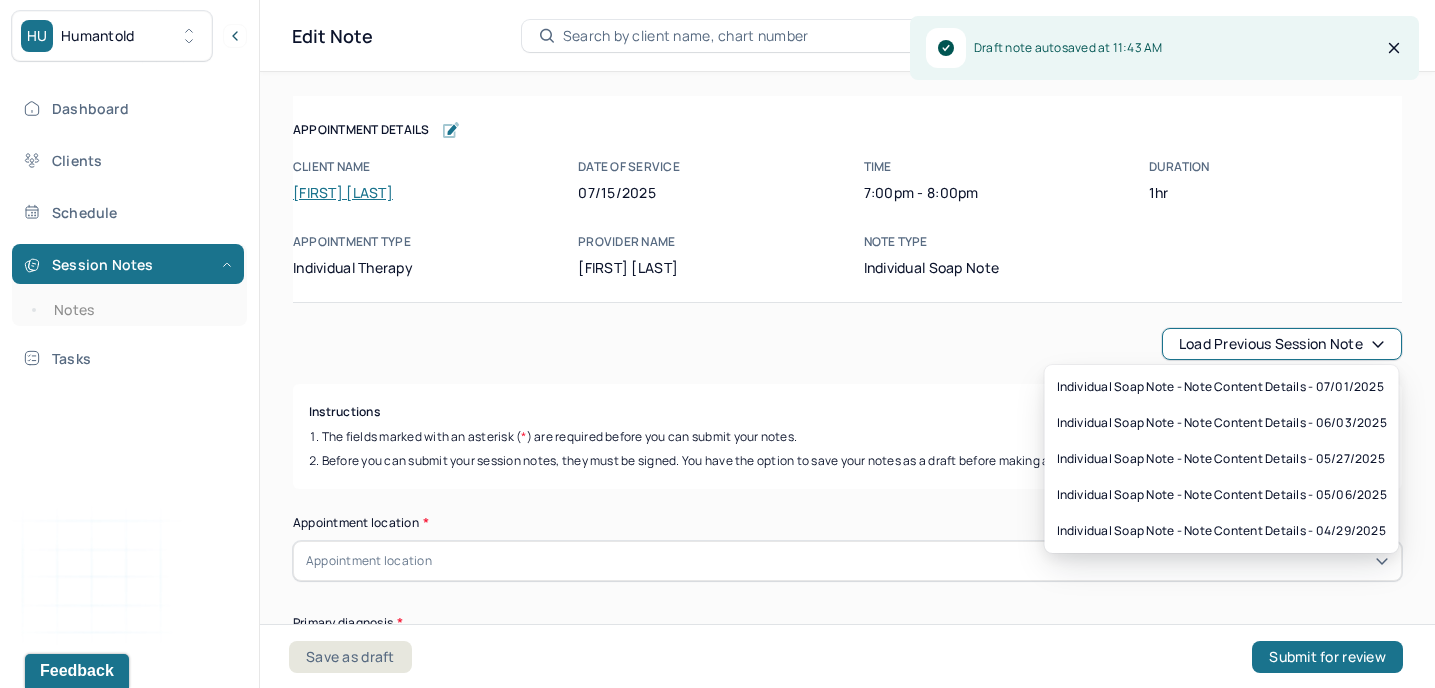 click on "Load previous session note" at bounding box center (1282, 344) 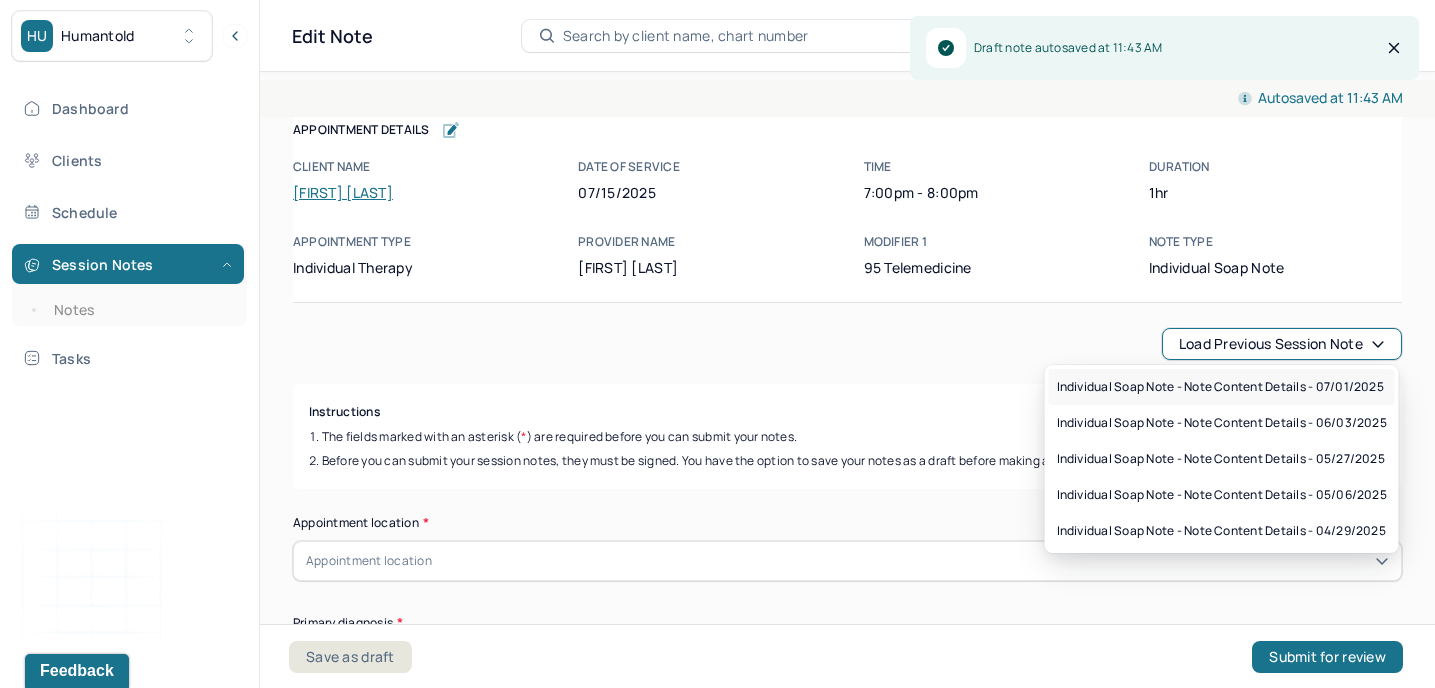 click on "Individual soap note   - Note content Details -   07/01/2025" at bounding box center (1220, 387) 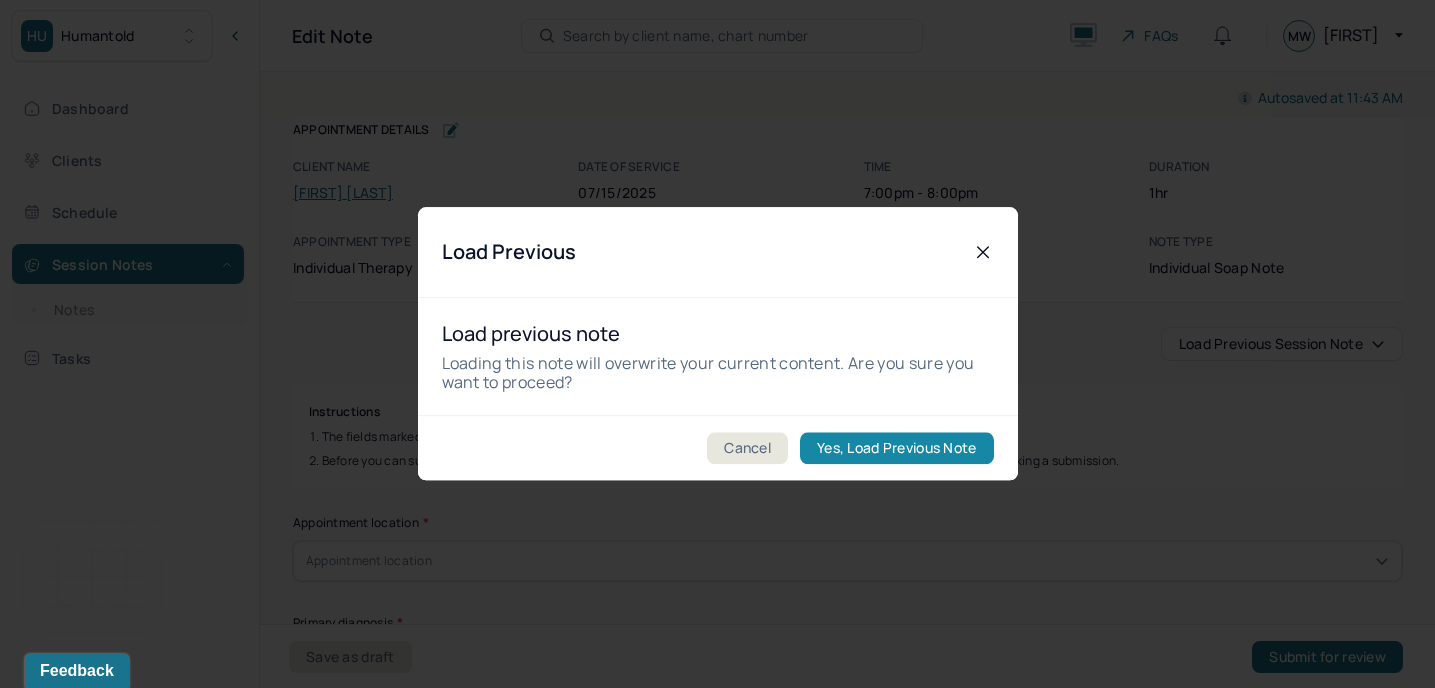 click on "Yes, Load Previous Note" at bounding box center (896, 449) 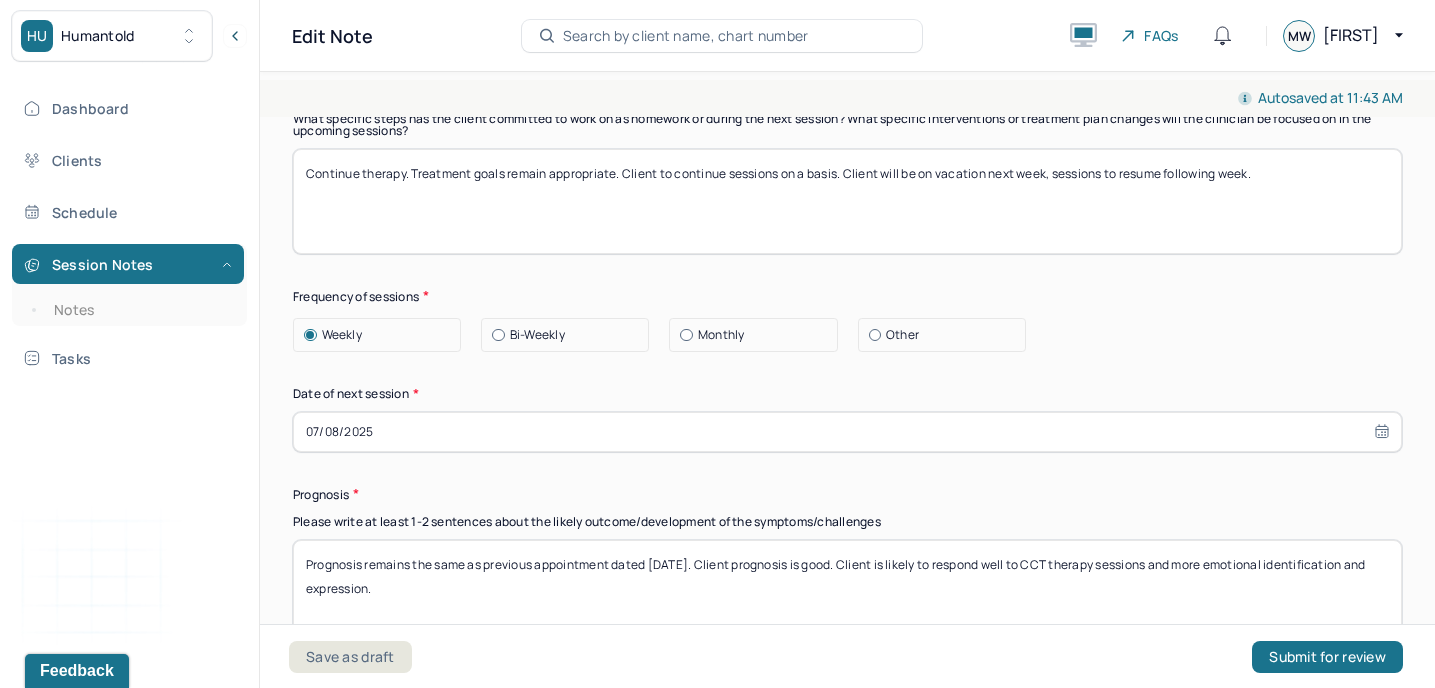 scroll, scrollTop: 2640, scrollLeft: 0, axis: vertical 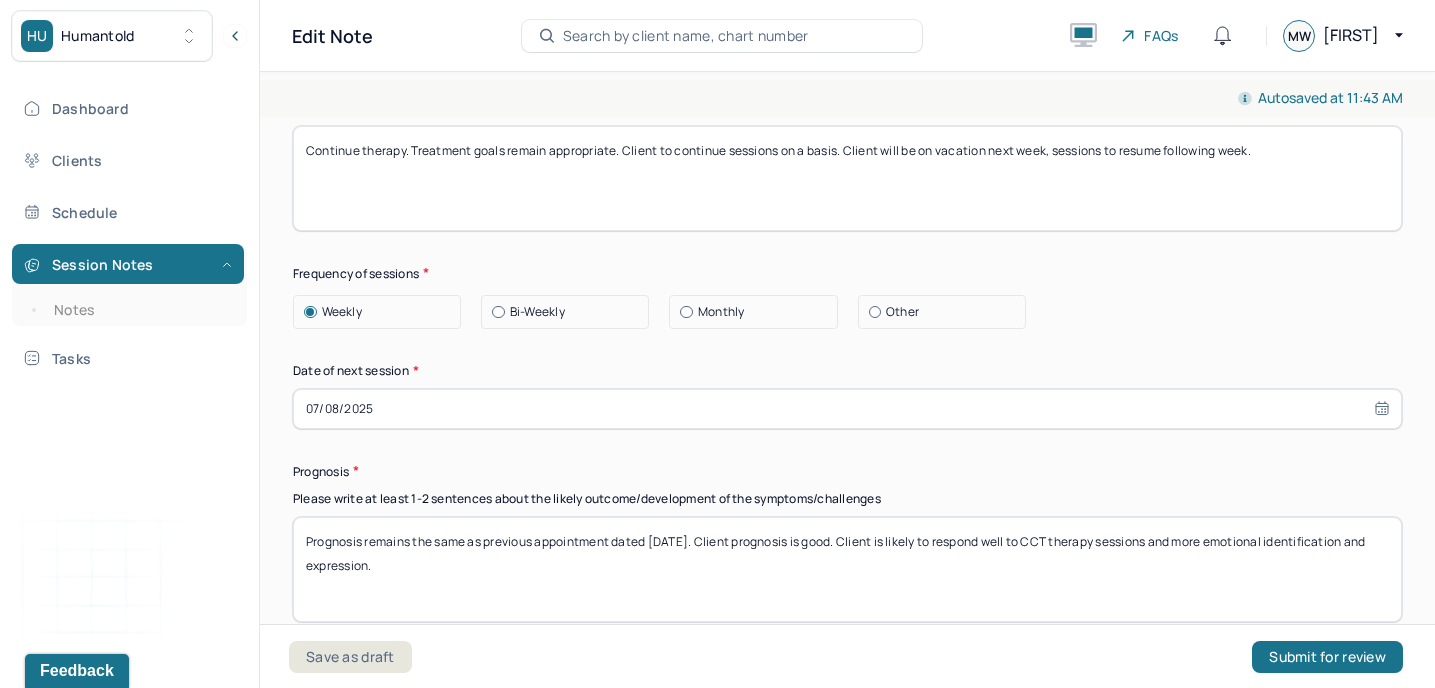 click on "07/08/2025" at bounding box center (847, 409) 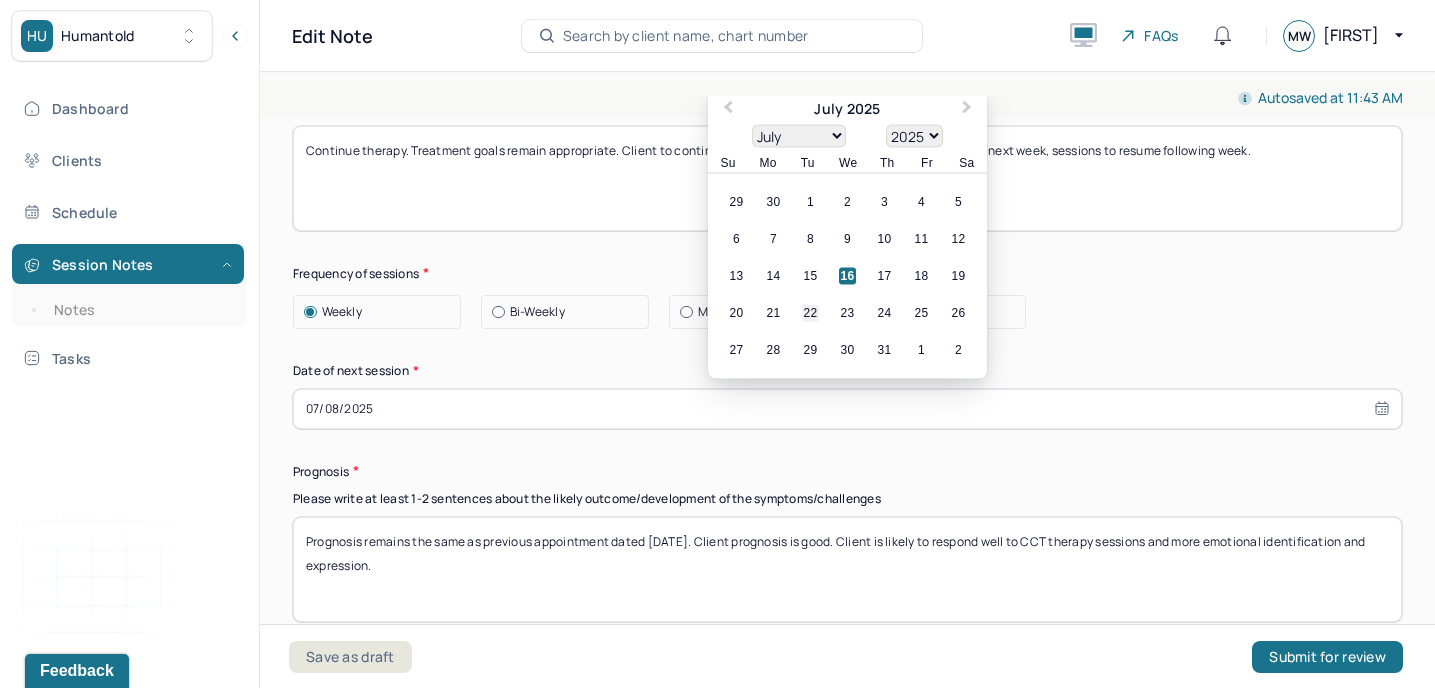 click on "22" at bounding box center [810, 312] 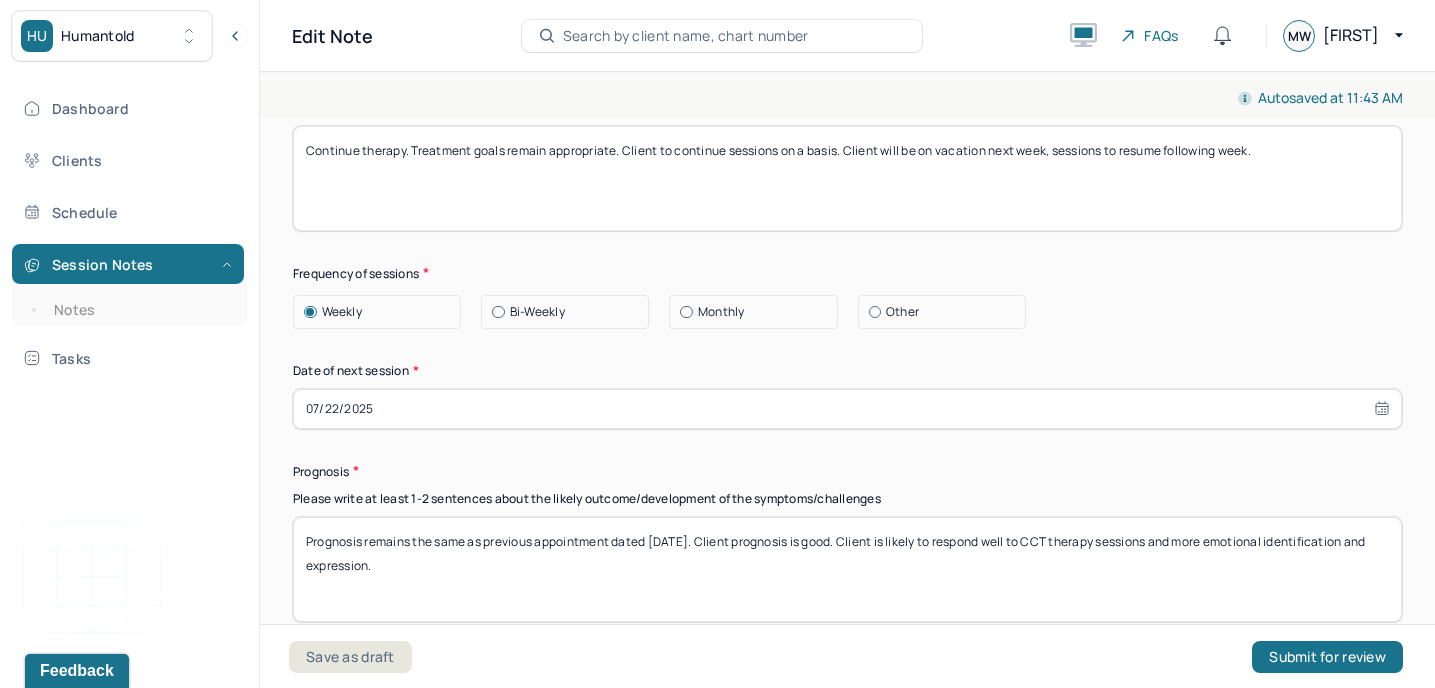 drag, startPoint x: 671, startPoint y: 534, endPoint x: 651, endPoint y: 534, distance: 20 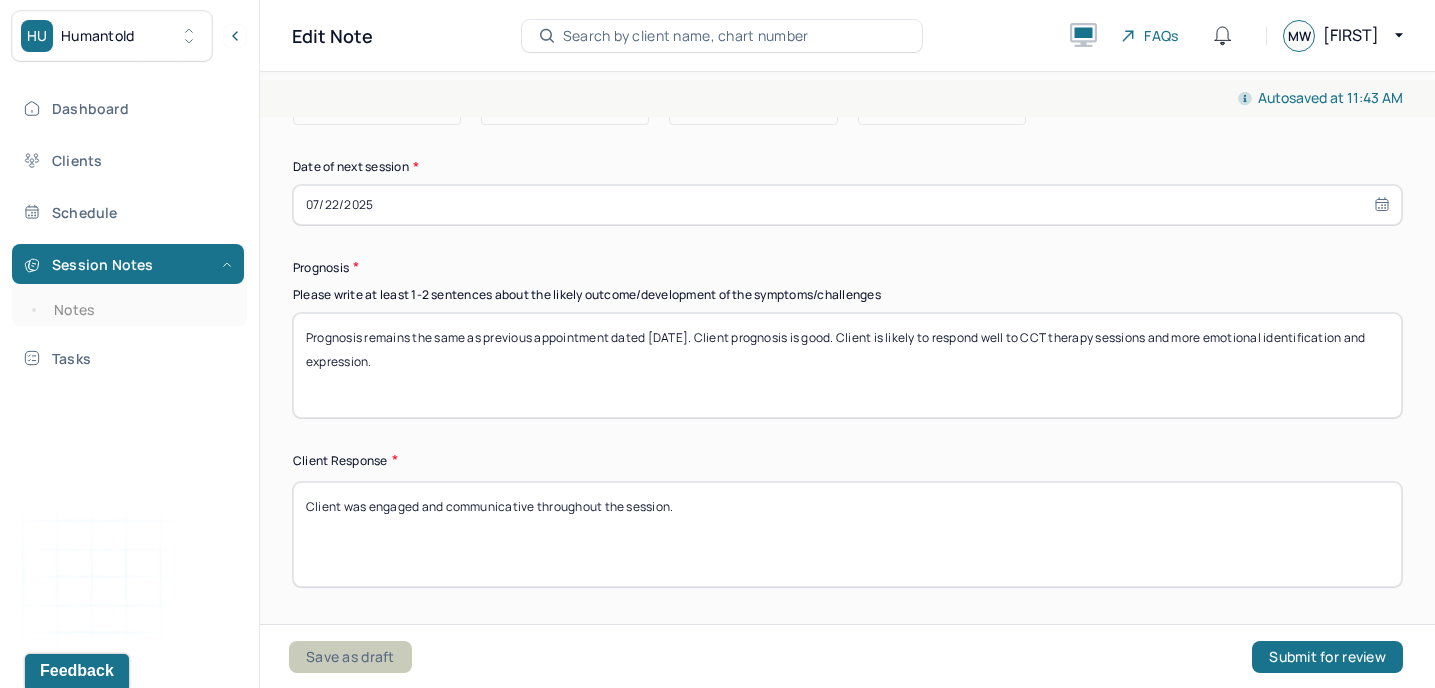 type on "Prognosis remains the same as previous appointment dated [DATE]. Client prognosis is good. Client is likely to respond well to CCT therapy sessions and more emotional identification and expression." 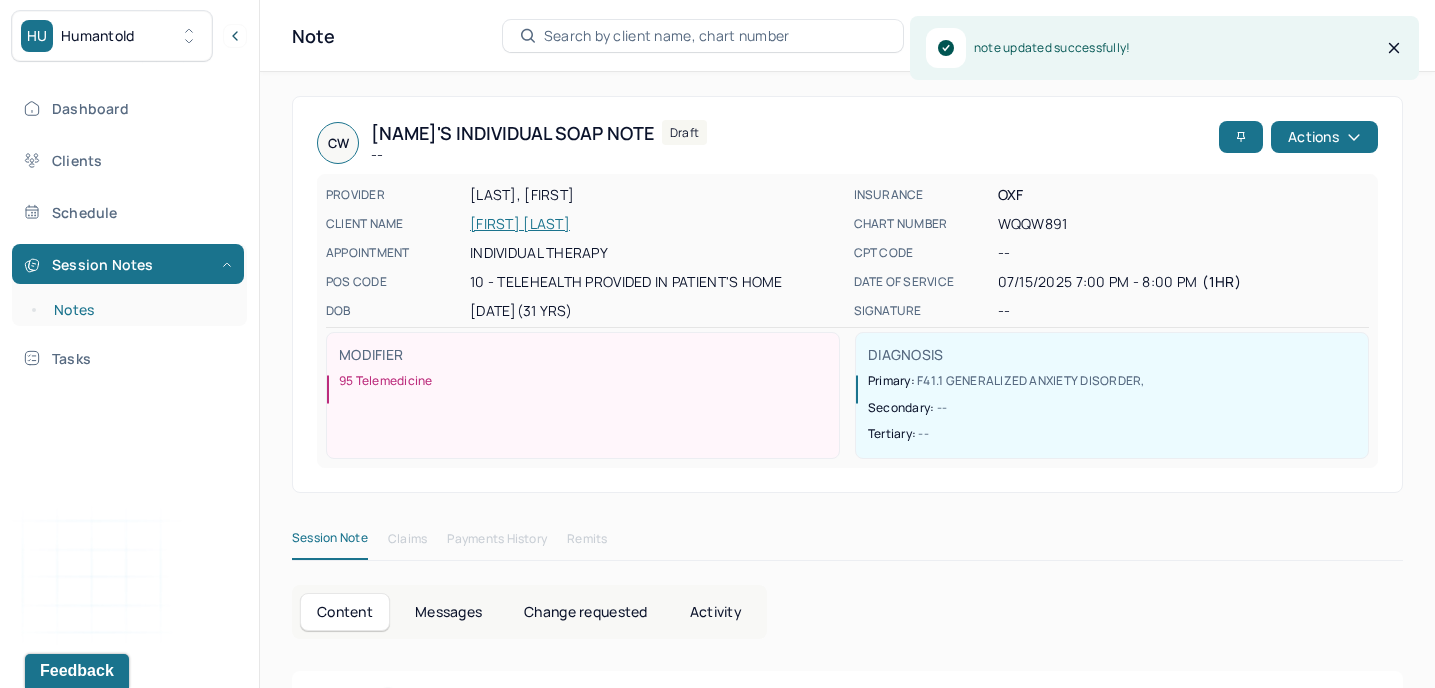 click on "Notes" at bounding box center [139, 310] 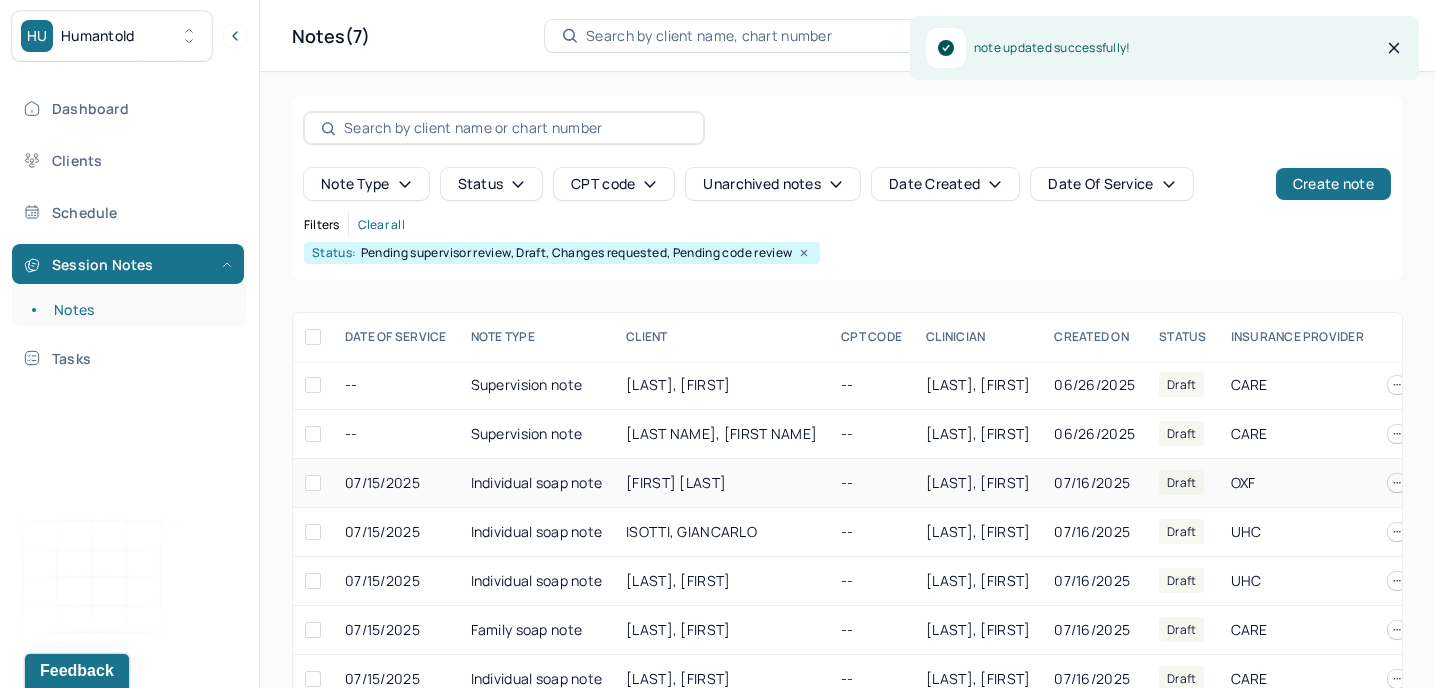 scroll, scrollTop: 42, scrollLeft: 0, axis: vertical 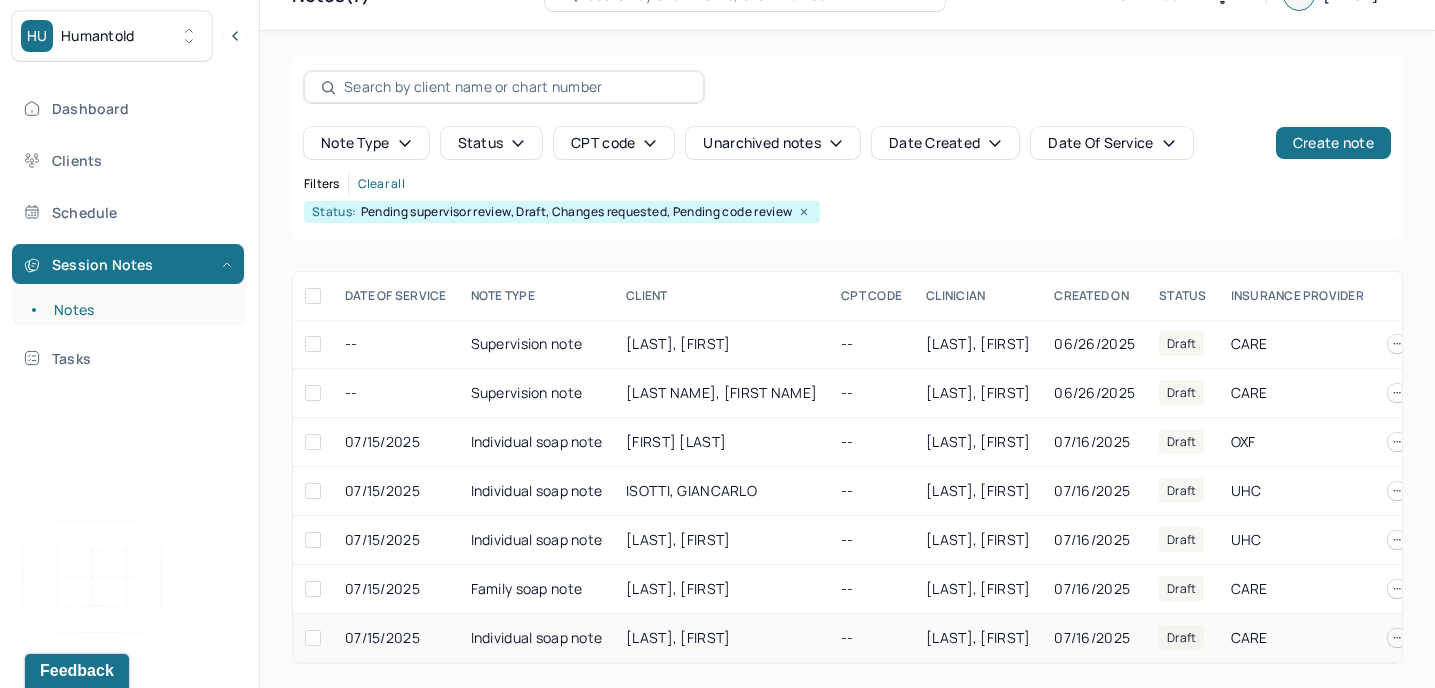 click on "Individual soap note" at bounding box center [537, 638] 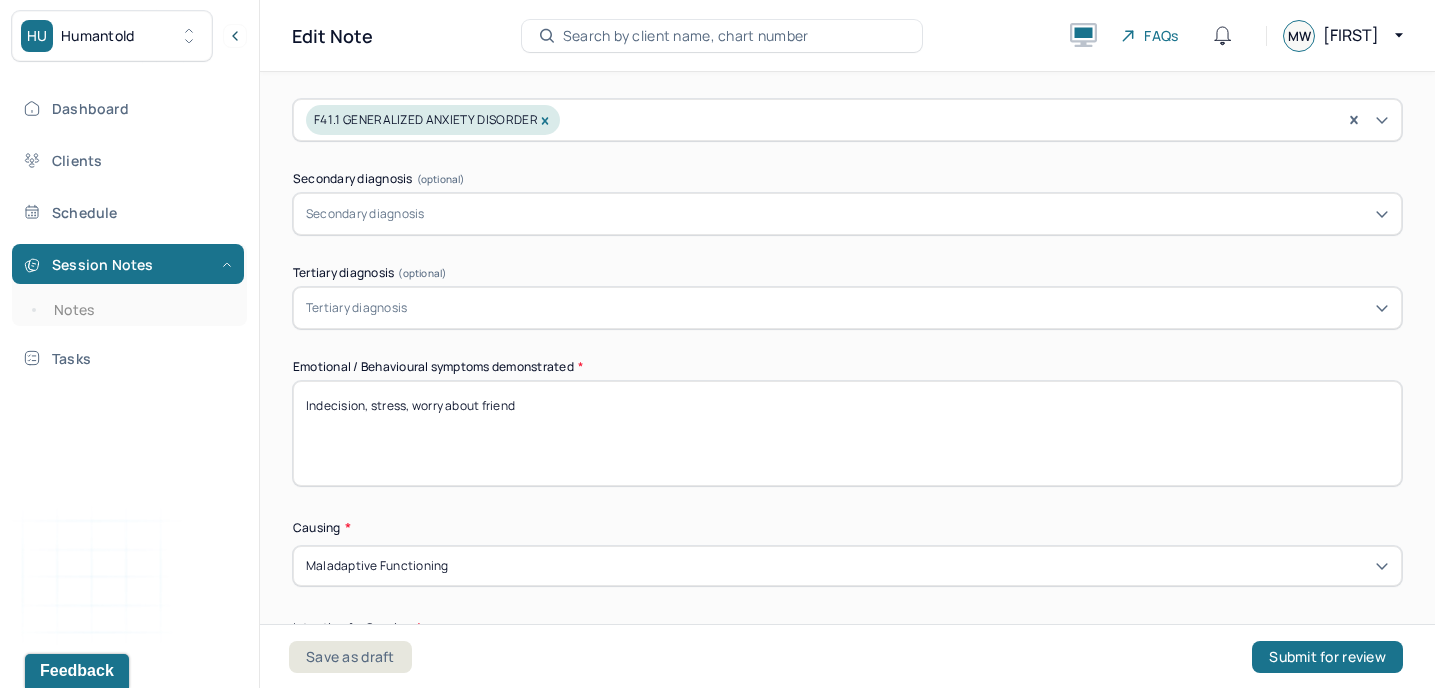 scroll, scrollTop: 802, scrollLeft: 0, axis: vertical 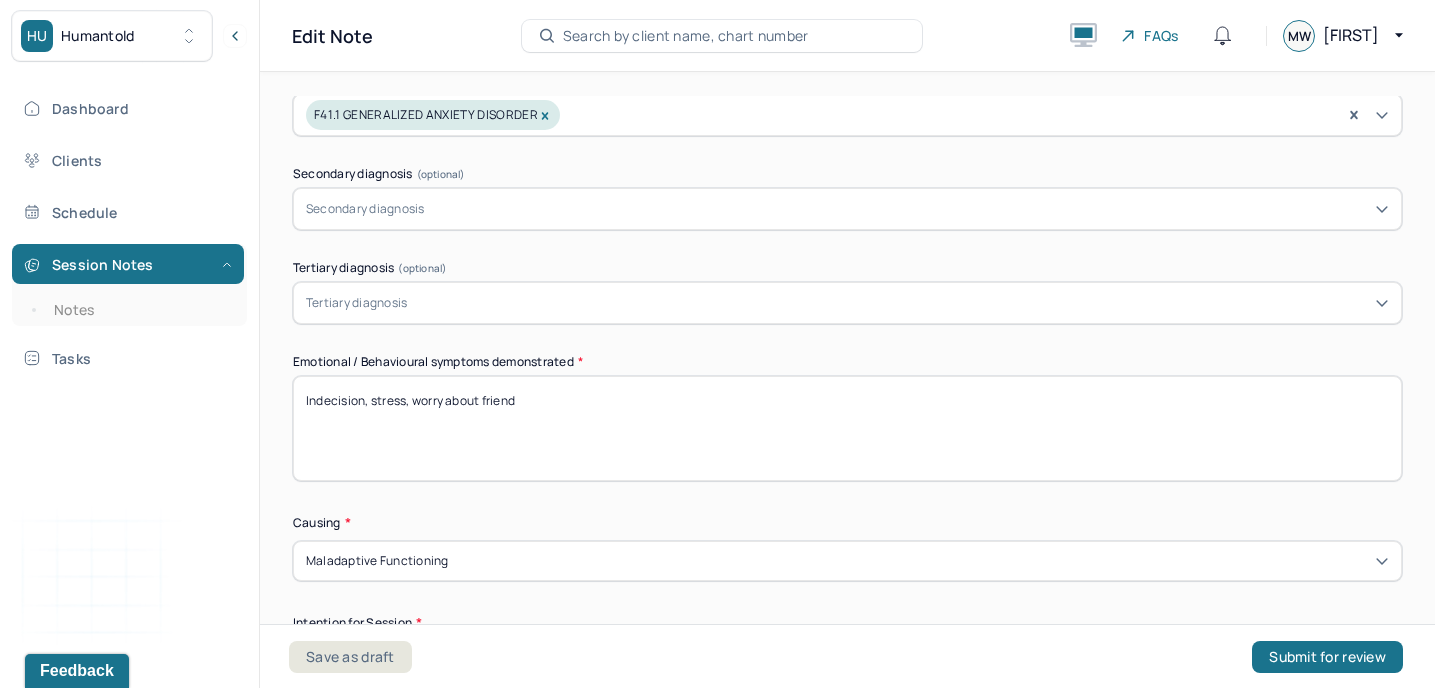 drag, startPoint x: 552, startPoint y: 398, endPoint x: 288, endPoint y: 400, distance: 264.00757 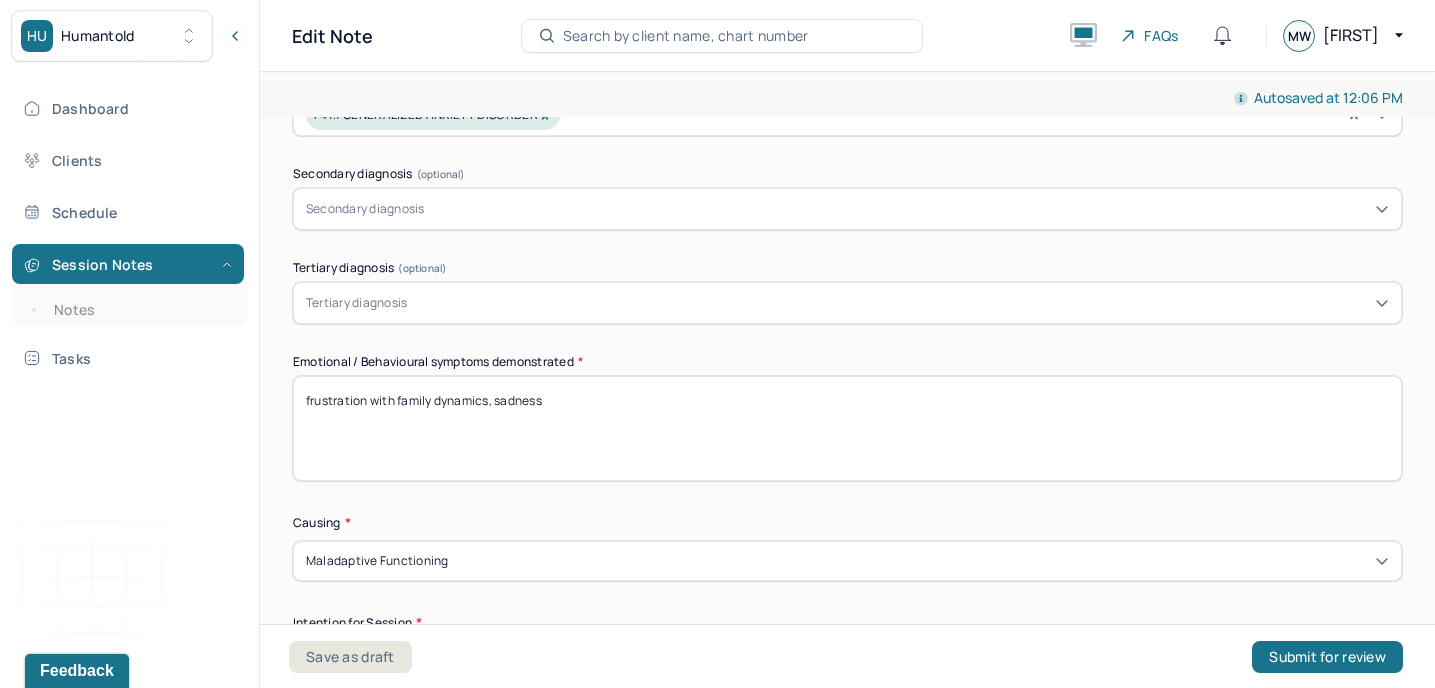 click on "frustration with family dynamics, sadness" at bounding box center [847, 428] 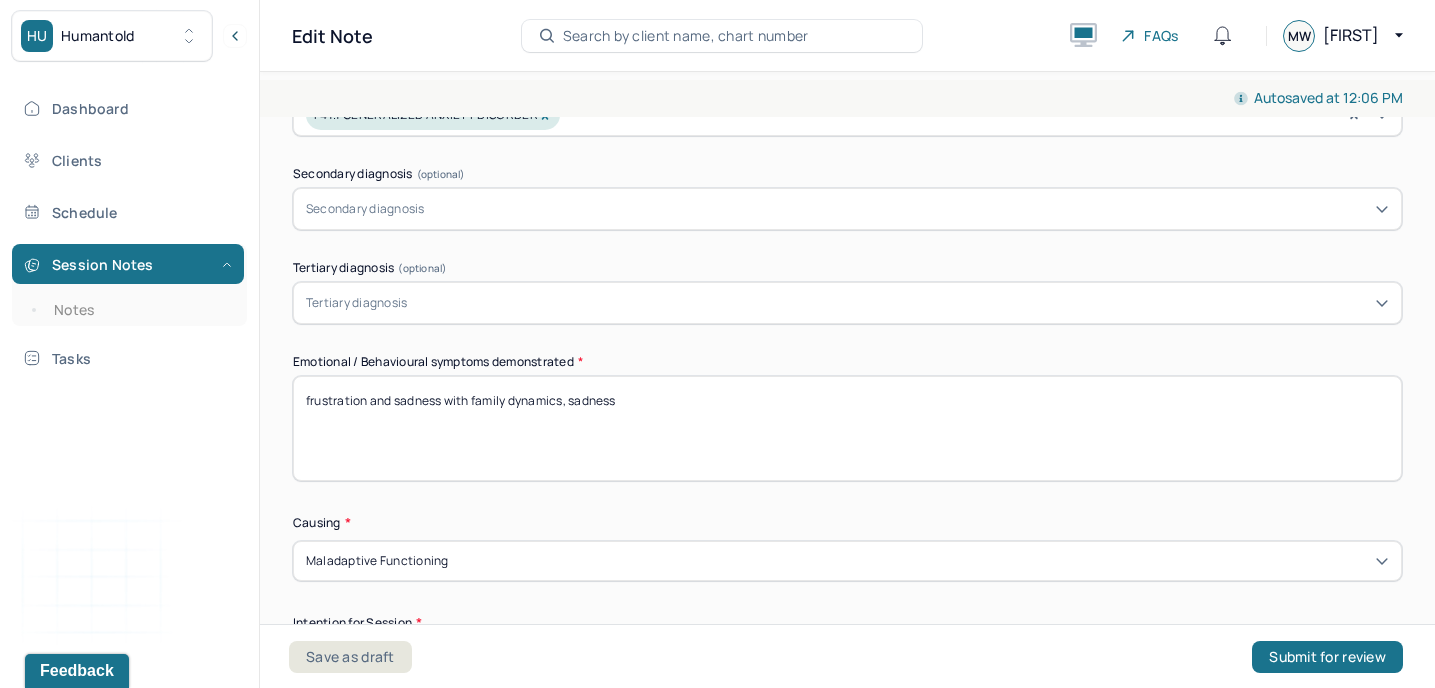 click on "frustration with family dynamics, sadness" at bounding box center (847, 428) 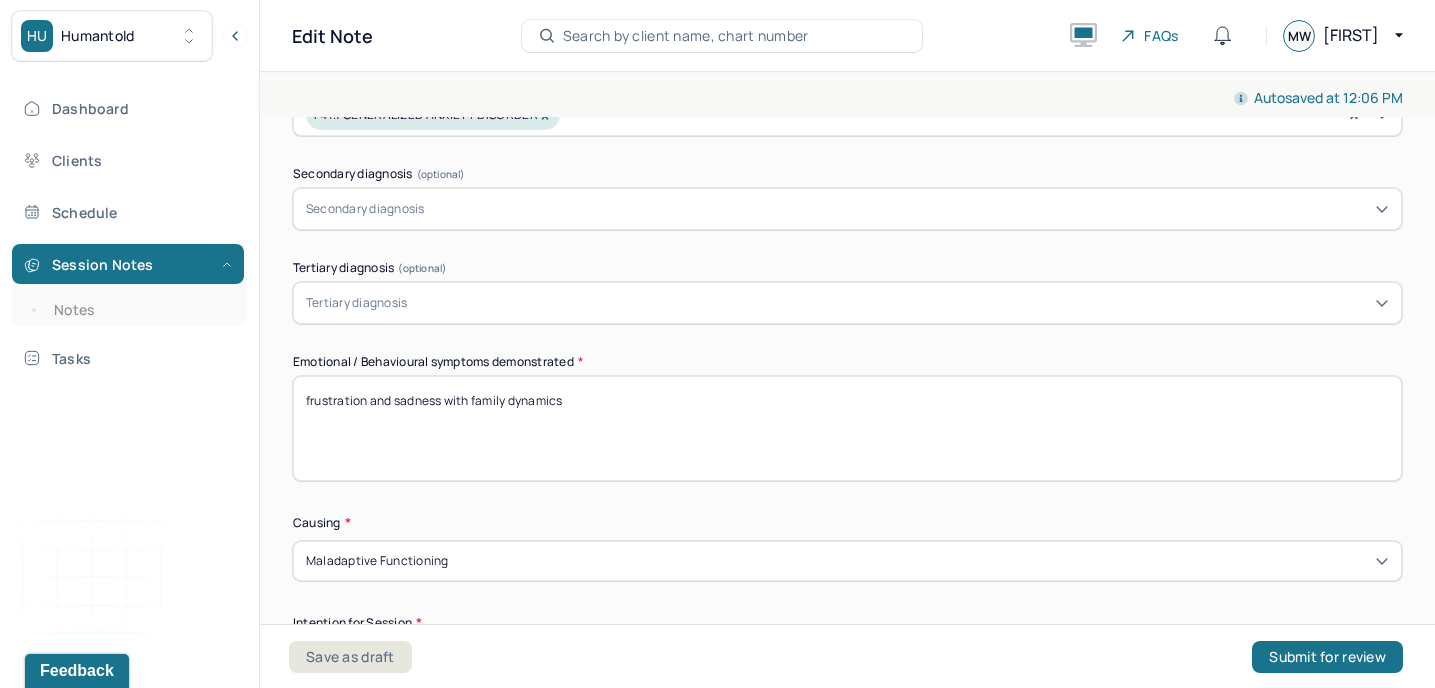 type on "frustration and sadness with family dynamics" 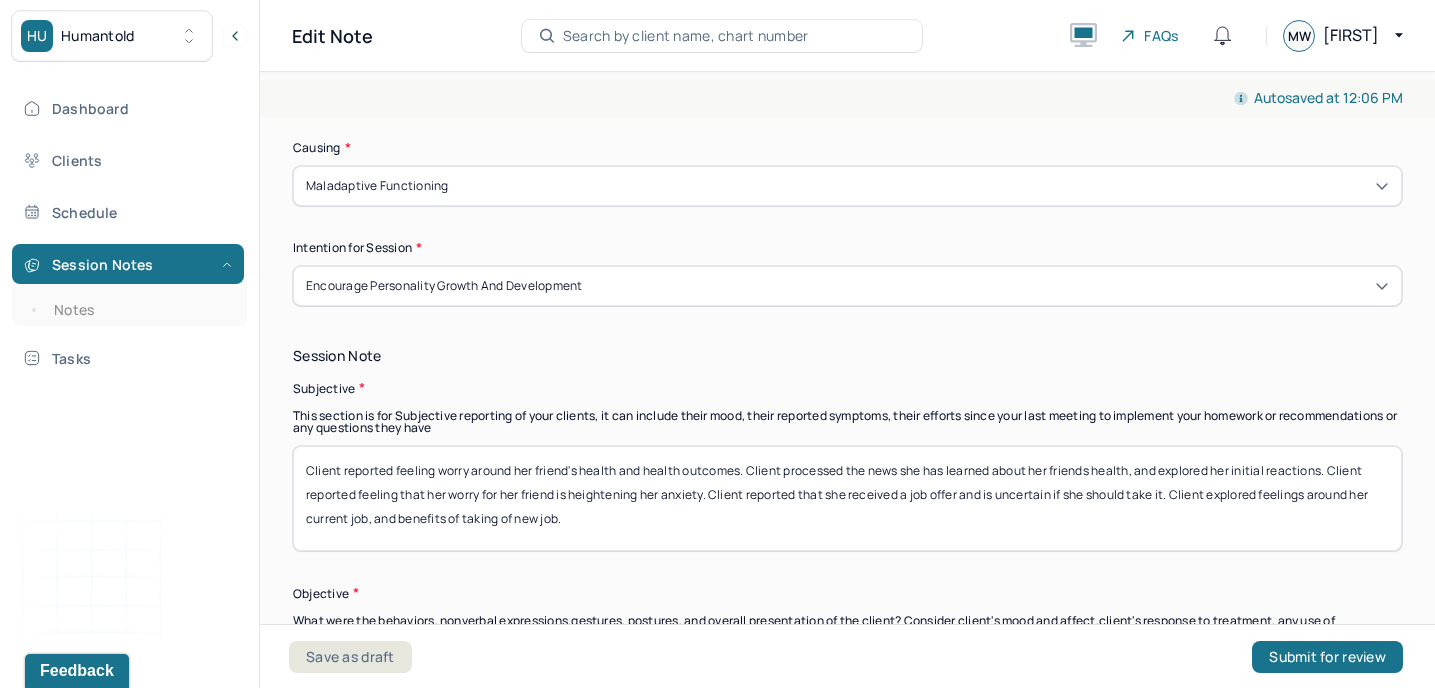 scroll, scrollTop: 1178, scrollLeft: 0, axis: vertical 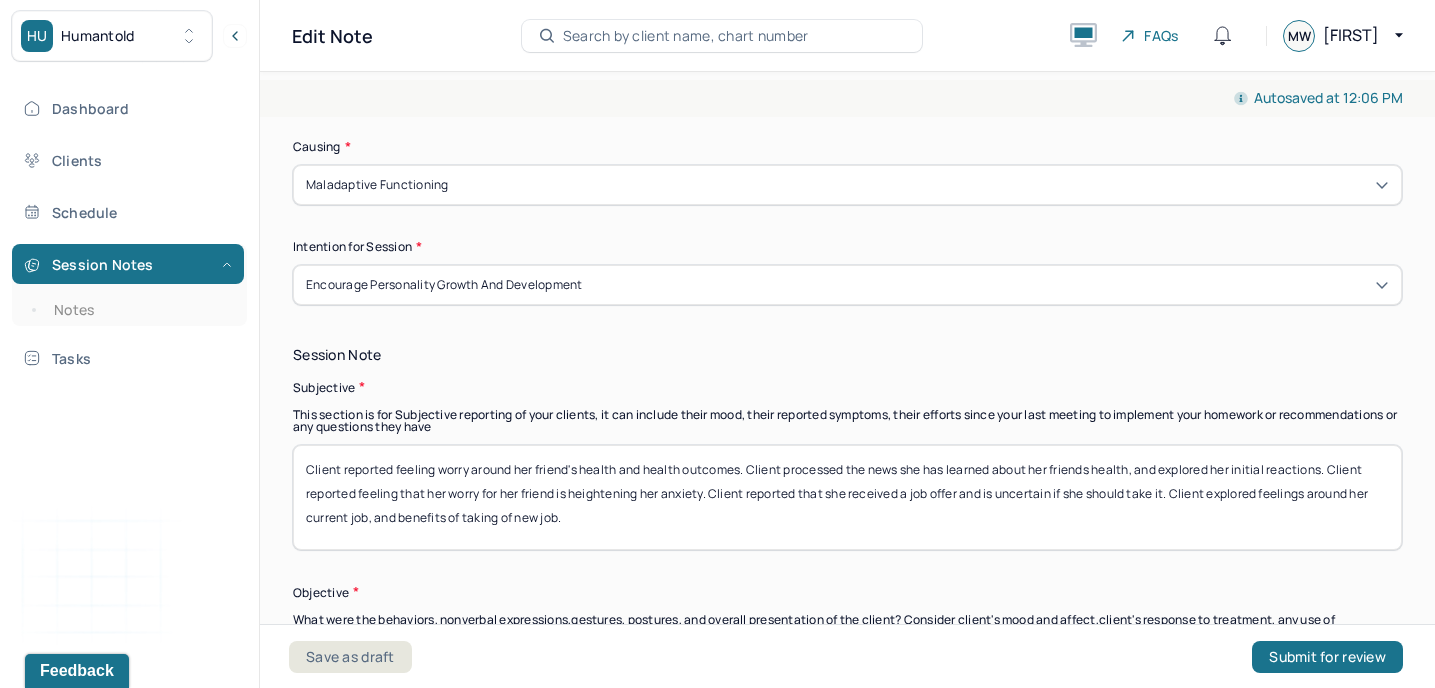 drag, startPoint x: 583, startPoint y: 522, endPoint x: 290, endPoint y: 430, distance: 307.10422 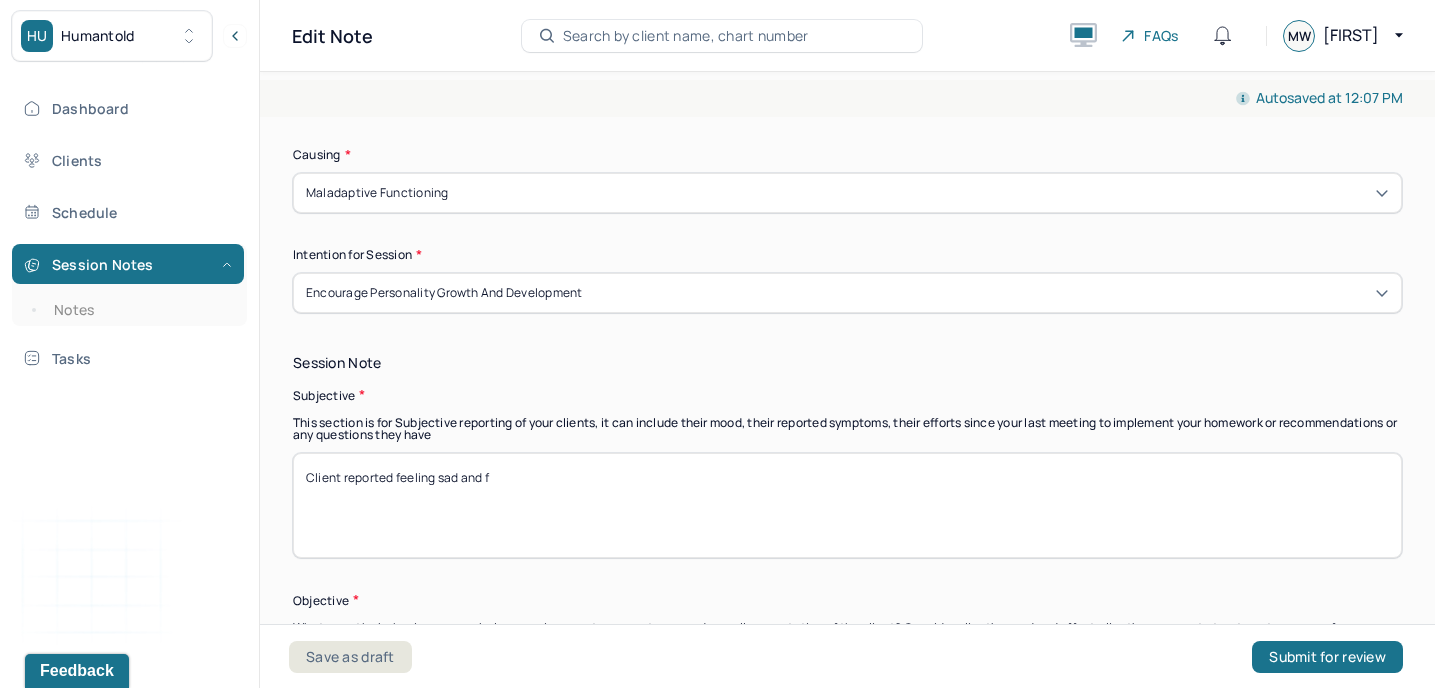 scroll, scrollTop: 1173, scrollLeft: 0, axis: vertical 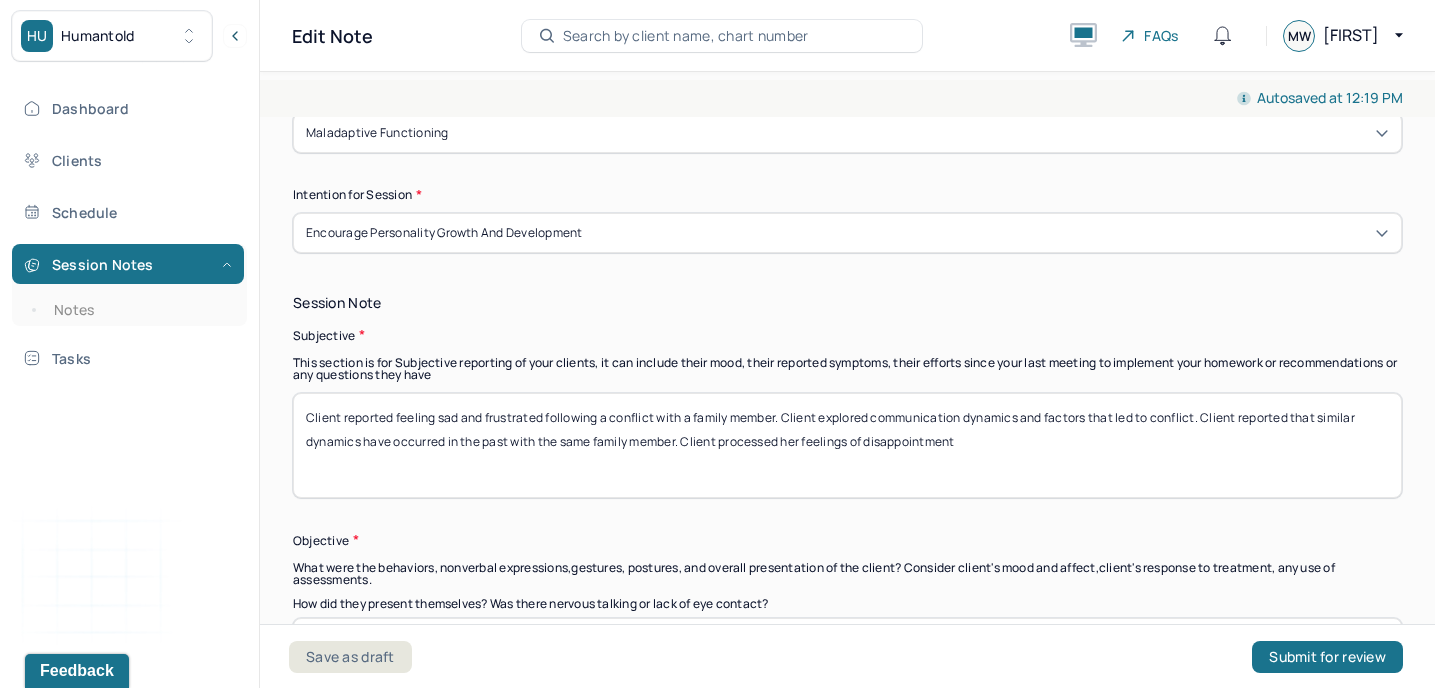 click on "Client reported feeling sad and frustrated following a conflict with a family member. Client explored communication dynamics and factors that led to conflict. Client reported that similar dynamics have occurred in the past with the same family member. Client processed her feelings of disappointment" at bounding box center (847, 445) 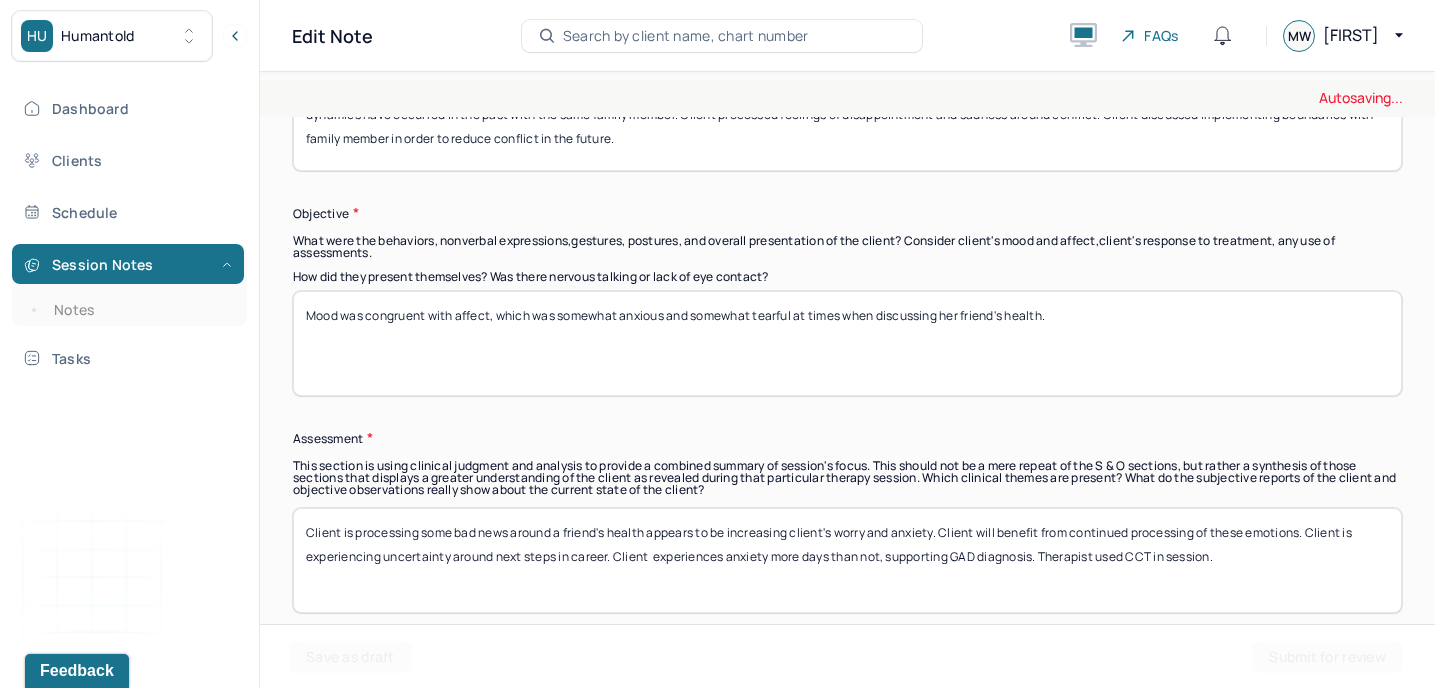 scroll, scrollTop: 1568, scrollLeft: 0, axis: vertical 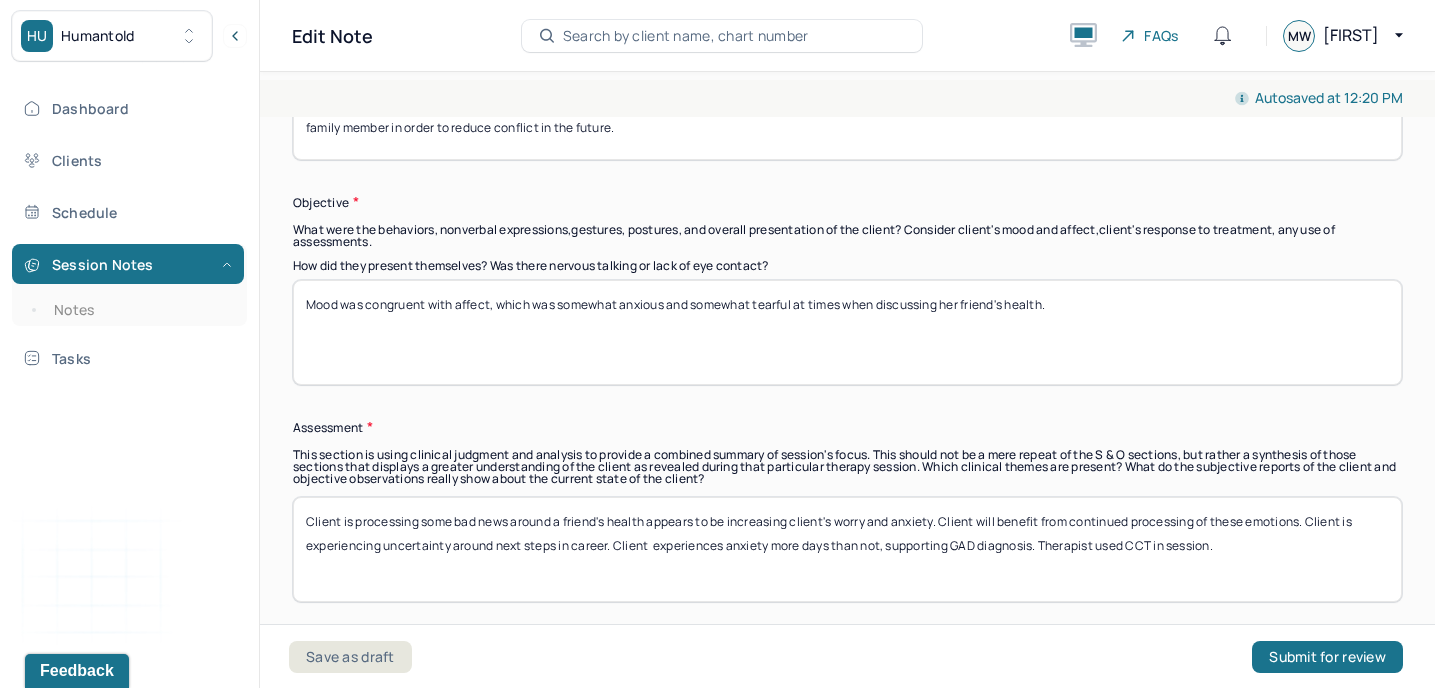 type on "Client reported feeling sad and frustrated following a conflict with a family member. Client explored communication dynamics and factors that led to conflict. Client reported that similar dynamics have occurred in the past with the same family member. Client processed feelings of disappointment and sadness around conflict. Client discussed implementing boundaries with family member in order to reduce conflict in the future." 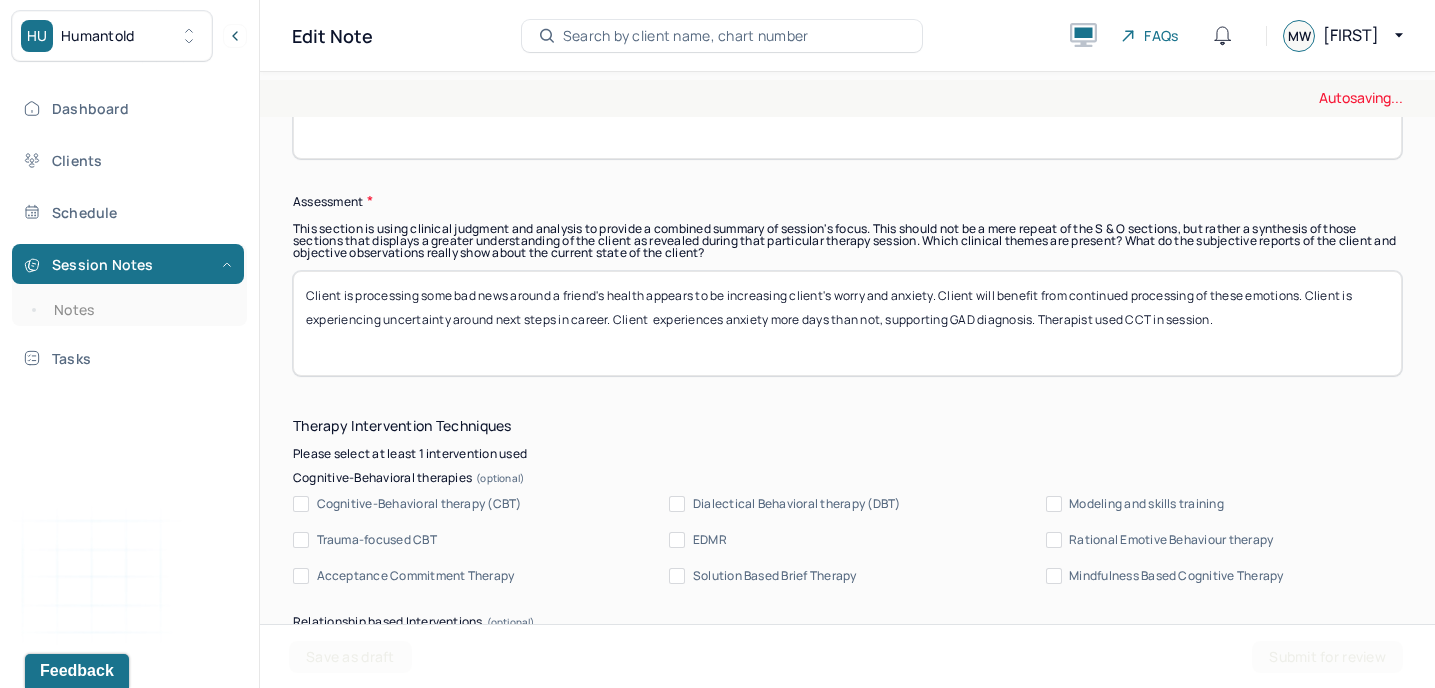 scroll, scrollTop: 1831, scrollLeft: 0, axis: vertical 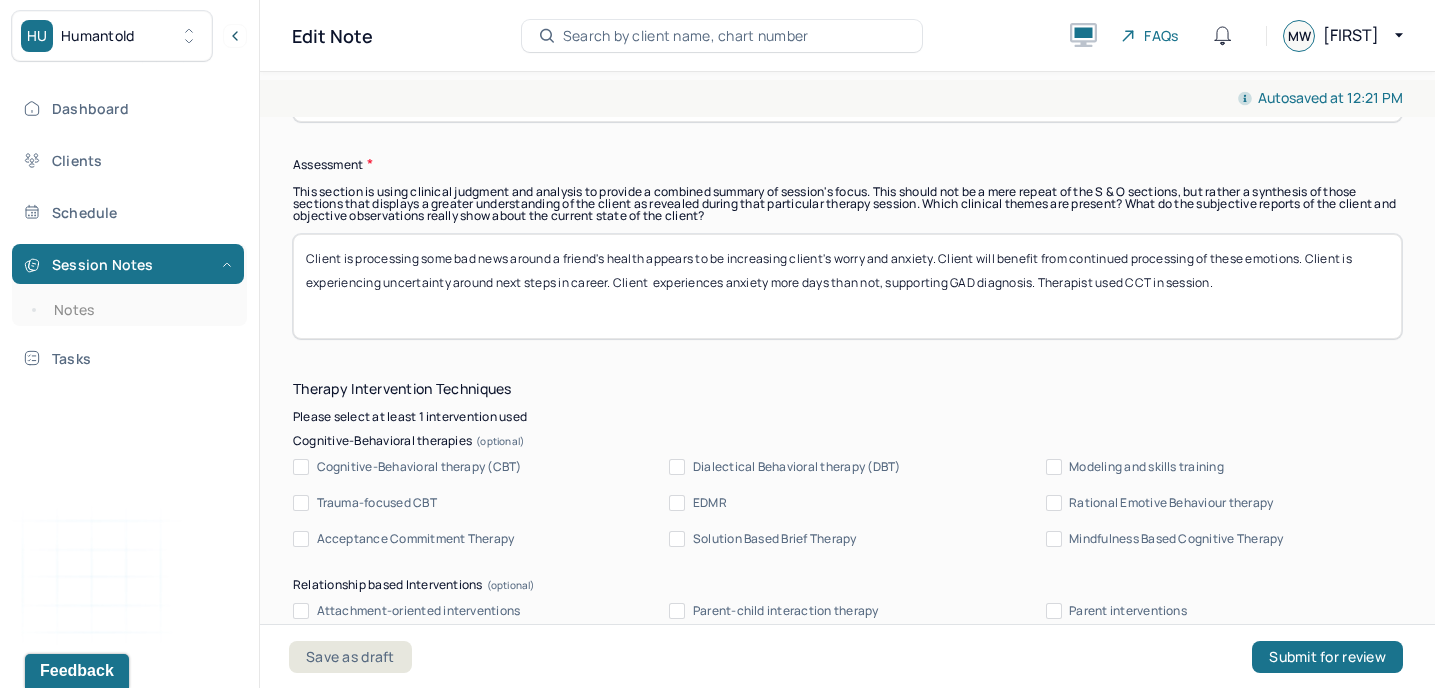 type on "The client was alert, oriented and communicative and engaged. Client’s mood and affect were congruent and predominately anxious in nature. Client became tearful when discussing dynamic with family member." 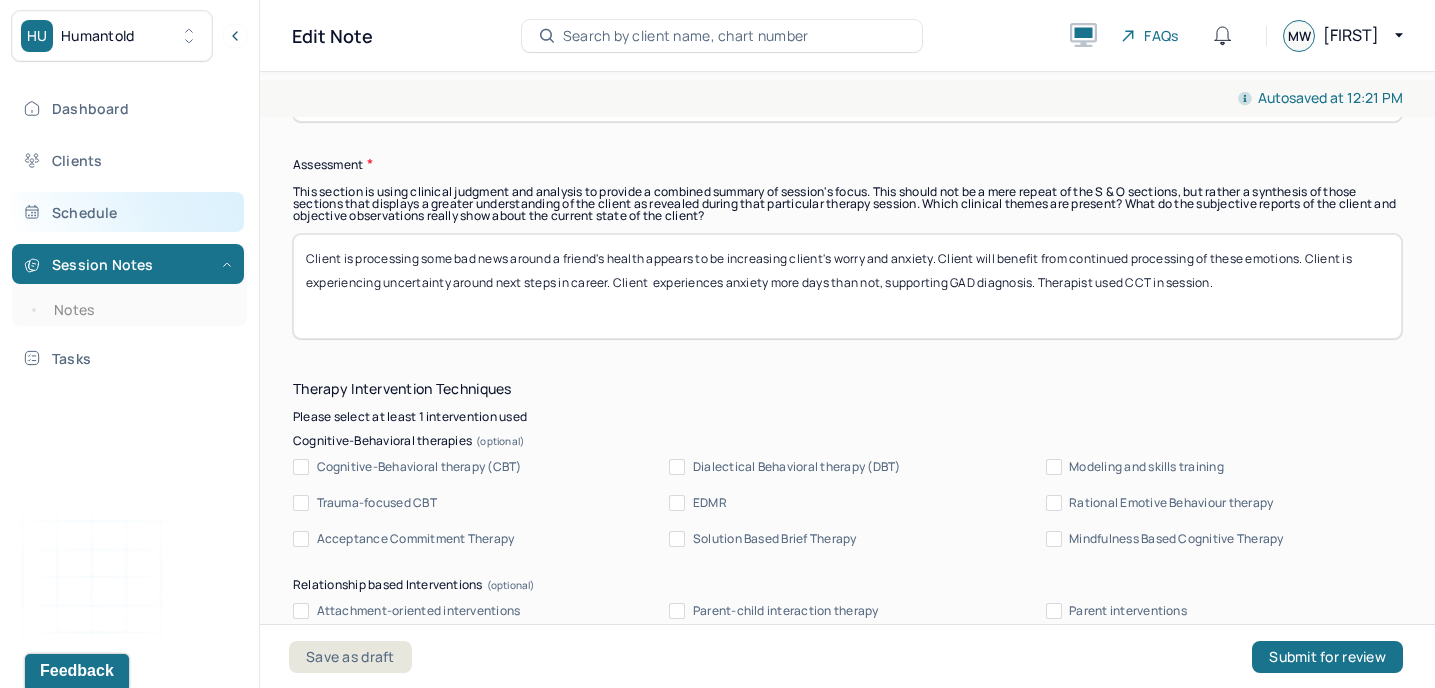 drag, startPoint x: 615, startPoint y: 284, endPoint x: 229, endPoint y: 220, distance: 391.2697 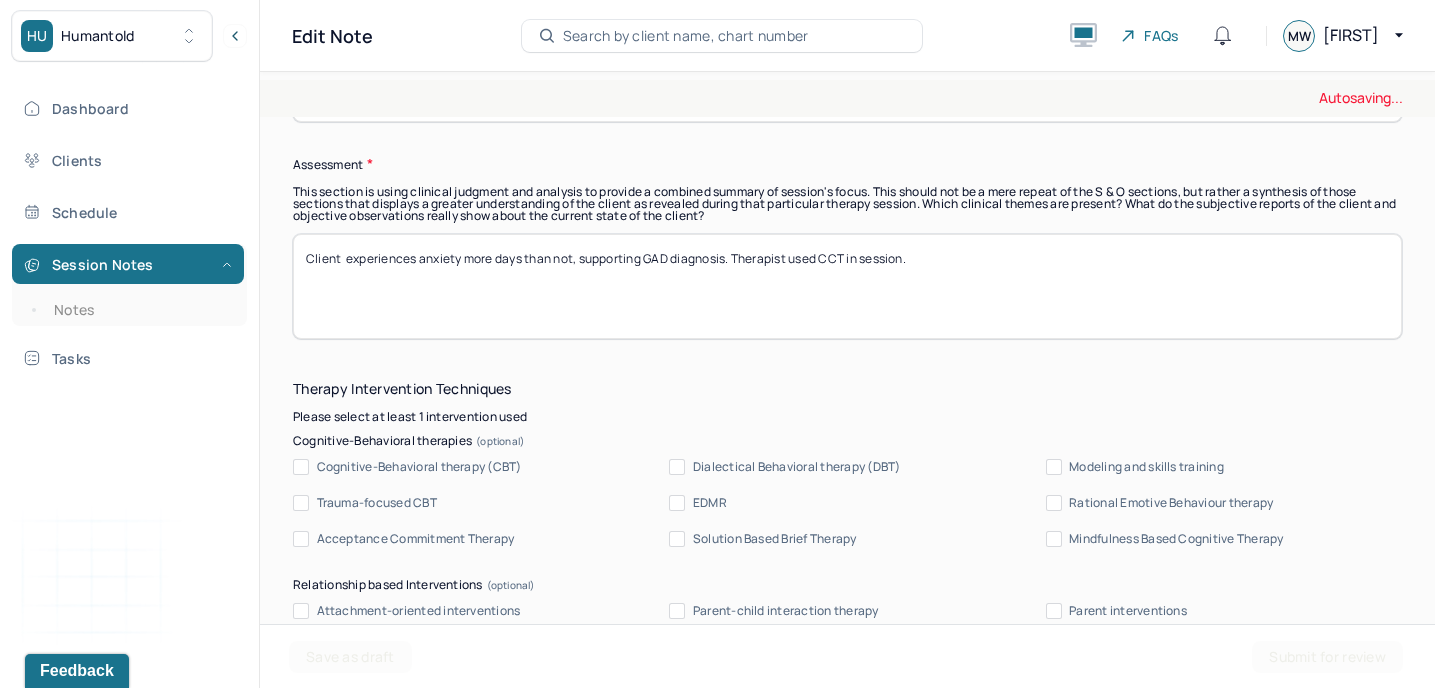 click on "Client is processing some bad news around a friend's health appears to be increasing client's worry and anxiety. Client will benefit from continued processing of these emotions. Client is experiencing uncertainty around next steps in career. Client  experiences anxiety more days than not, supporting GAD diagnosis. Therapist used CCT in session." at bounding box center [847, 286] 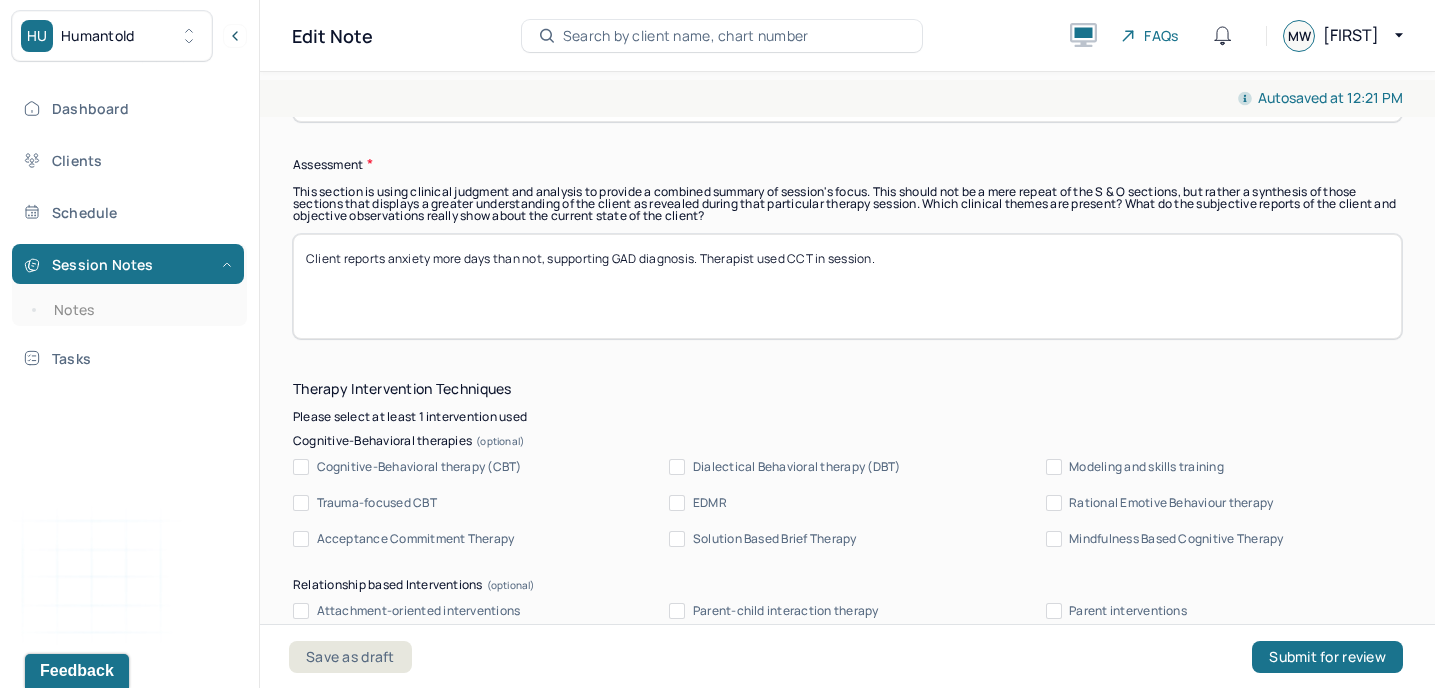 click on "Client  experiences anxiety more days than not, supporting GAD diagnosis. Therapist used CCT in session." at bounding box center (847, 286) 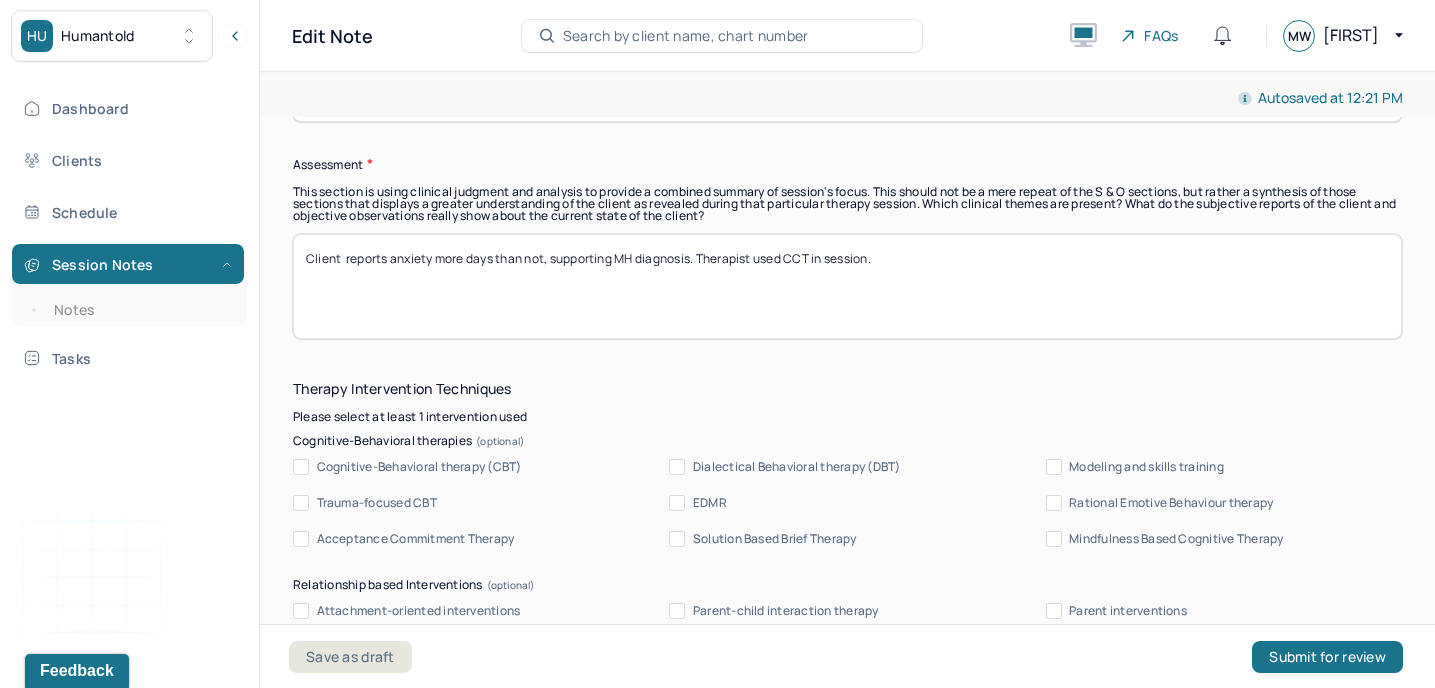 drag, startPoint x: 911, startPoint y: 245, endPoint x: 701, endPoint y: 260, distance: 210.53503 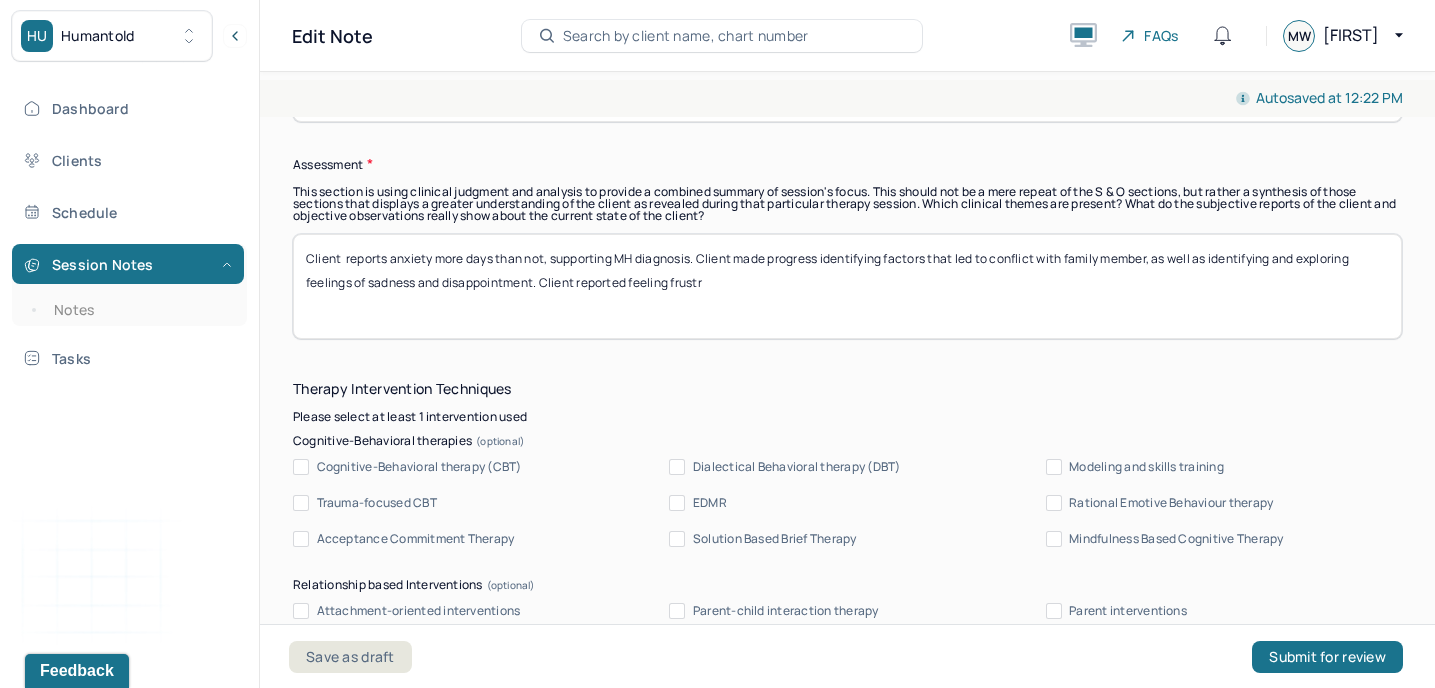drag, startPoint x: 717, startPoint y: 279, endPoint x: 539, endPoint y: 284, distance: 178.0702 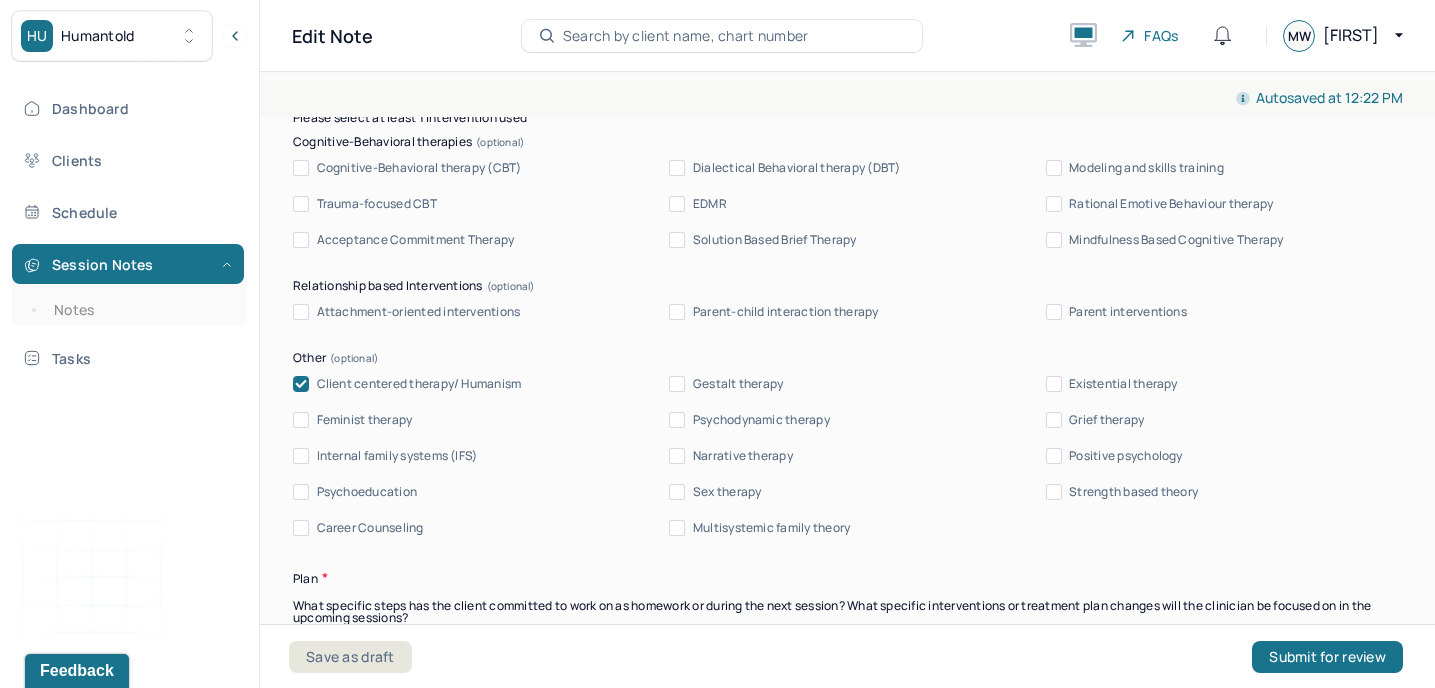 scroll, scrollTop: 2151, scrollLeft: 0, axis: vertical 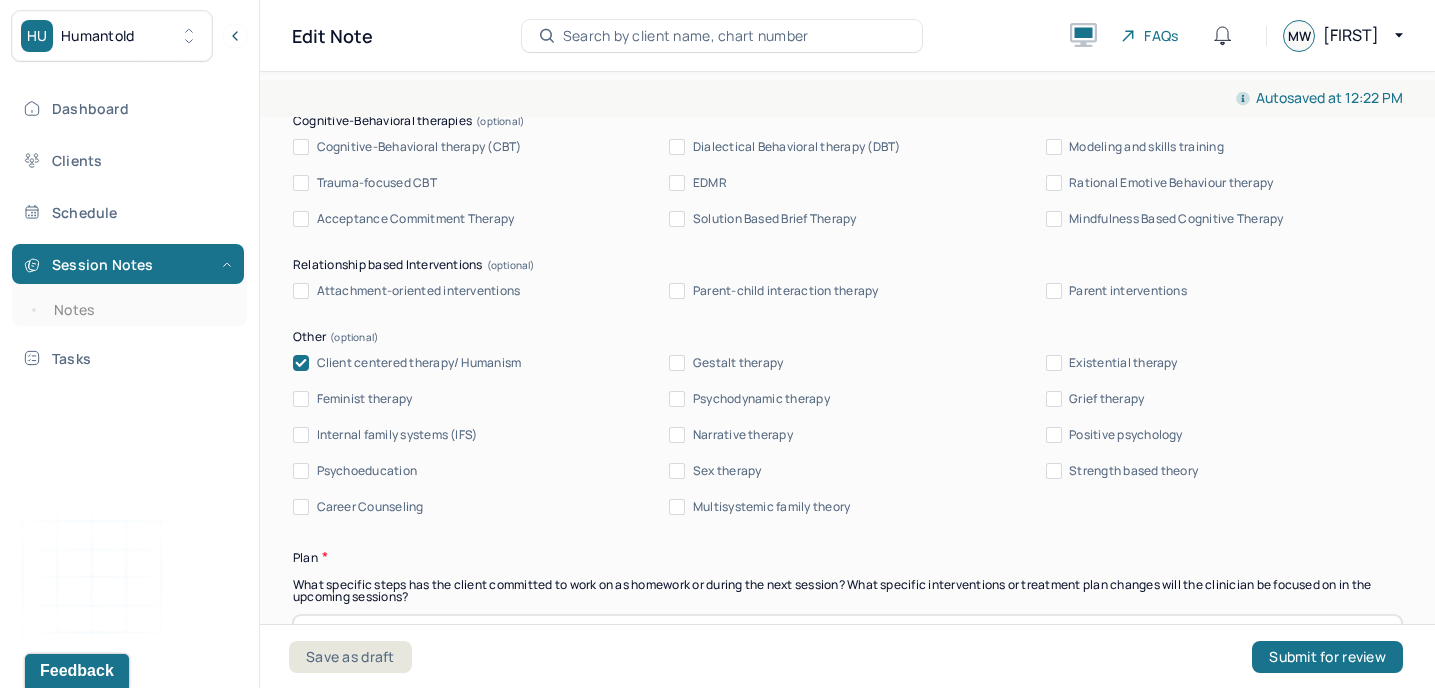 type on "Client reports anxiety more days than not, supporting MH diagnosis. Client made progress identifying factors that led to conflict with family member, as well as identifying and exploring feelings of sadness and disappointment.Client will benefit from further discussion of boundaries with family member, client appears motivated to discuss further. Therapist used" 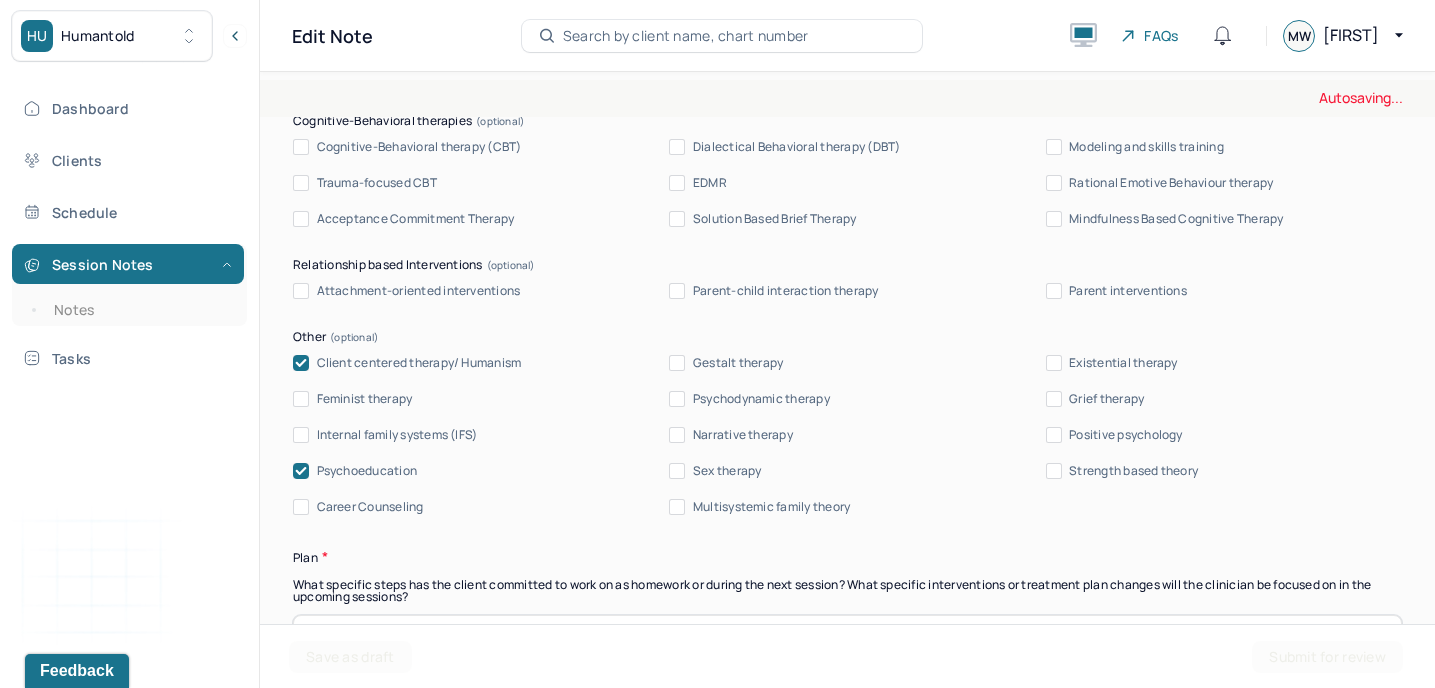 click on "Psychoeducation" at bounding box center (367, 471) 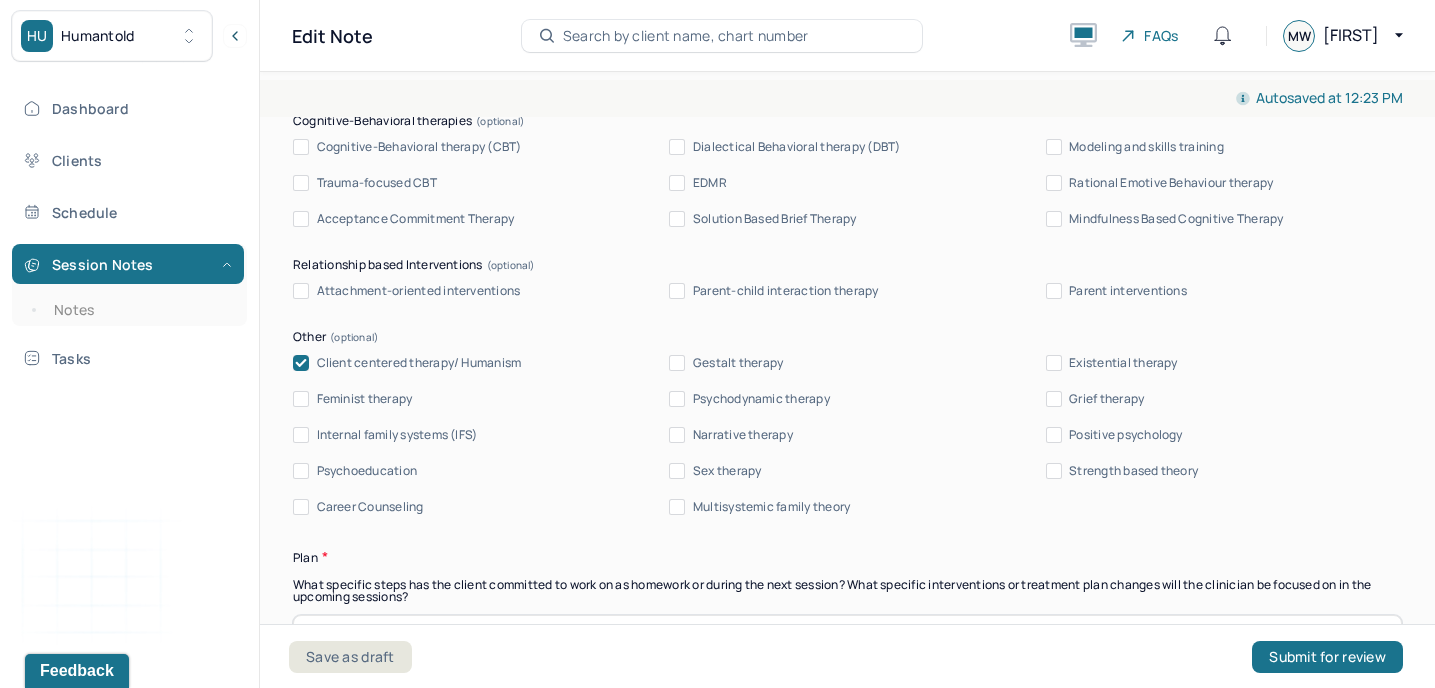 click on "Psychodynamic therapy" at bounding box center (761, 399) 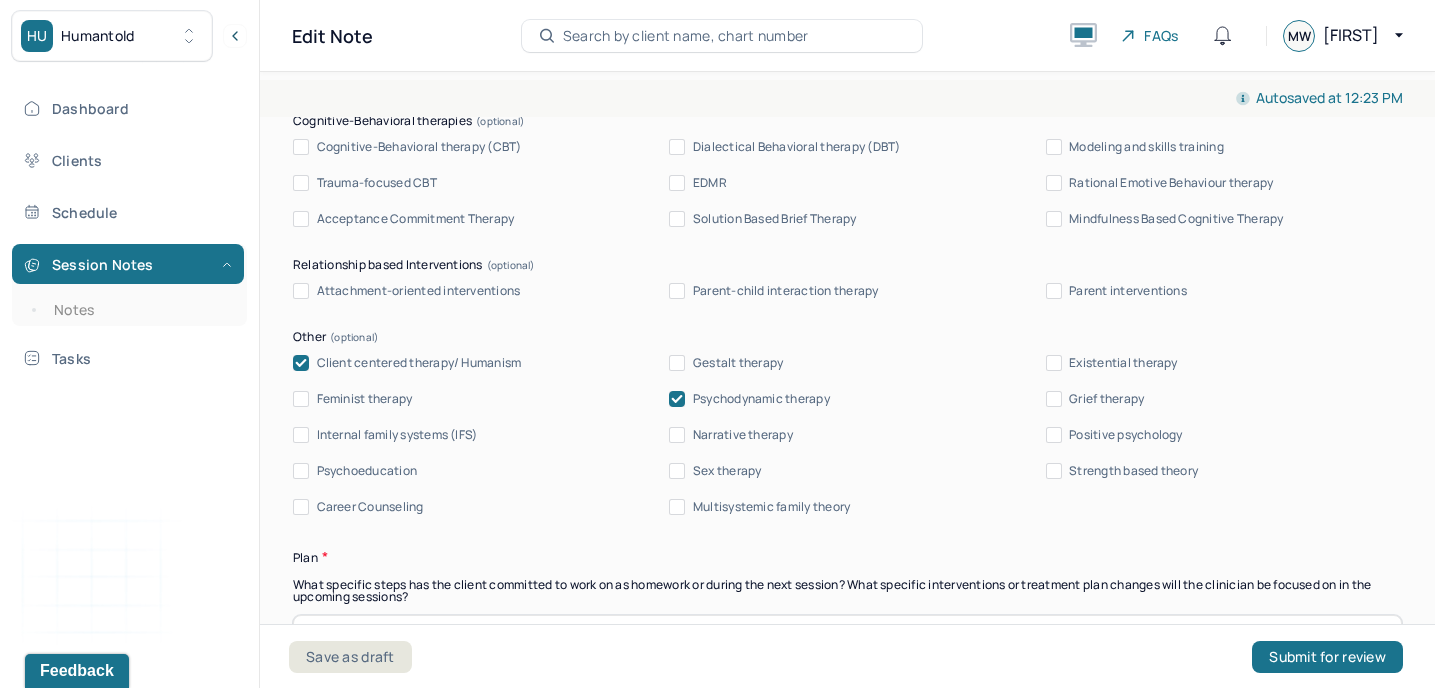 click on "Psychodynamic therapy" at bounding box center [761, 399] 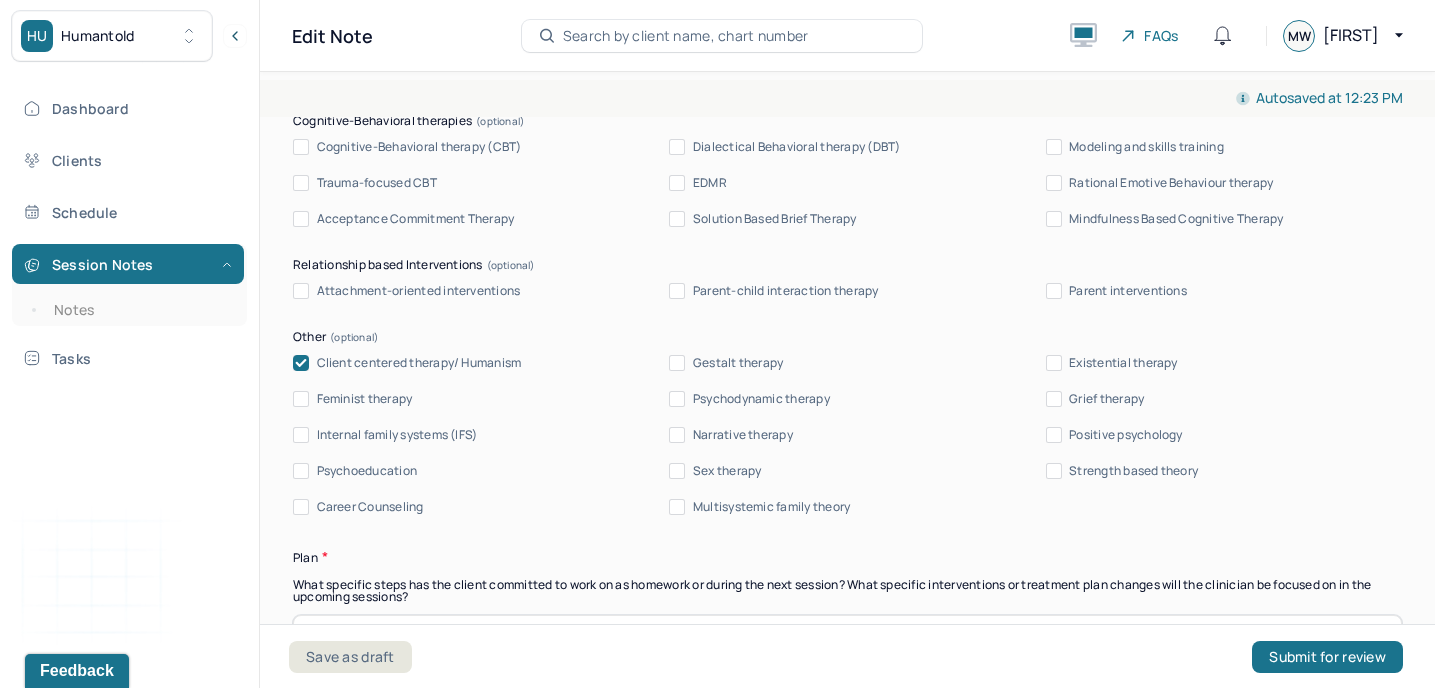 click on "Narrative therapy" at bounding box center (743, 435) 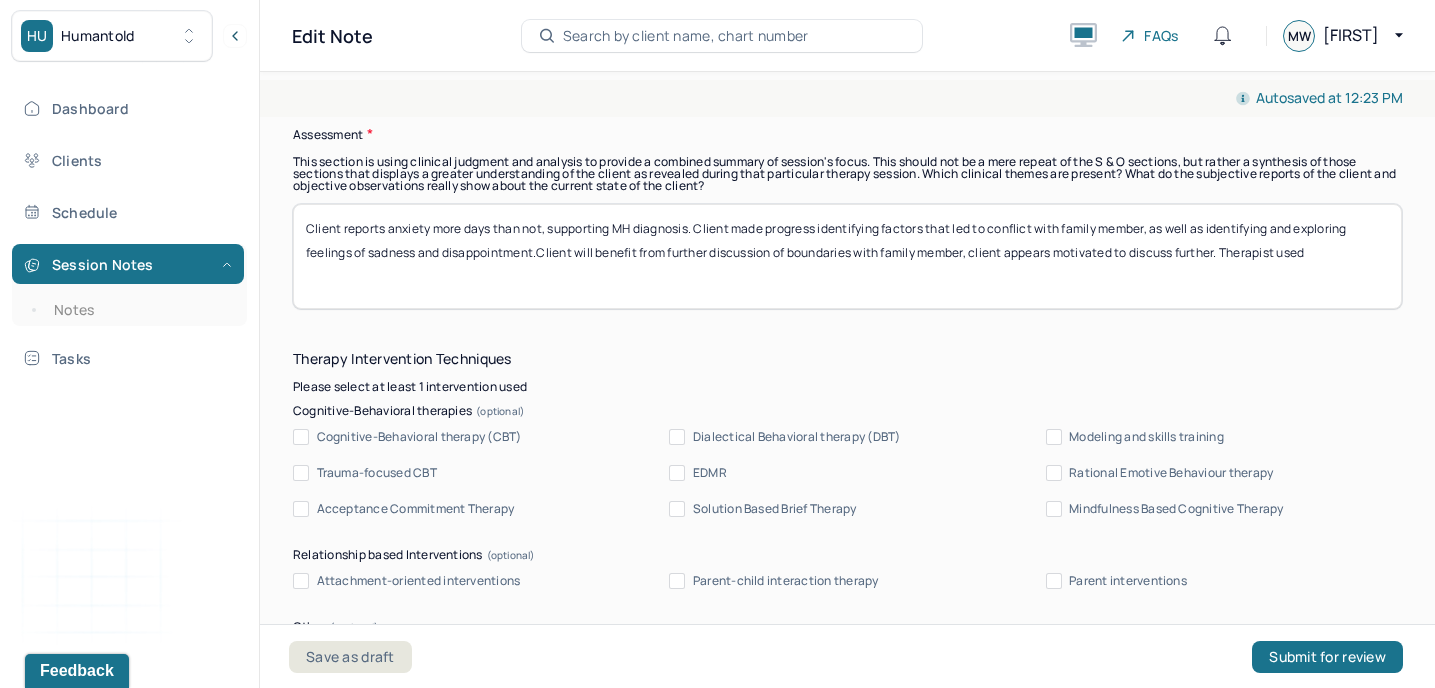 scroll, scrollTop: 1840, scrollLeft: 0, axis: vertical 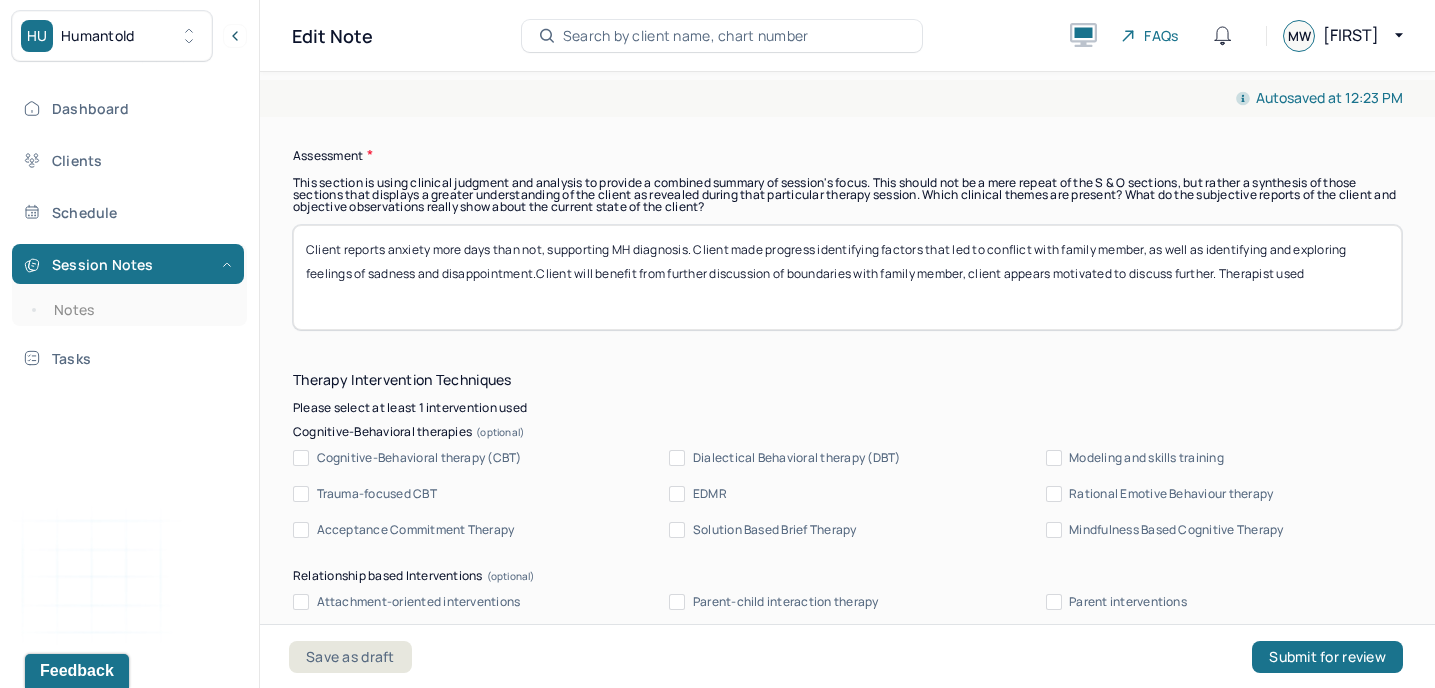 click on "Client reports anxiety more days than not, supporting MH diagnosis. Client made progress identifying factors that led to conflict with family member, as well as identifying and exploring feelings of sadness and disappointment.Client will benefit from further discussion of boundaries with family member, client appears motivated to discuss further. Therapist used" at bounding box center (847, 277) 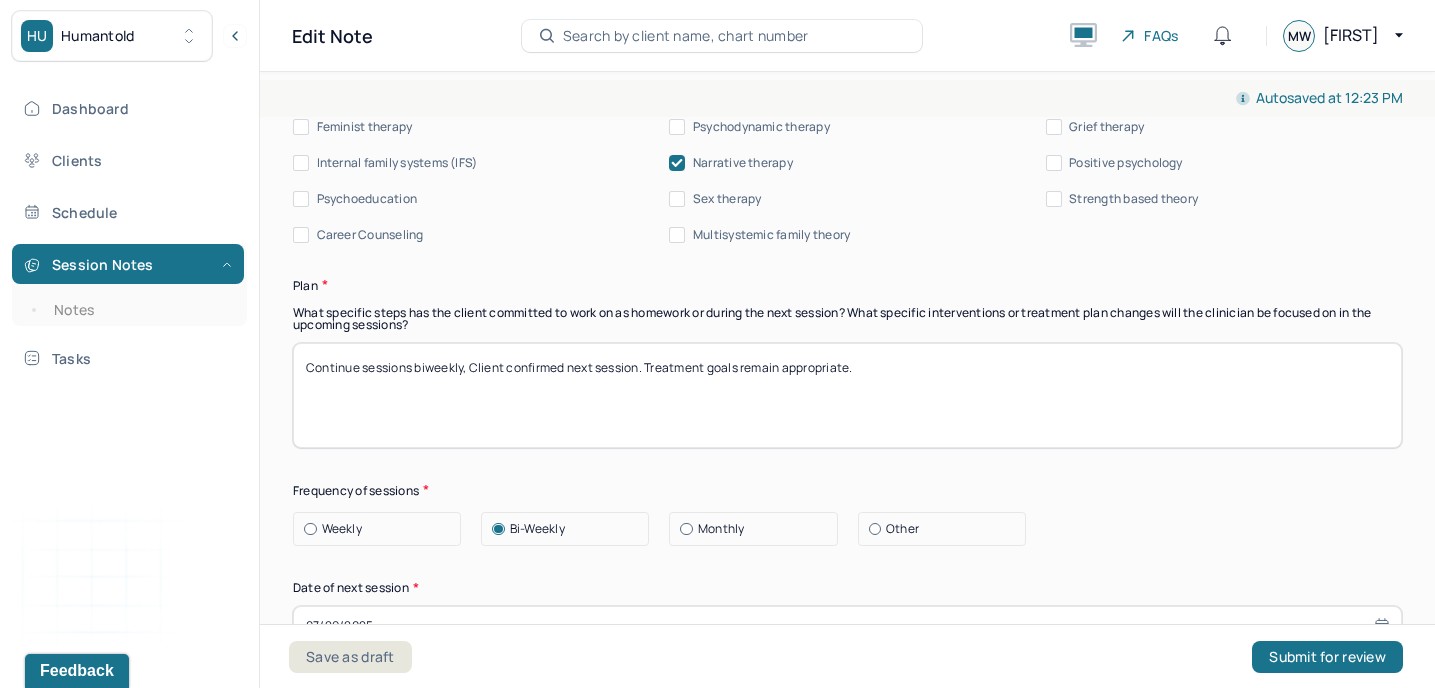 scroll, scrollTop: 2424, scrollLeft: 0, axis: vertical 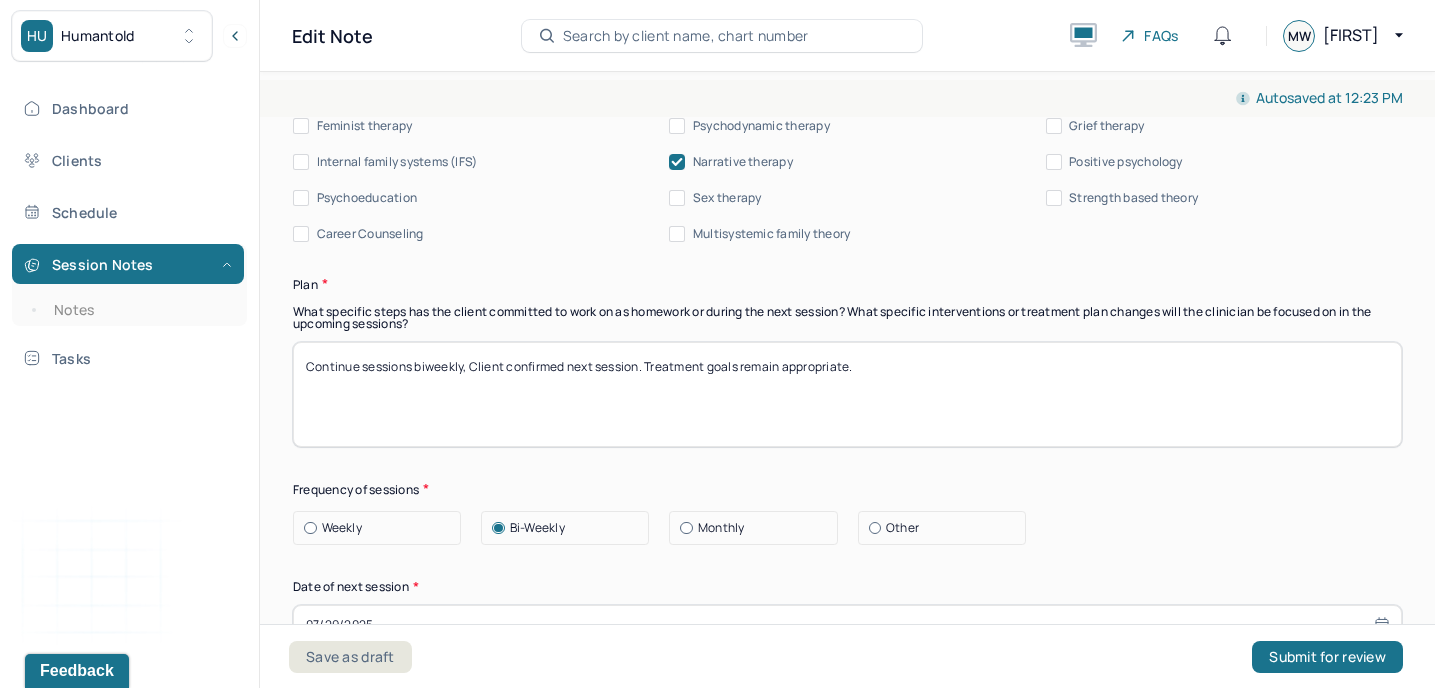 type on "Client  reports anxiety more days than not, supporting MH diagnosis. Client made progress identifying factors that led to conflict with family member, as well as identifying and exploring feelings of sadness and disappointment.Client will benefit from further discussion of boundaries with family member, client appears motivated to discuss further. Therapist used narrative and cct therapy in session." 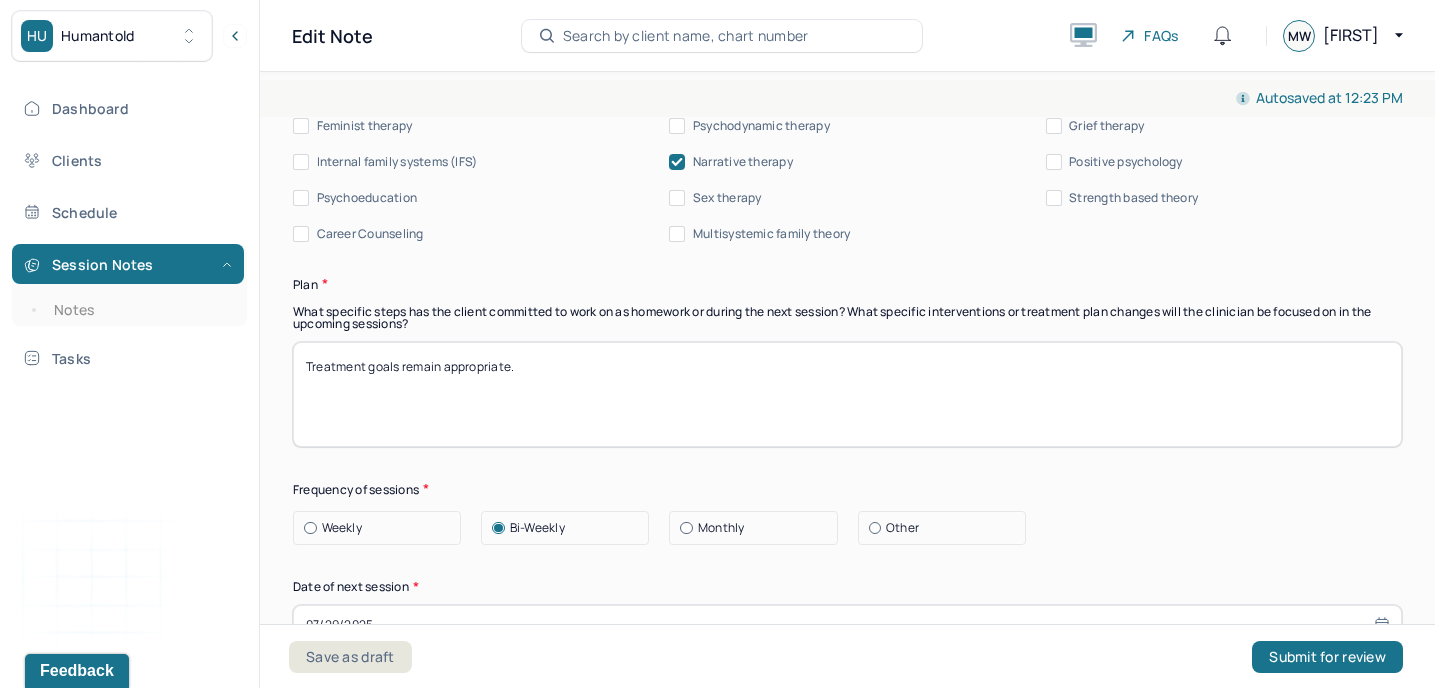 click on "Treatment goals remain appropriate." at bounding box center (847, 394) 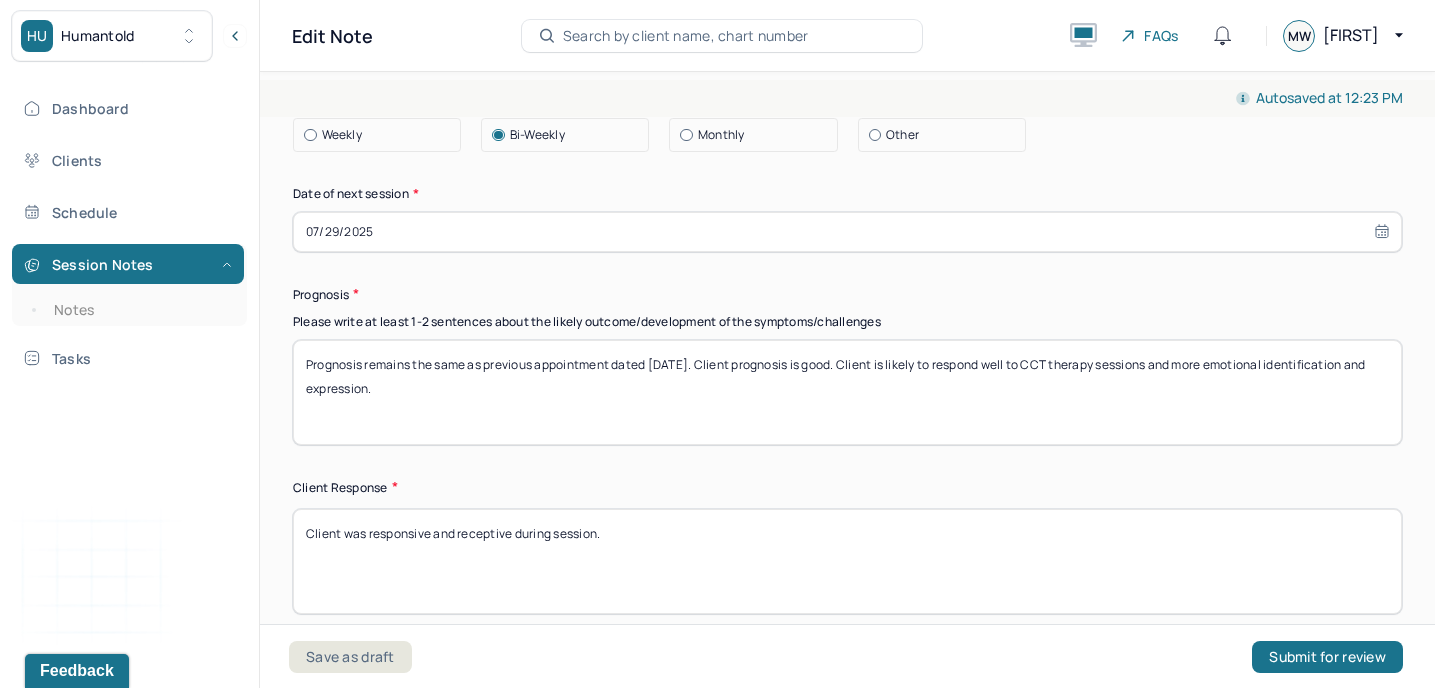 scroll, scrollTop: 2834, scrollLeft: 0, axis: vertical 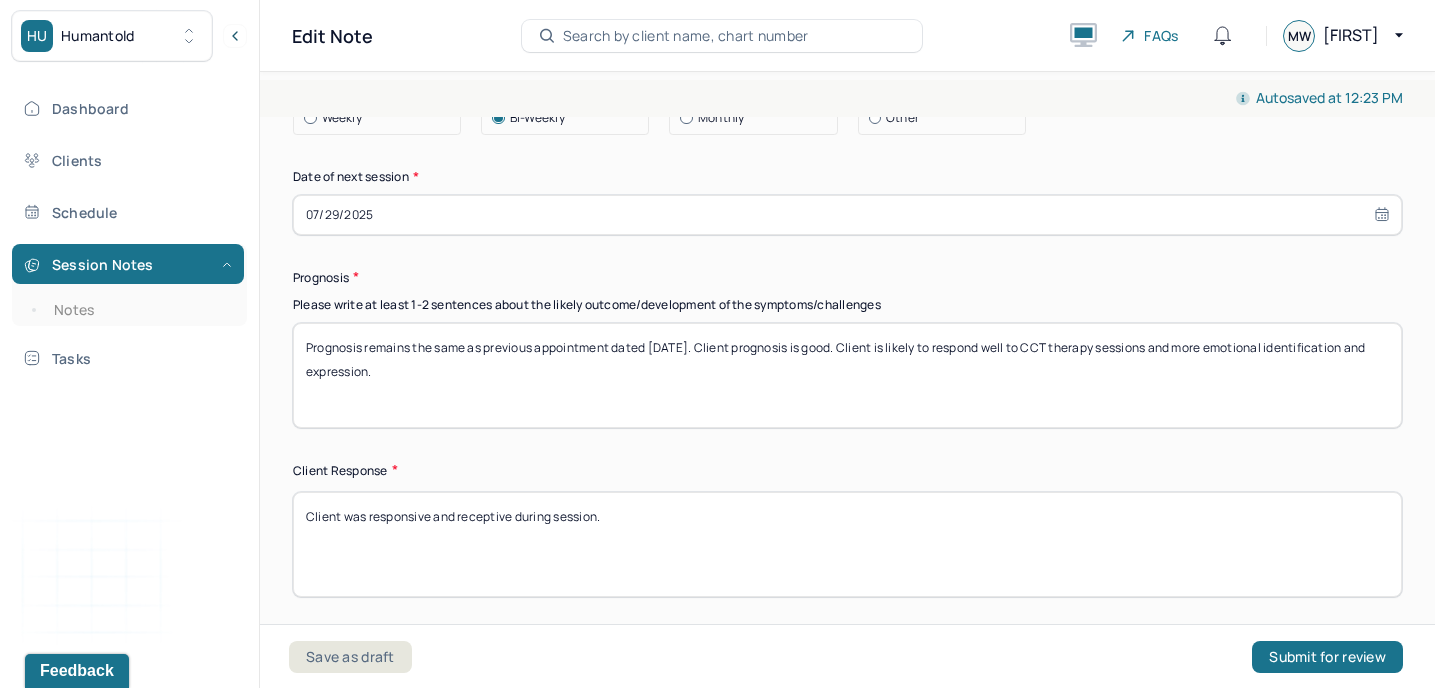 type on "Treatment goals remain appropriate, continue sessions on biweekly basis. Next session confirmed for 7/29." 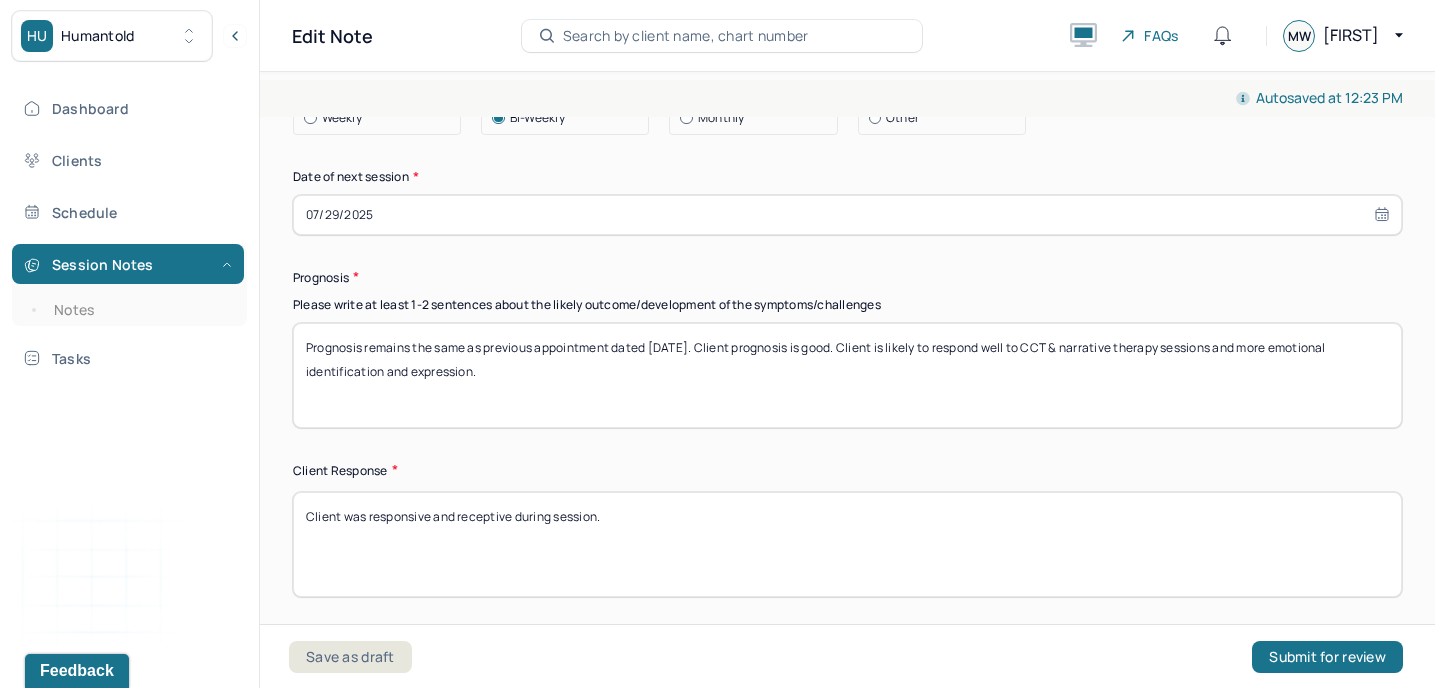 type on "Prognosis remains the same as previous appointment dated [DATE]. Client prognosis is good. Client is likely to respond well to CCT & narrative therapy sessions and more emotional identification and expression." 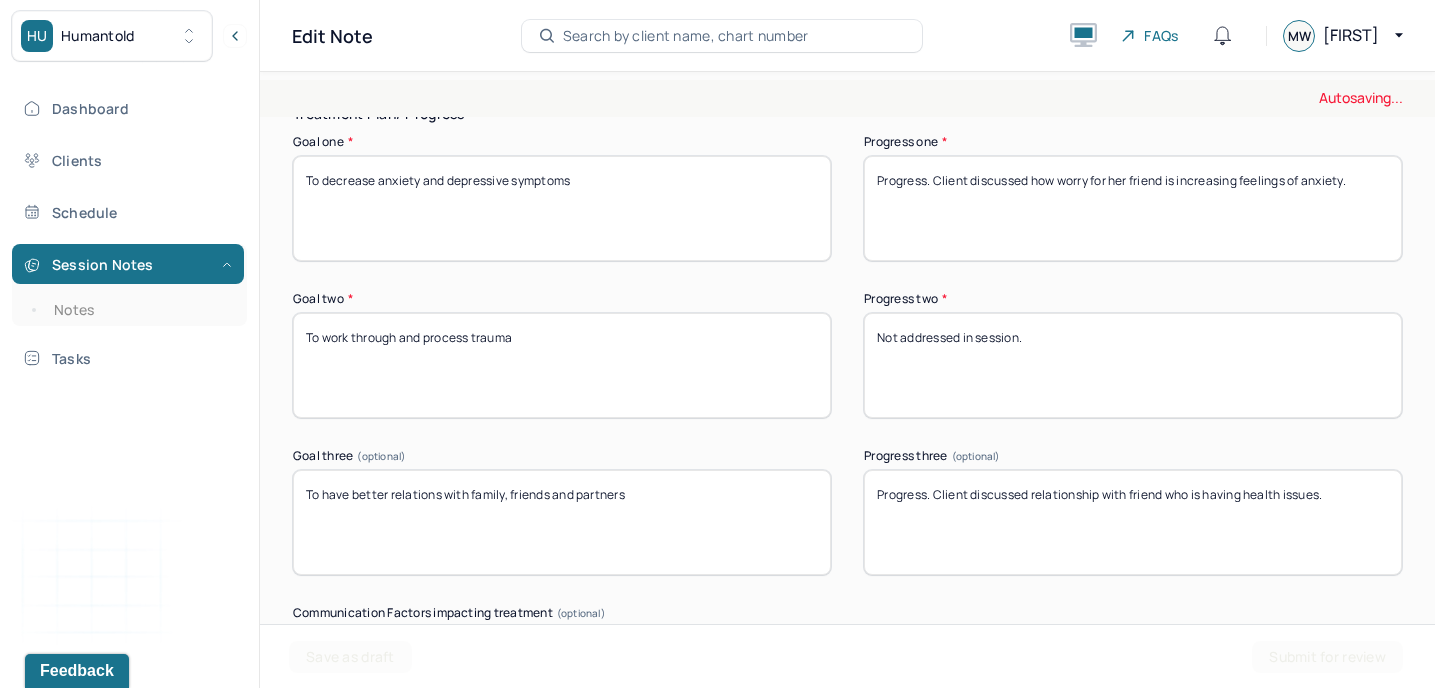 scroll, scrollTop: 3366, scrollLeft: 0, axis: vertical 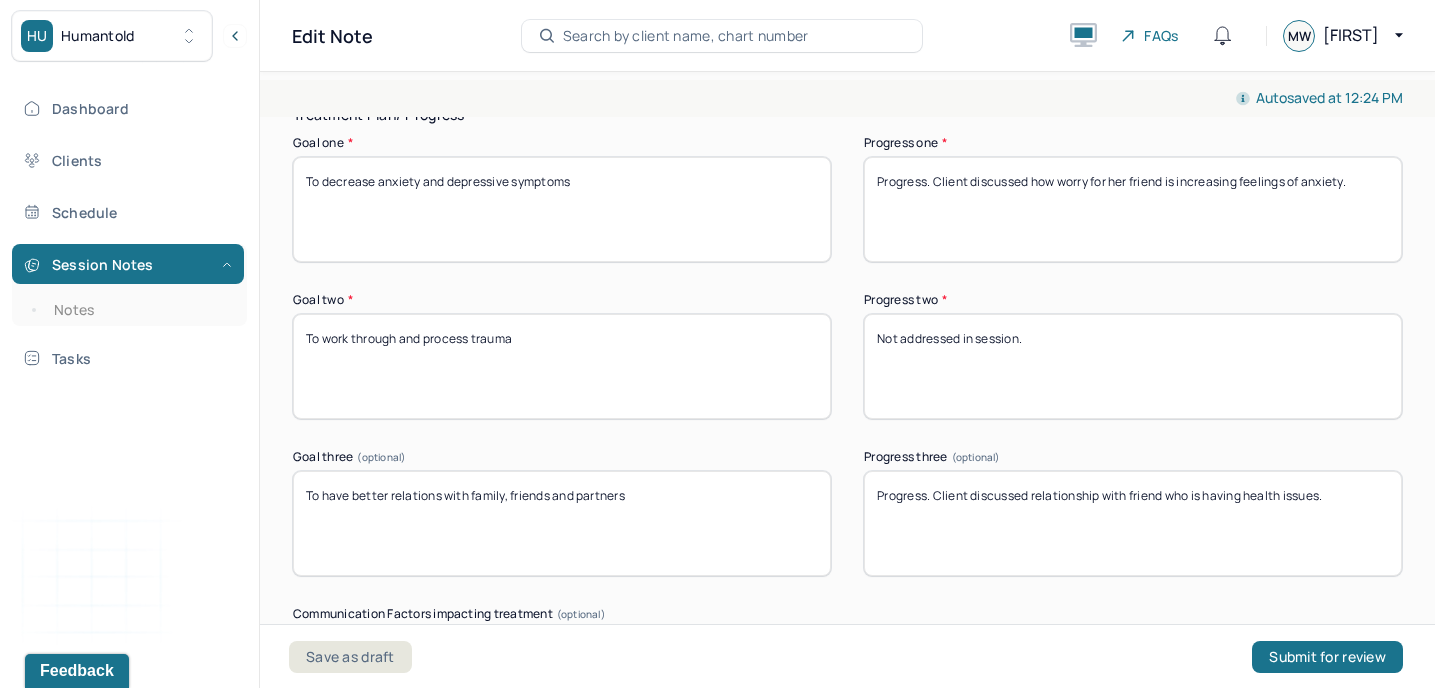 type on "Client was engaged and communicative throughout the session" 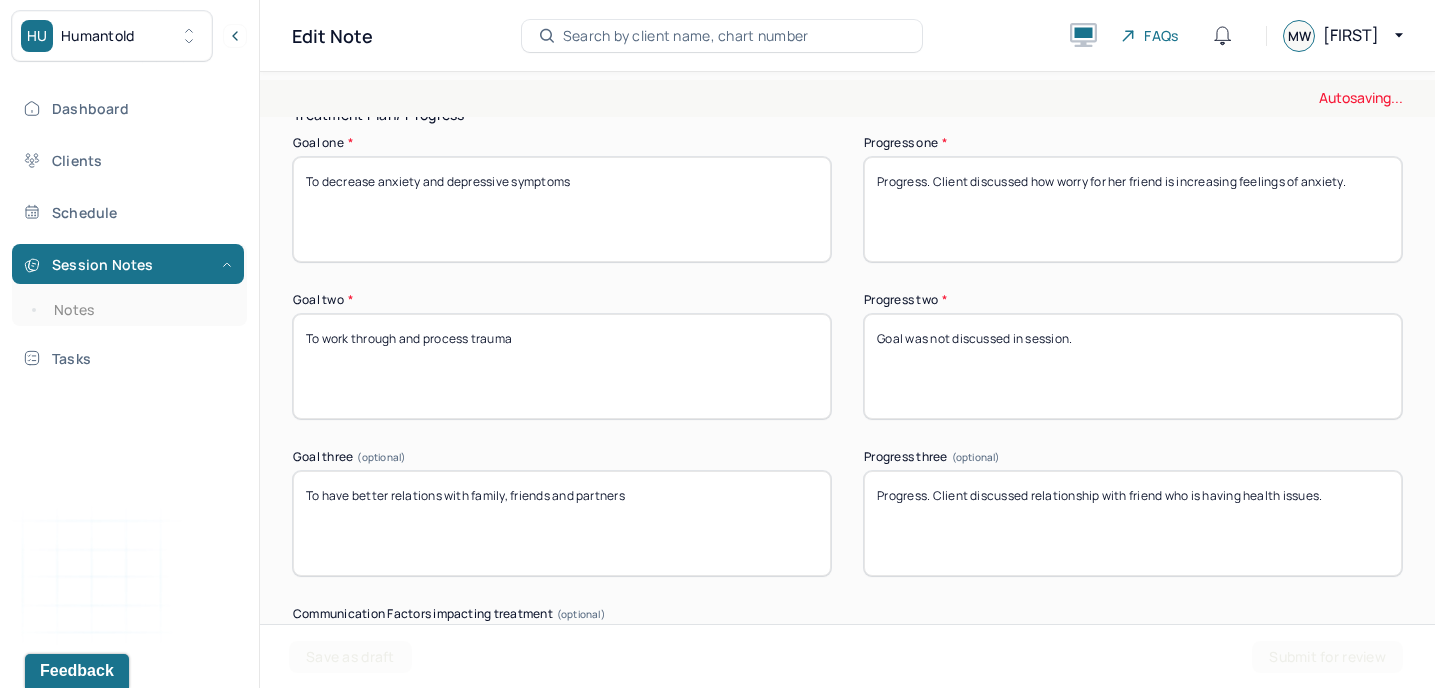 type on "Goal was not discussed in session." 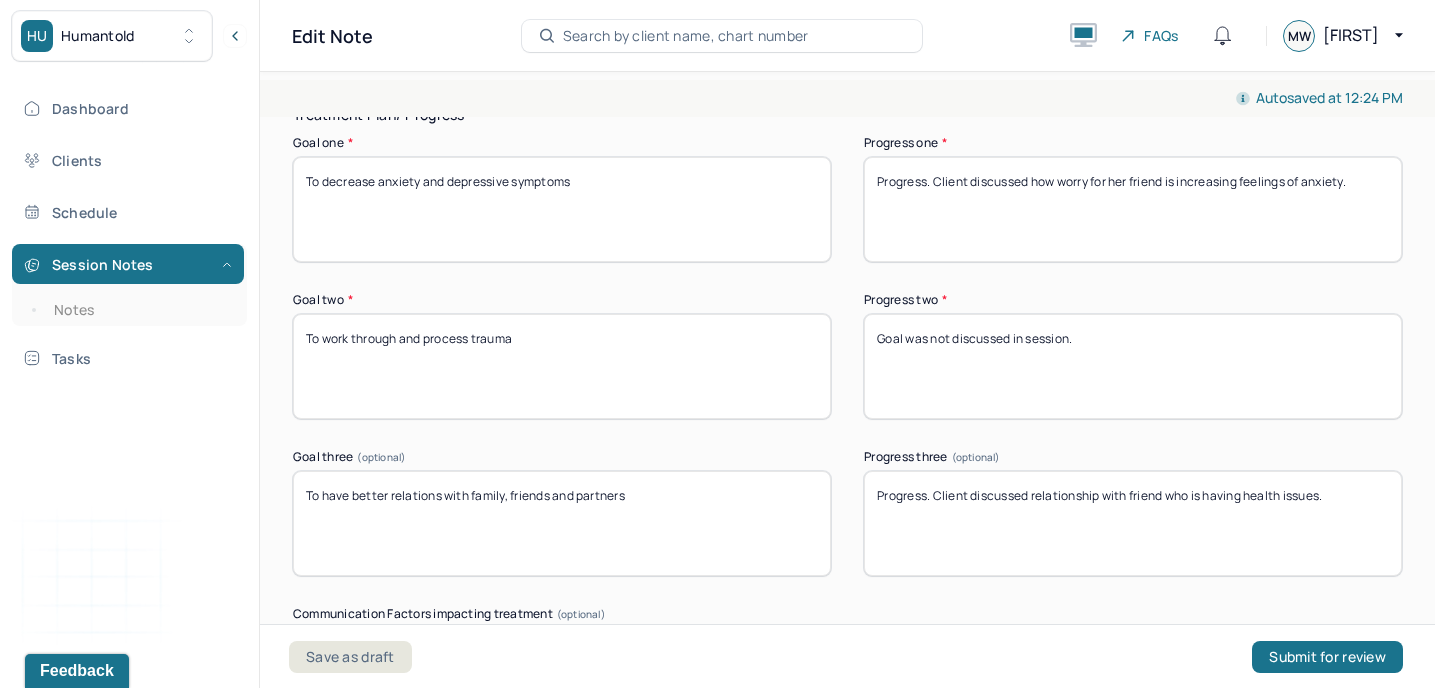 click on "Progress. Client discussed how worry for her friend is increasing feelings of anxiety." at bounding box center (1133, 209) 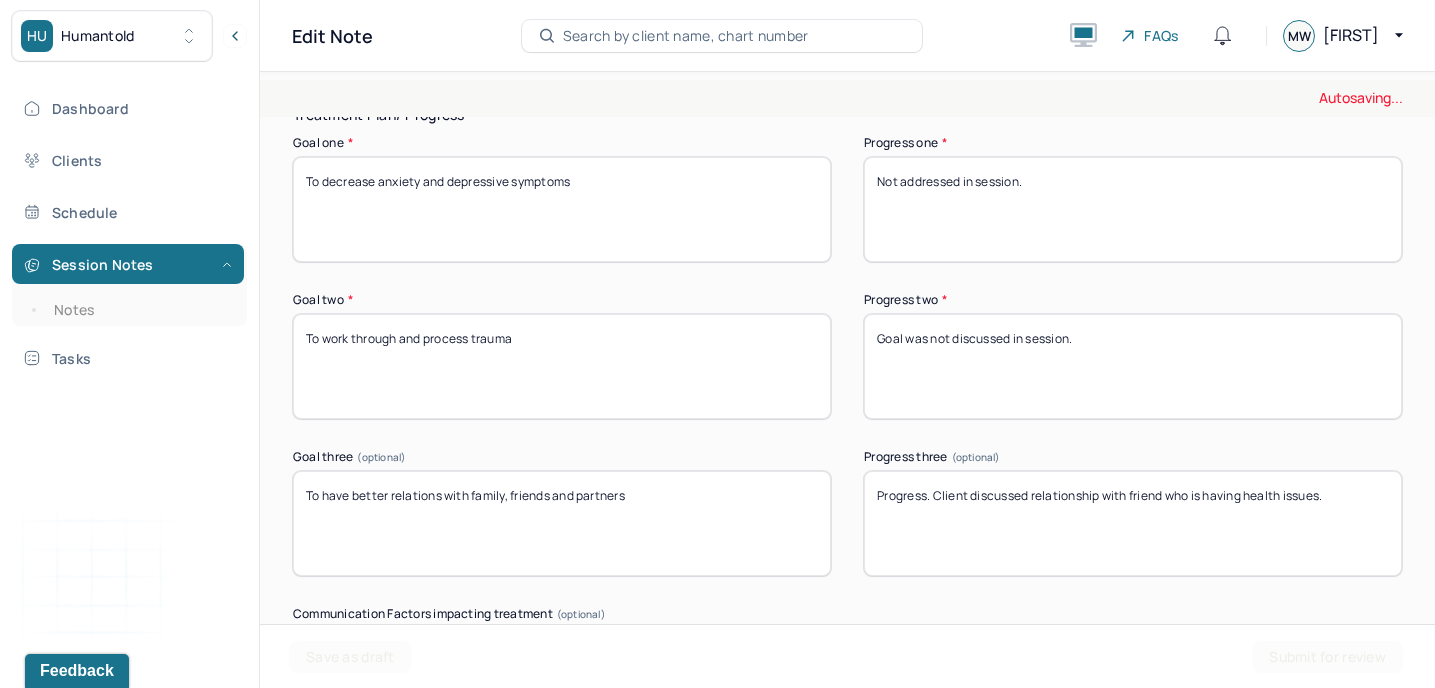 type on "Not addressed in session." 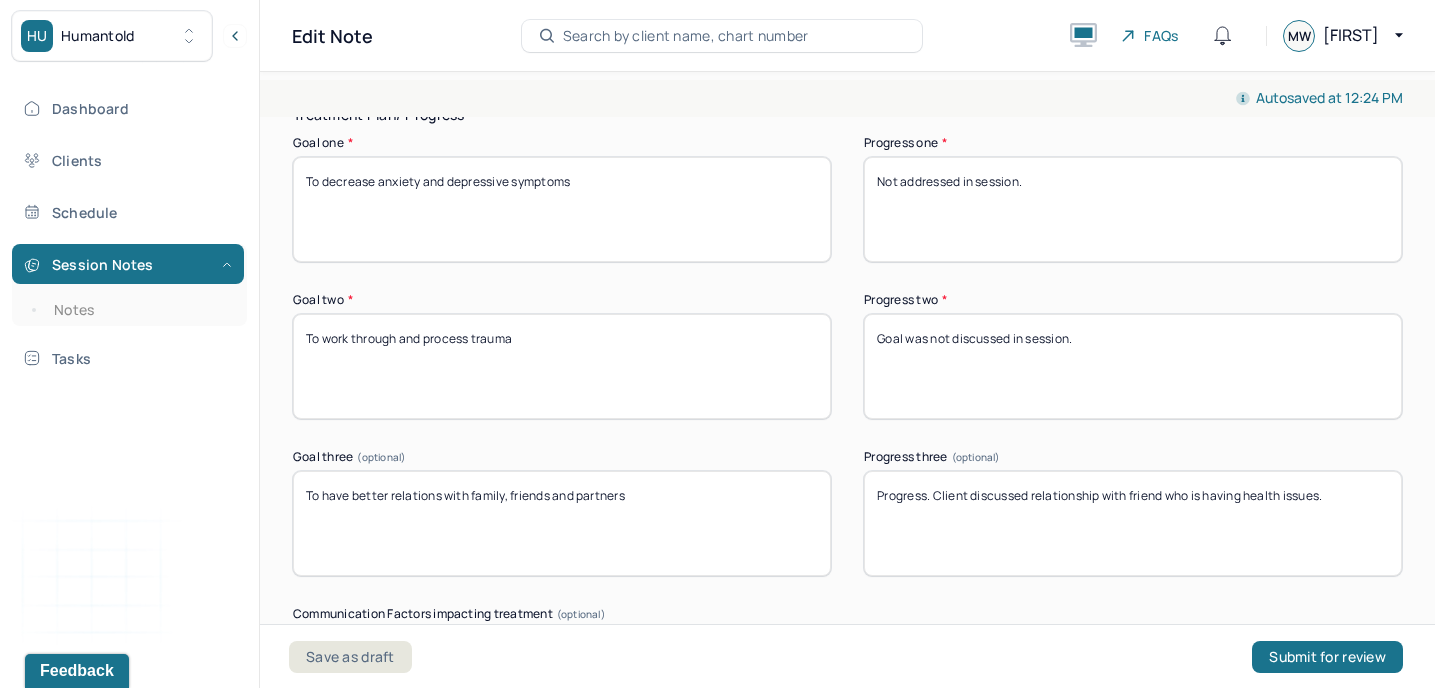 drag, startPoint x: 1349, startPoint y: 486, endPoint x: 875, endPoint y: 501, distance: 474.23727 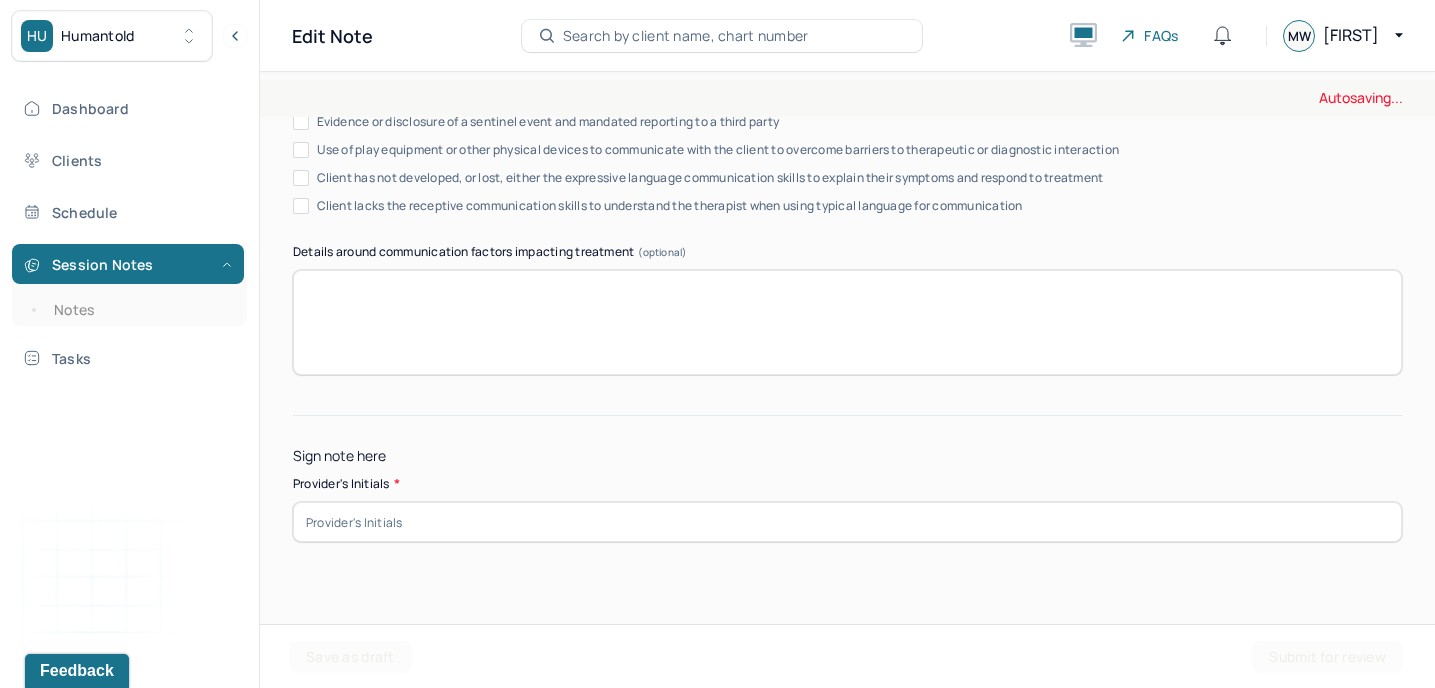 scroll, scrollTop: 3971, scrollLeft: 0, axis: vertical 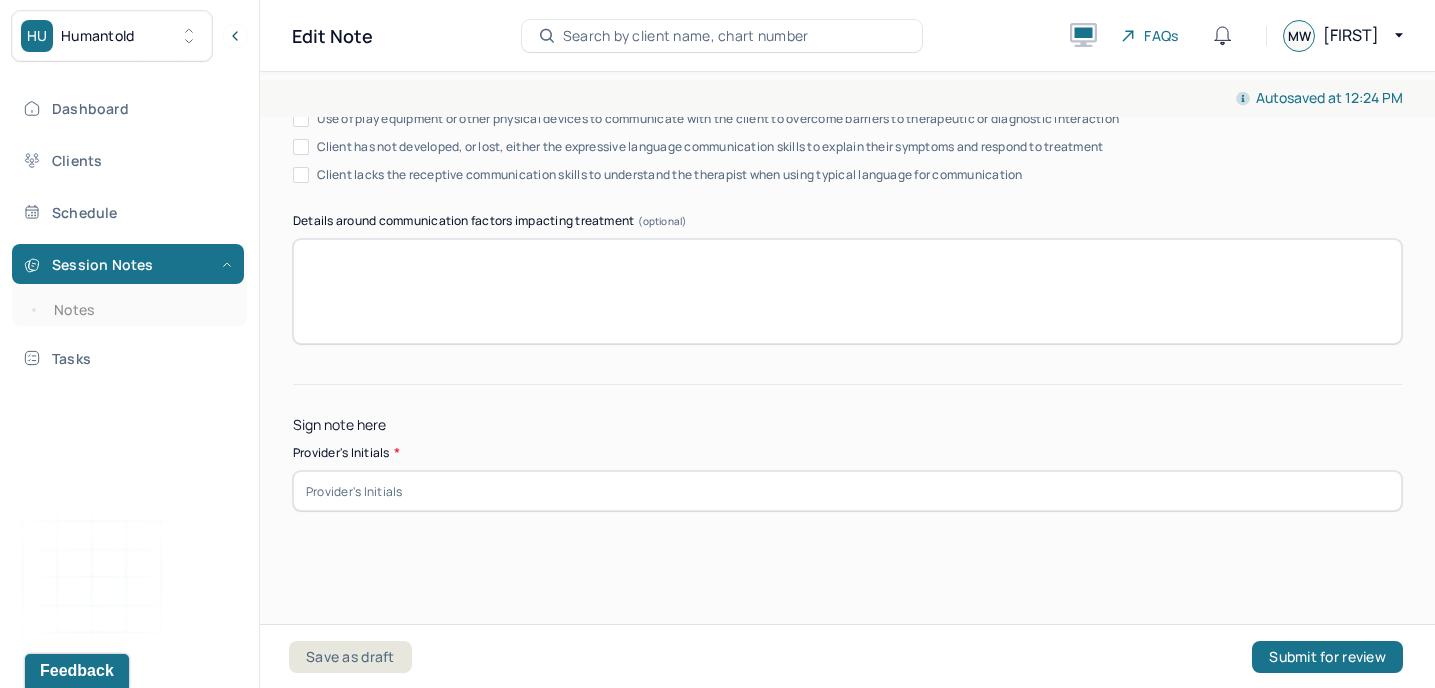 type on "Main focus of session - client discussed relationship with family members, communication dynamics and boundaries." 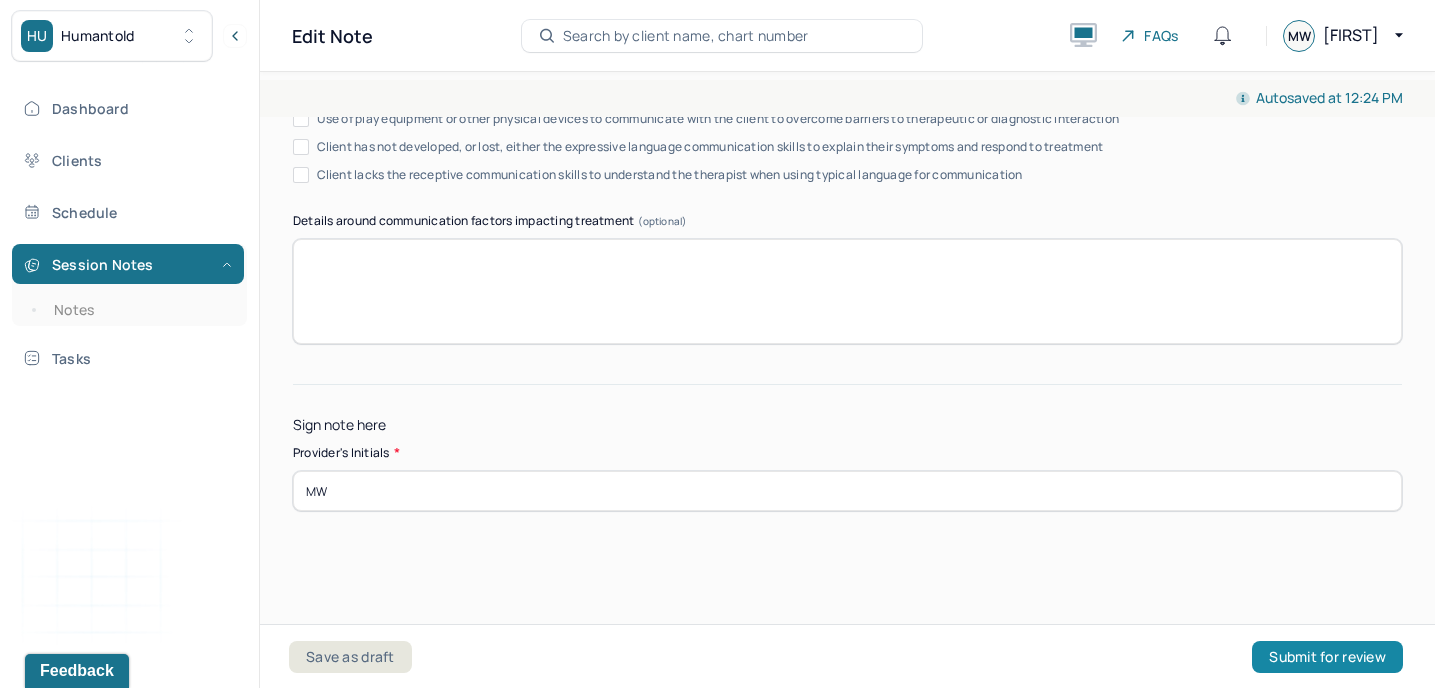 type on "MW" 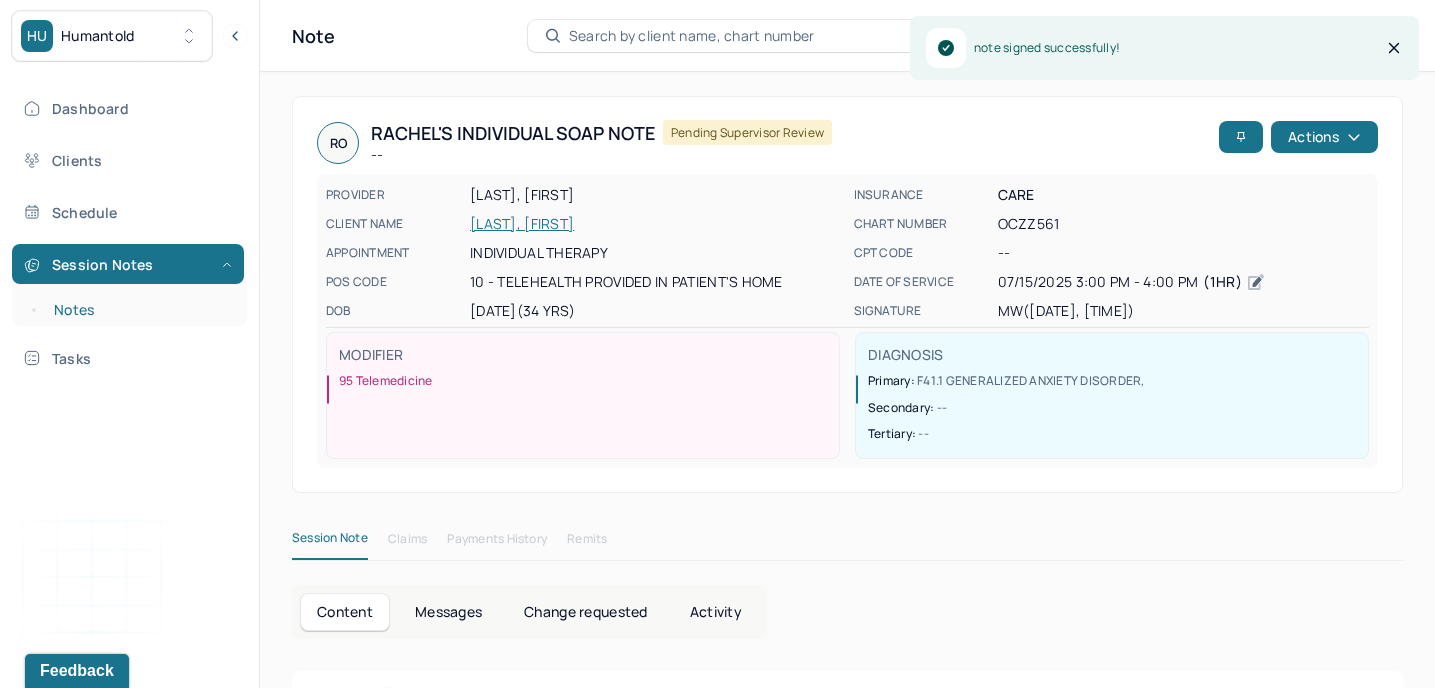 click on "Notes" at bounding box center (139, 310) 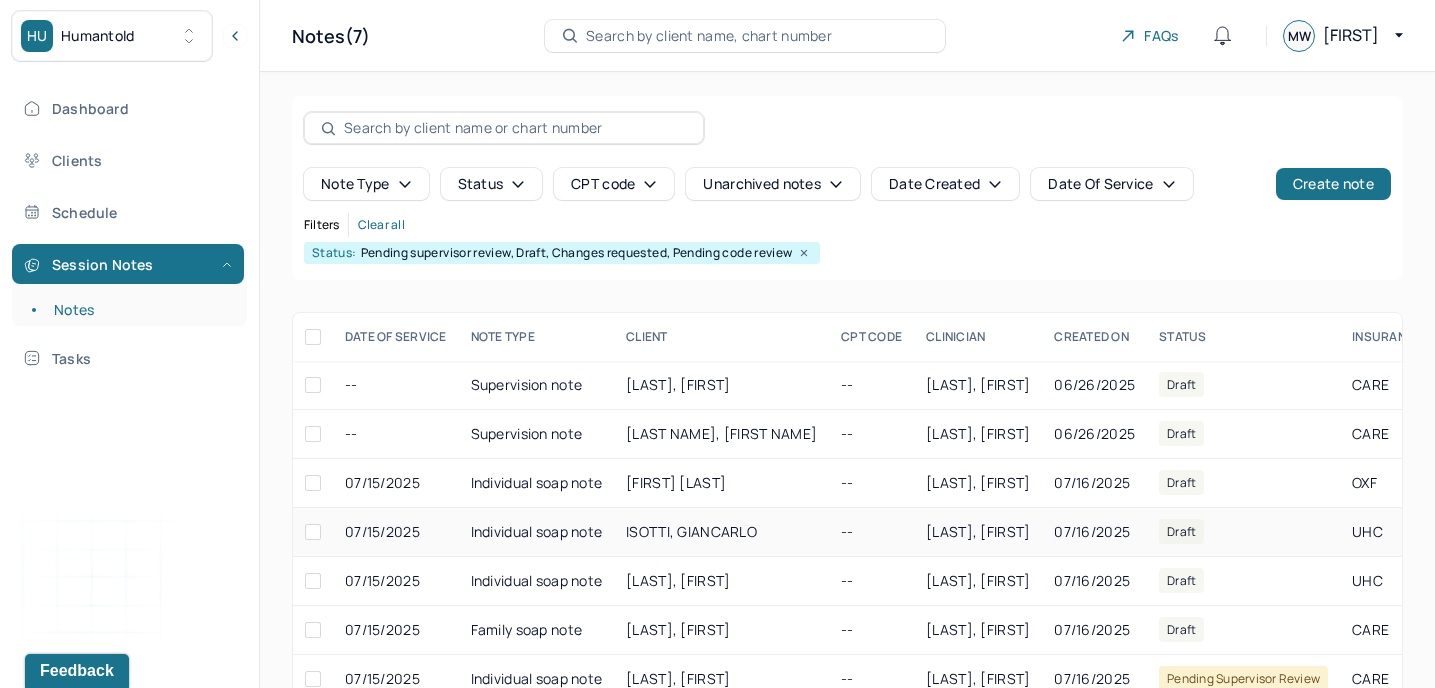scroll, scrollTop: 42, scrollLeft: 0, axis: vertical 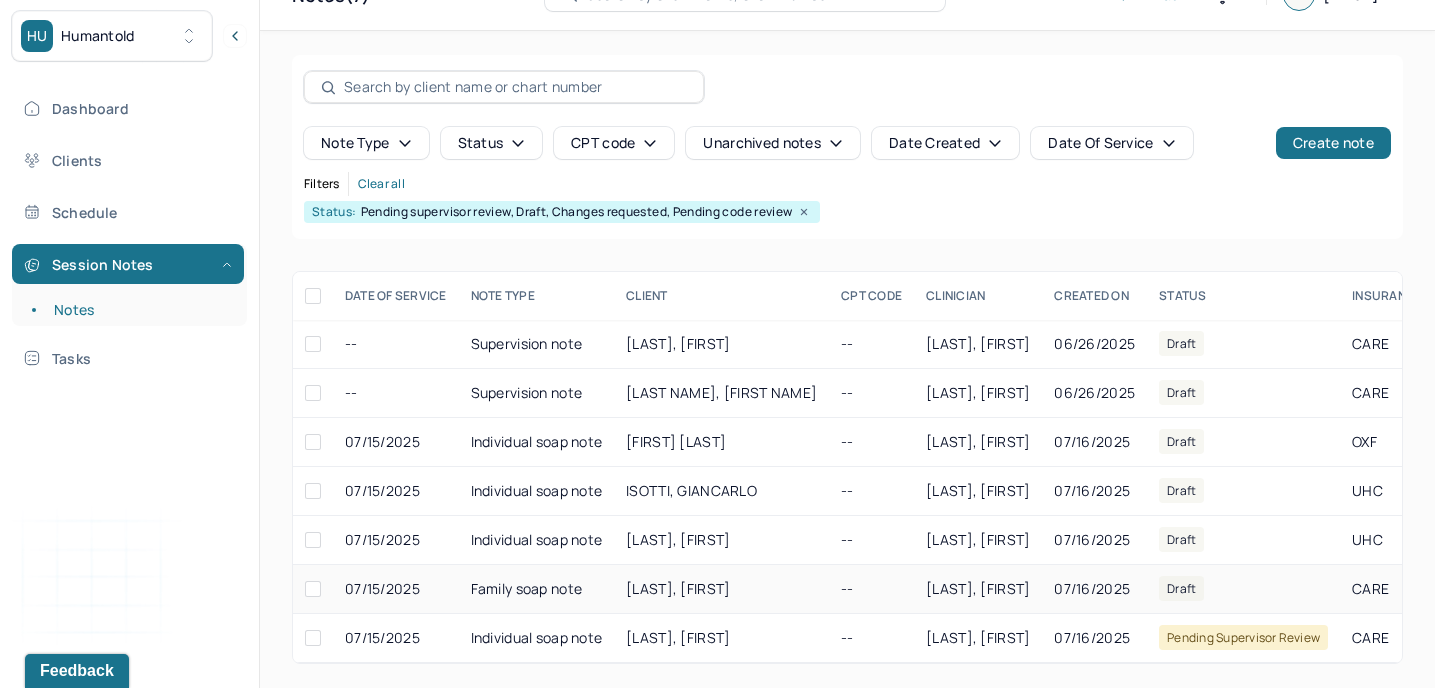 click on "[LAST], [FIRST]" at bounding box center (678, 588) 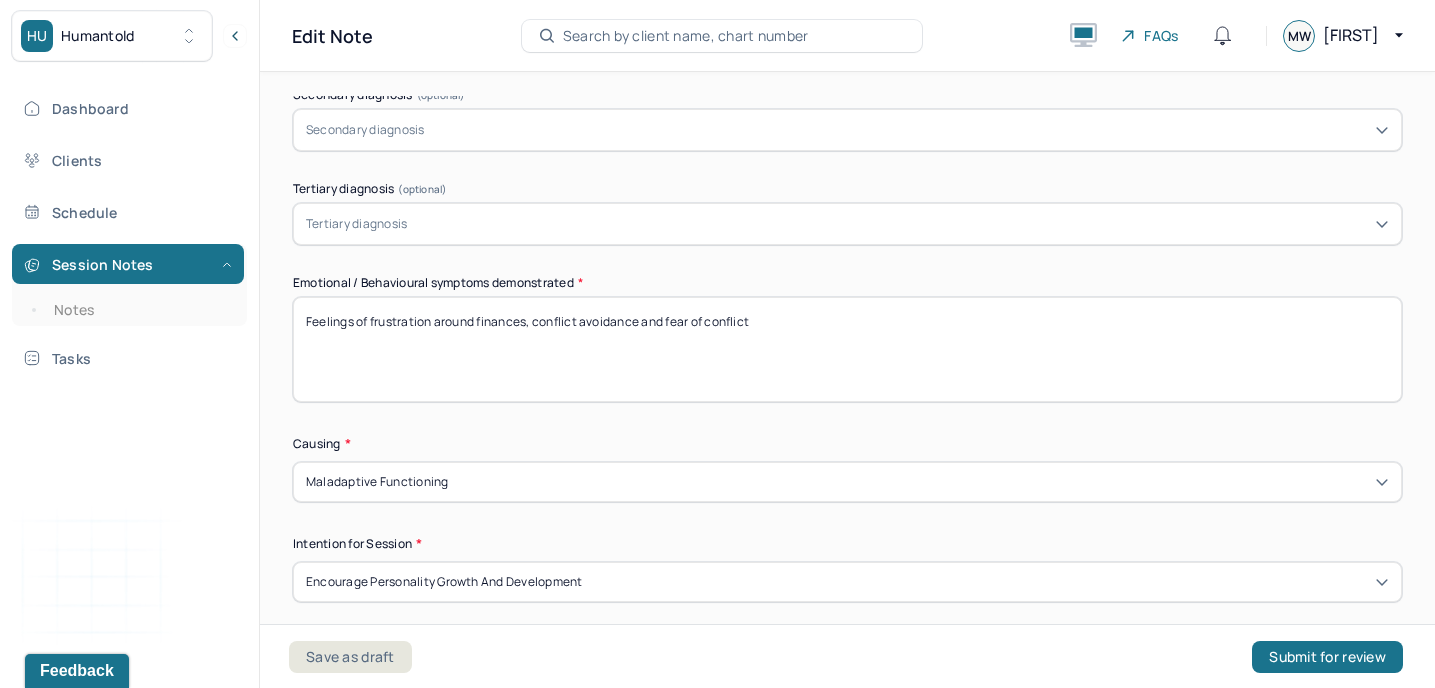 scroll, scrollTop: 704, scrollLeft: 0, axis: vertical 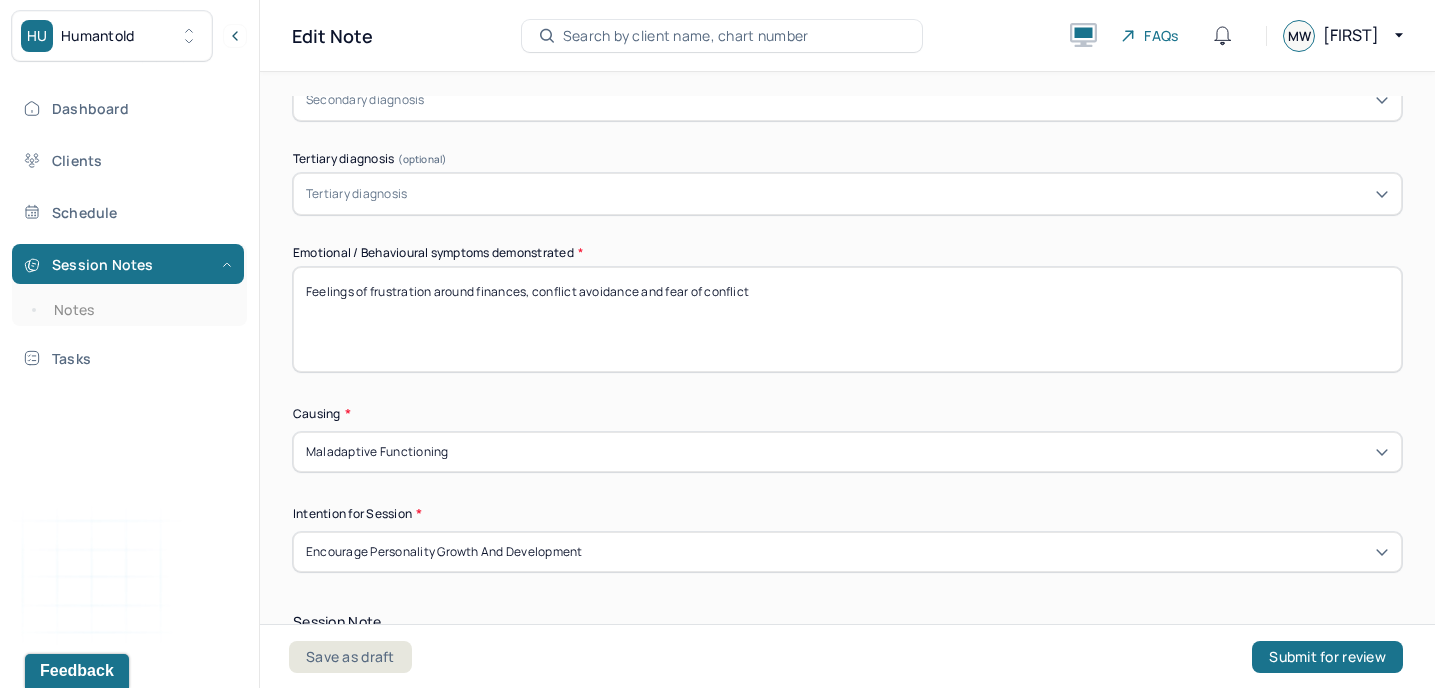 click on "Feelings of frustration around finances, conflict avoidance and fear of conflict" at bounding box center [847, 319] 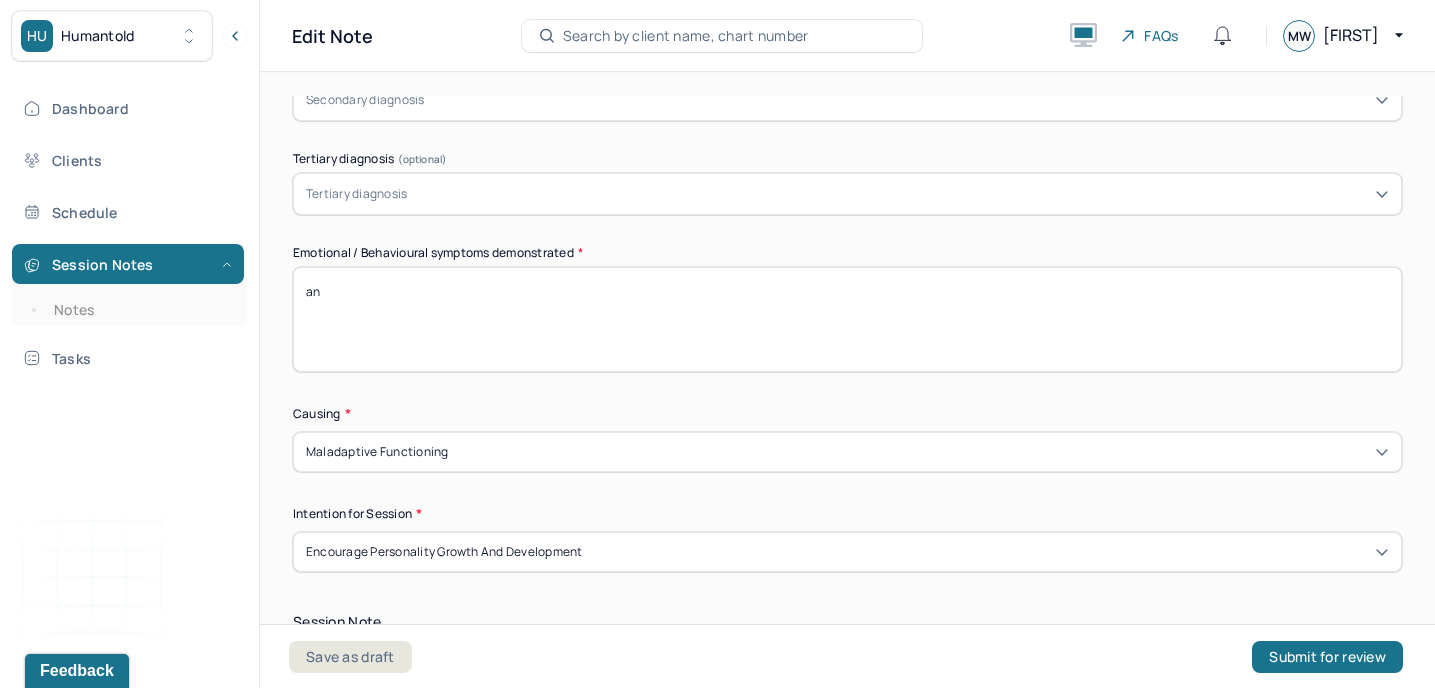 type on "a" 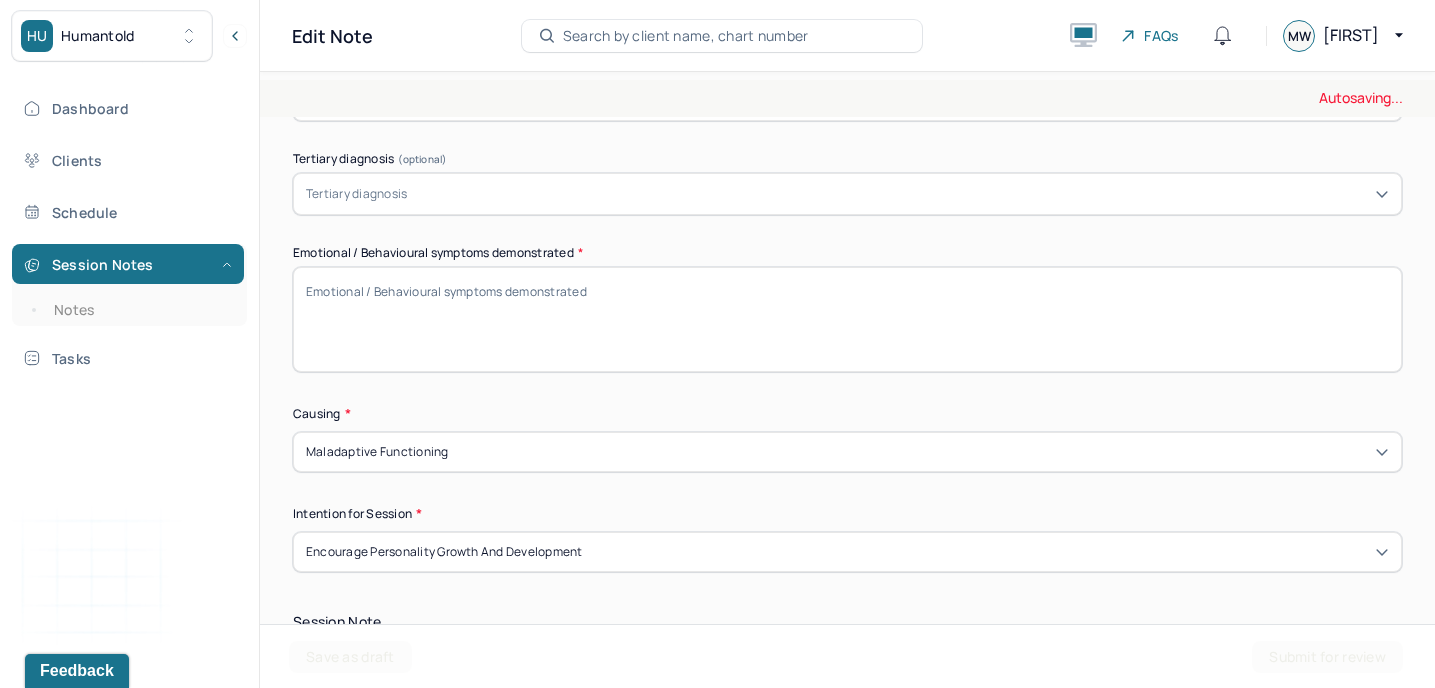 type on "F" 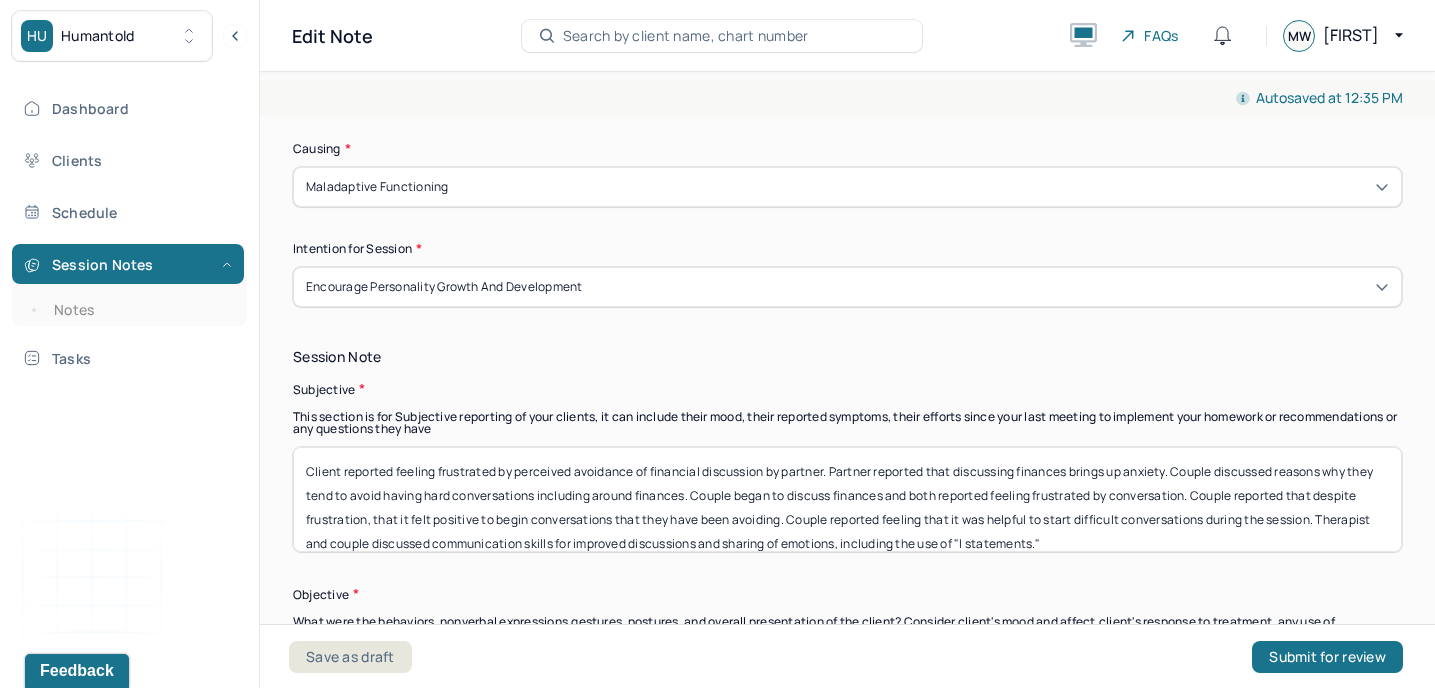 scroll, scrollTop: 1013, scrollLeft: 0, axis: vertical 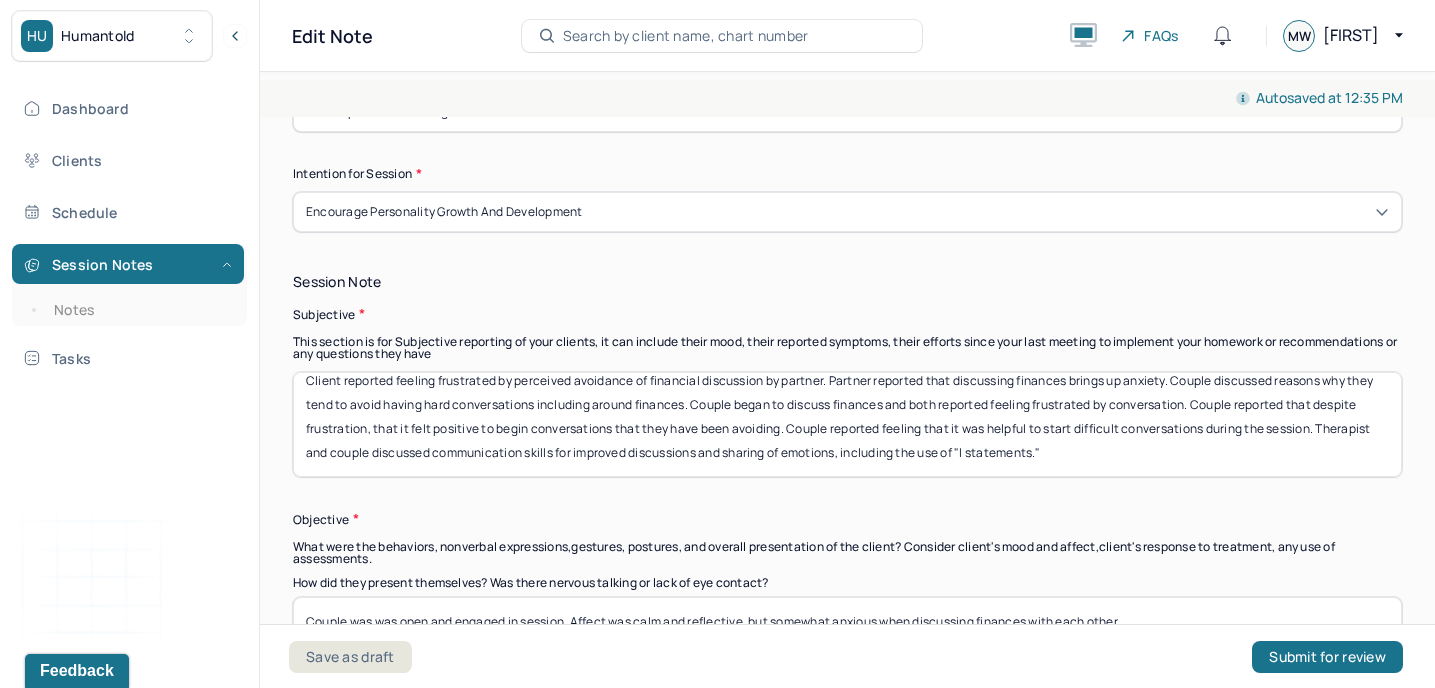 type on "Avoidance around conflict, and difficult conversations" 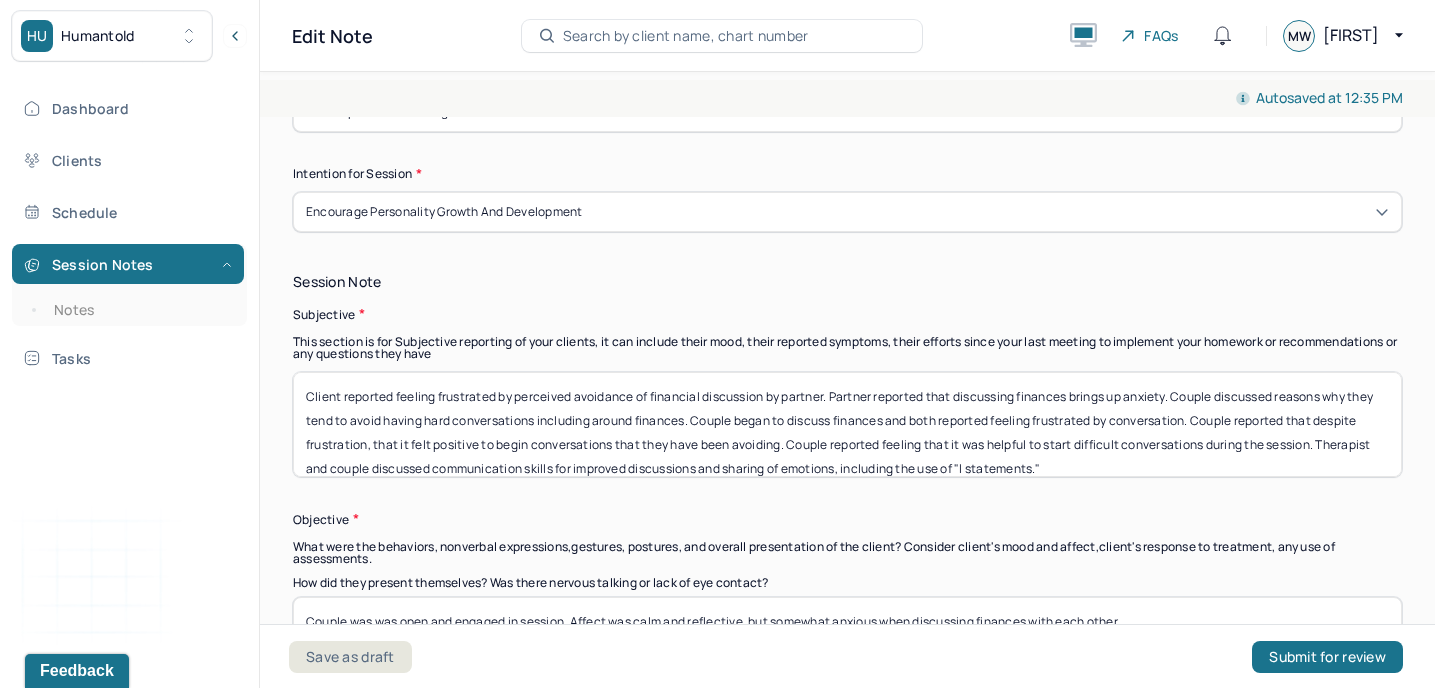 drag, startPoint x: 1071, startPoint y: 457, endPoint x: 274, endPoint y: 357, distance: 803.249 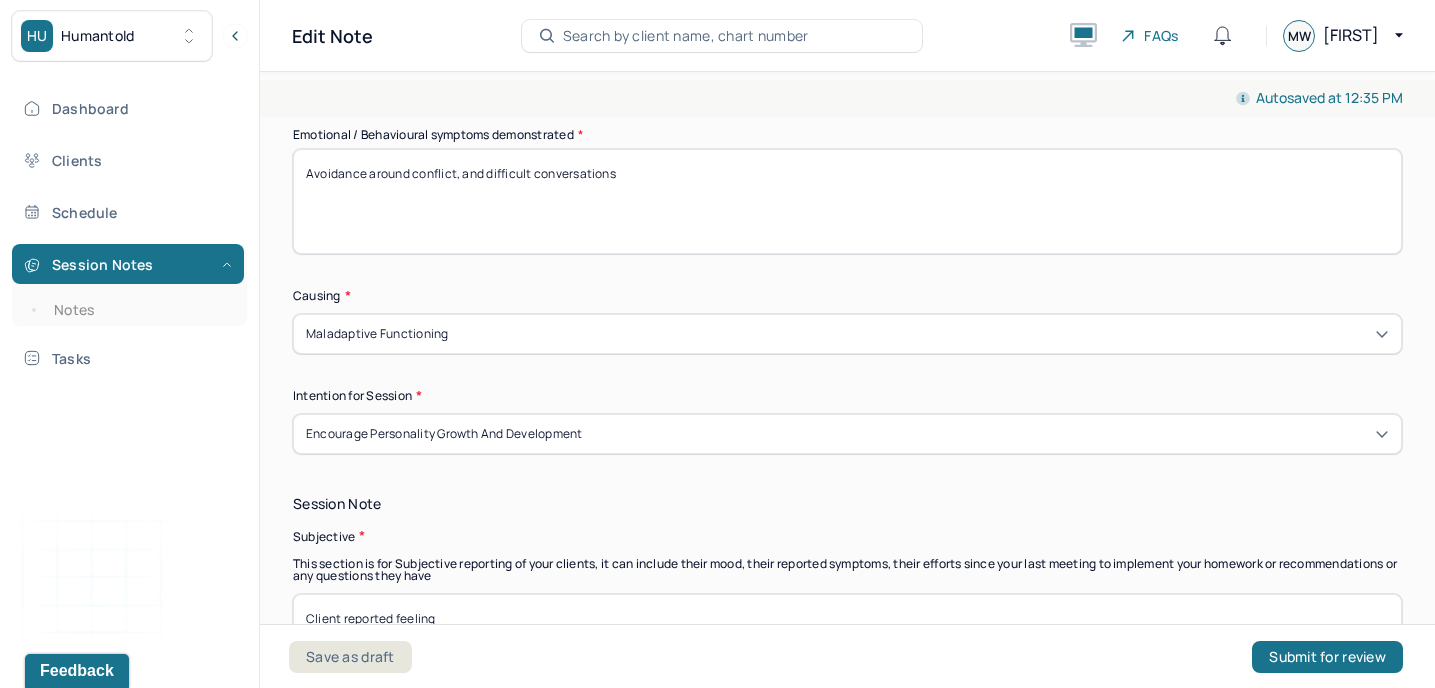 scroll, scrollTop: 762, scrollLeft: 0, axis: vertical 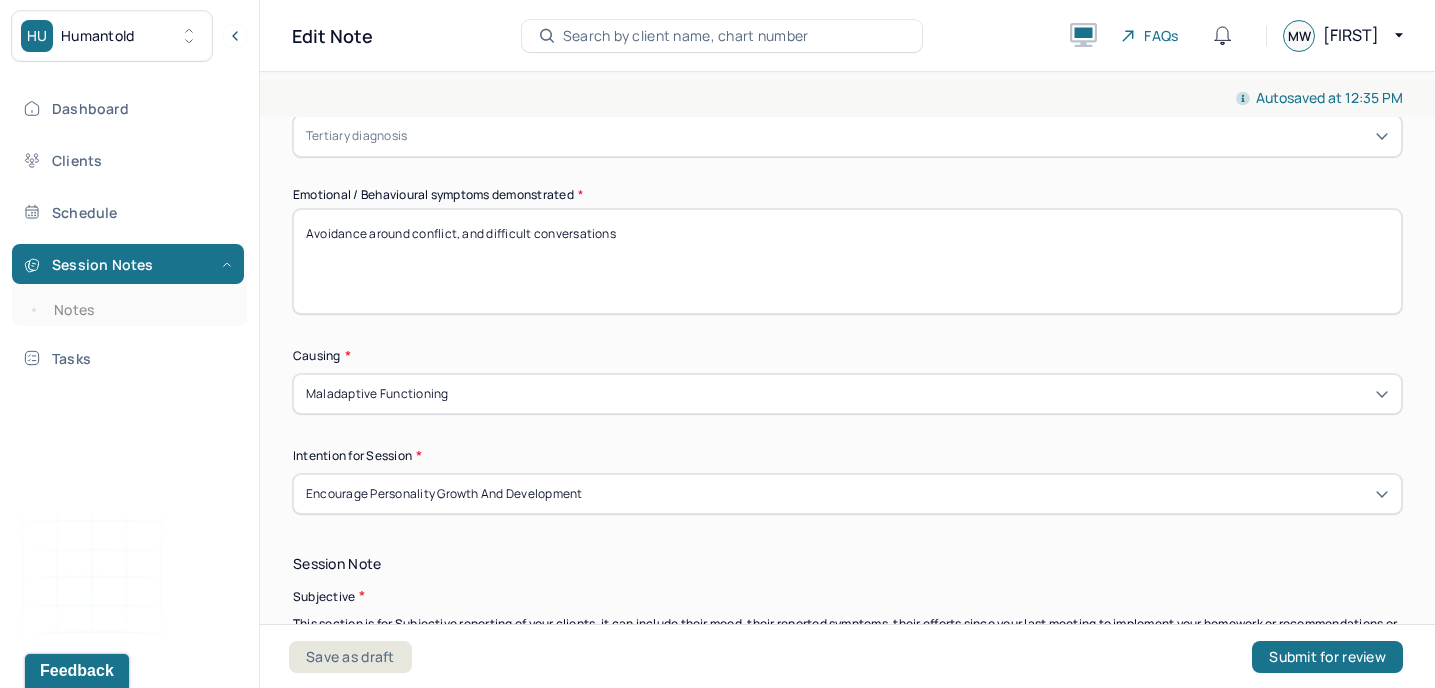 type on "Client reported feeling" 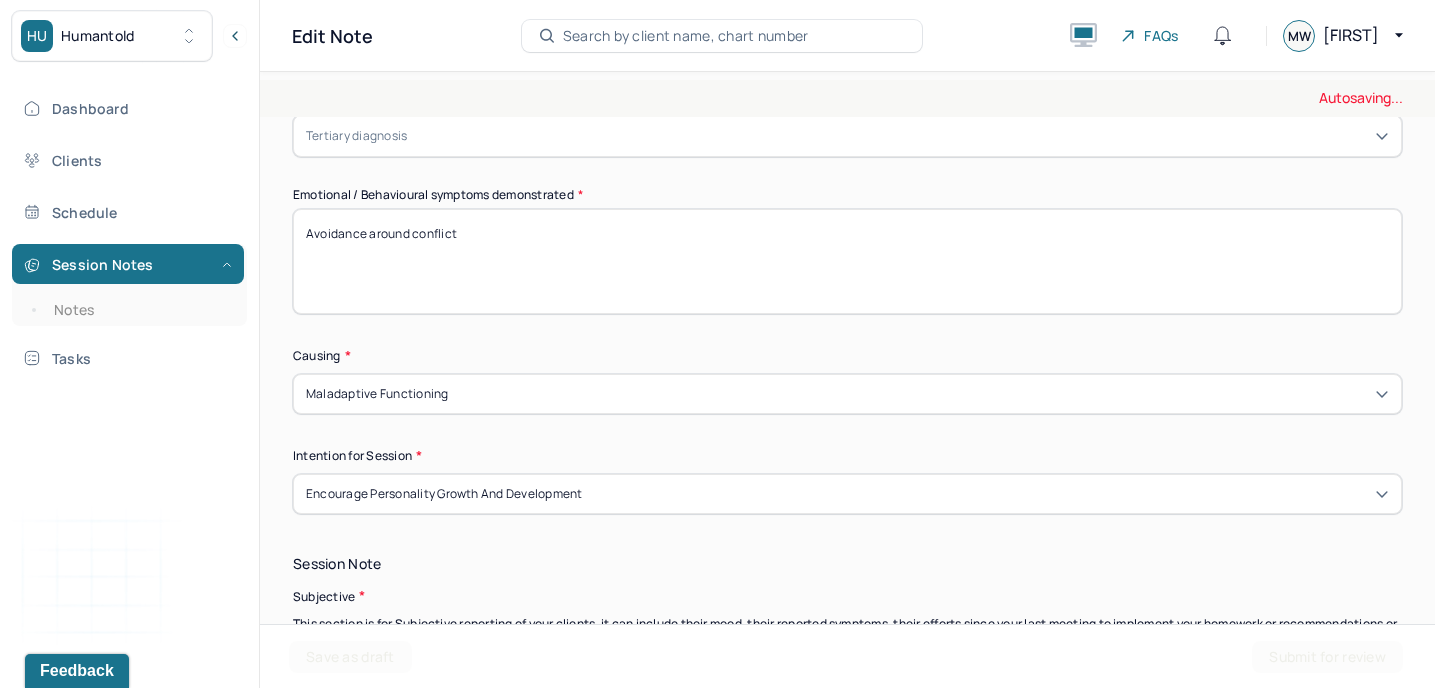 click on "Avoidance around conflict, and difficult conversations" at bounding box center (847, 261) 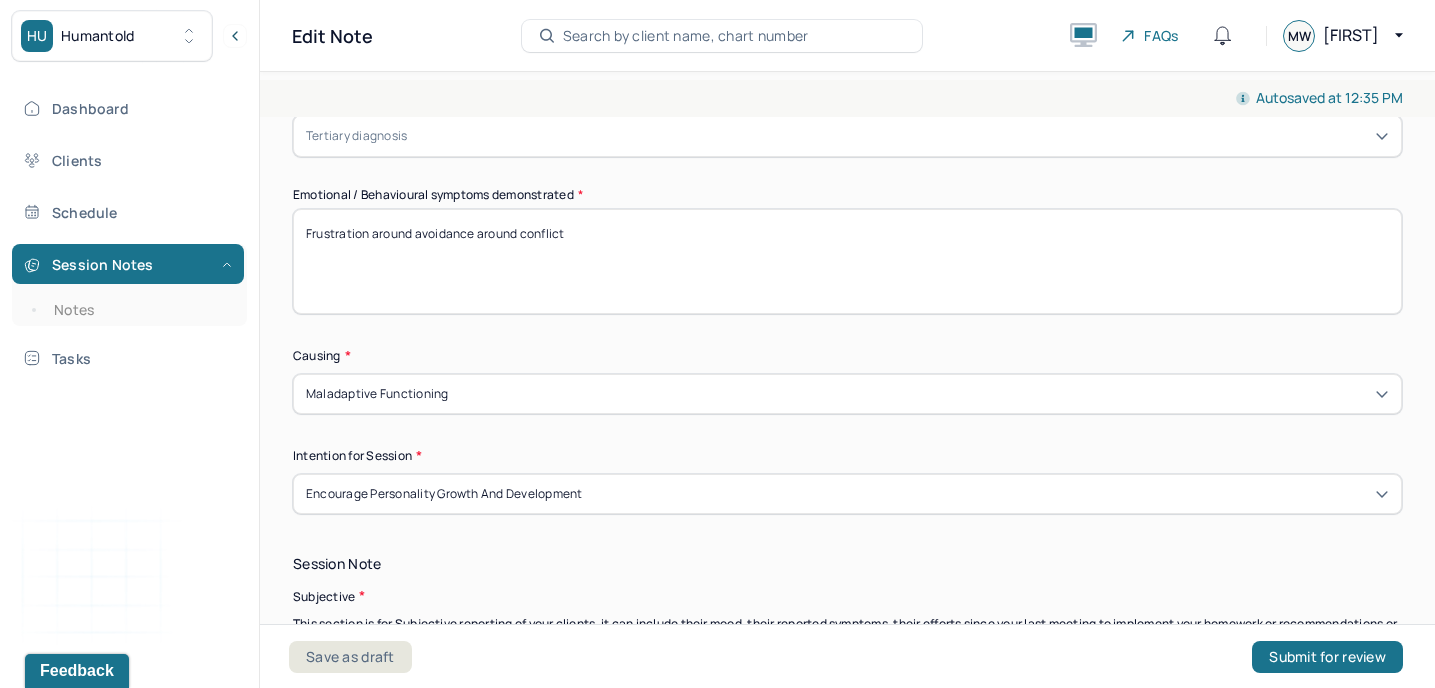 click on "Frustration around avoidance around conflict" at bounding box center [847, 261] 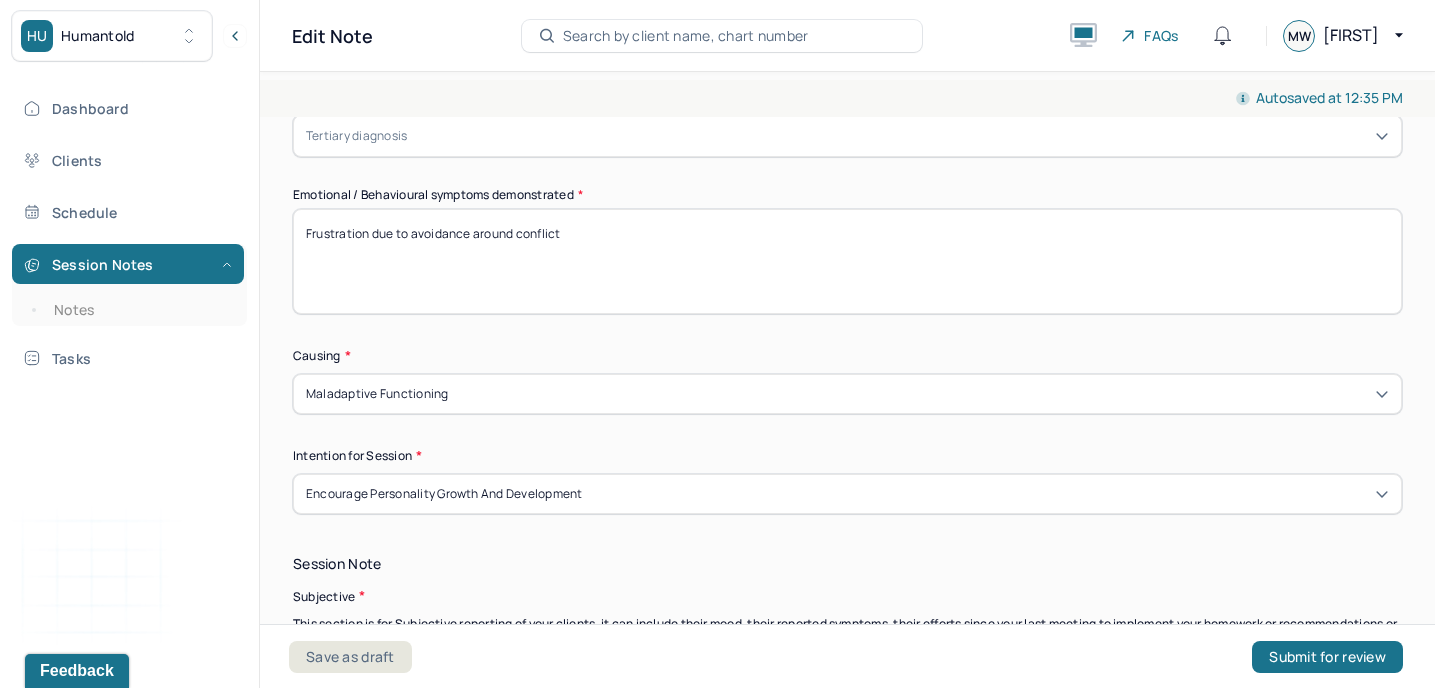 click on "Frustration around avoidance around conflict" at bounding box center (847, 261) 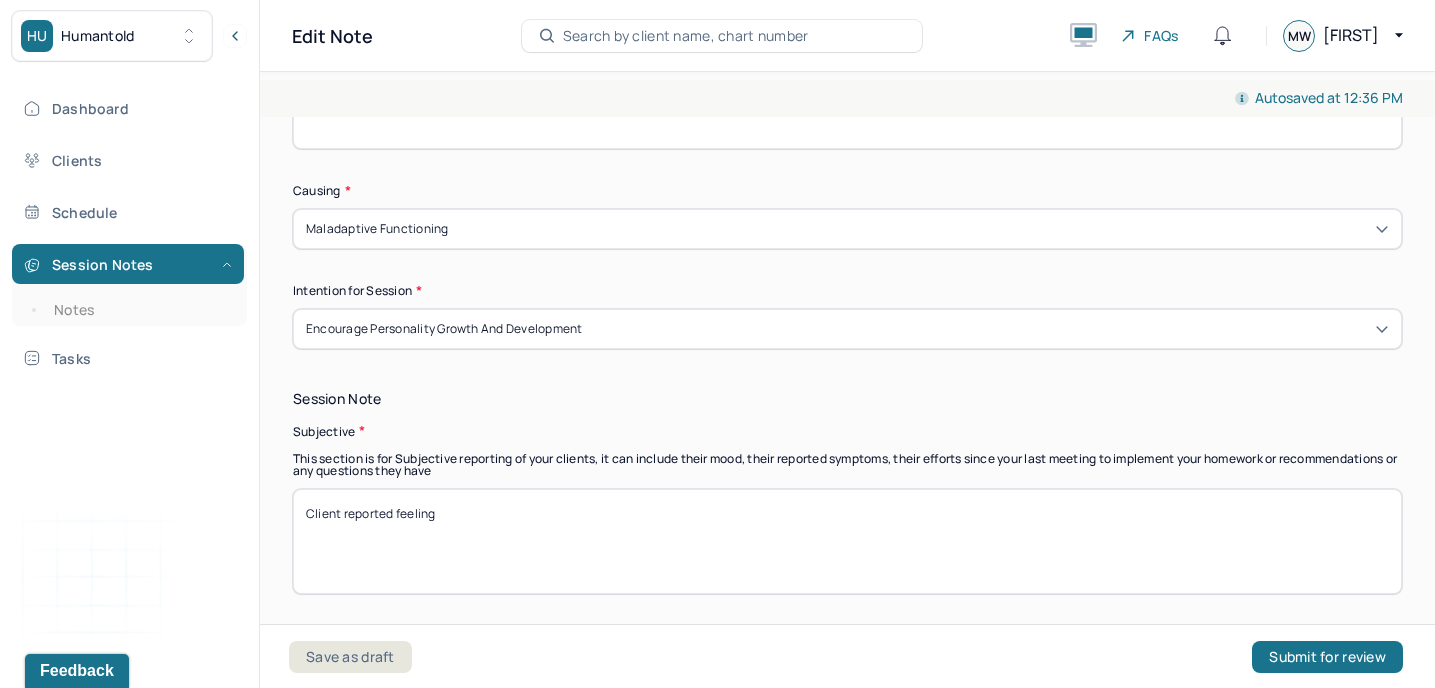 scroll, scrollTop: 990, scrollLeft: 0, axis: vertical 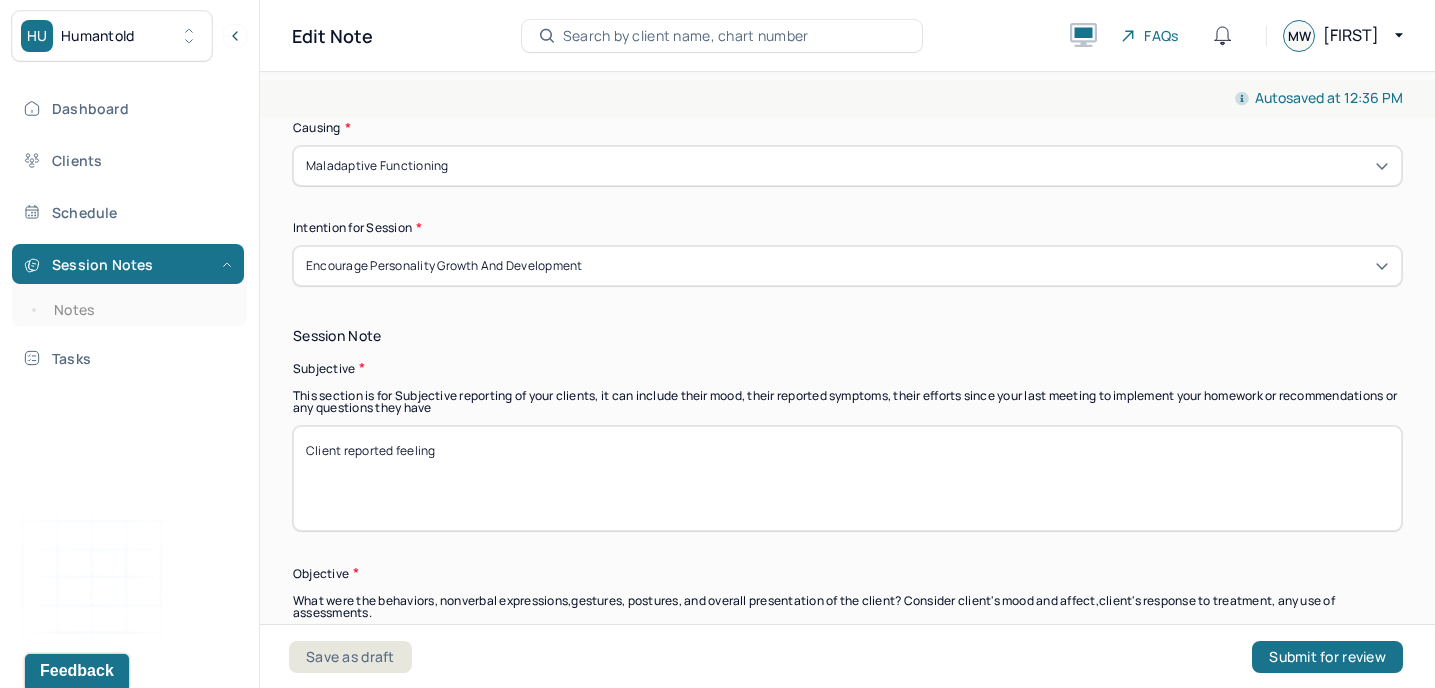 type on "Frustration due to avoidance around conflict," 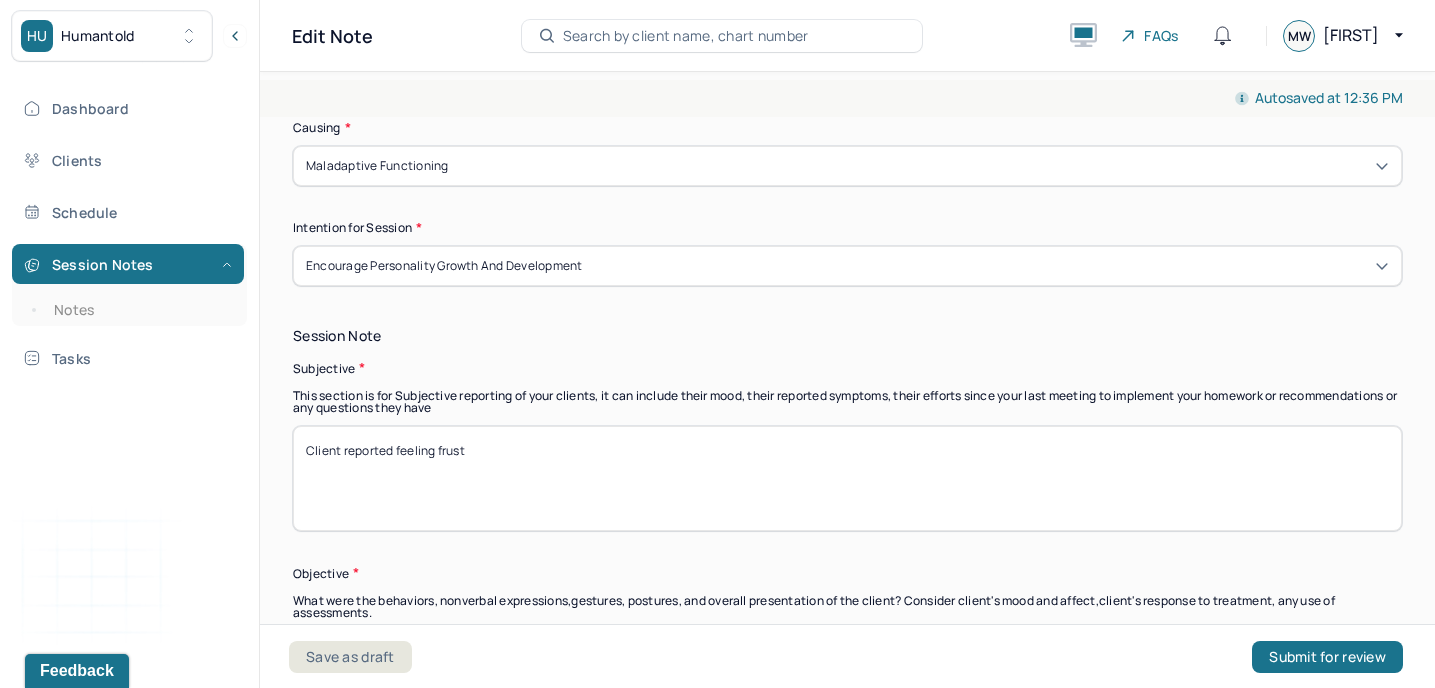 drag, startPoint x: 496, startPoint y: 457, endPoint x: 279, endPoint y: 455, distance: 217.00922 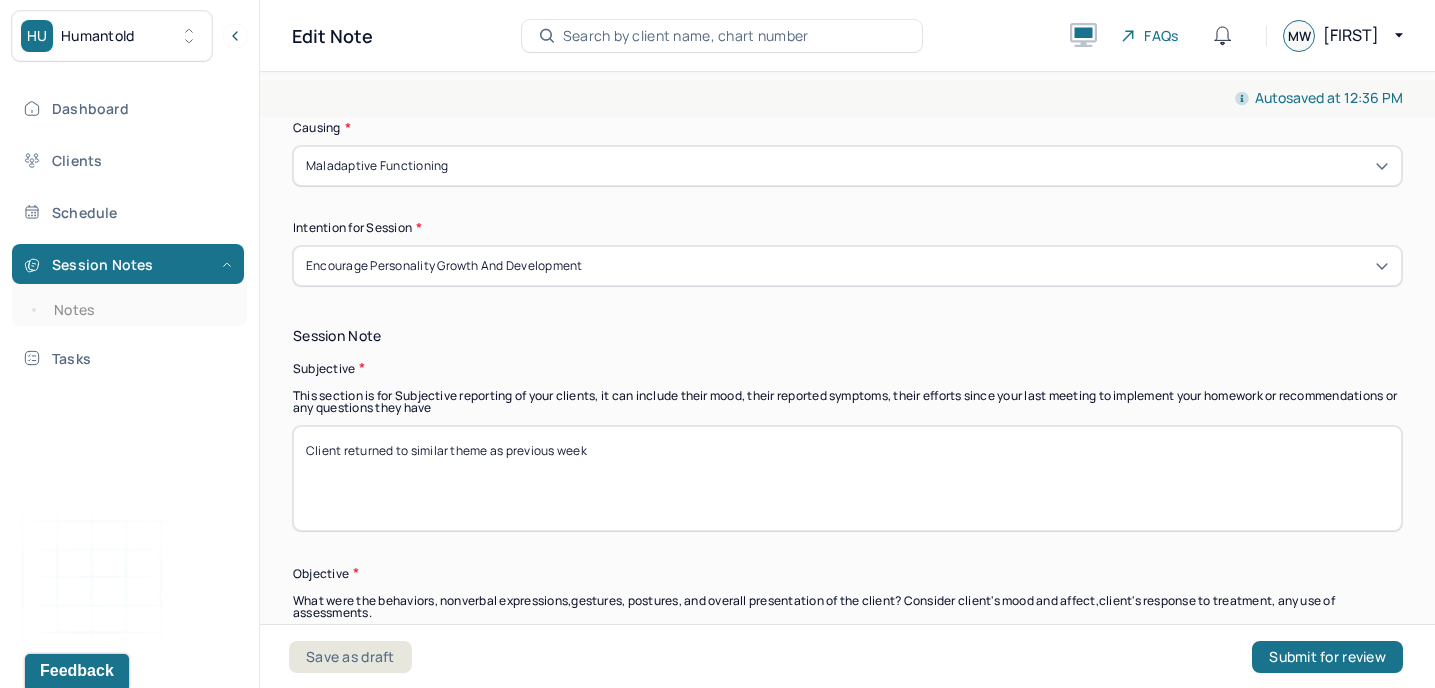 drag, startPoint x: 611, startPoint y: 451, endPoint x: 184, endPoint y: 451, distance: 427 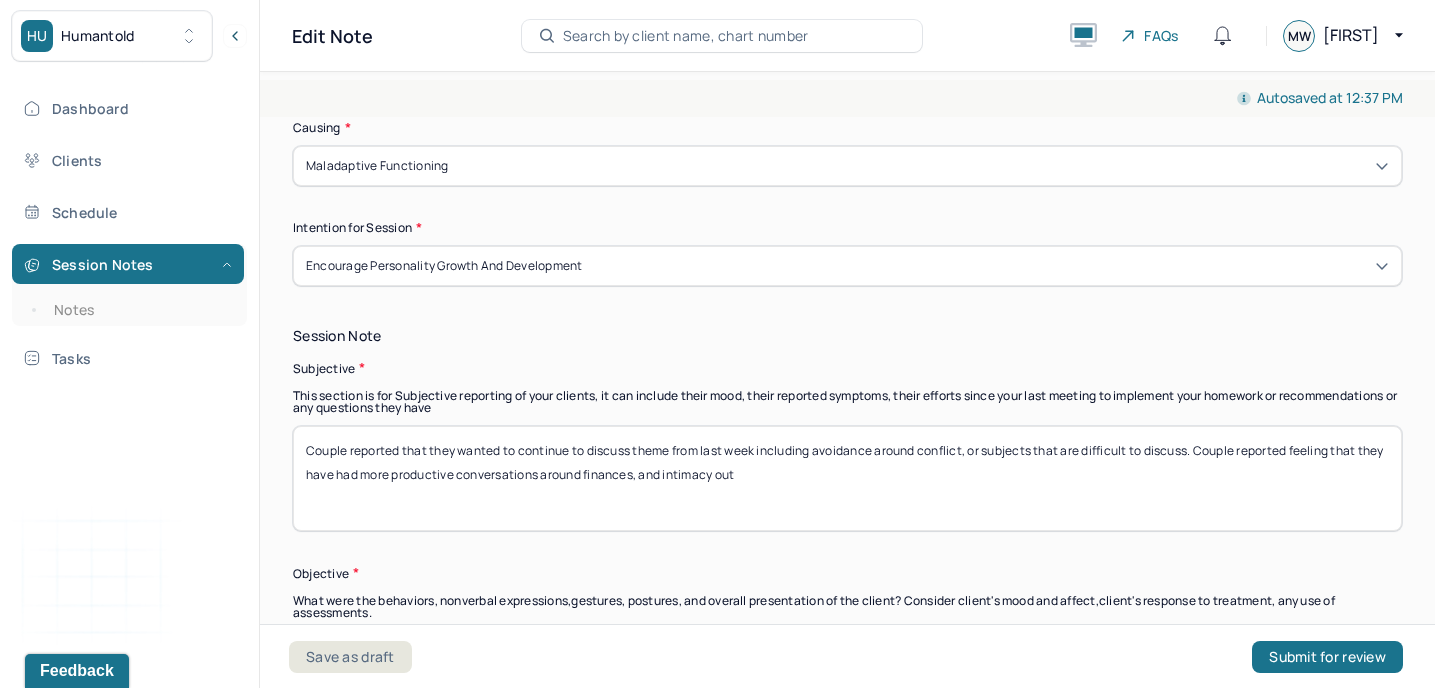 click on "Couple reported that they wanted to continue to discuss theme from last week including avoidance around conflict, or subjects that are difficult to discuss. Couple reported feeling that they have had more productive conversations around finances, and intimacy out" at bounding box center (847, 478) 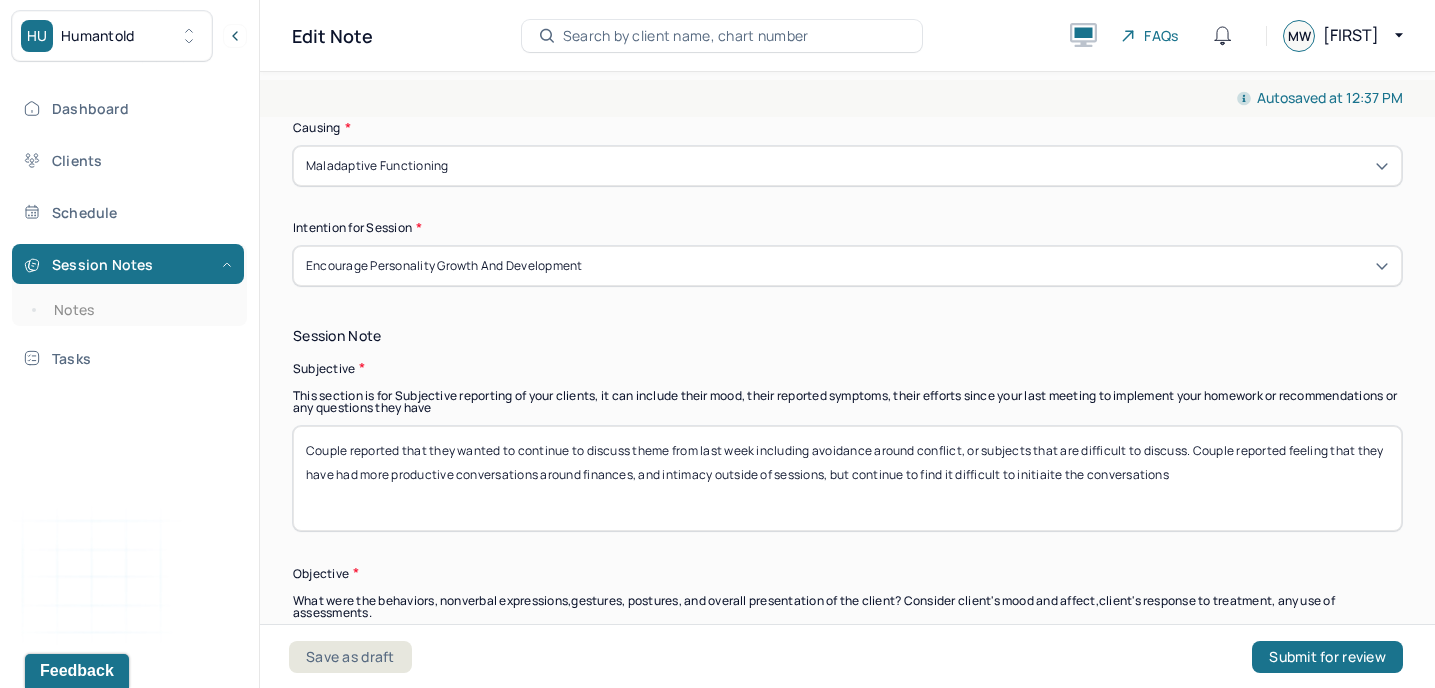 click on "Couple reported that they wanted to continue to discuss theme from last week including avoidance around conflict, or subjects that are difficult to discuss. Couple reported feeling that they have had more productive conversations around finances, and intimacy outside of sessions, but continue to find it difficult to initiaite the conversation" at bounding box center (847, 478) 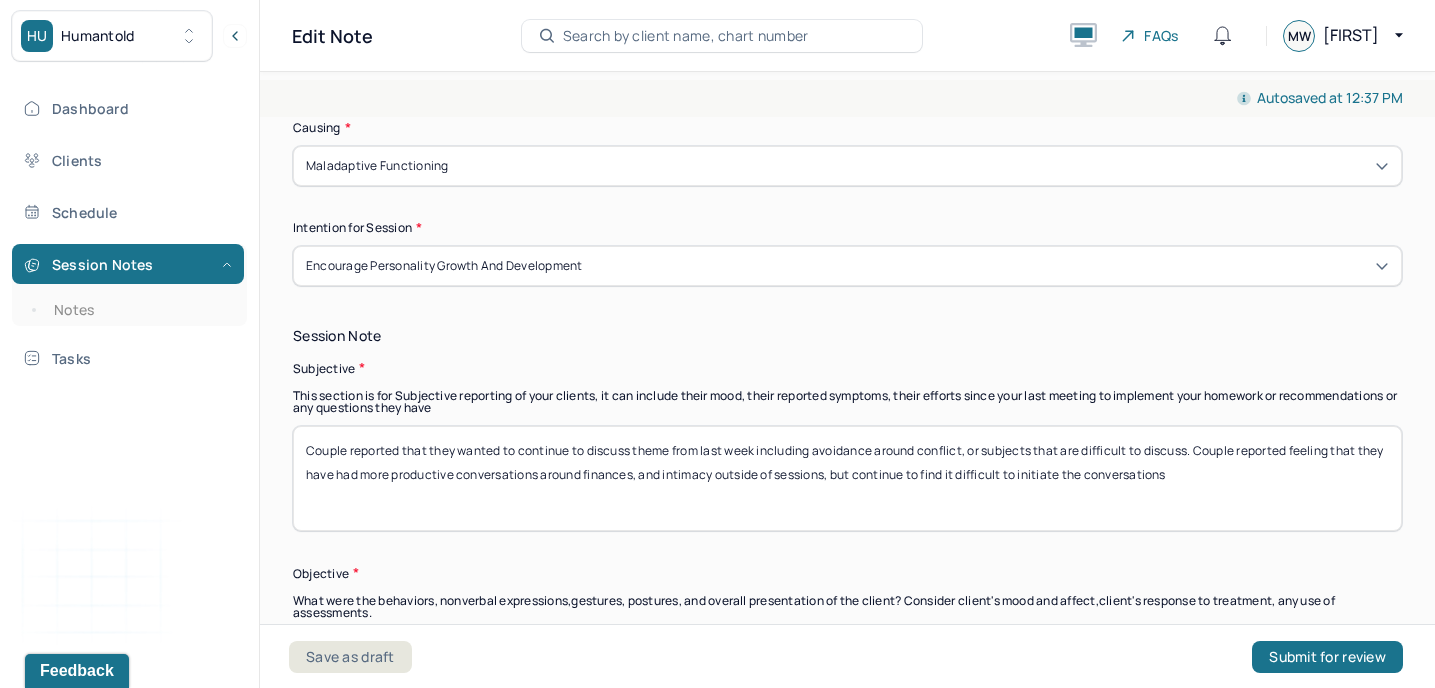click on "Couple reported that they wanted to continue to discuss theme from last week including avoidance around conflict, or subjects that are difficult to discuss. Couple reported feeling that they have had more productive conversations around finances, and intimacy outside of sessions, but continue to find it difficult to initiaite the conversation" at bounding box center (847, 478) 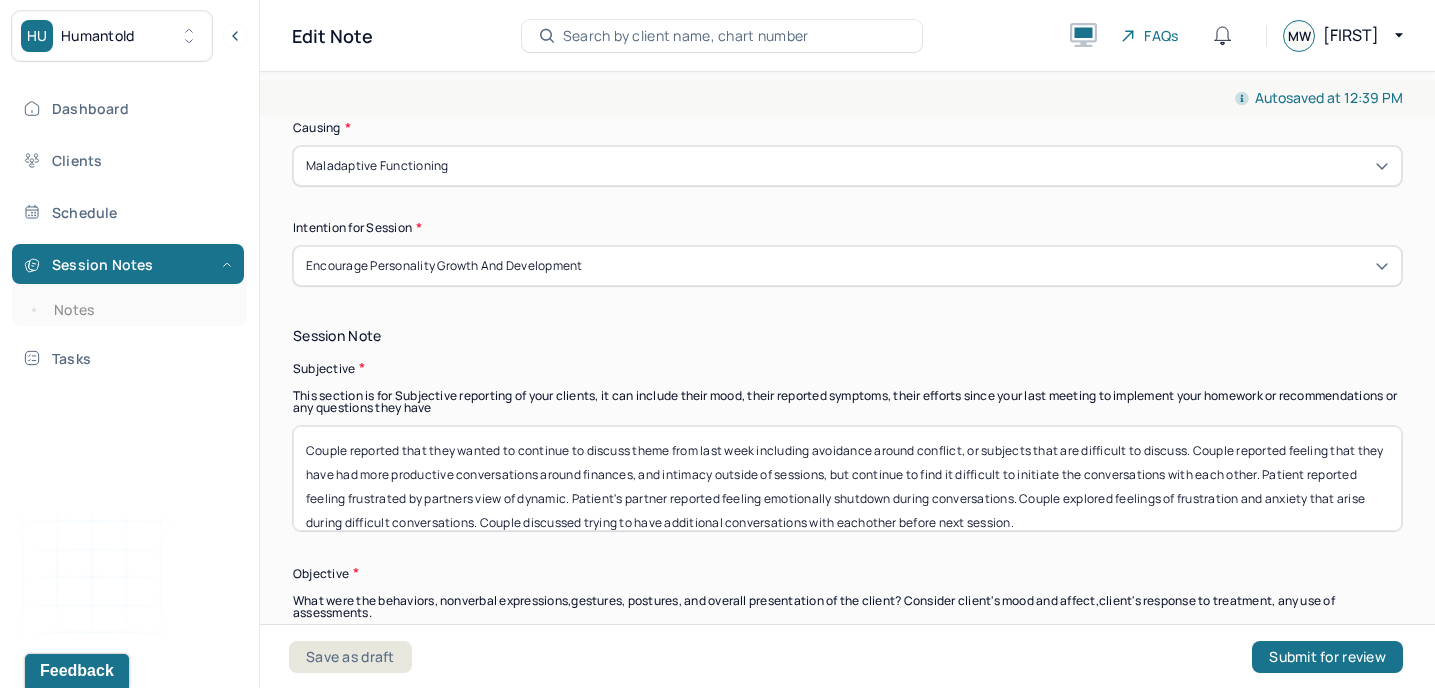 click on "Couple reported that they wanted to continue to discuss theme from last week including avoidance around conflict, or subjects that are difficult to discuss. Couple reported feeling that they have had more productive conversations around finances, and intimacy outside of sessions, but continue to find it difficult to initiate the conversations with each other. Patient reported feeling frustrated by partners view of dynamic. Patient's partner reported feeling emotionally shutdown during conversations. Couple explored feelings of frustration and anxiety that arise during difficult conversations. Couple discussed trying to have additional conversations with eachother before next session." at bounding box center (847, 478) 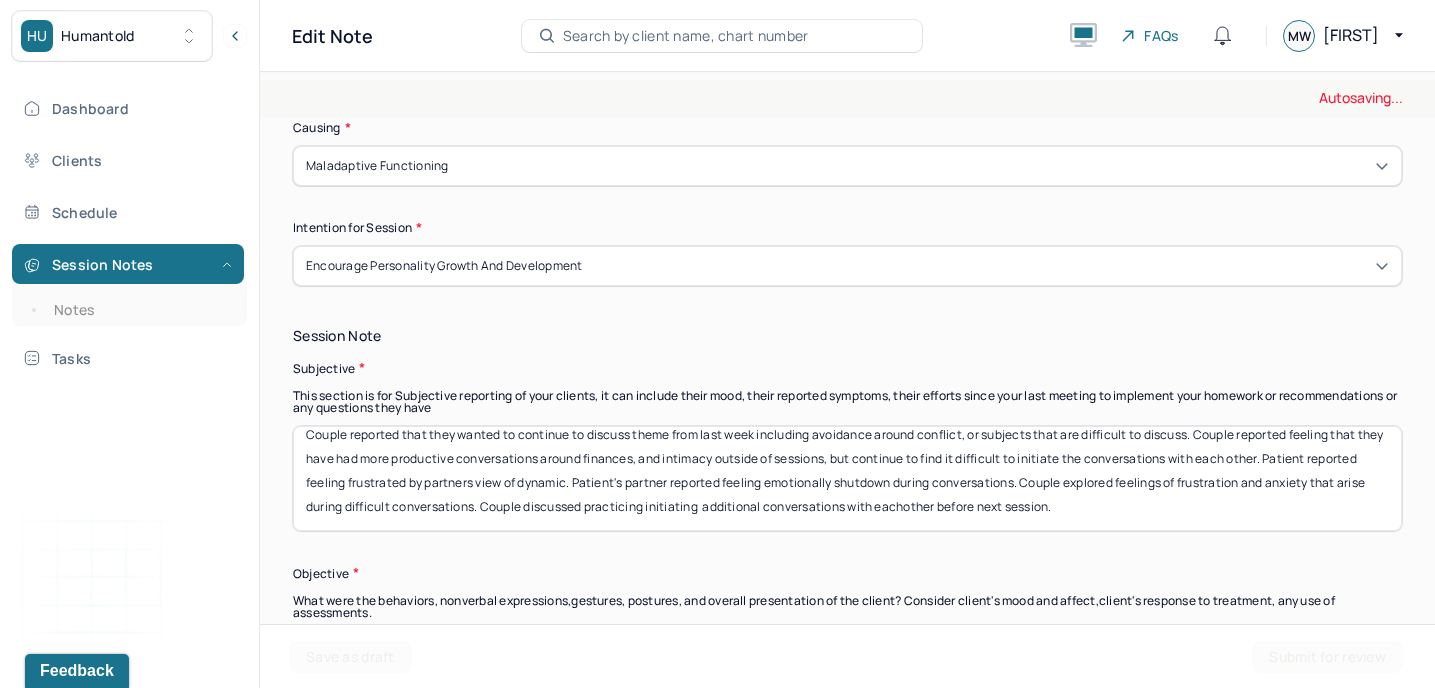 scroll, scrollTop: 15, scrollLeft: 0, axis: vertical 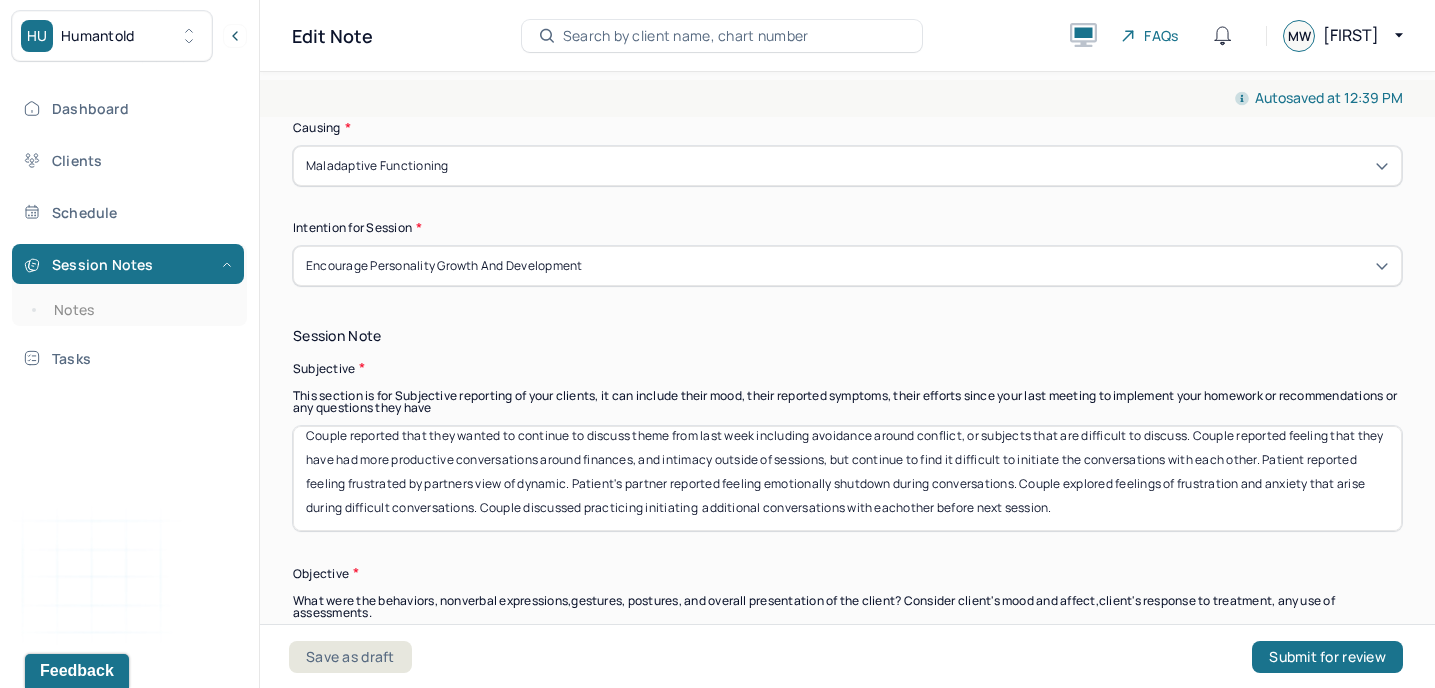 click on "Couple reported that they wanted to continue to discuss theme from last week including avoidance around conflict, or subjects that are difficult to discuss. Couple reported feeling that they have had more productive conversations around finances, and intimacy outside of sessions, but continue to find it difficult to initiate the conversations with each other. Patient reported feeling frustrated by partners view of dynamic. Patient's partner reported feeling emotionally shutdown during conversations. Couple explored feelings of frustration and anxiety that arise during difficult conversations. Couple discussed practicing initiating  additional conversations with eachother before next session." at bounding box center [847, 478] 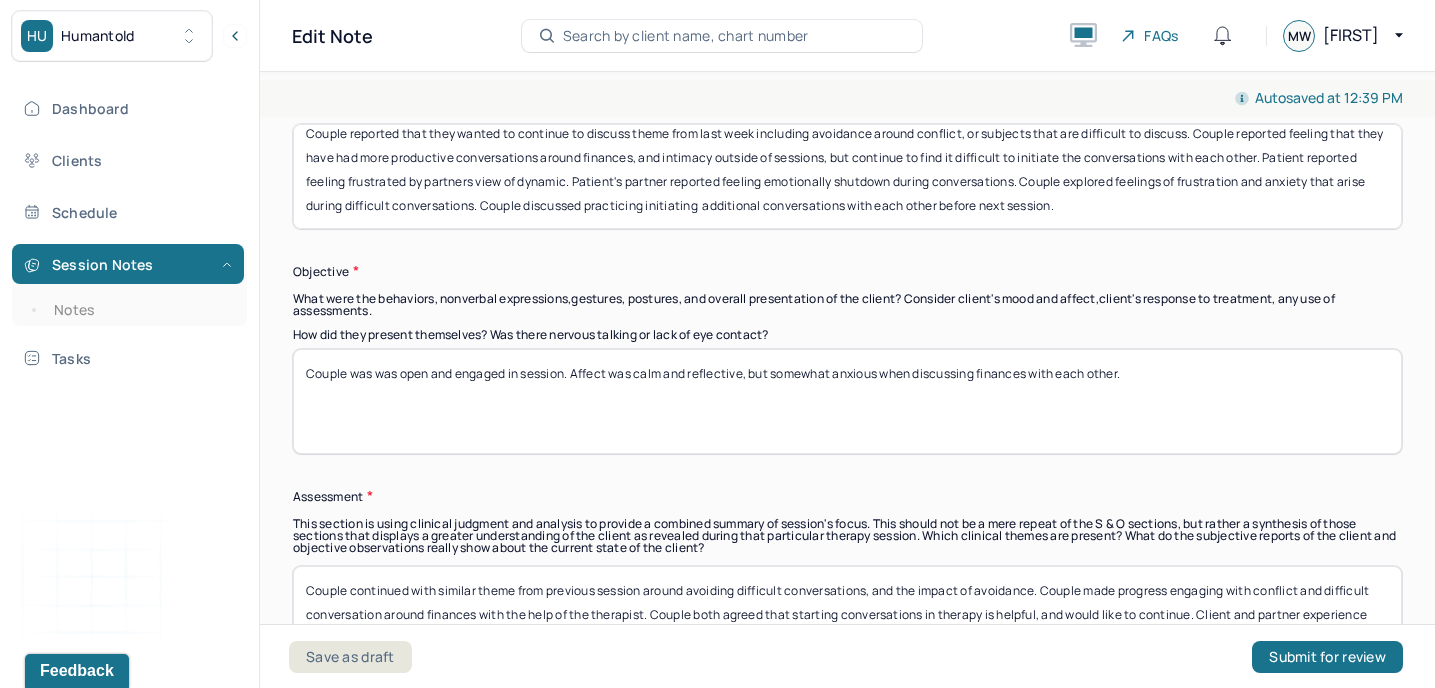 scroll, scrollTop: 1295, scrollLeft: 0, axis: vertical 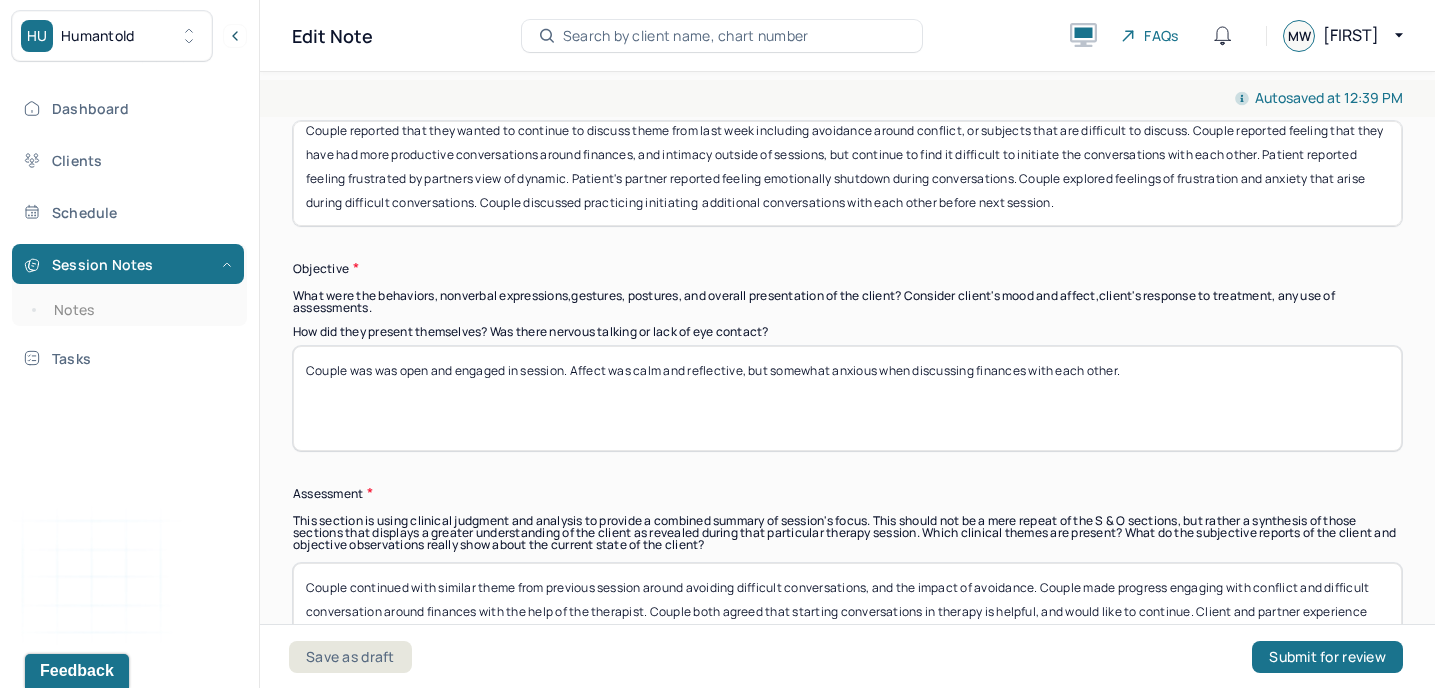 type on "Couple reported that they wanted to continue to discuss theme from last week including avoidance around conflict, or subjects that are difficult to discuss. Couple reported feeling that they have had more productive conversations around finances, and intimacy outside of sessions, but continue to find it difficult to initiate the conversations with each other. Patient reported feeling frustrated by partners view of dynamic. Patient's partner reported feeling emotionally shutdown during conversations. Couple explored feelings of frustration and anxiety that arise during difficult conversations. Couple discussed practicing initiating  additional conversations with each other before next session." 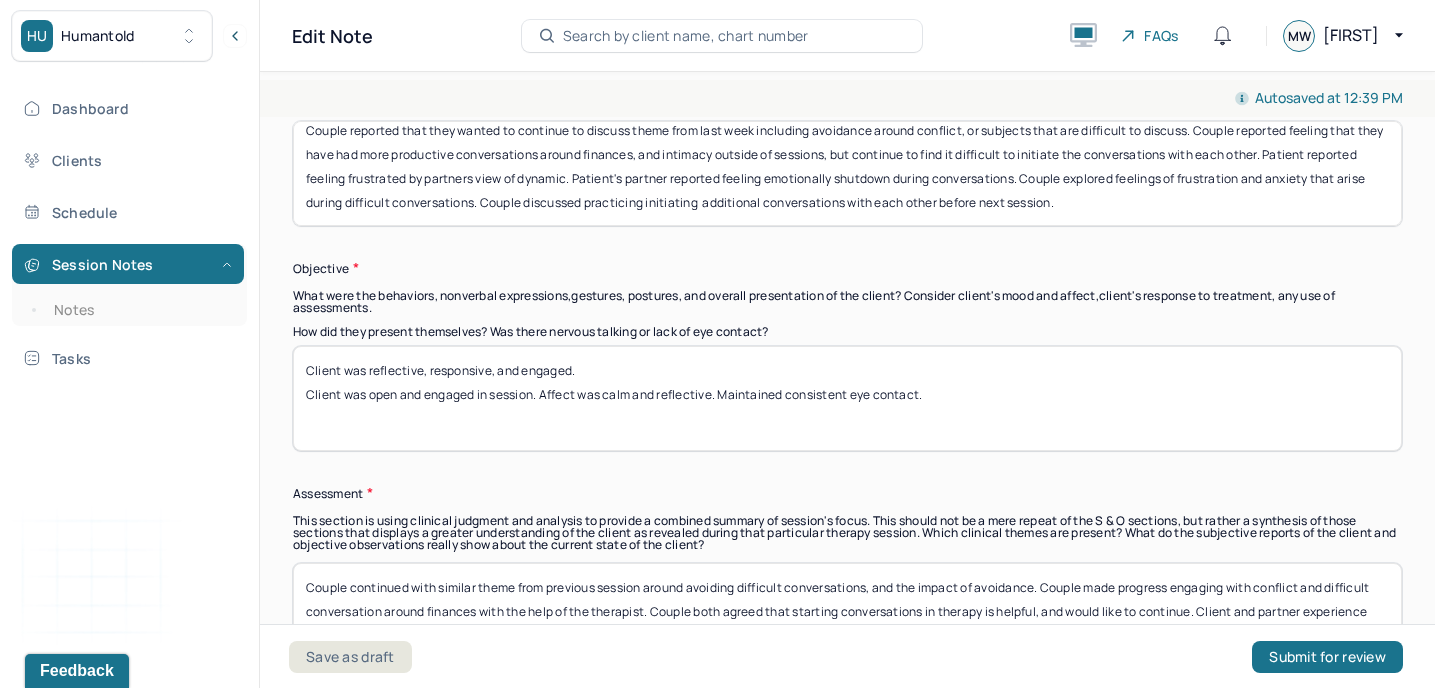 click on "Couple was was open and engaged in session. Affect was calm and reflective, but somewhat anxious when discussing finances with each other." at bounding box center (847, 398) 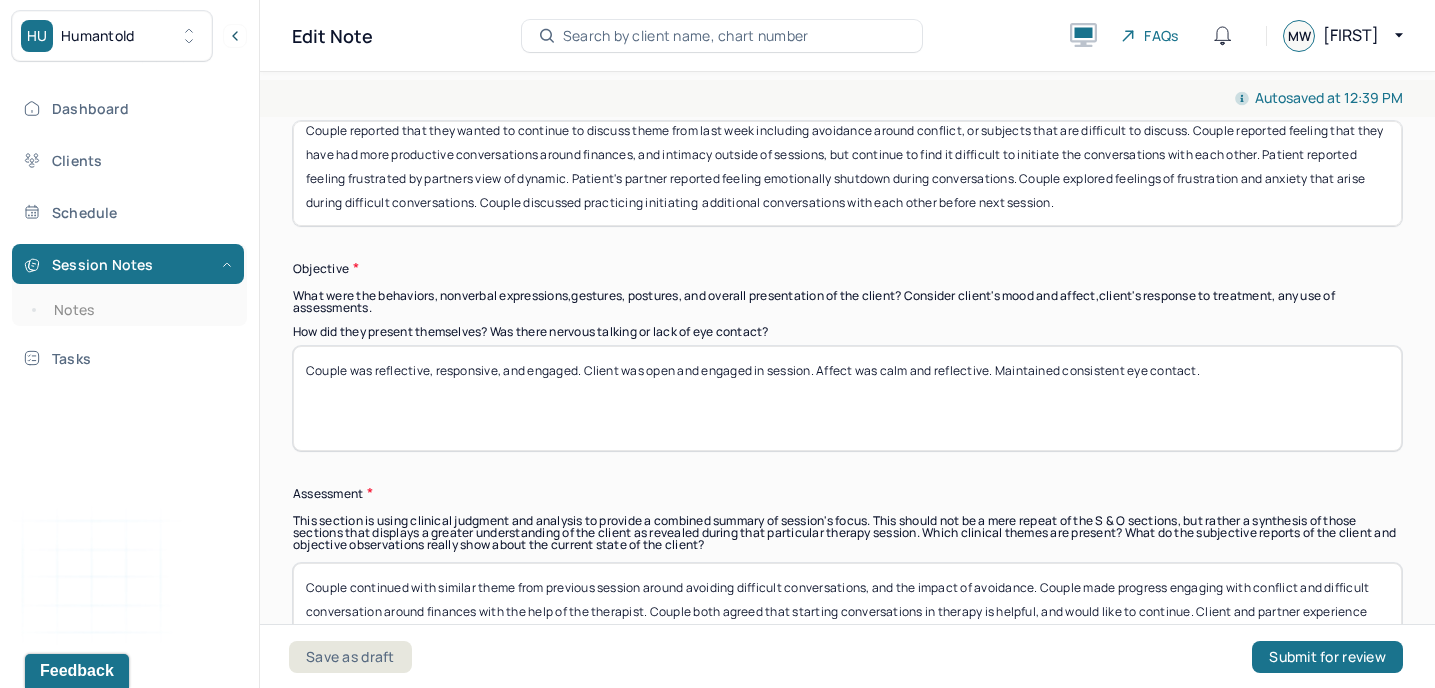 click on "Couple was reflective, responsive, and engaged. Client was open and engaged in session. Affect was calm and reflective. Maintained consistent eye contact." at bounding box center [847, 398] 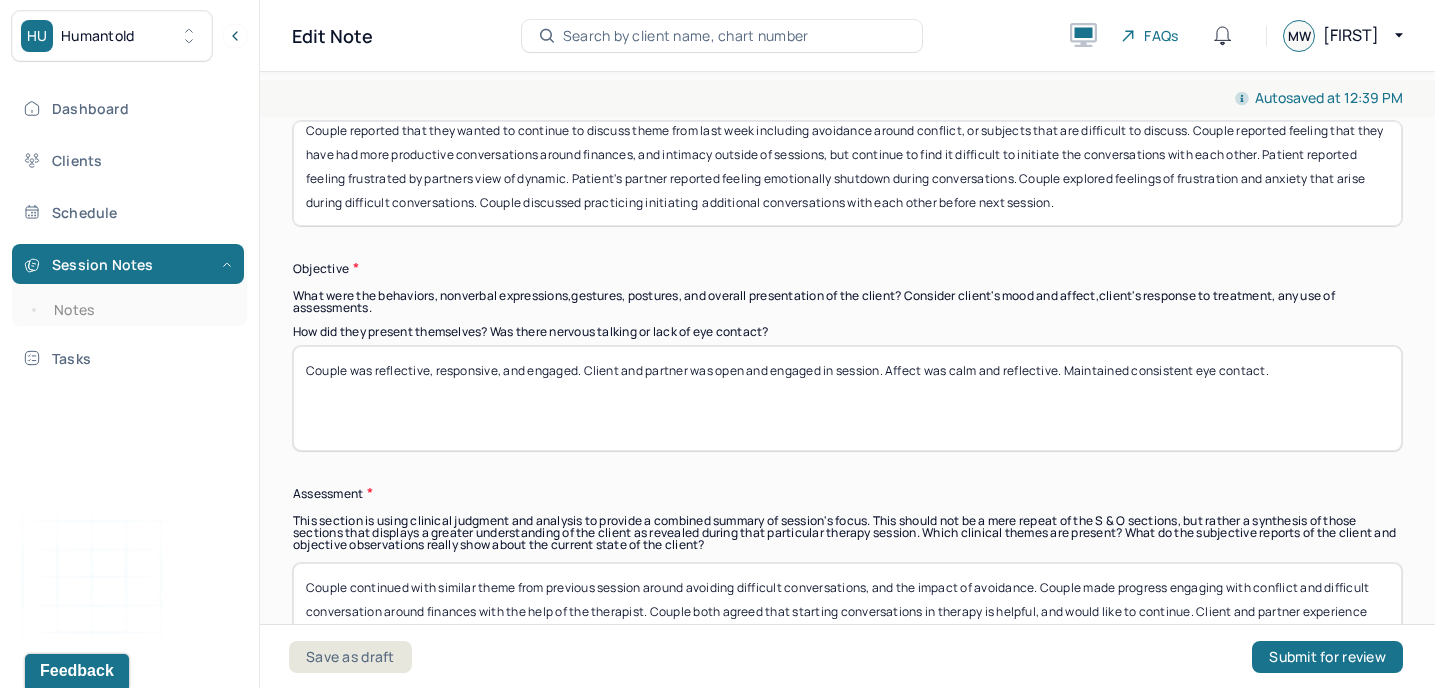 click on "Couple was reflective, responsive, and engaged. Client and partner was open and engaged in session. Affect was calm and reflective. Maintained consistent eye contact." at bounding box center [847, 398] 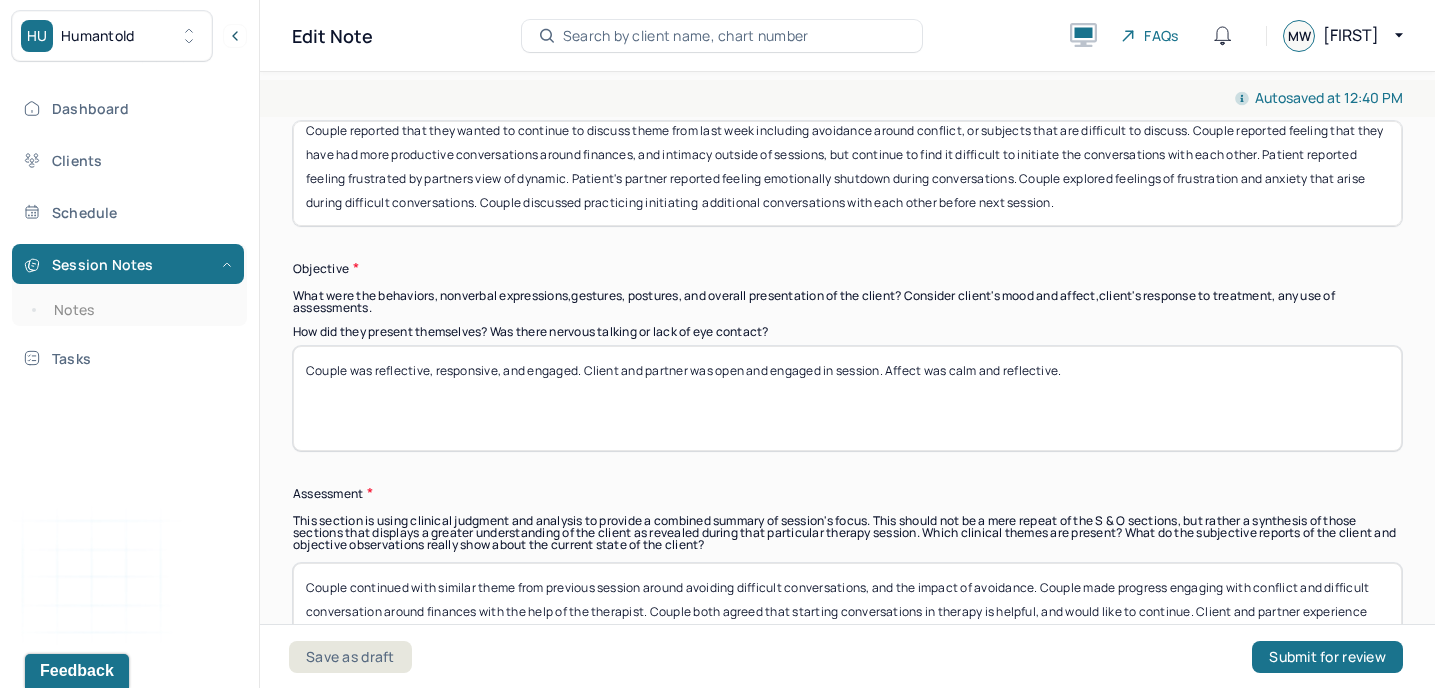 drag, startPoint x: 1070, startPoint y: 368, endPoint x: 913, endPoint y: 369, distance: 157.00319 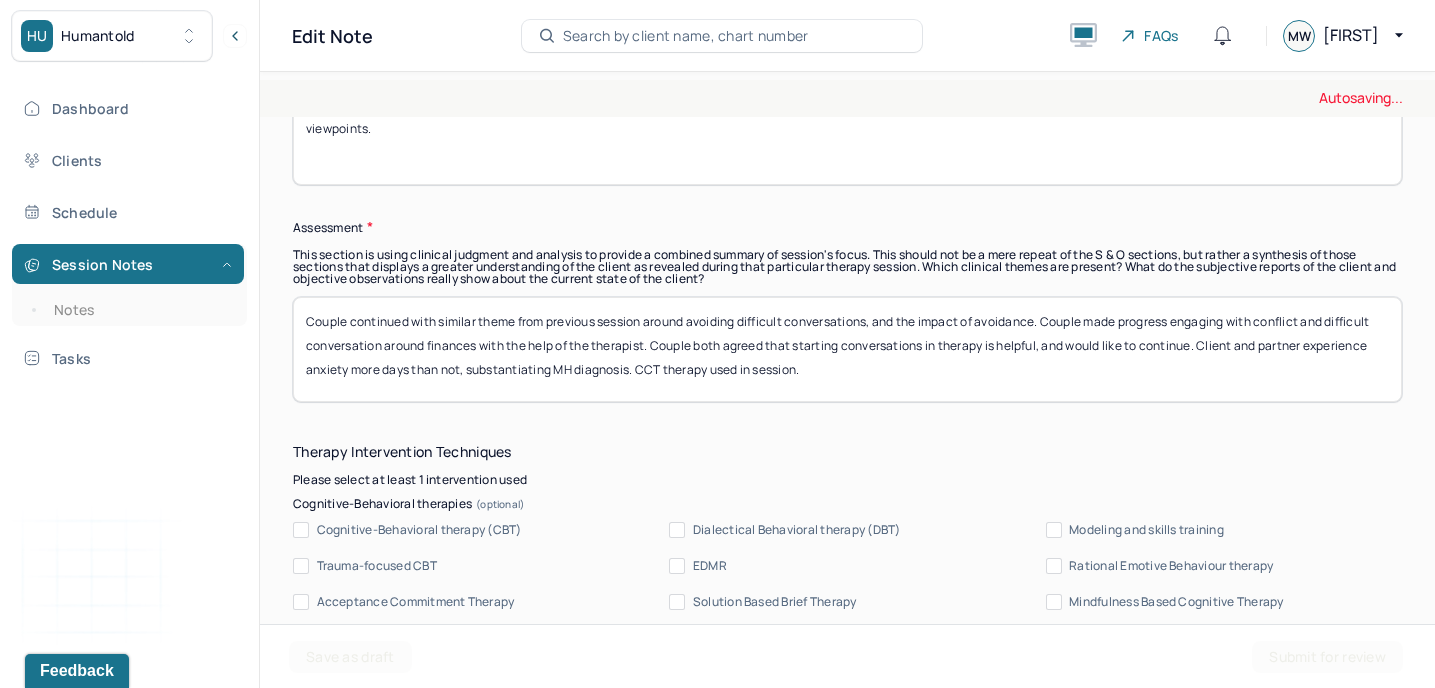 scroll, scrollTop: 1564, scrollLeft: 0, axis: vertical 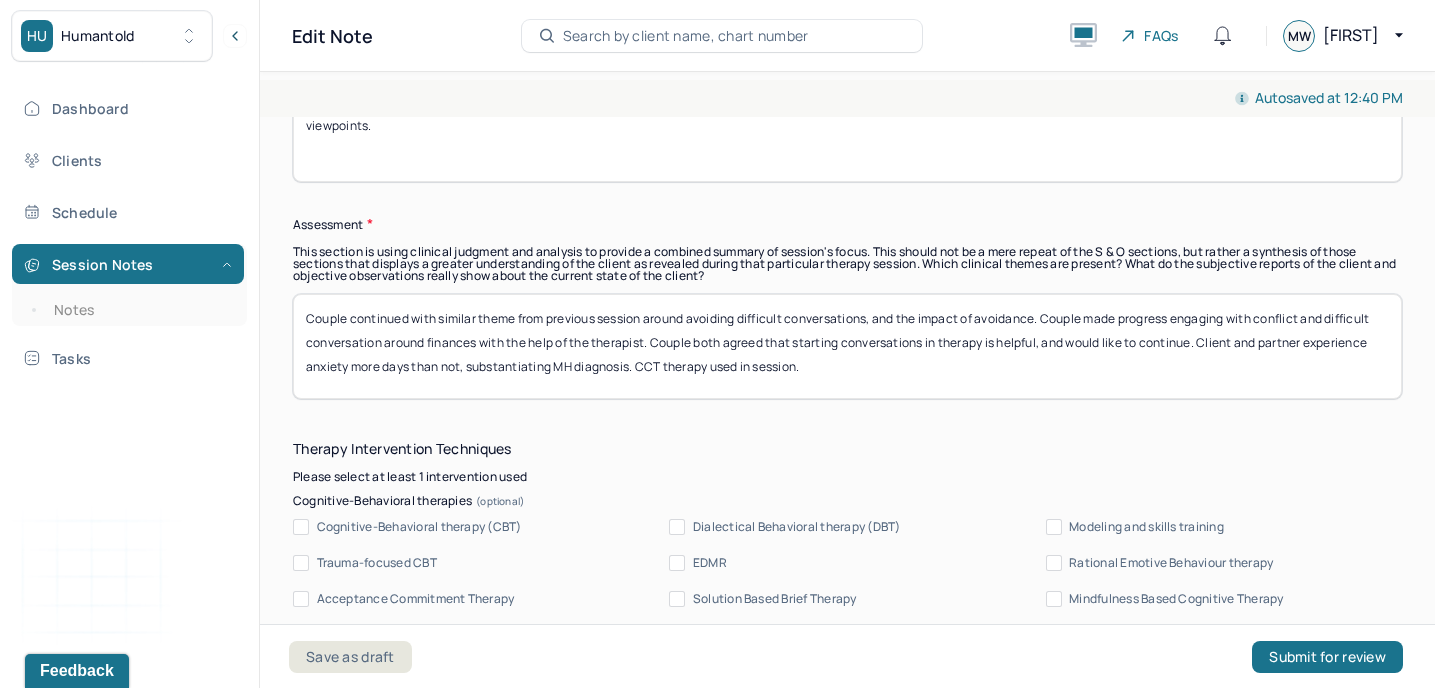 type on "Couple was reflective, responsive, and engaged. Client and partner was open and engaged in session. Couple appeared frustrated when discussing communication dynamics, and different viewpoints." 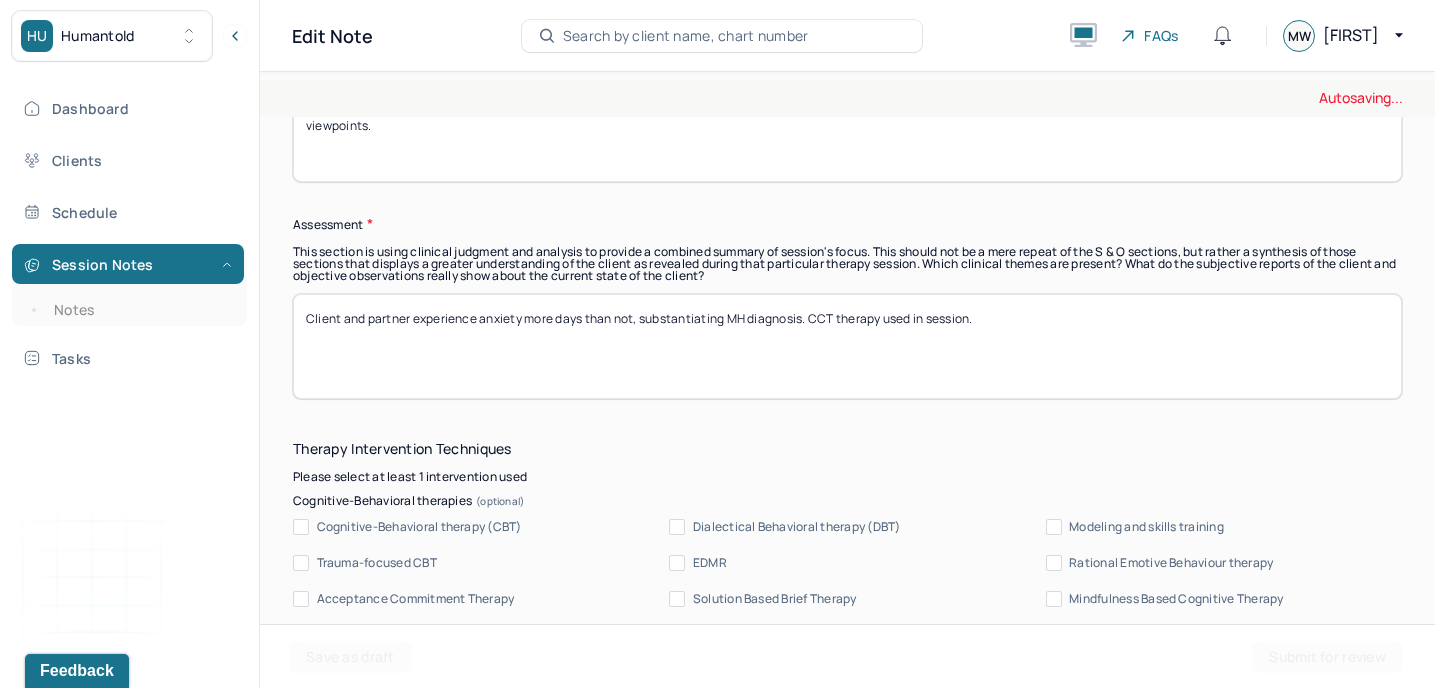 click on "Couple continued with similar theme from previous session around avoiding difficult conversations, and the impact of avoidance. Couple made progress engaging with conflict and difficult conversation around finances with the help of the therapist. Couple both agreed that starting conversations in therapy is helpful, and would like to continue. Client and partner experience anxiety more days than not, substantiating MH diagnosis. CCT therapy used in session." at bounding box center [847, 346] 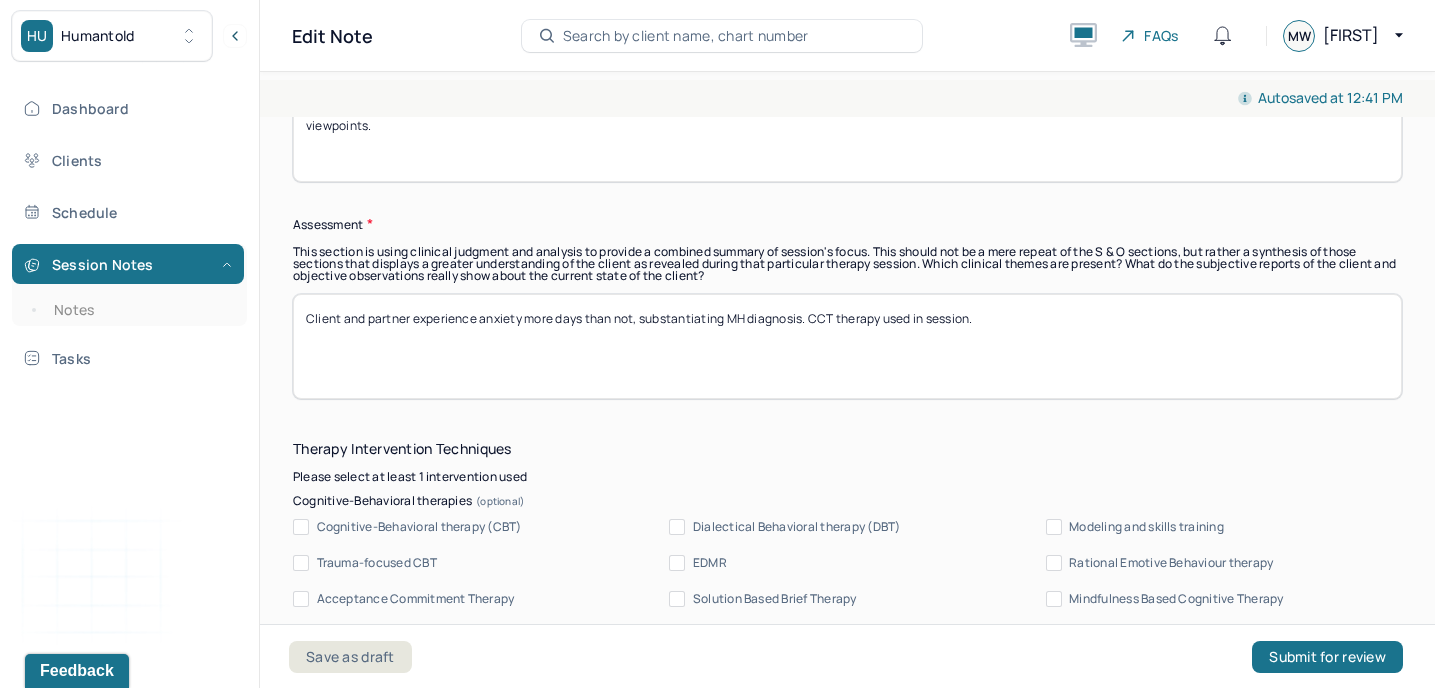 drag, startPoint x: 1025, startPoint y: 316, endPoint x: 808, endPoint y: 320, distance: 217.03687 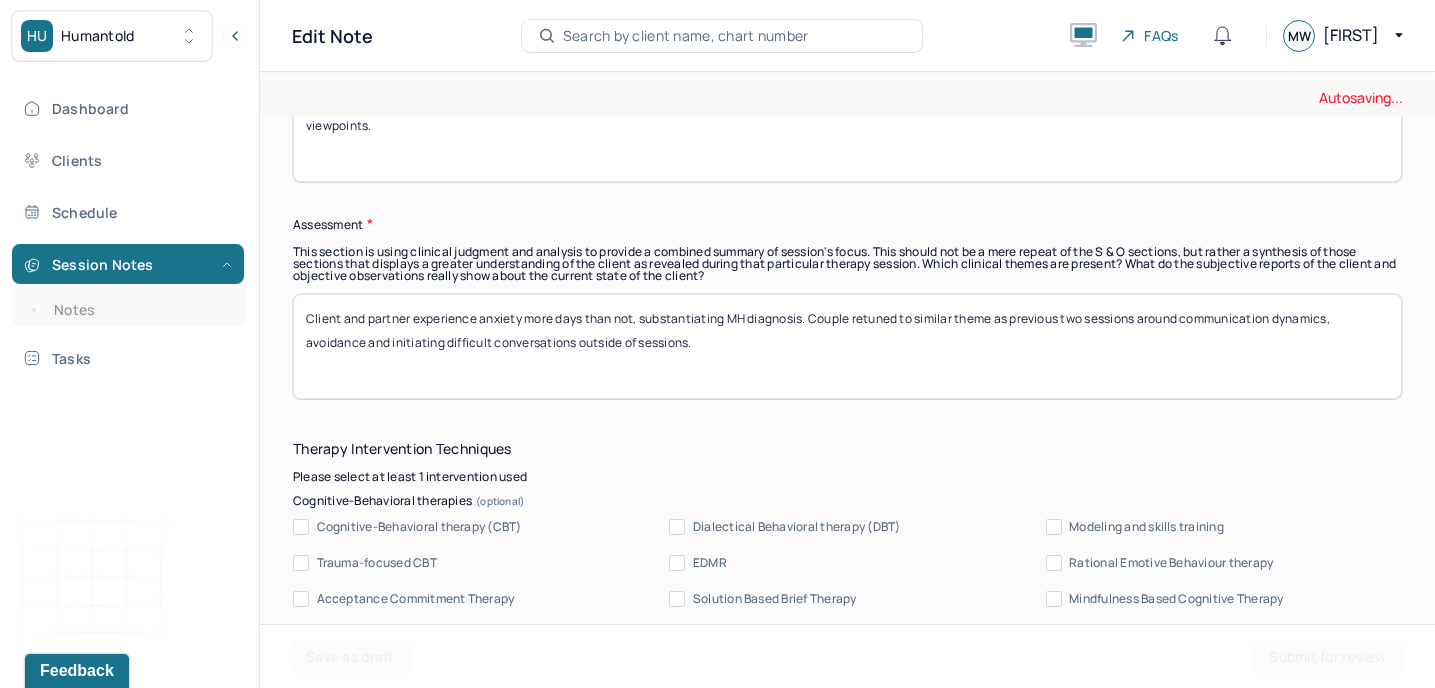 click on "Client and partner experience anxiety more days than not, substantiating MH diagnosis. Couple" at bounding box center (847, 346) 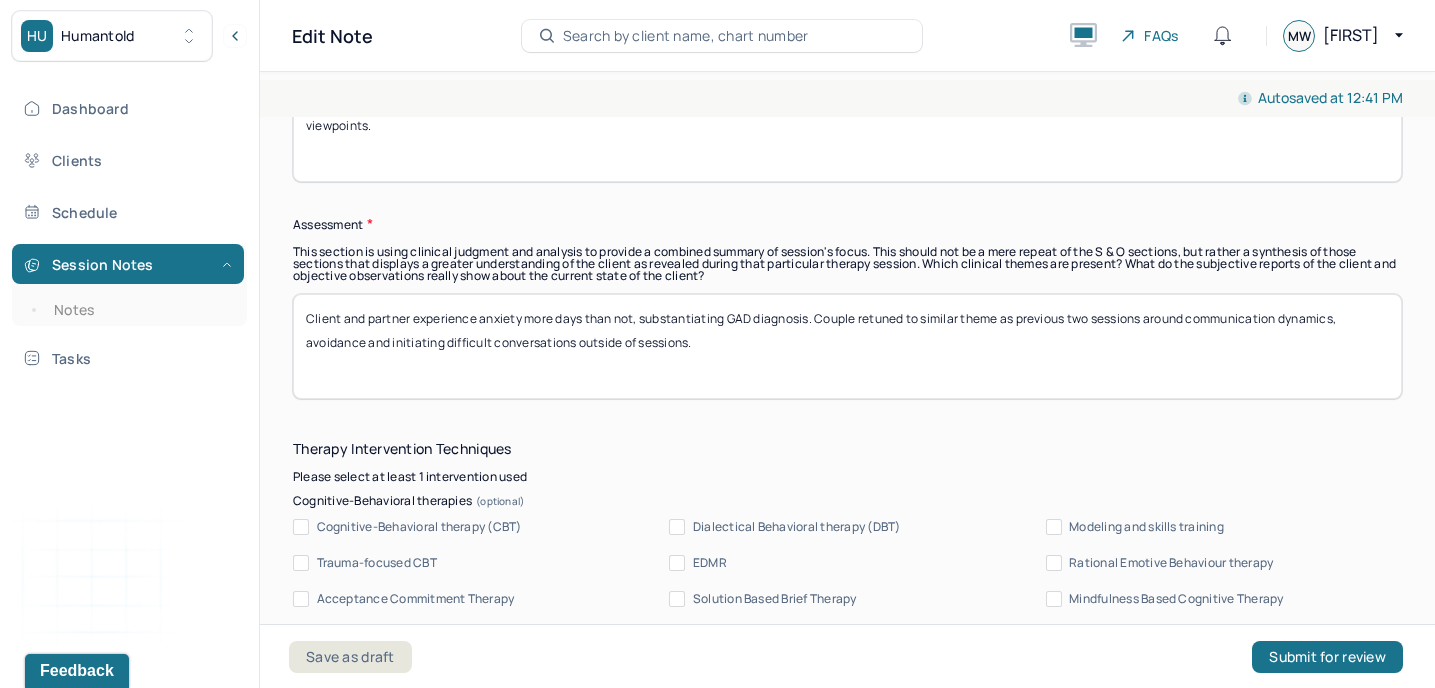 drag, startPoint x: 415, startPoint y: 317, endPoint x: 273, endPoint y: 316, distance: 142.00352 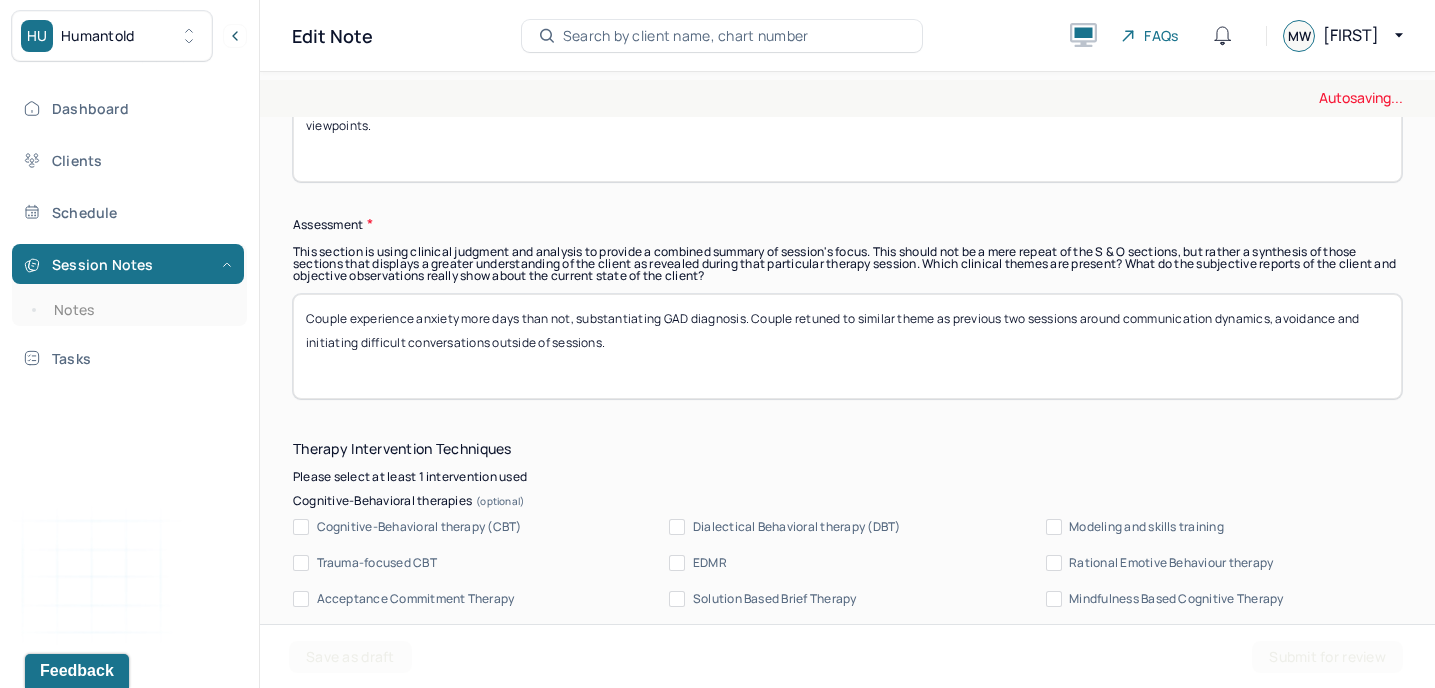 click on "Client and partner experience anxiety more days than not, substantiating GAD diagnosis. Couple retuned to similar theme as previous two sessions around communication dynamics, avoidance and initiating difficult conversations outside of sessions." at bounding box center (847, 346) 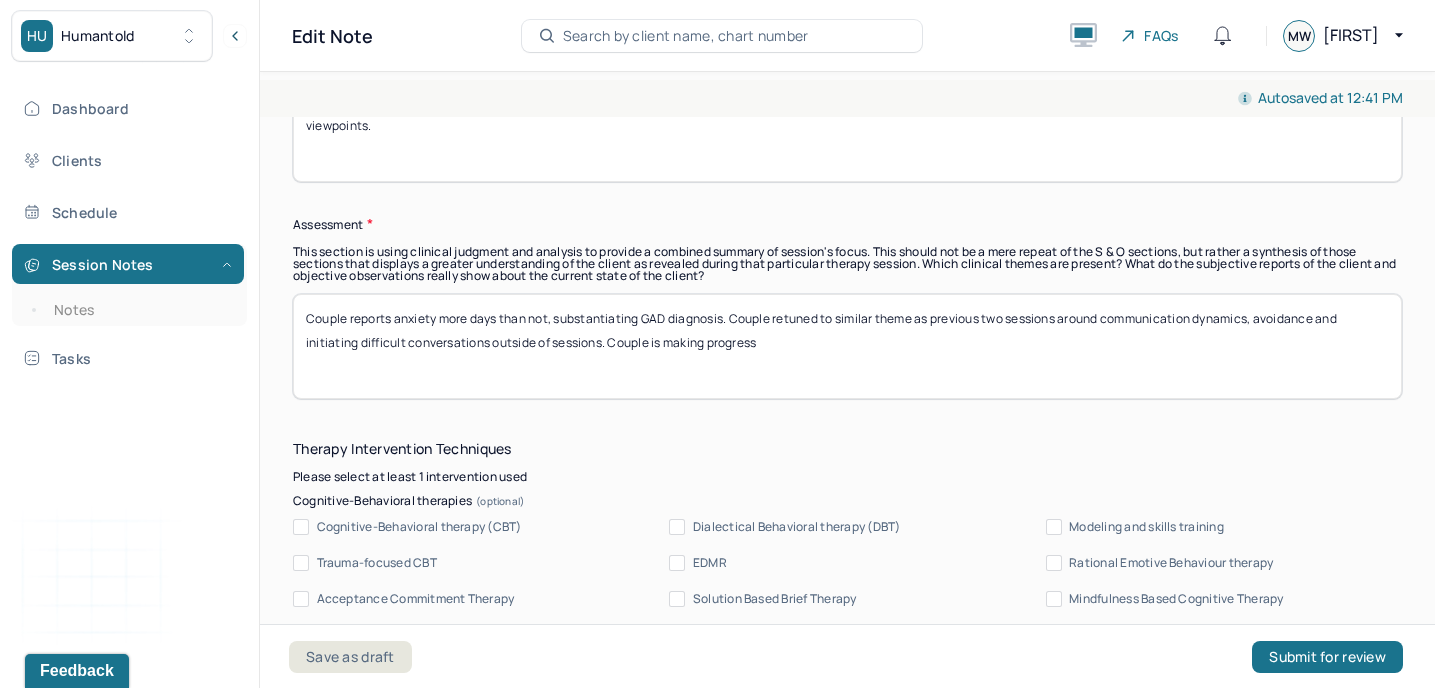 drag, startPoint x: 773, startPoint y: 344, endPoint x: 652, endPoint y: 346, distance: 121.016525 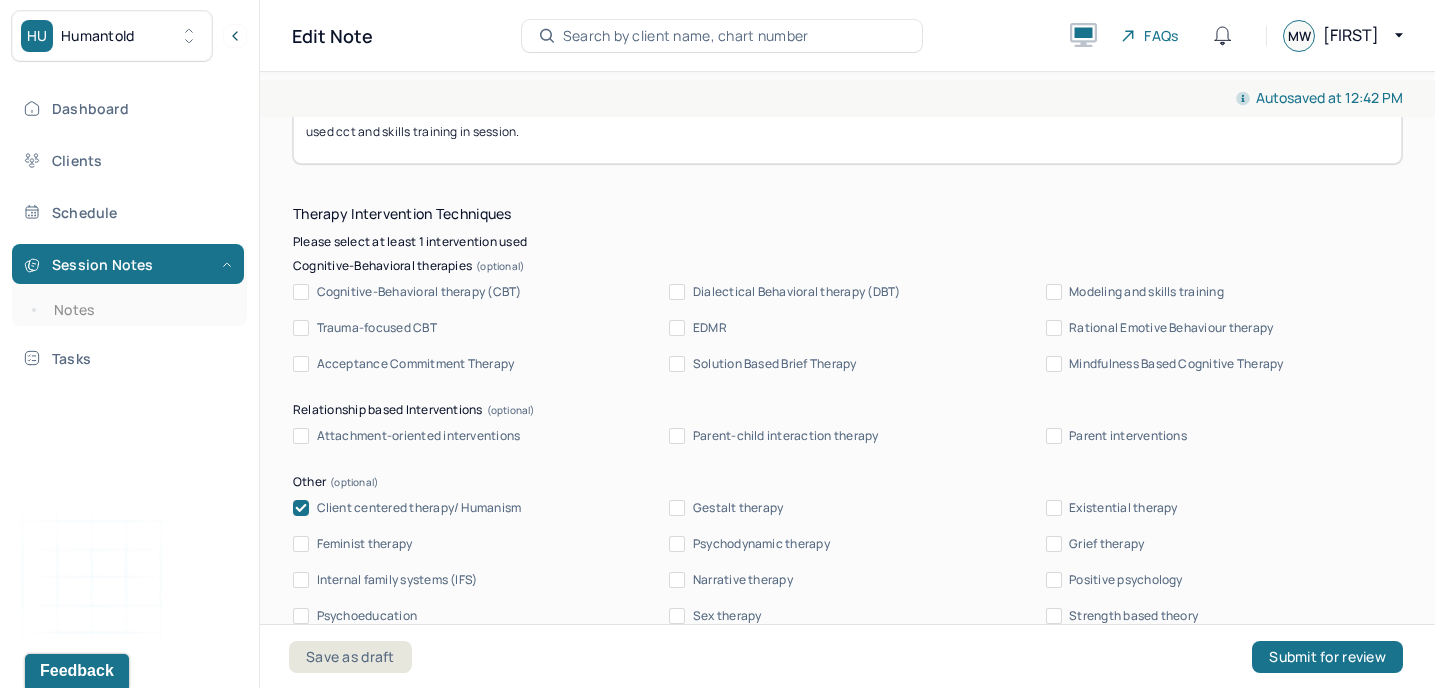 scroll, scrollTop: 1823, scrollLeft: 0, axis: vertical 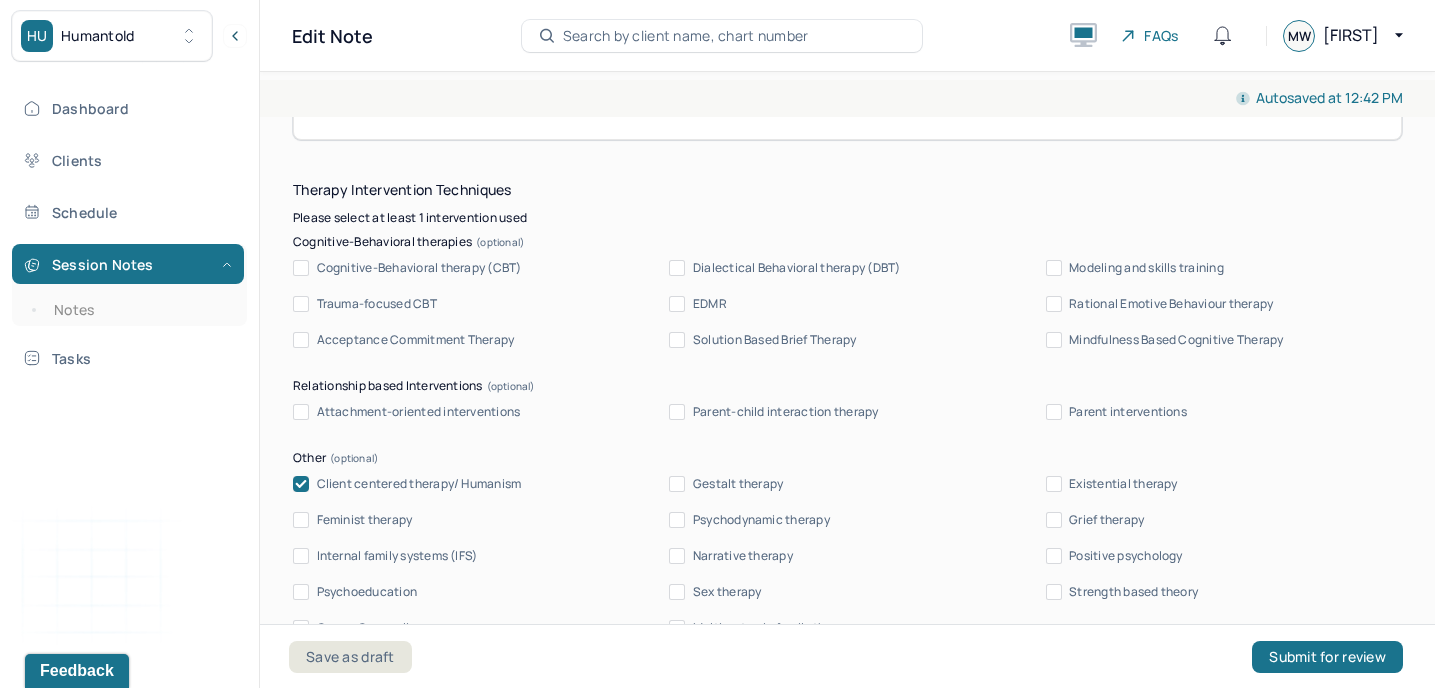 type on "Couple reports anxiety more days than not, substantiating GAD diagnosis. Couple retuned to similar theme as previous two sessions around communication dynamics, avoidance and initiating difficult conversations outside of sessions. Couple continues to make progress discussion communication skills and practicing initiating conversations with eachother. Therapist used cct and skills training in session." 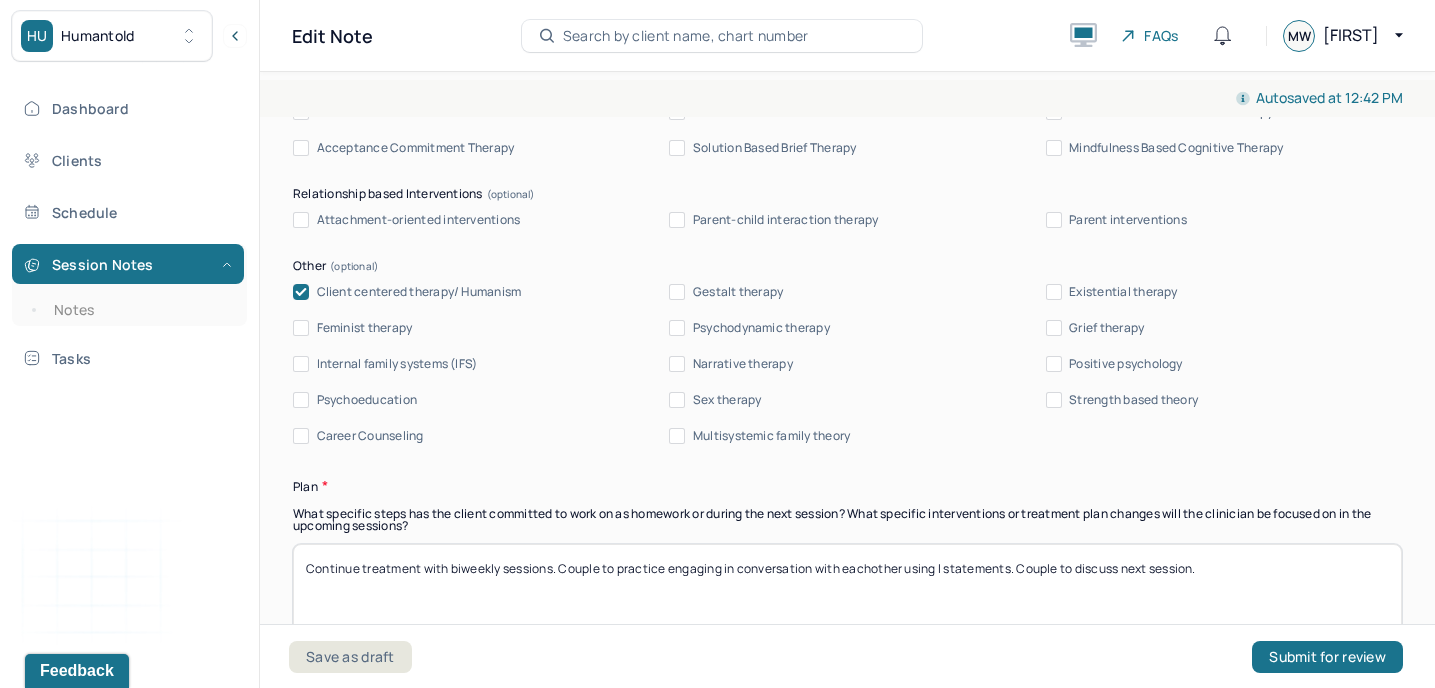 scroll, scrollTop: 2101, scrollLeft: 0, axis: vertical 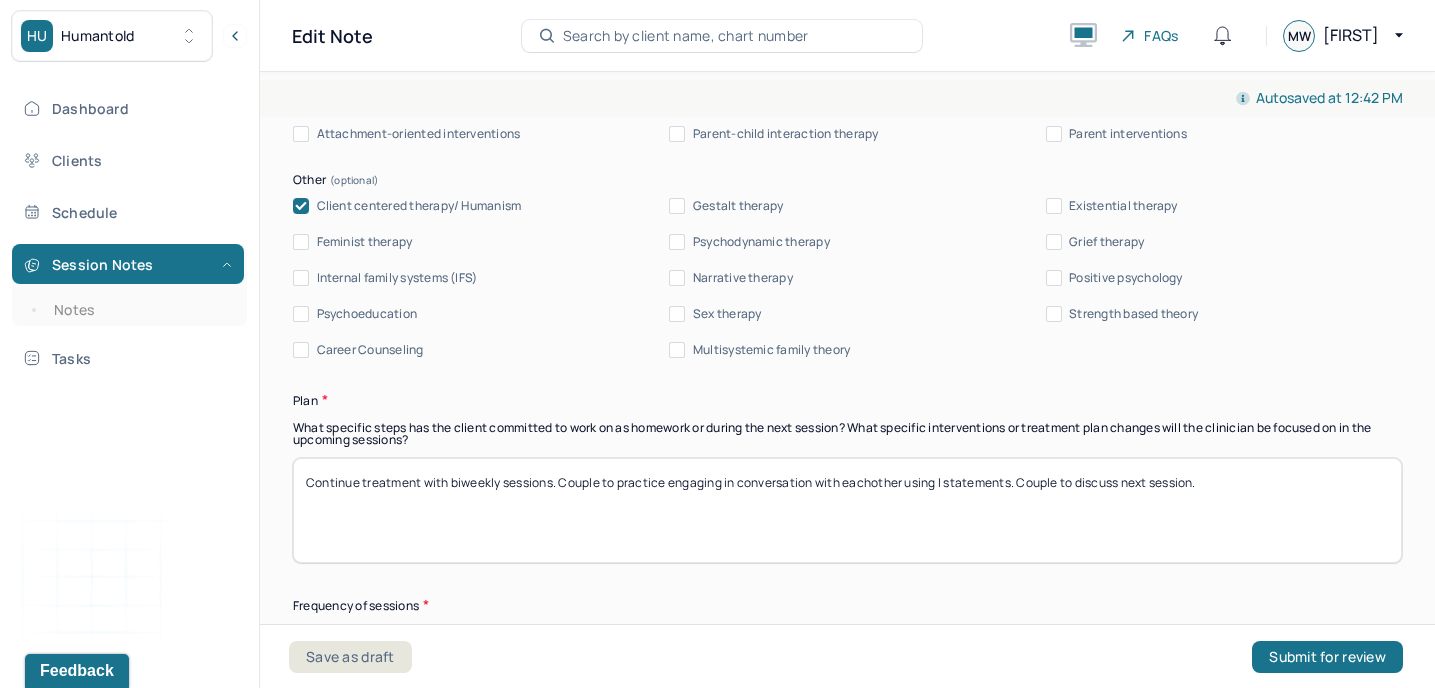 click on "Continue treatment with biweekly sessions. Couple to practice engaging in conversation with eachother using I statements. Couple to discuss next session." at bounding box center [847, 510] 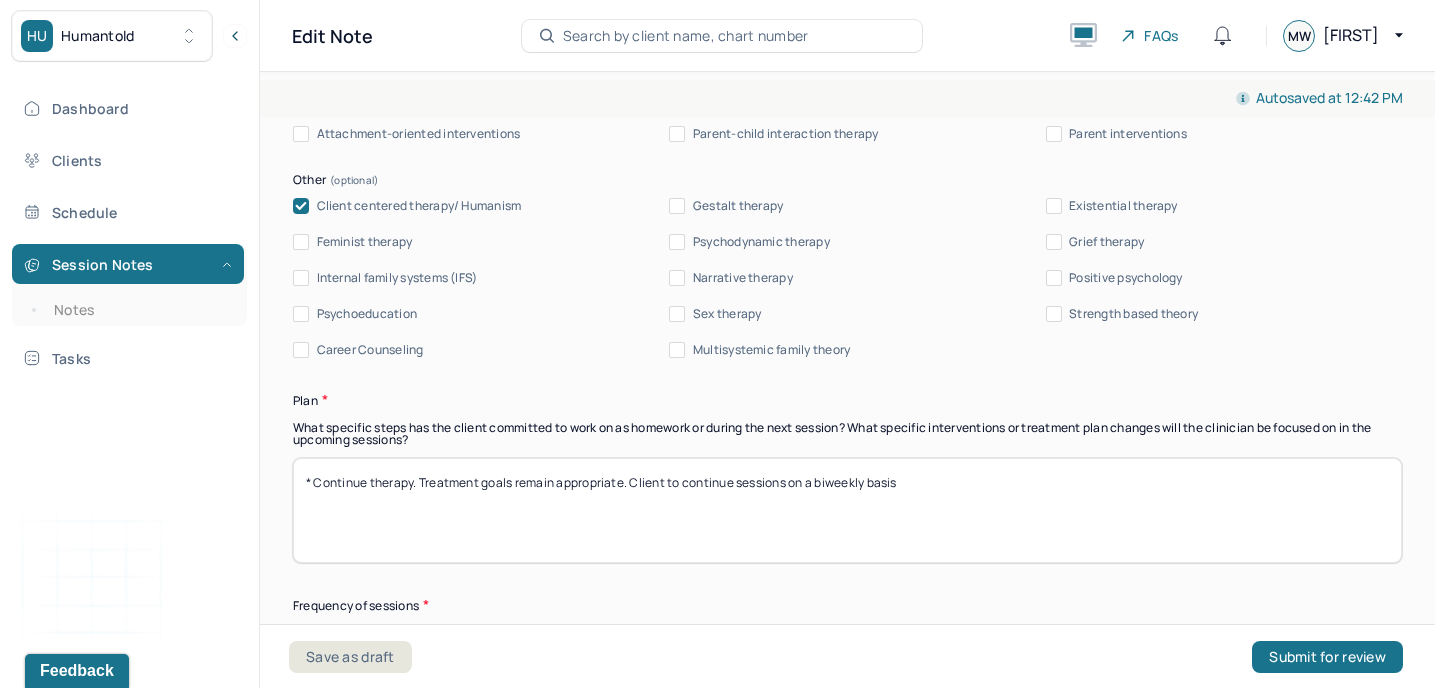 click on "Continue treatment with biweekly sessions. Couple to practice engaging in conversation with eachother using I statements. Couple to discuss next session." at bounding box center (847, 510) 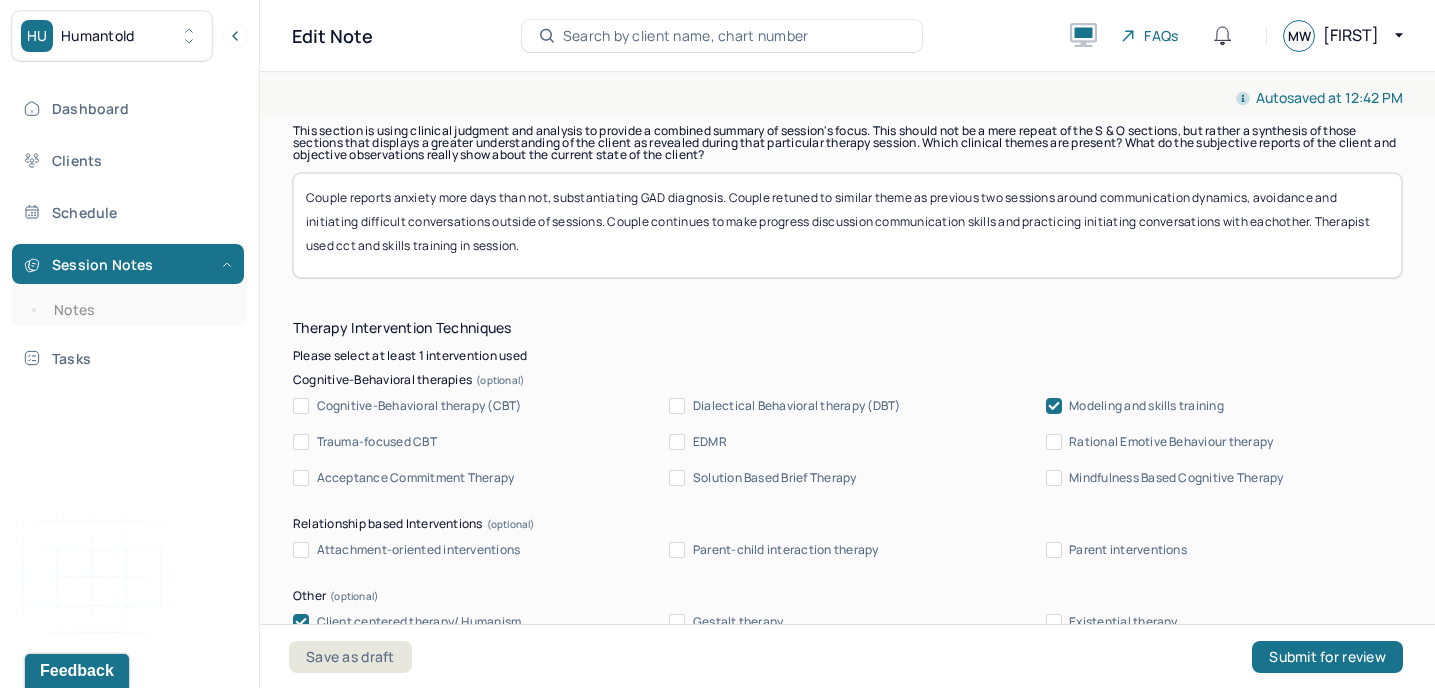 scroll, scrollTop: 1635, scrollLeft: 0, axis: vertical 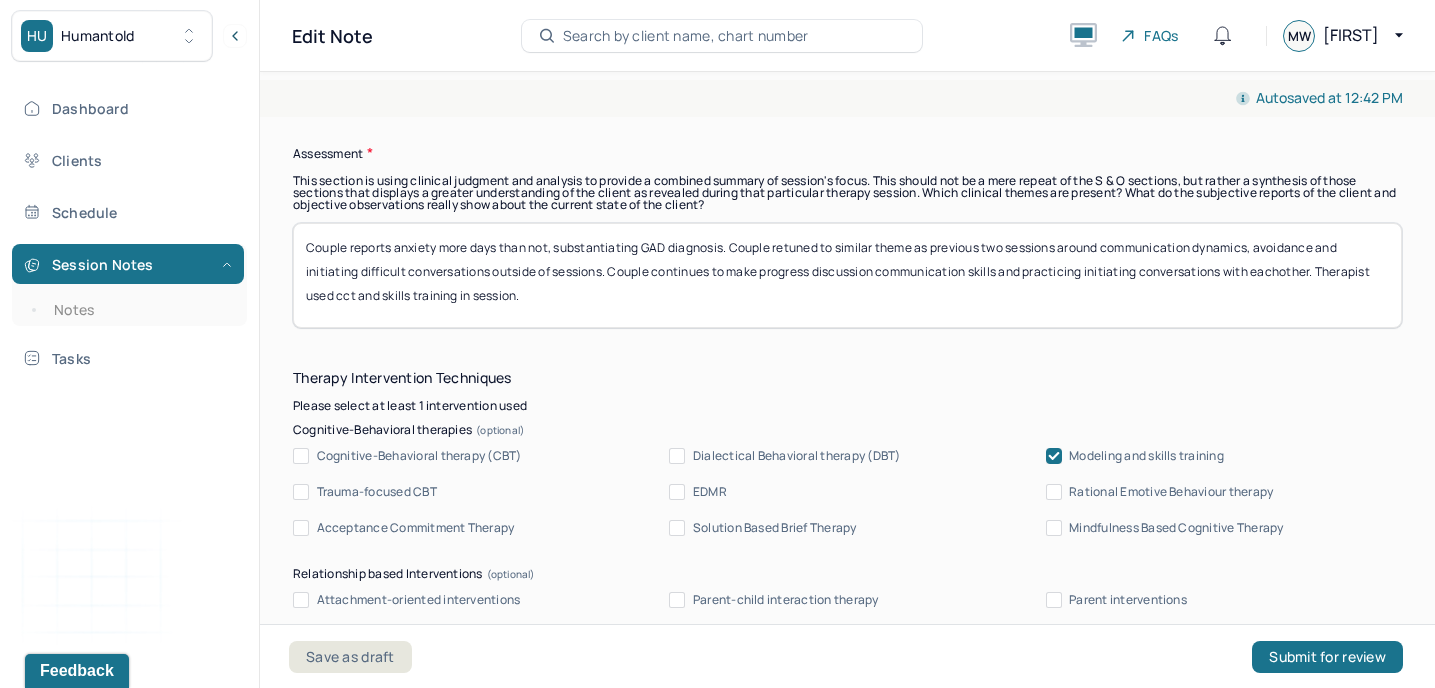 type on "Continue therapy. Treatment goals remain appropriate. Client to continue sessions on a biweekly basis" 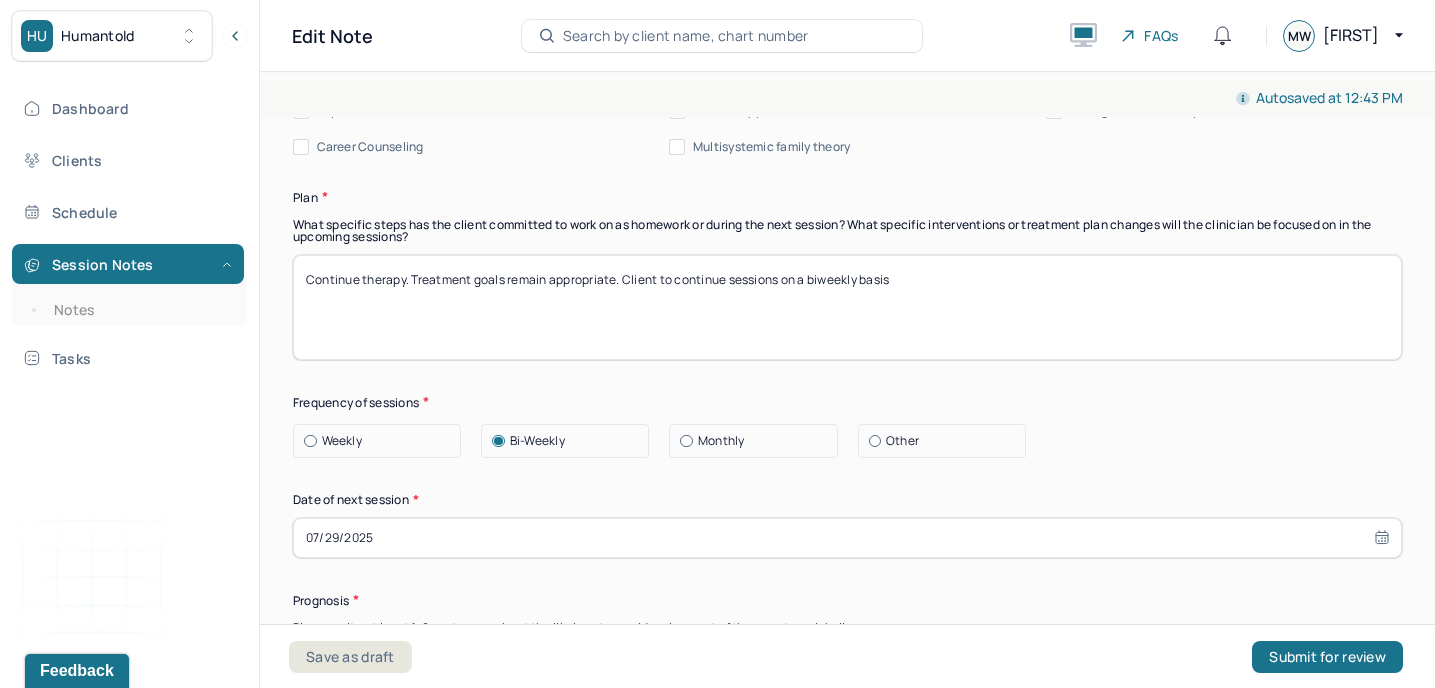scroll, scrollTop: 2300, scrollLeft: 0, axis: vertical 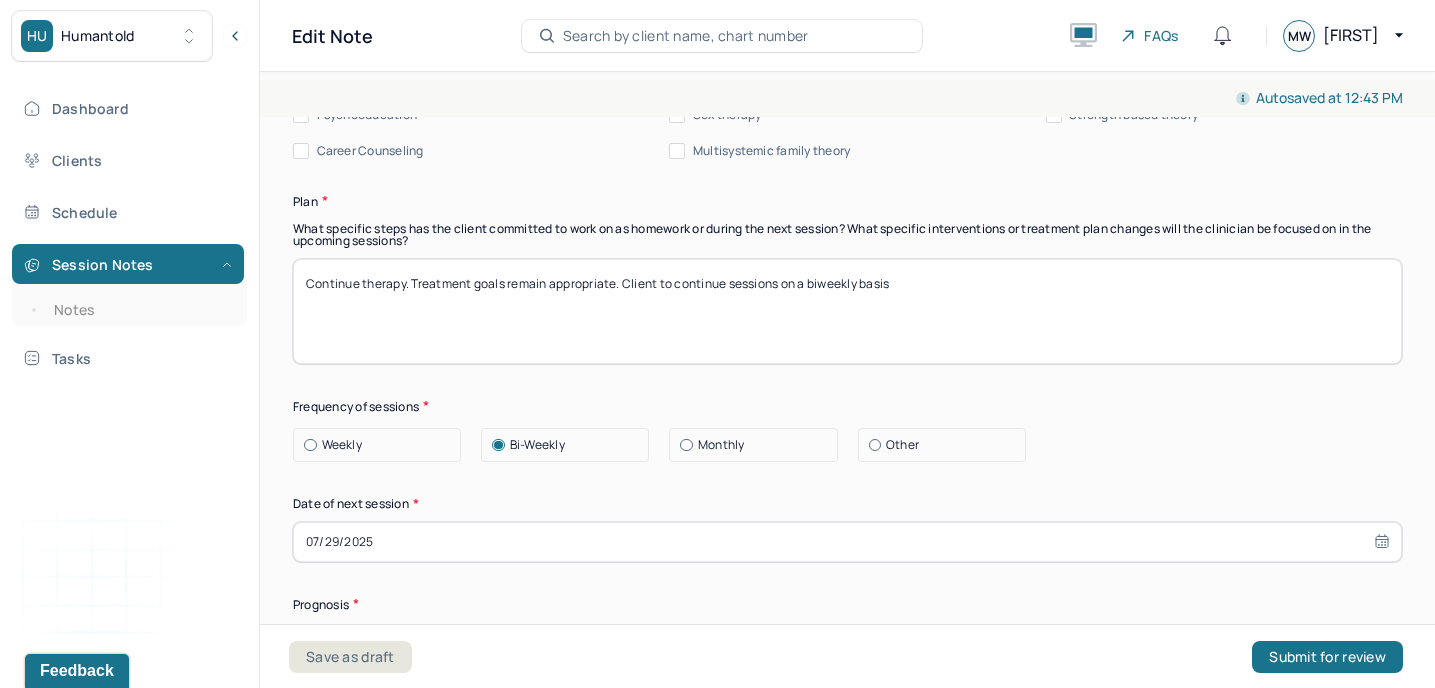 type on "Couple reports anxiety more days than not, substantiating GAD diagnosis. Couple retuned to similar theme as previous two sessions around communication dynamics, avoidance and initiating difficult conversations outside of sessions. Couple continues to make progress discussion communication skills and practicing initiating conversations with eachother. Therapist used cct and skills training in session. Couple appears motivated to continue to practicing conversation initiation outside of sessions." 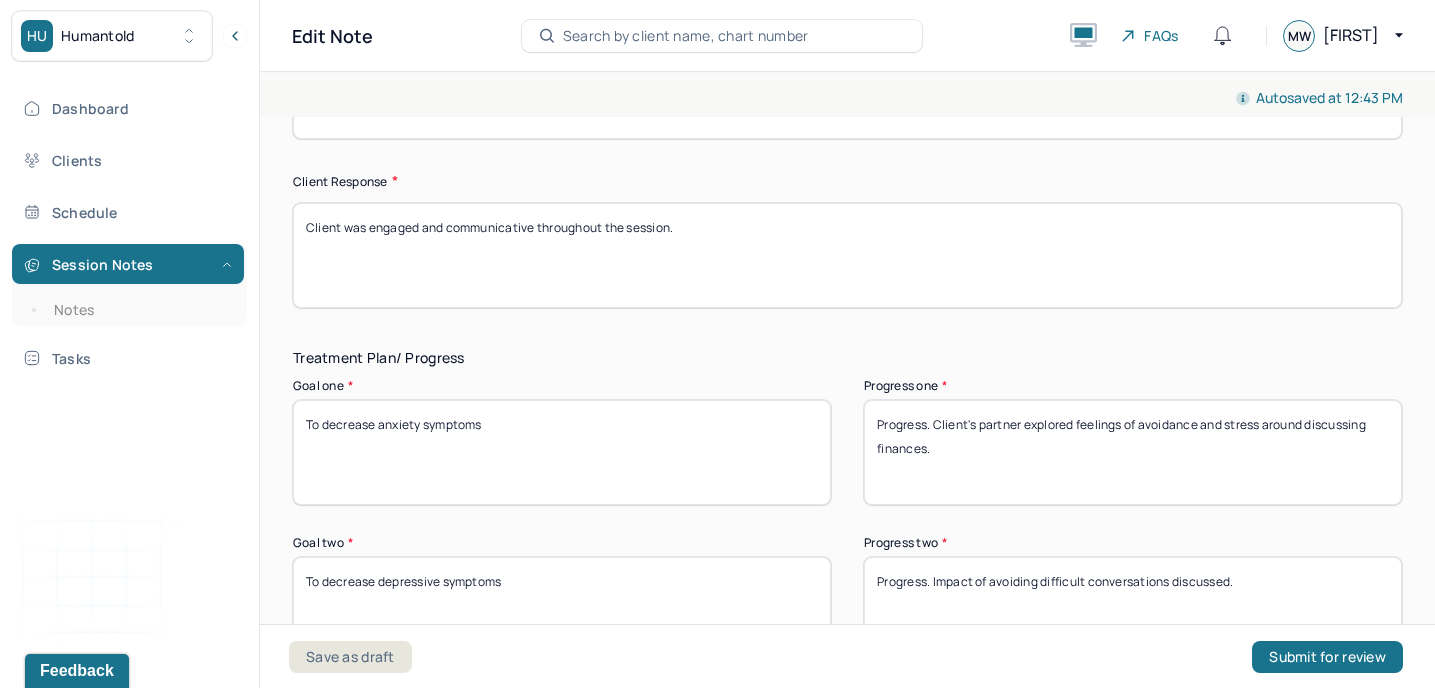 scroll, scrollTop: 2917, scrollLeft: 0, axis: vertical 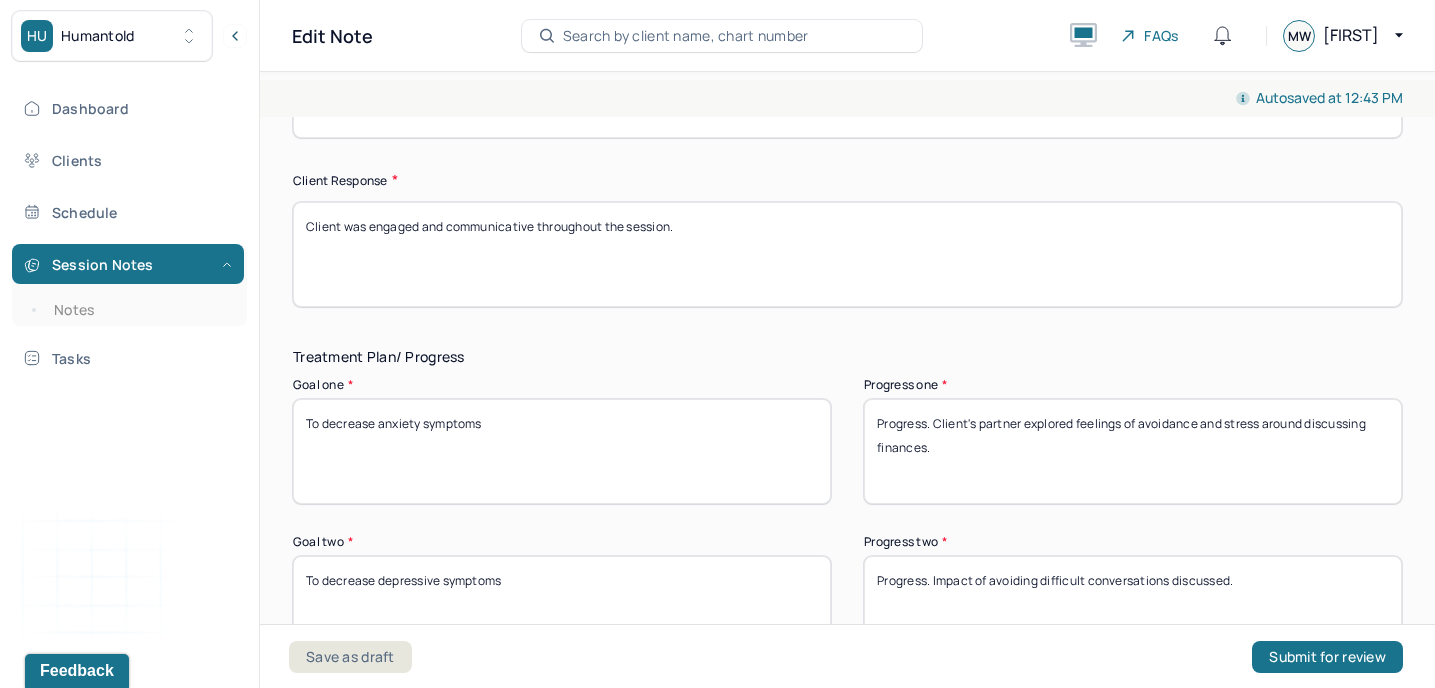 type on "Continue therapy. Treatment goals remain appropriate. Couple to continue sessions on a biweekly basis" 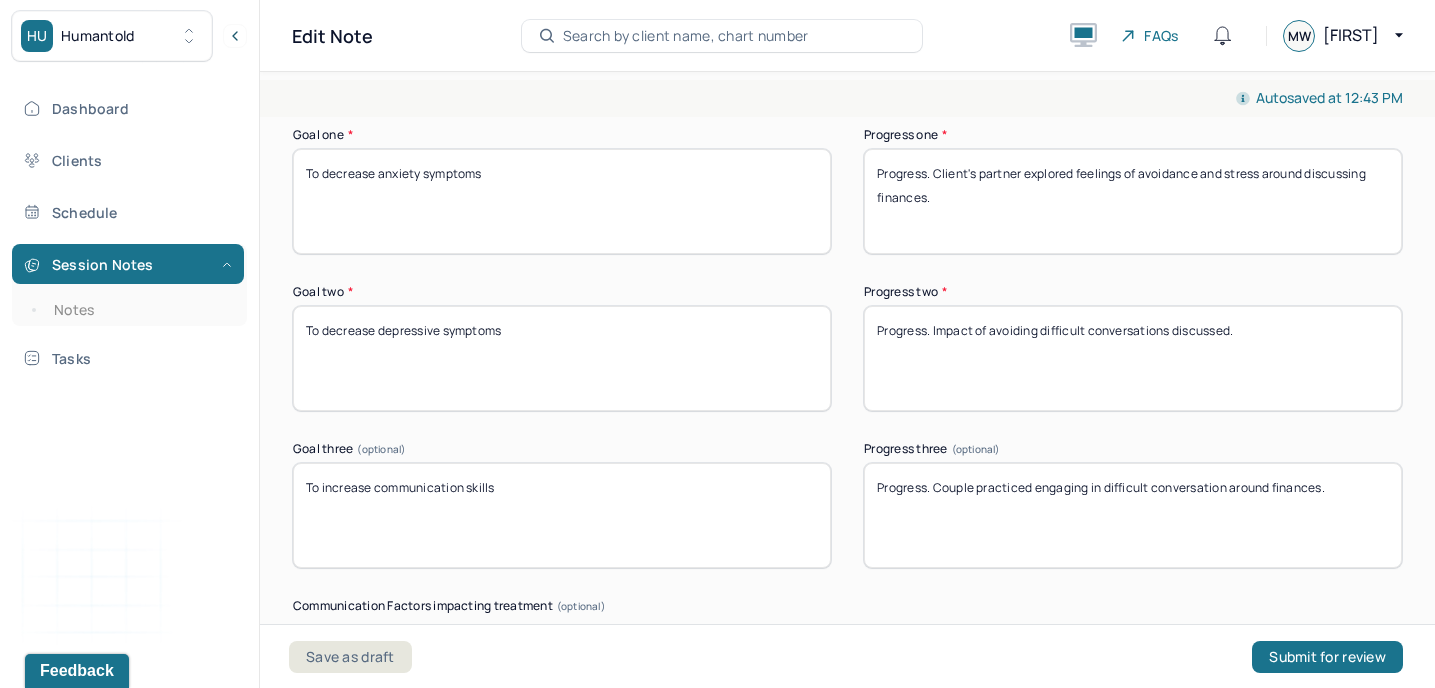 scroll, scrollTop: 3175, scrollLeft: 0, axis: vertical 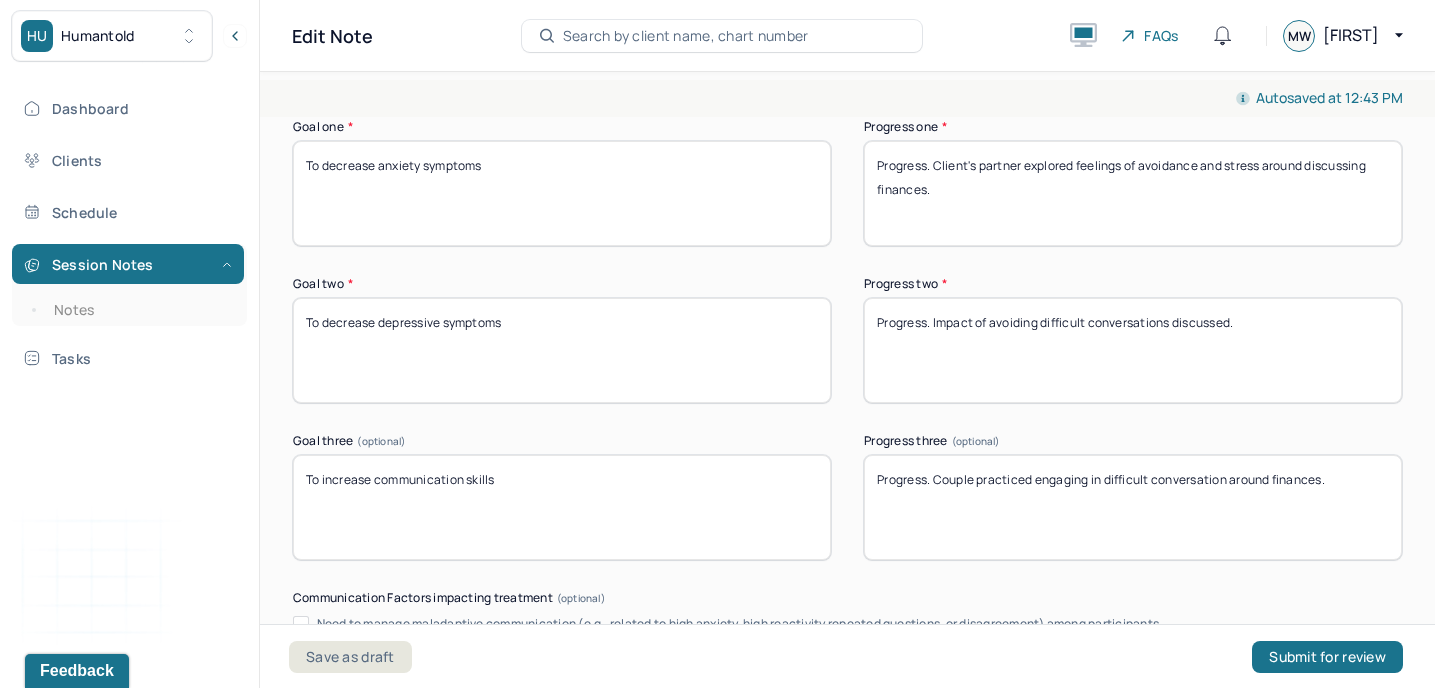 type on "Client was responsive and receptive during session." 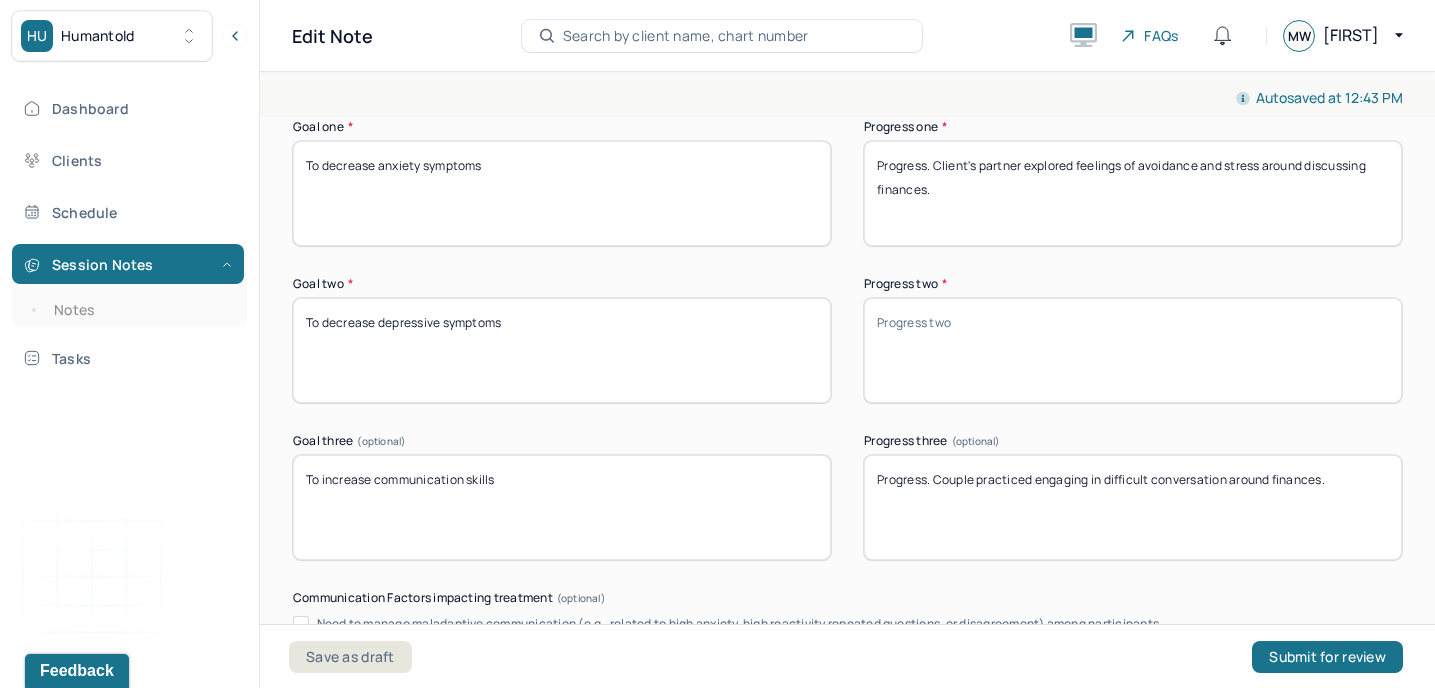 type 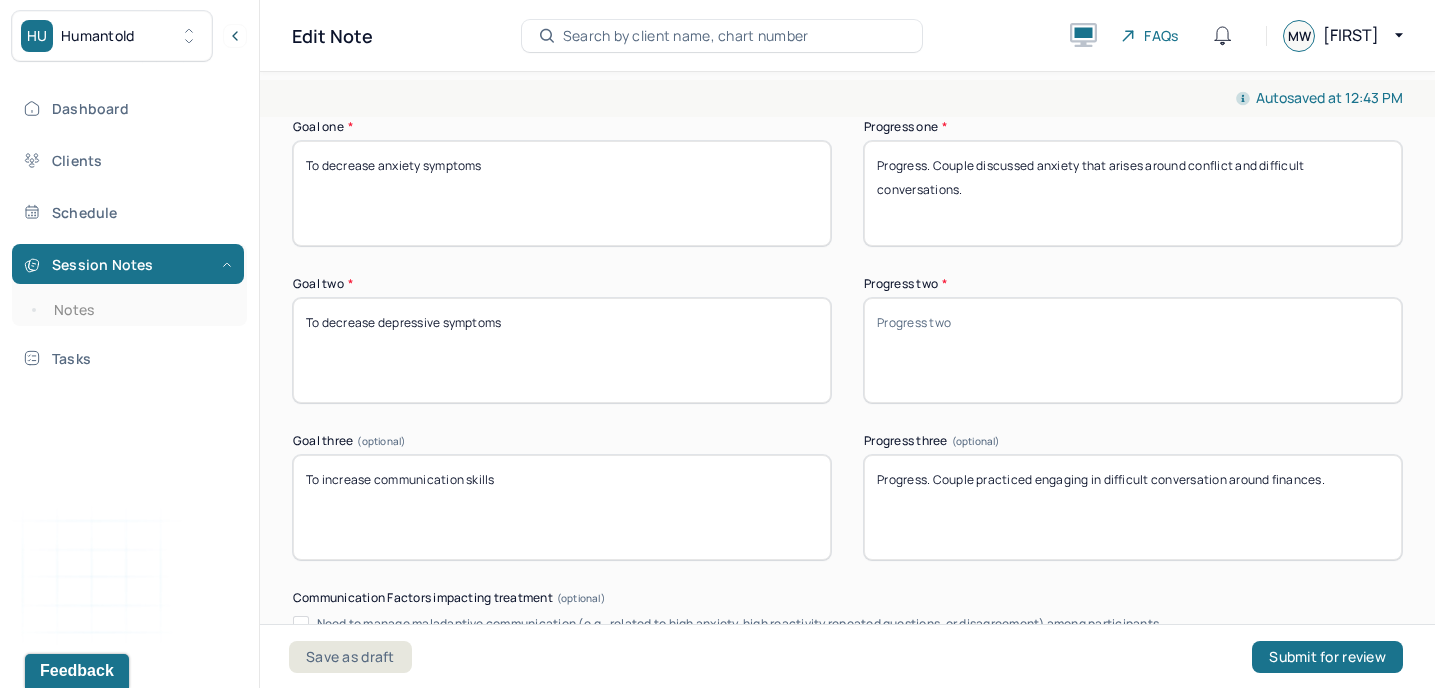 type on "Progress. Couple discussed anxiety that arises around conflict and difficult conversations." 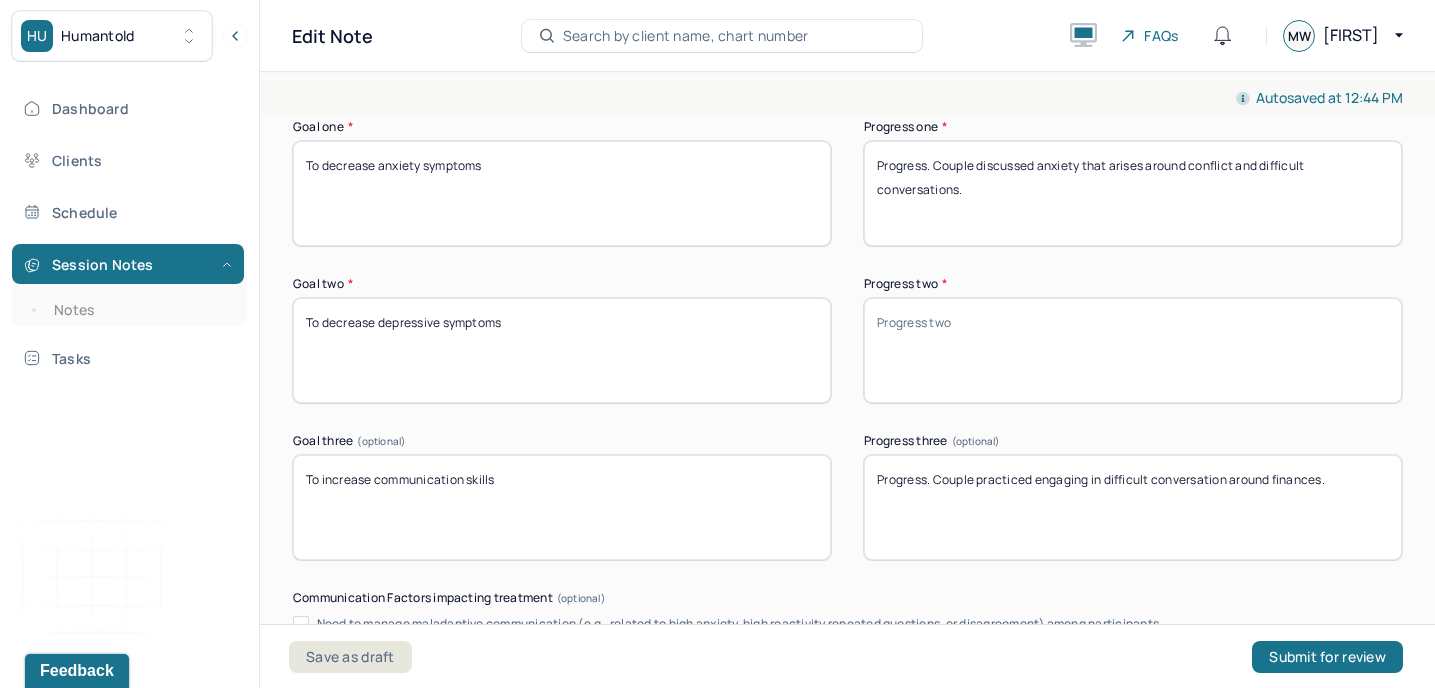 drag, startPoint x: 1331, startPoint y: 481, endPoint x: 977, endPoint y: 486, distance: 354.0353 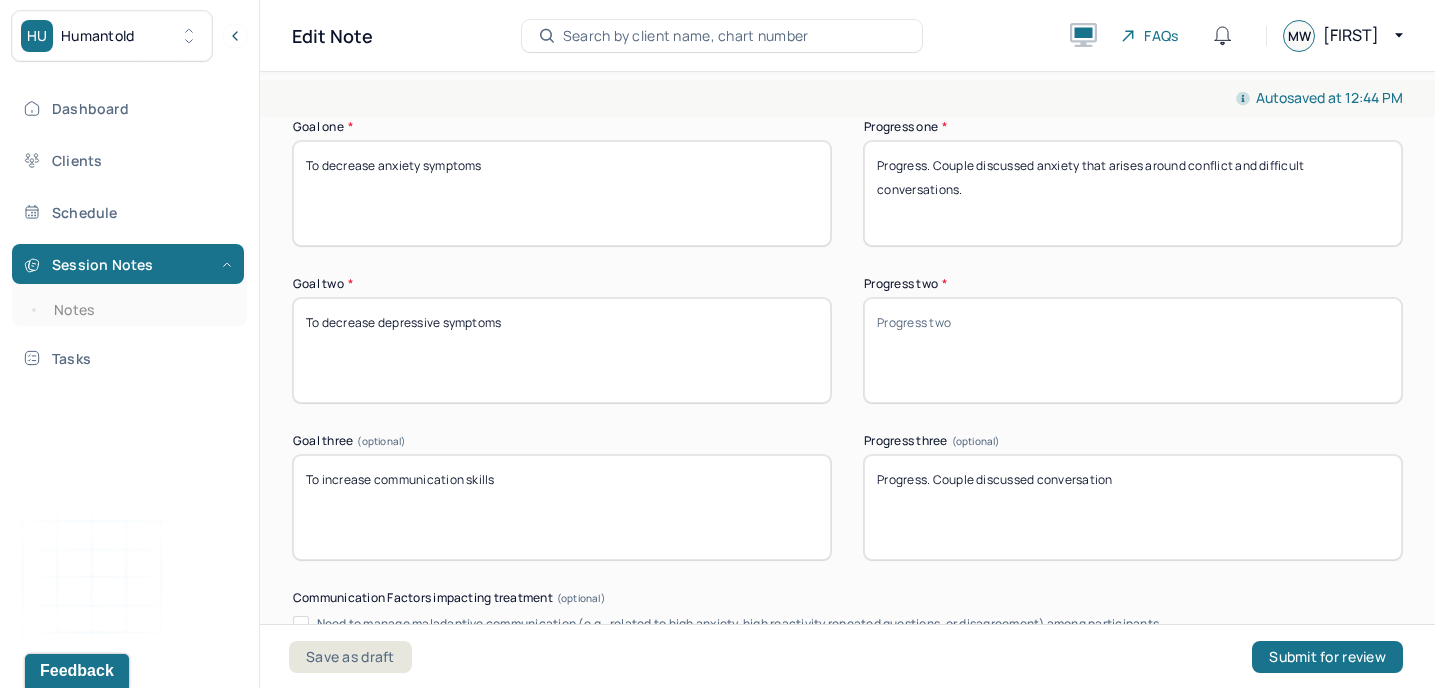 click on "Progress. Couple discussed conversation" at bounding box center [1133, 507] 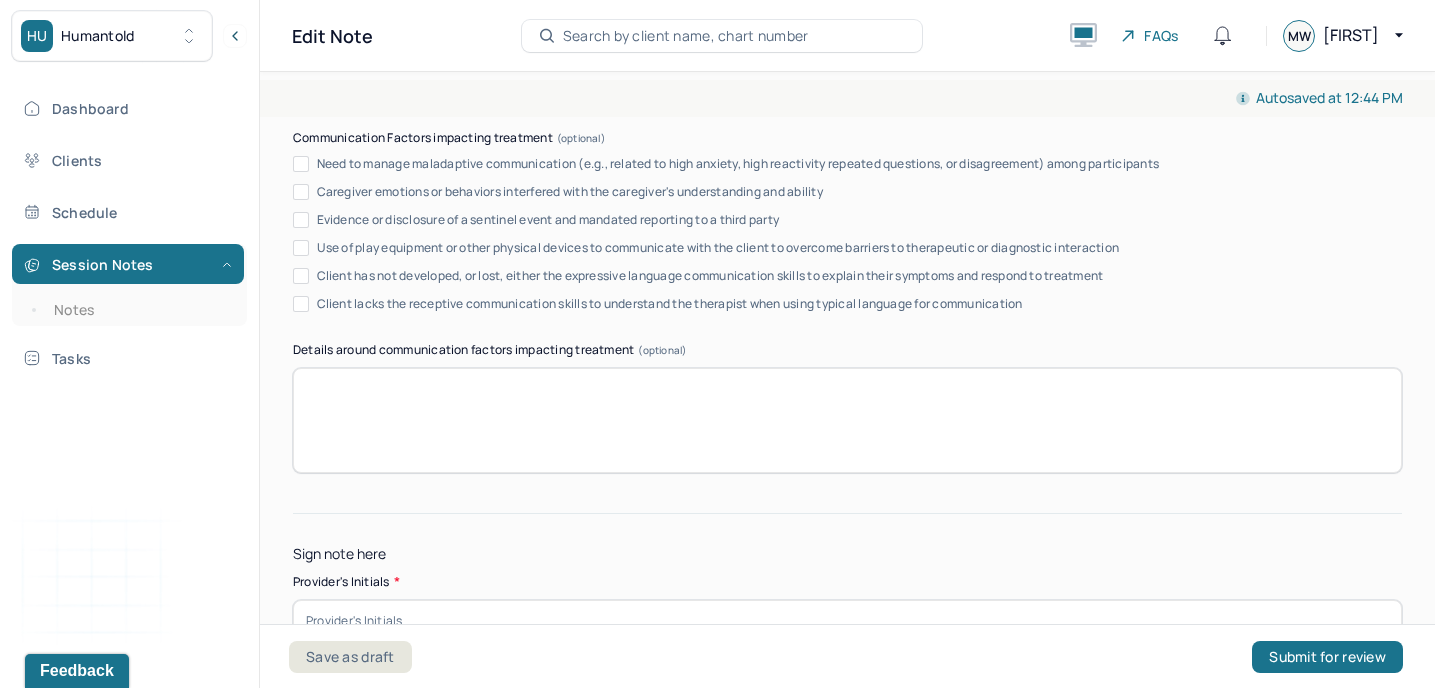 scroll, scrollTop: 3658, scrollLeft: 0, axis: vertical 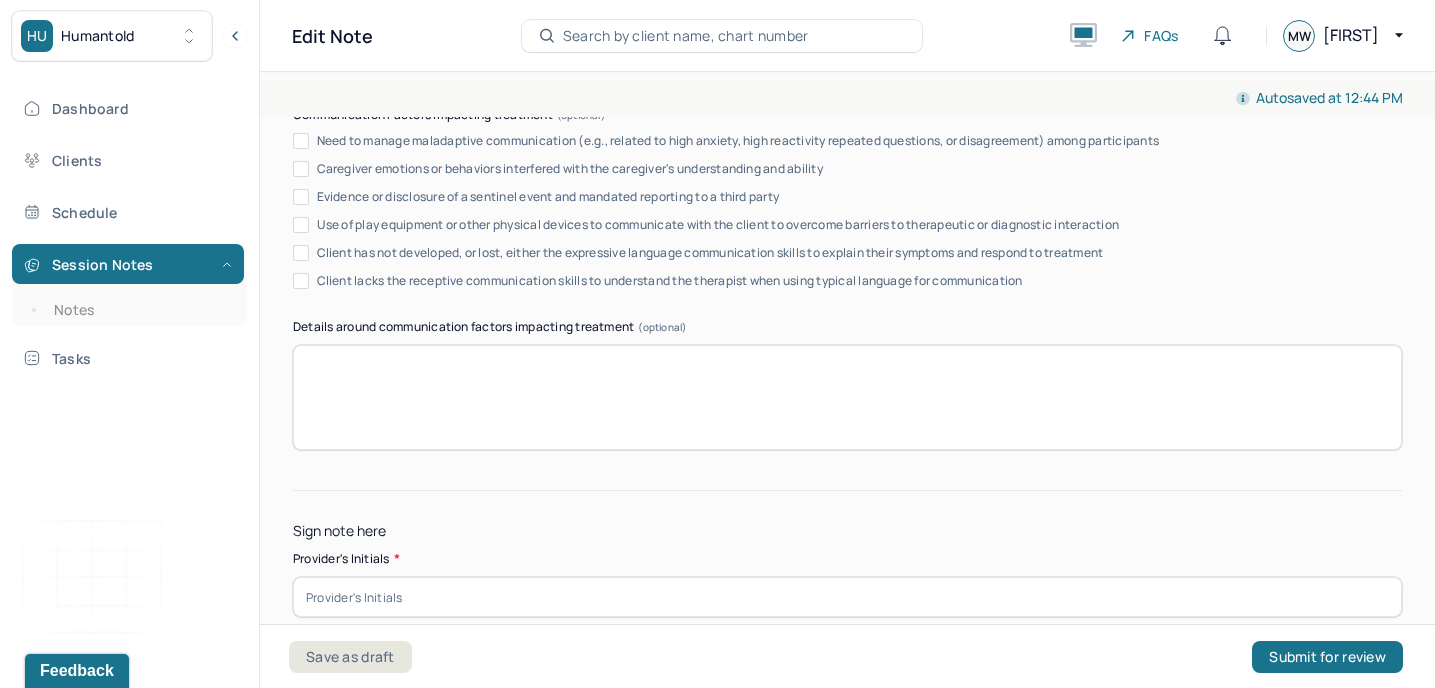 type on "Progress. Couple discussed initiating conversations with eachother, and discussed practicing further." 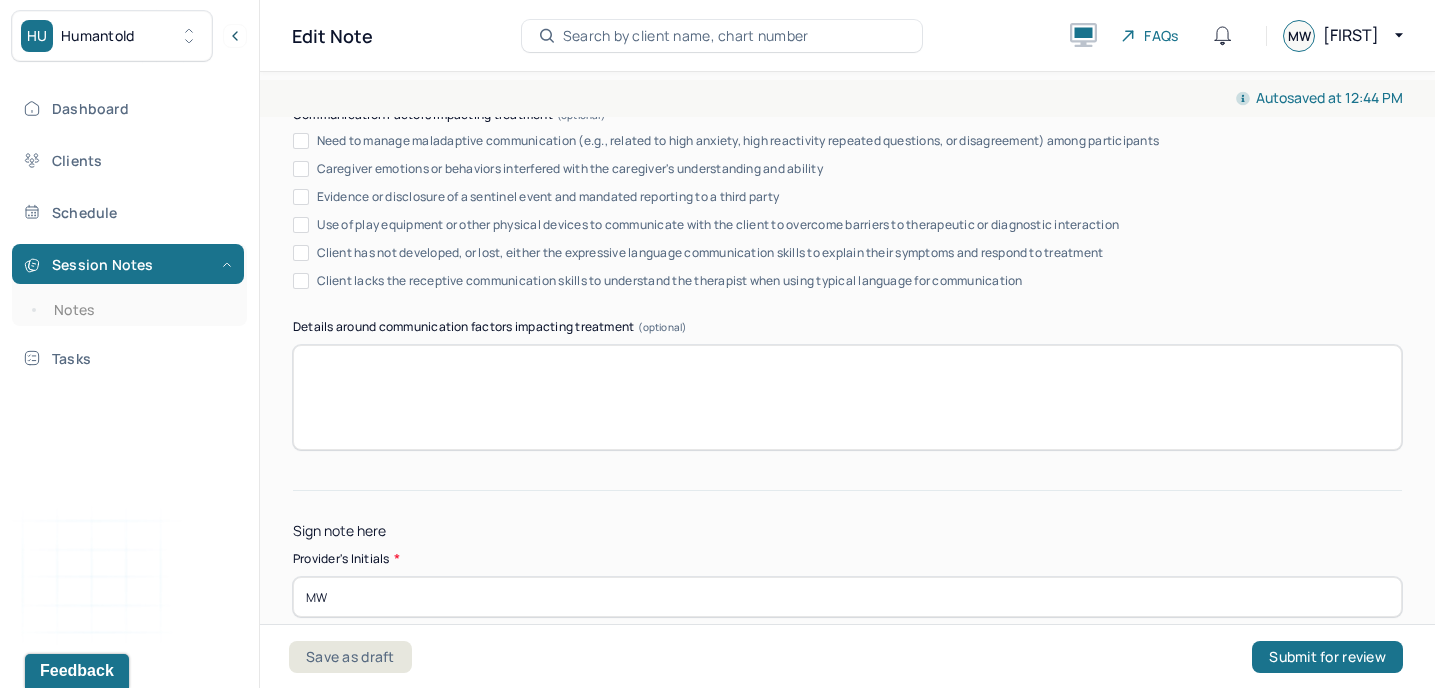 scroll, scrollTop: 3766, scrollLeft: 0, axis: vertical 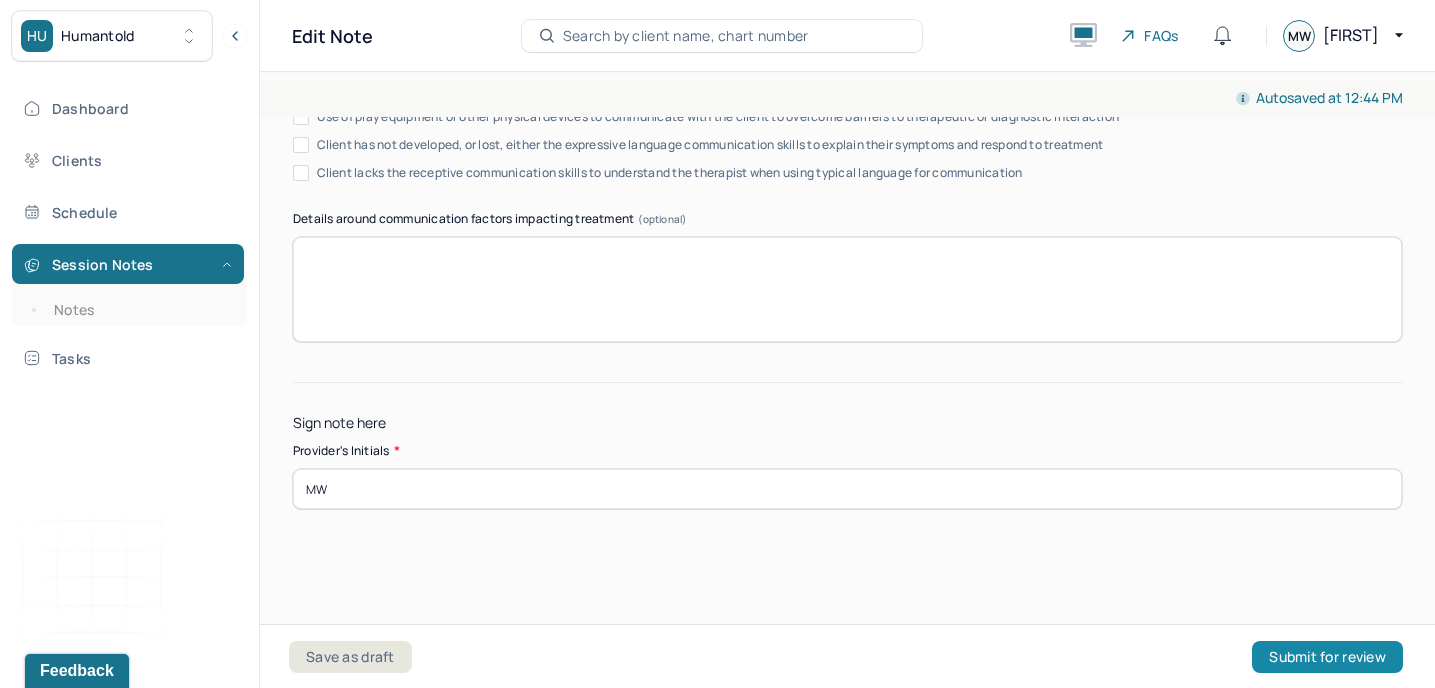click on "Submit for review" at bounding box center [1327, 657] 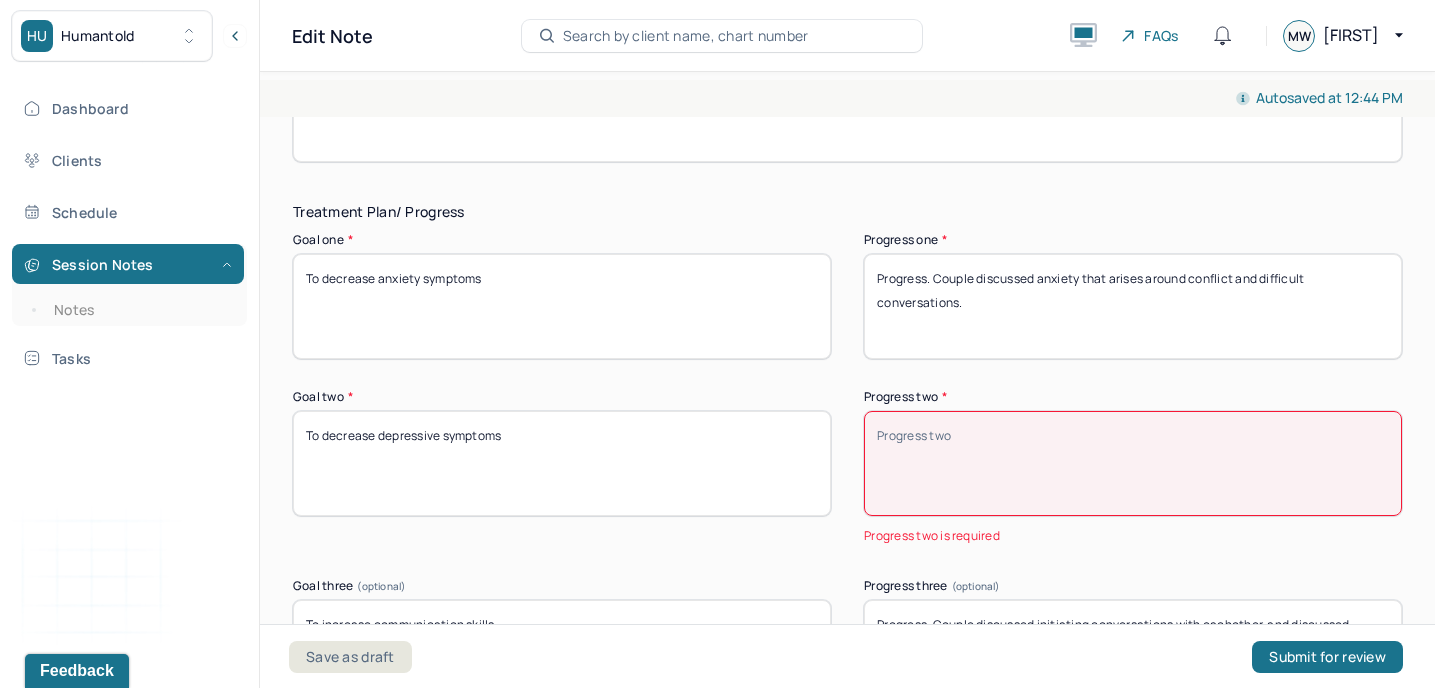 scroll, scrollTop: 3798, scrollLeft: 0, axis: vertical 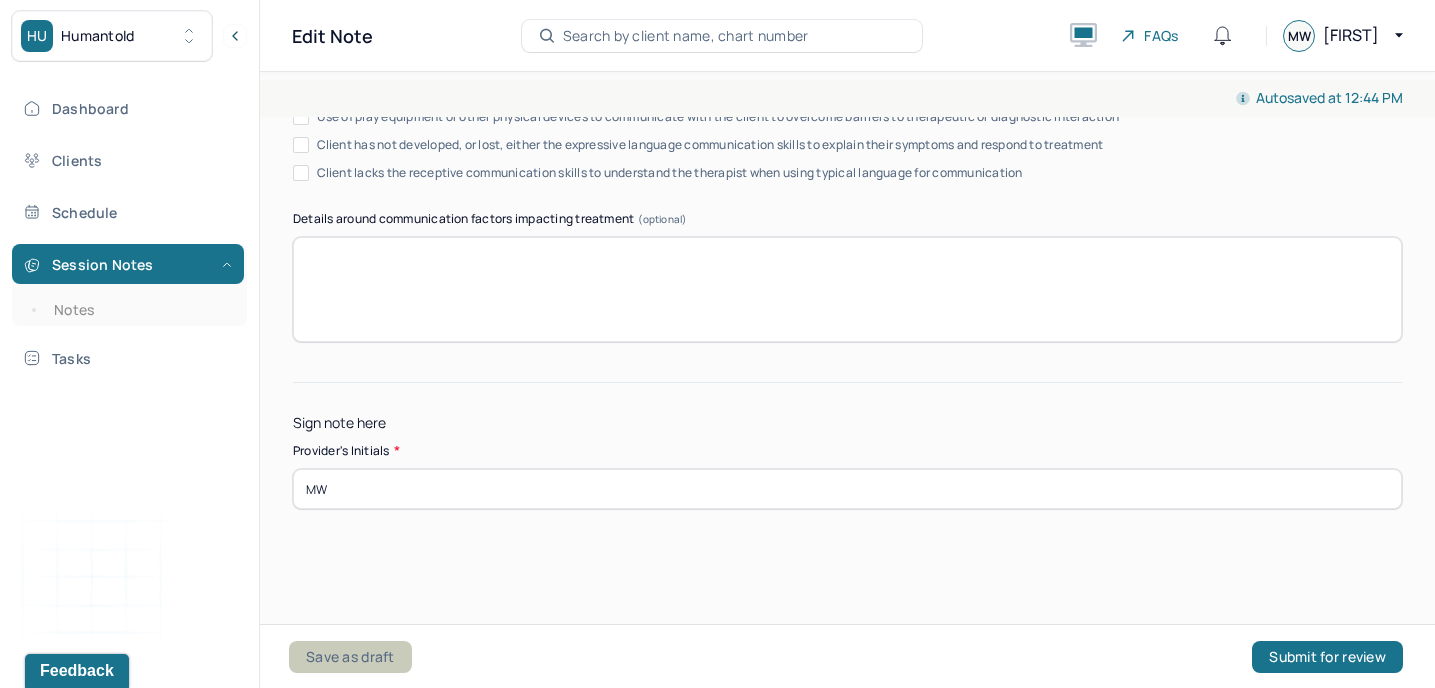 click on "Save as draft" at bounding box center (350, 657) 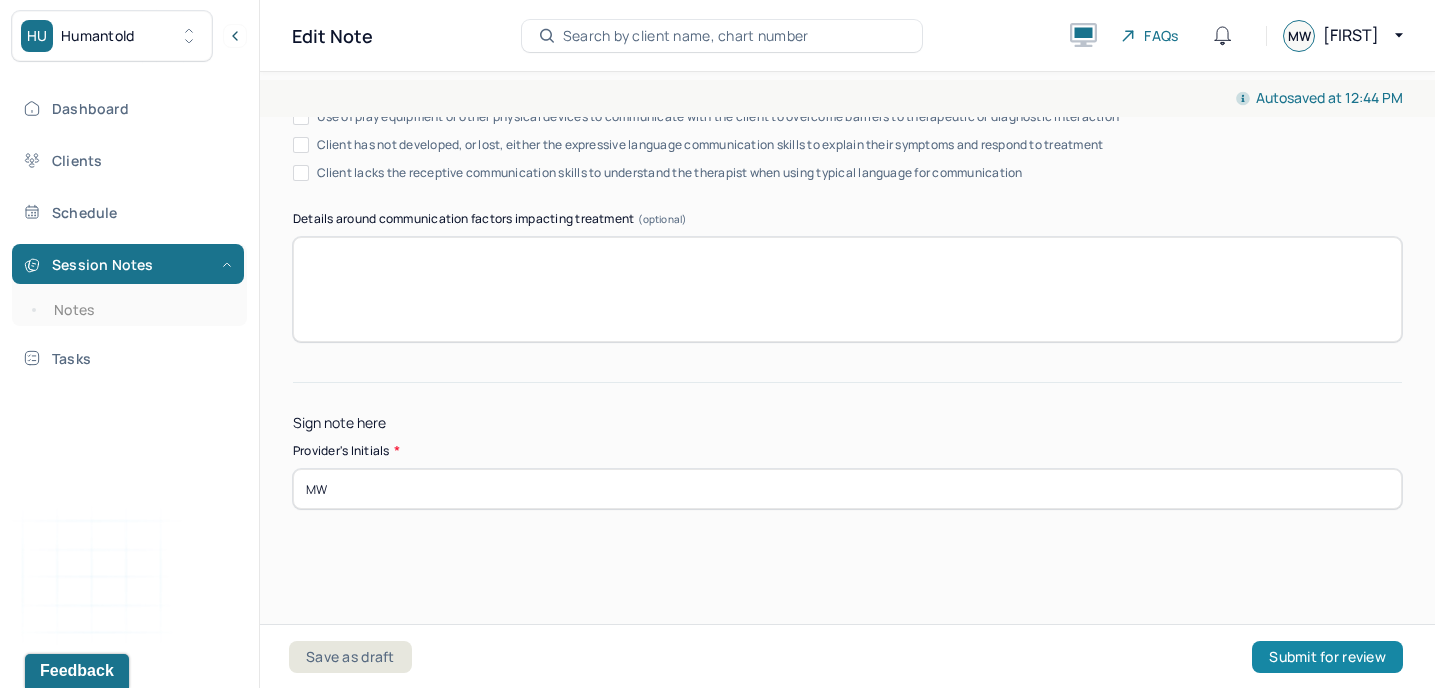 click on "Submit for review" at bounding box center (1327, 657) 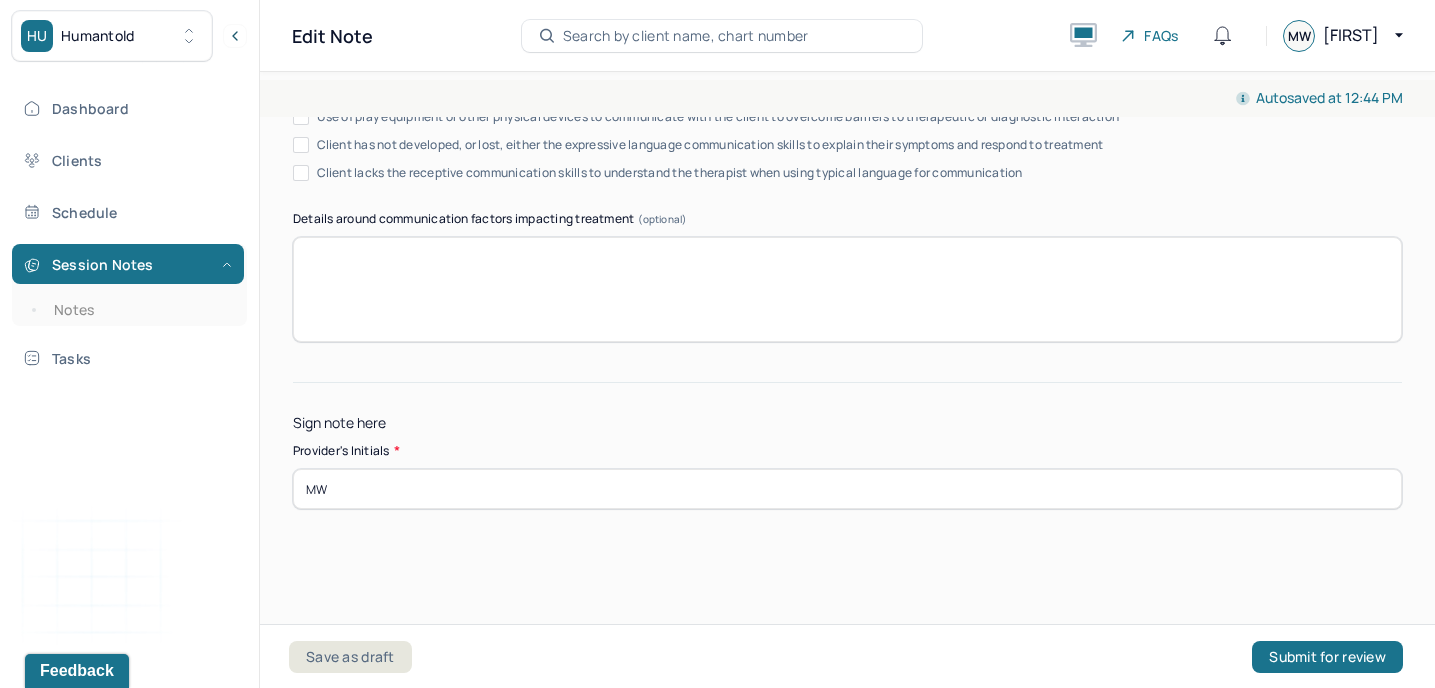 click at bounding box center (847, 289) 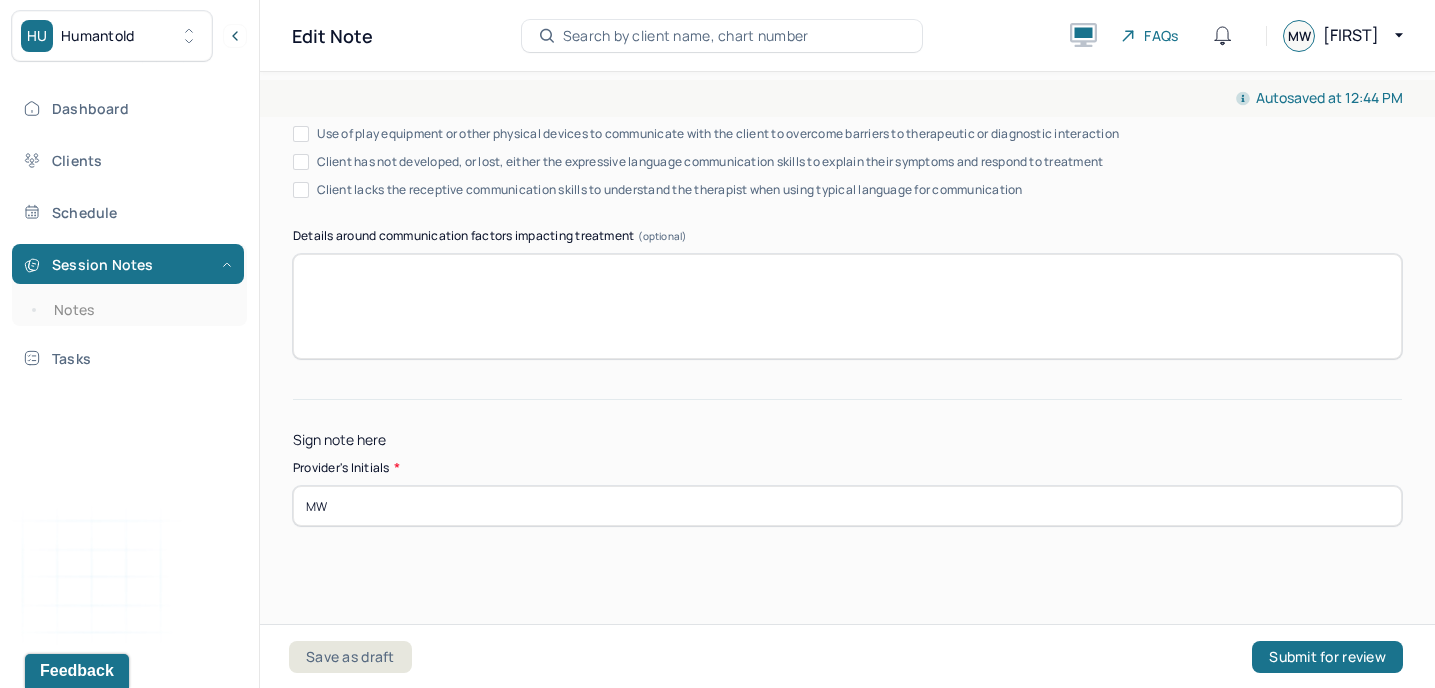 scroll, scrollTop: 3773, scrollLeft: 0, axis: vertical 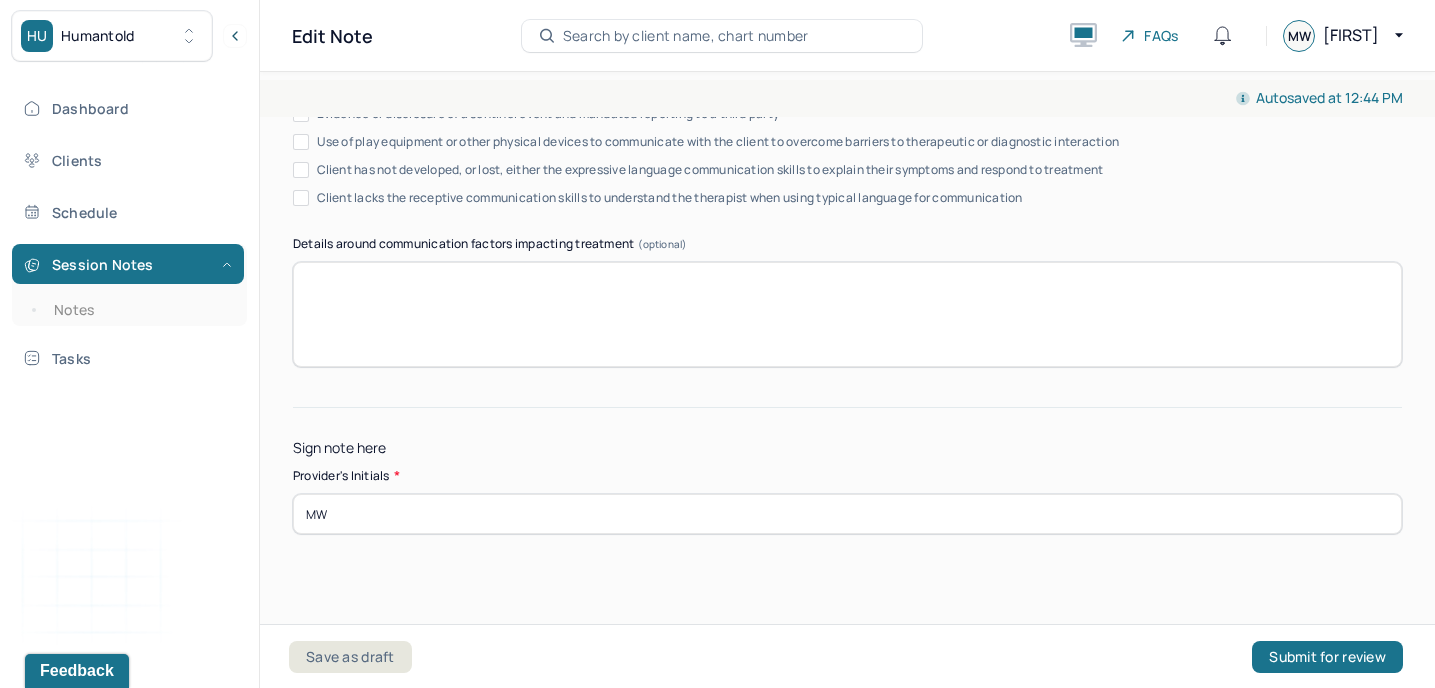 click on "MW" at bounding box center (847, 514) 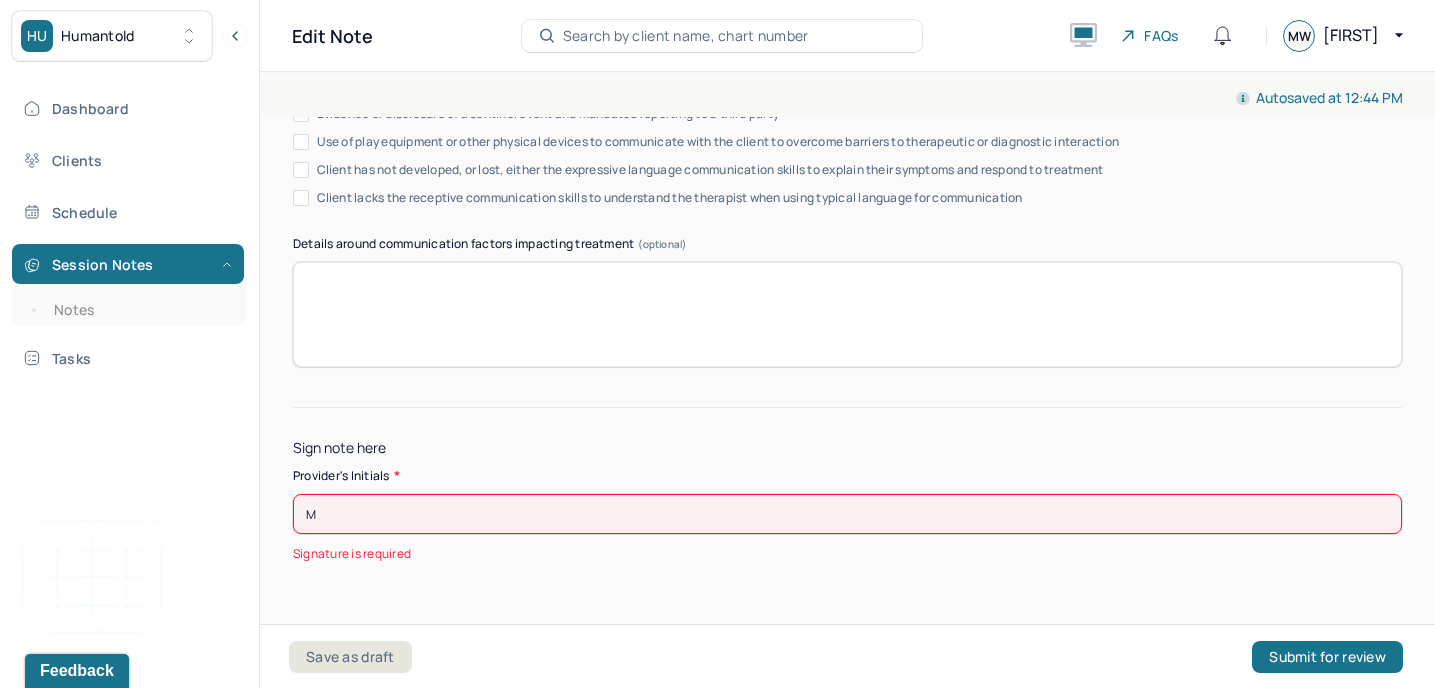 type on "MW" 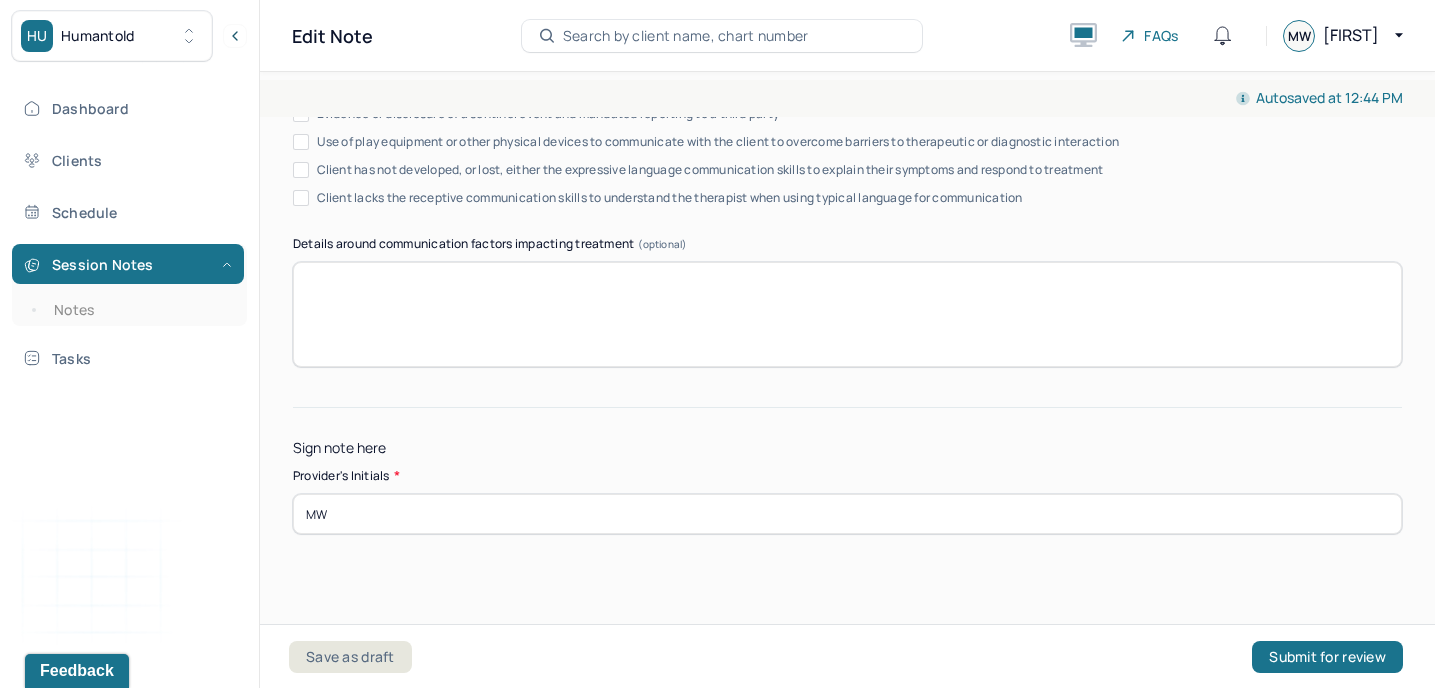 click on "Submit for review" at bounding box center [1327, 657] 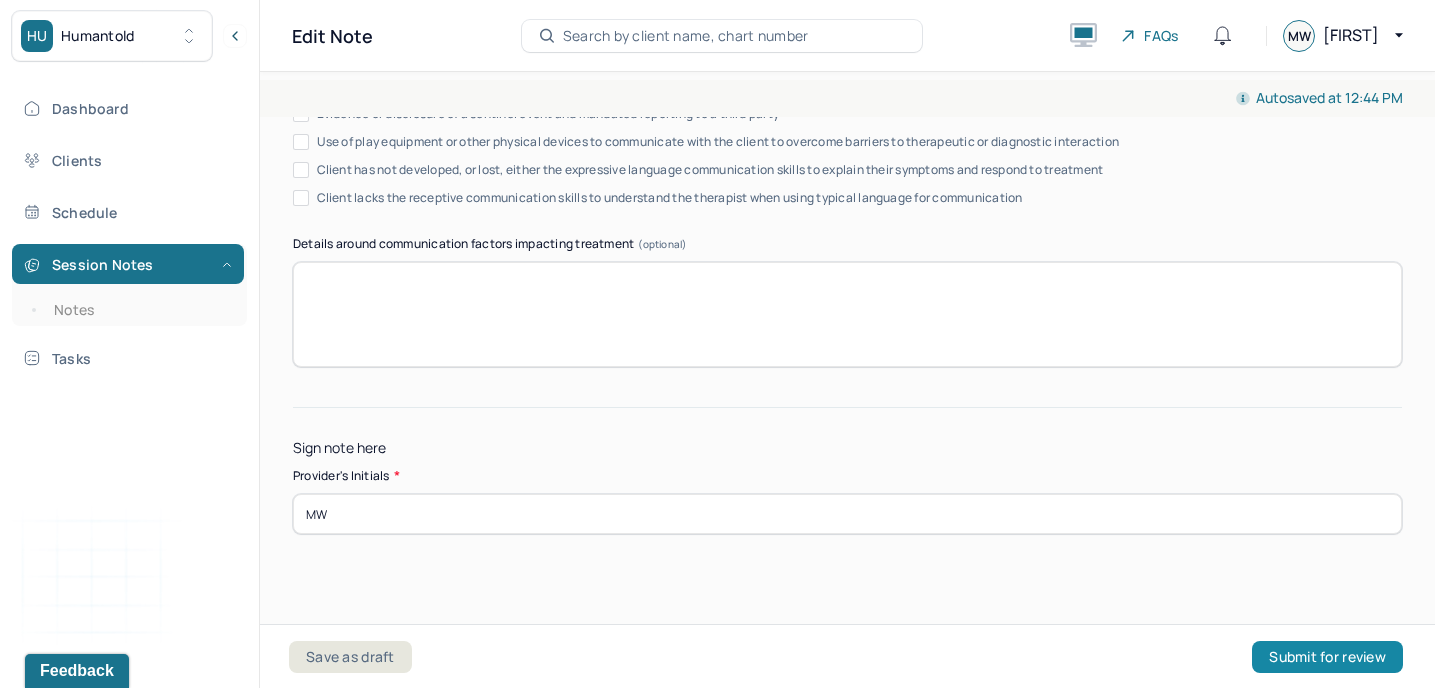 click on "Submit for review" at bounding box center (1327, 657) 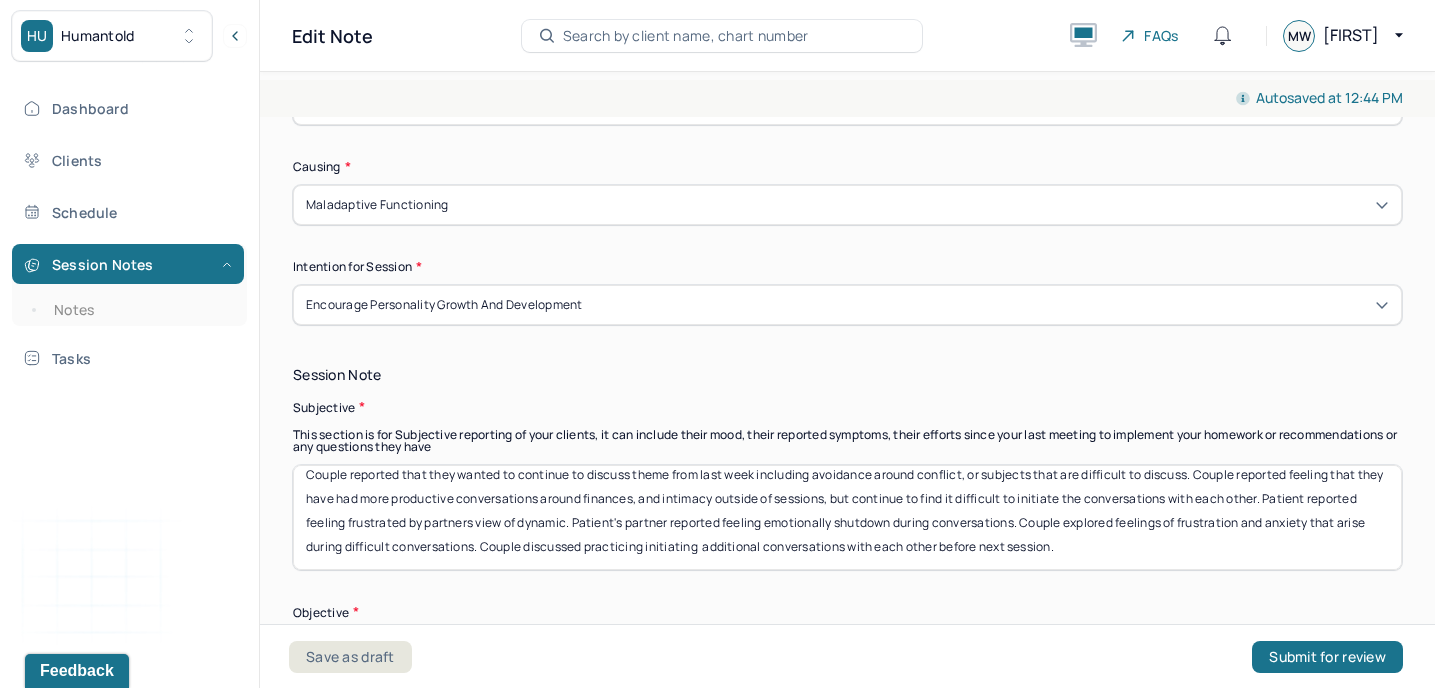 scroll, scrollTop: 958, scrollLeft: 0, axis: vertical 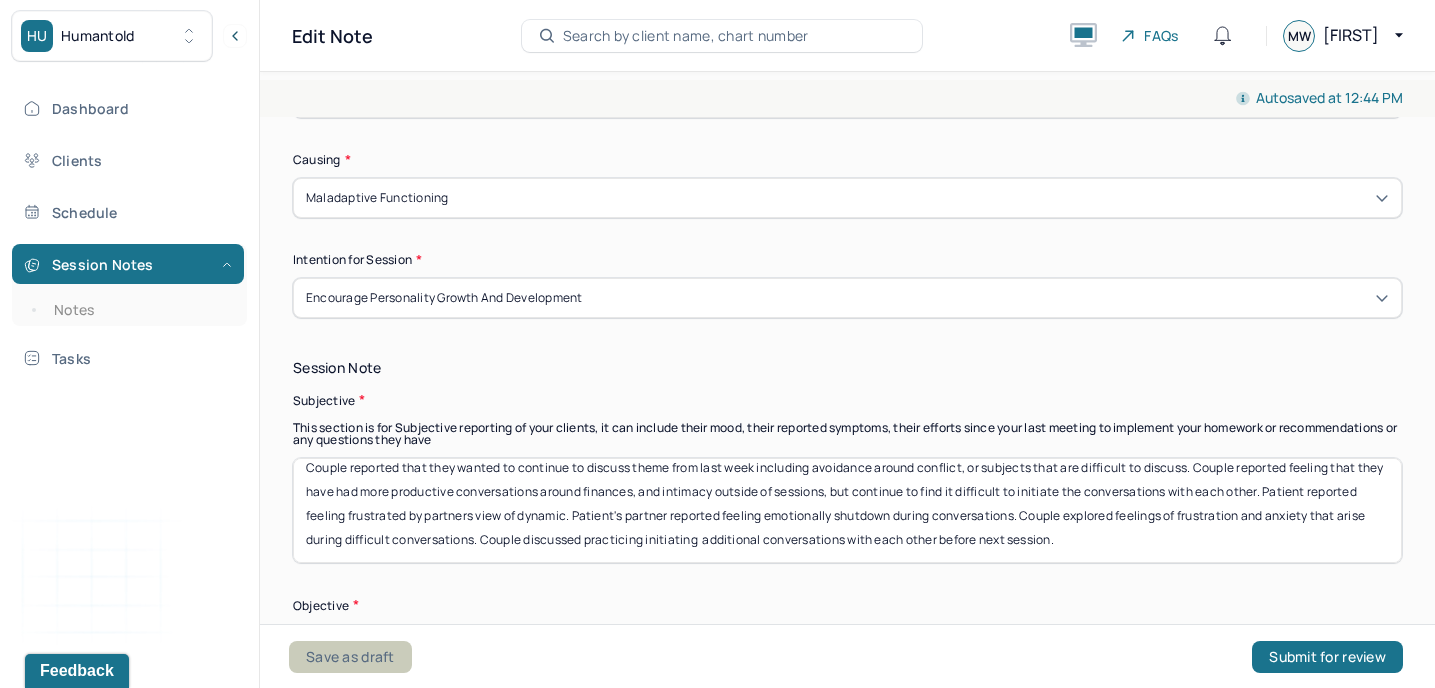 click on "Save as draft" at bounding box center (350, 657) 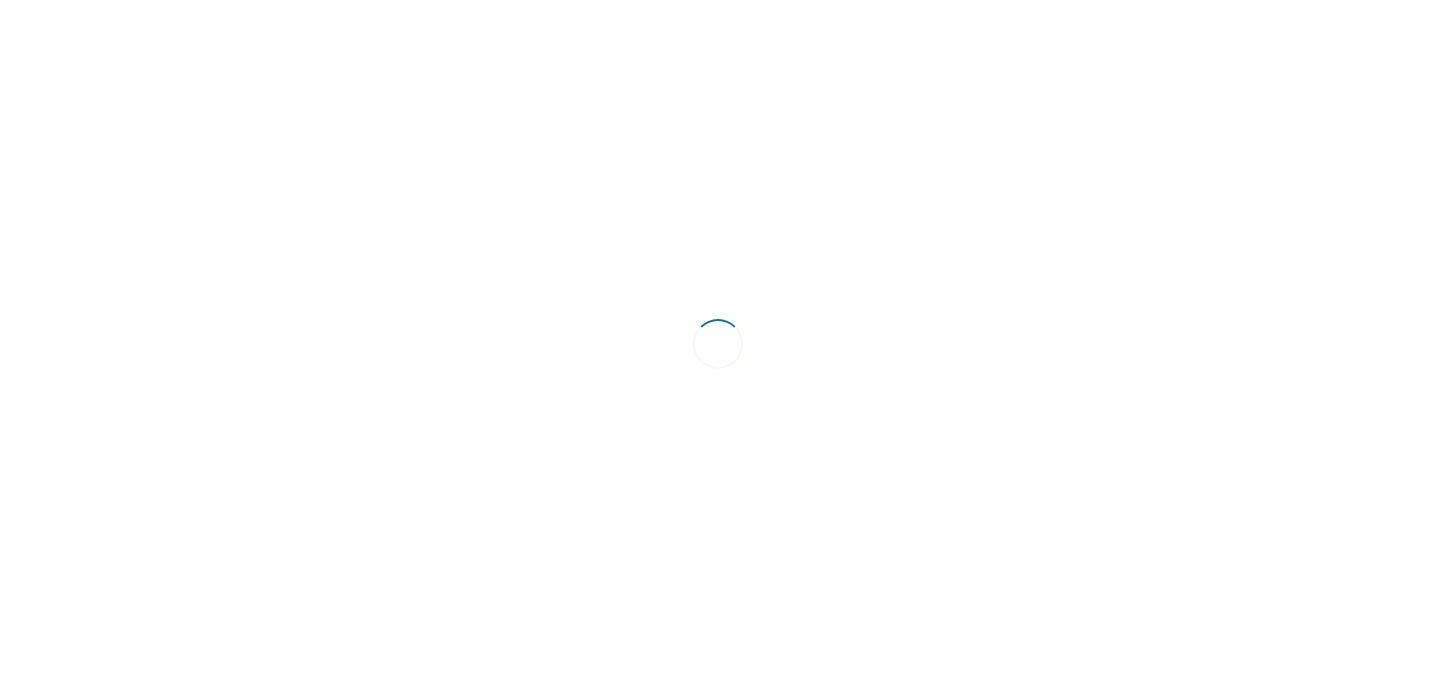 scroll, scrollTop: 0, scrollLeft: 0, axis: both 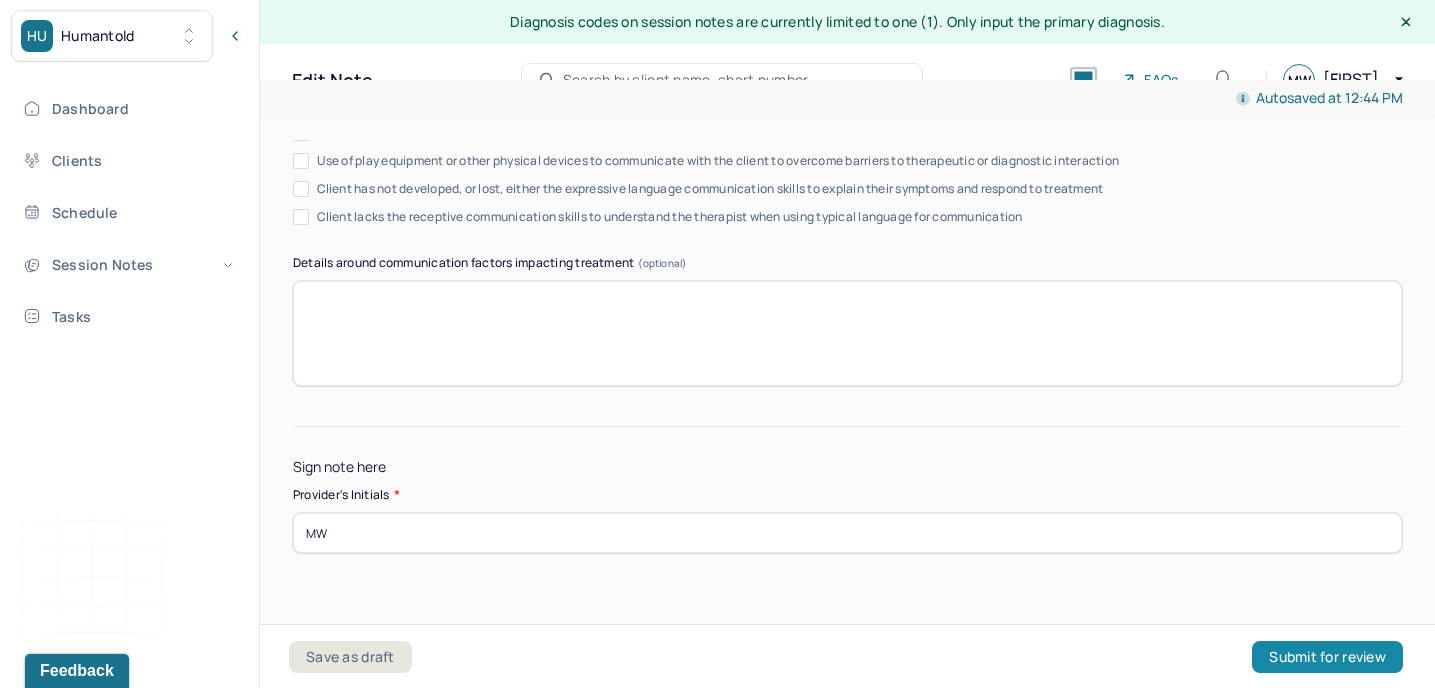click on "Submit for review" at bounding box center (1327, 657) 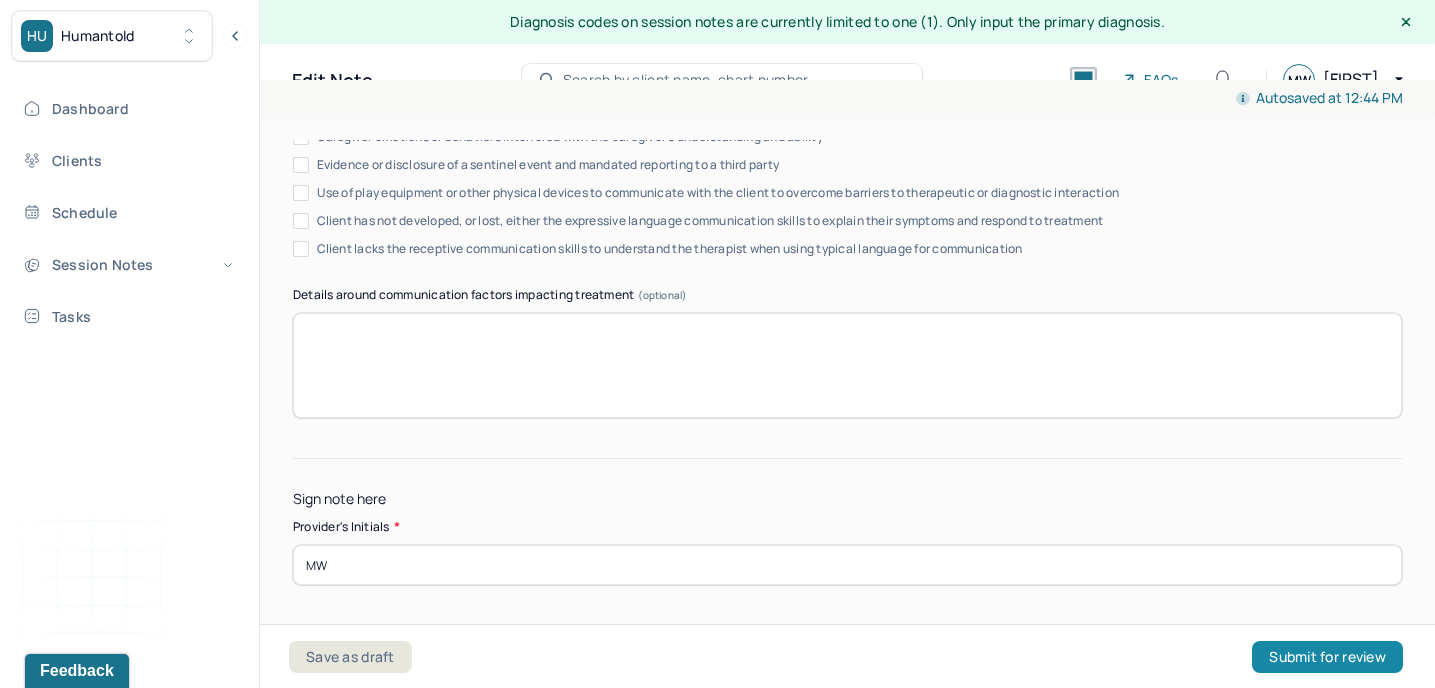 scroll, scrollTop: 3798, scrollLeft: 0, axis: vertical 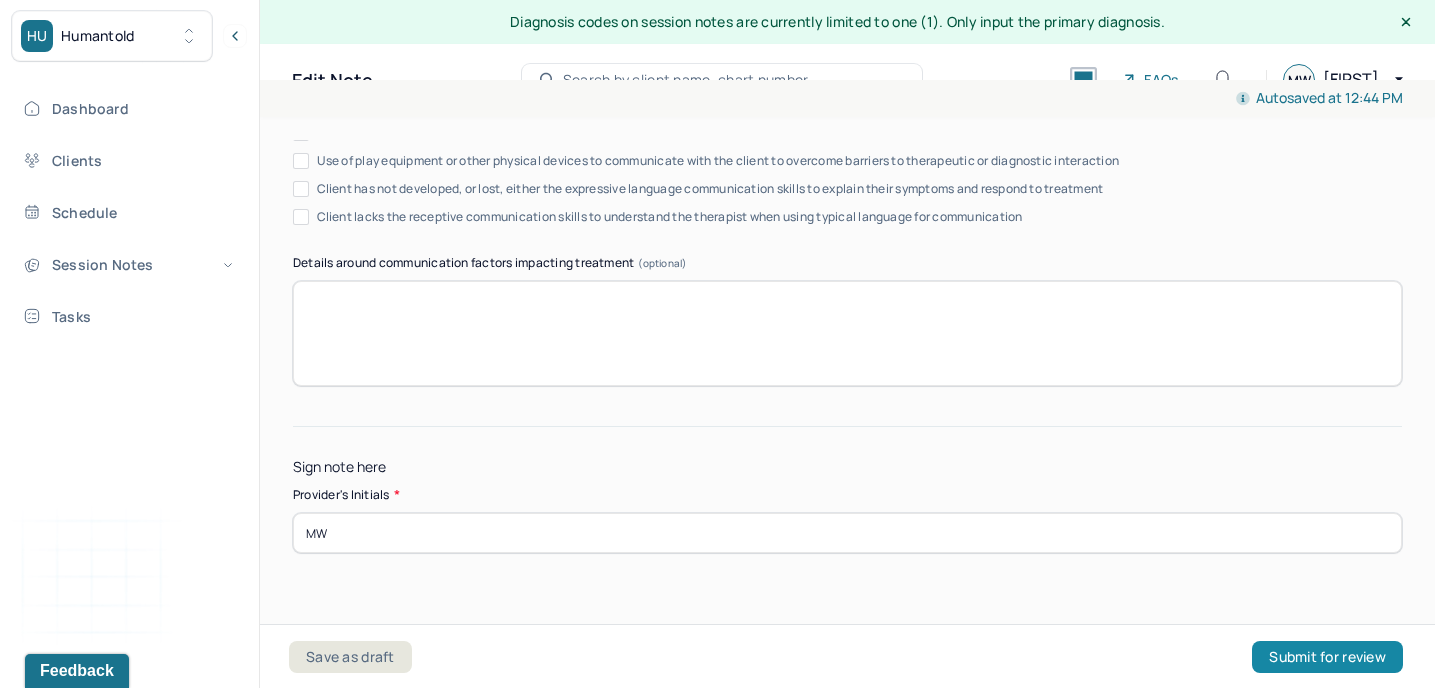 click on "Submit for review" at bounding box center (1327, 657) 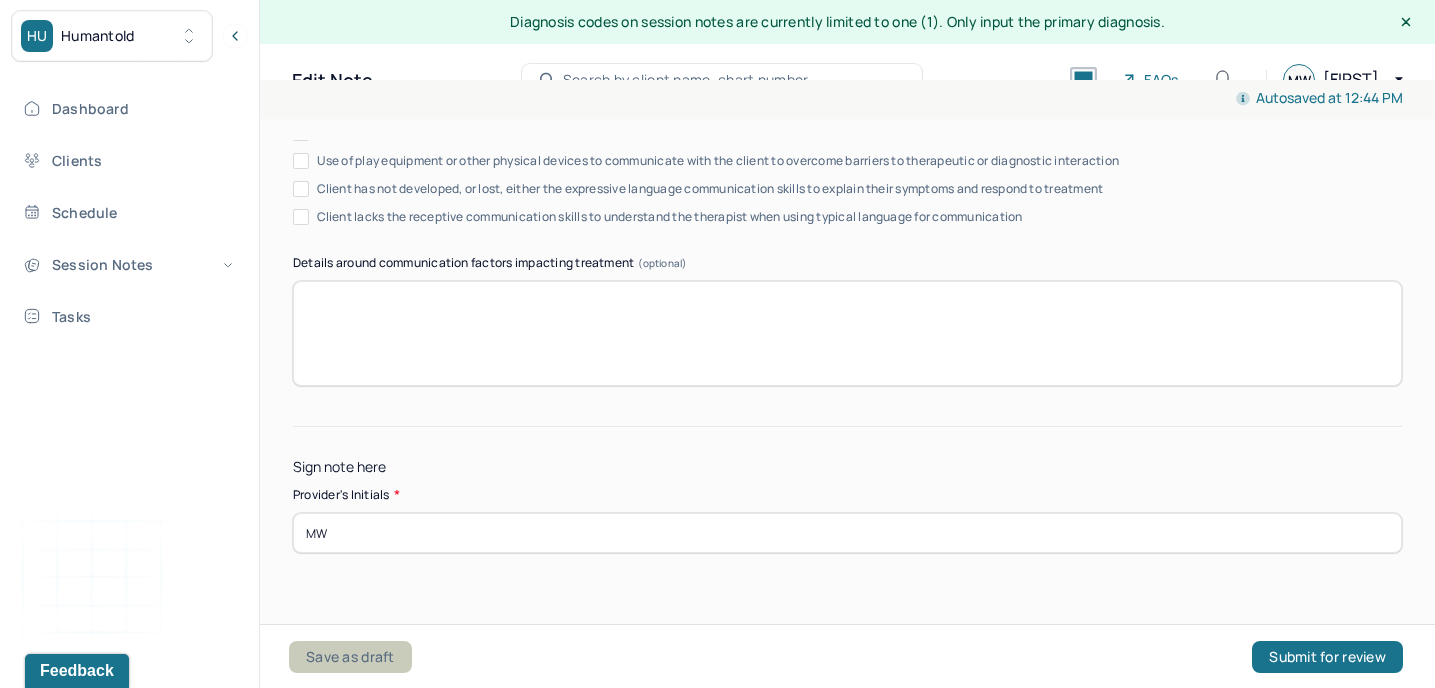 click on "Save as draft" at bounding box center [350, 657] 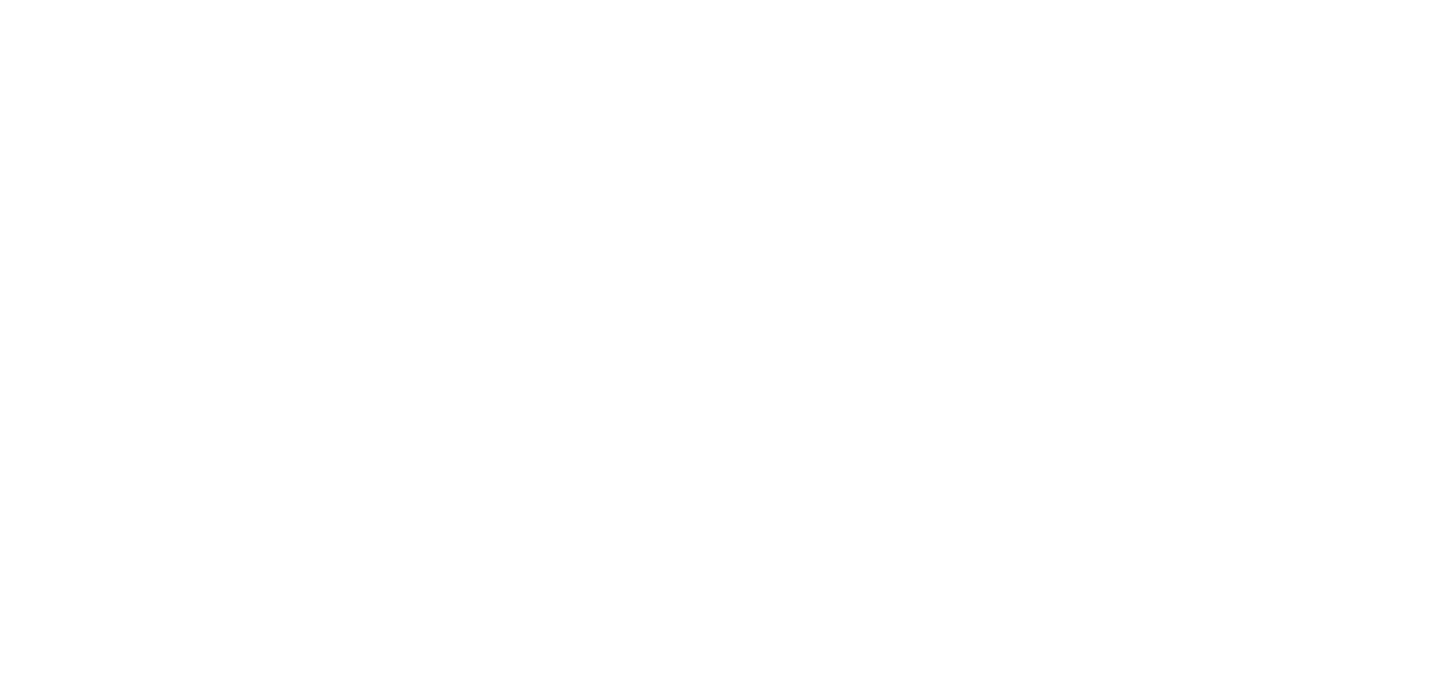 scroll, scrollTop: 0, scrollLeft: 0, axis: both 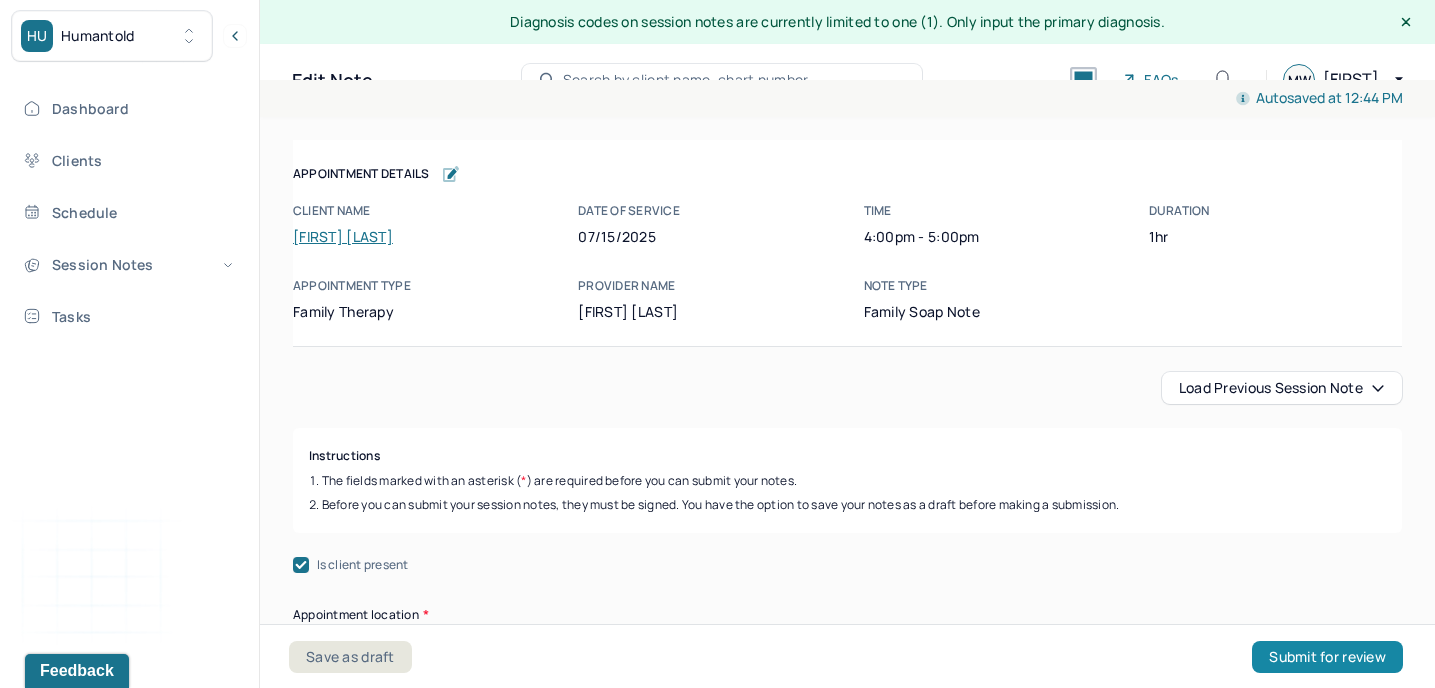 click on "Submit for review" at bounding box center [1327, 657] 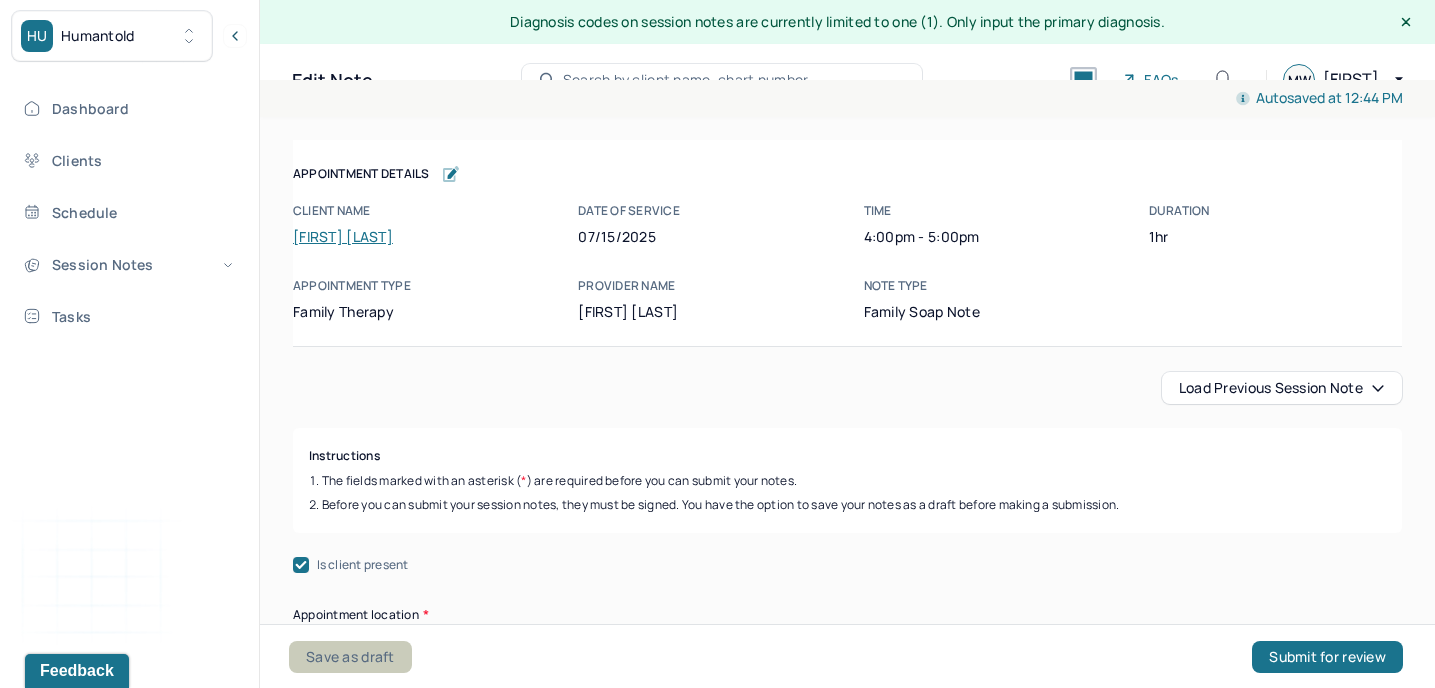 click on "Save as draft" at bounding box center [350, 657] 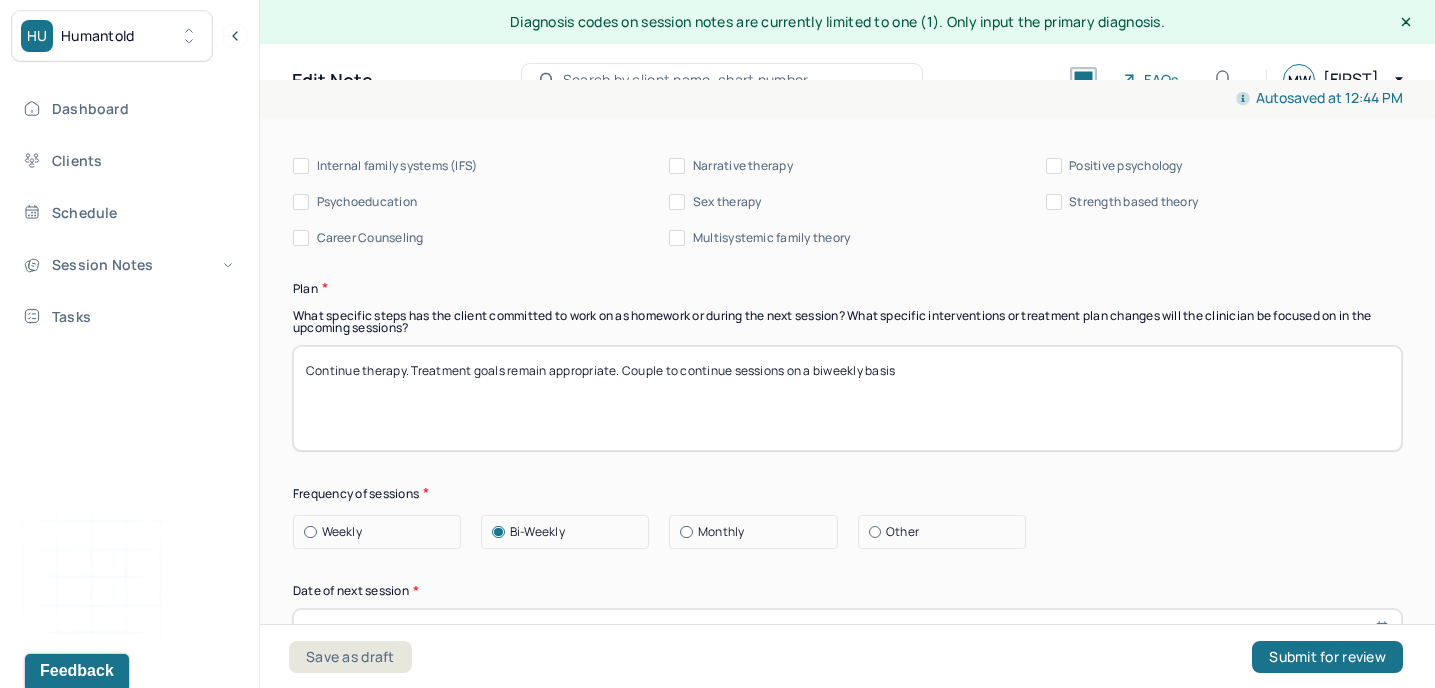 scroll, scrollTop: 3798, scrollLeft: 0, axis: vertical 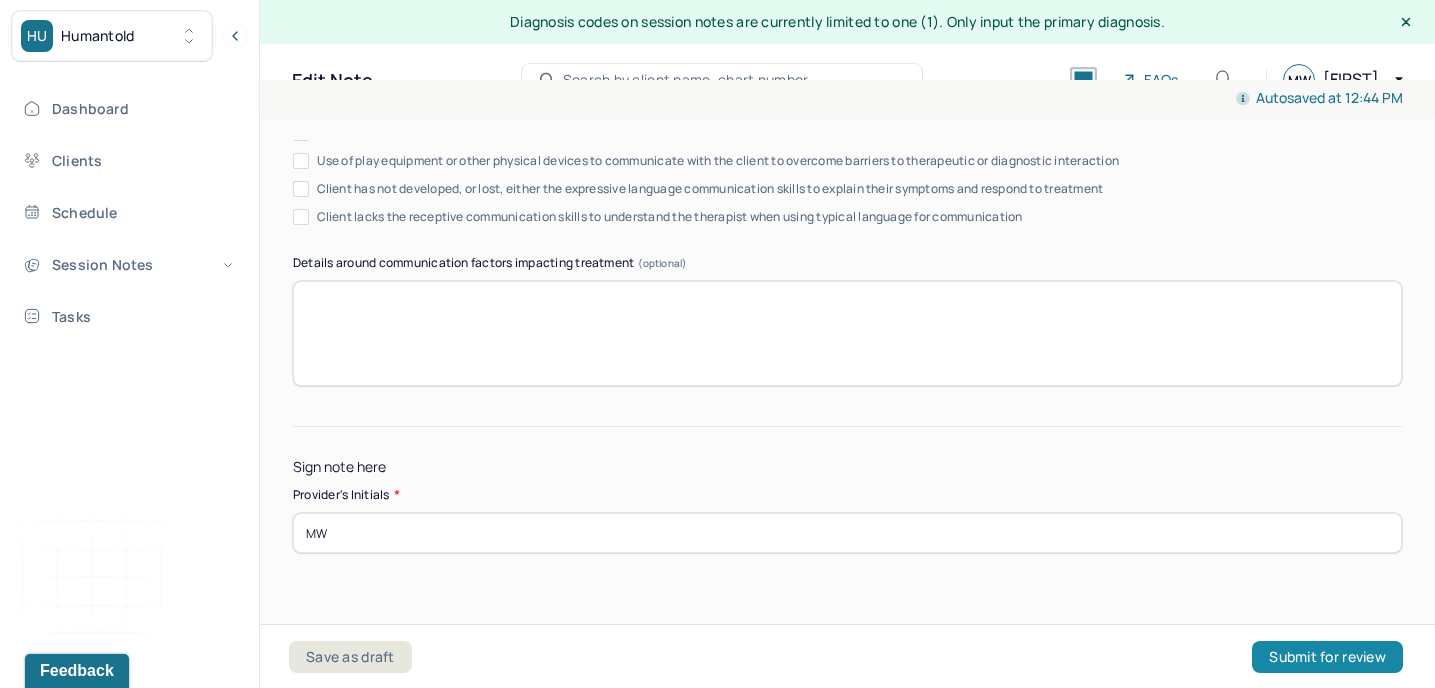 click on "Submit for review" at bounding box center (1327, 657) 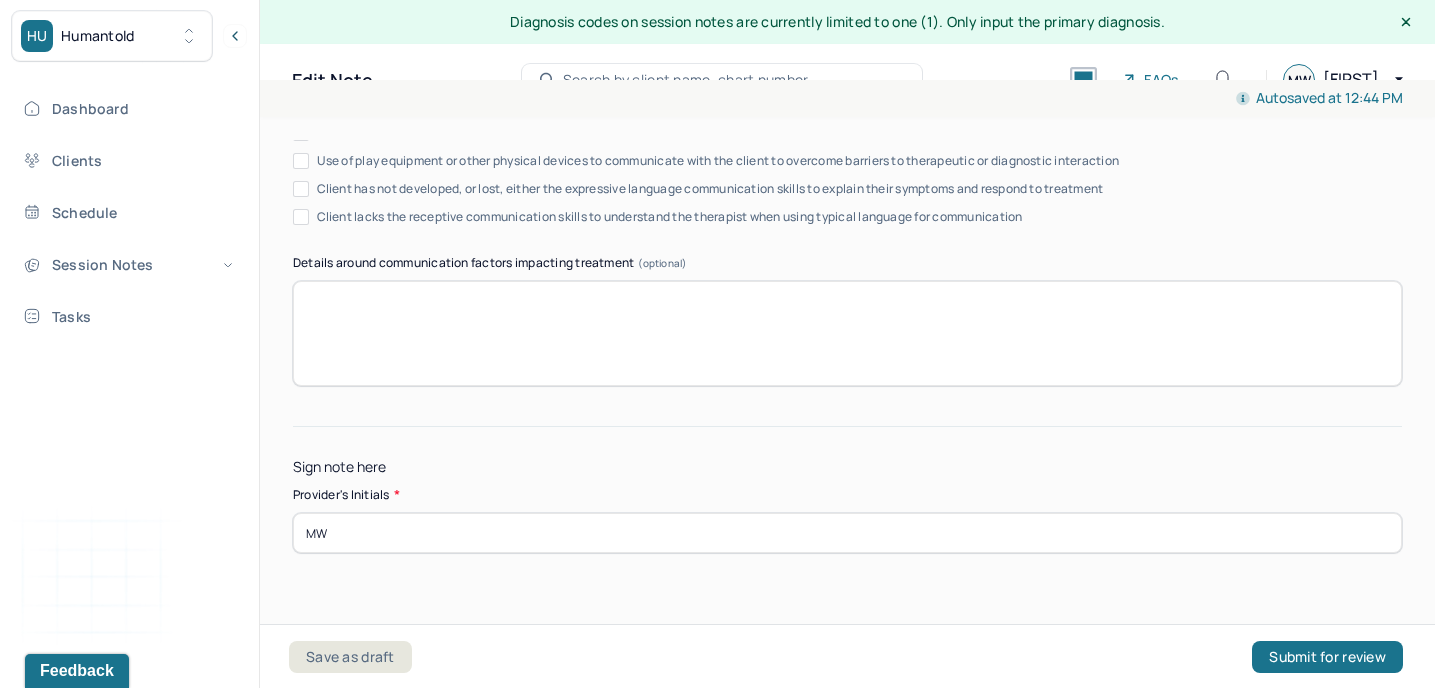 click 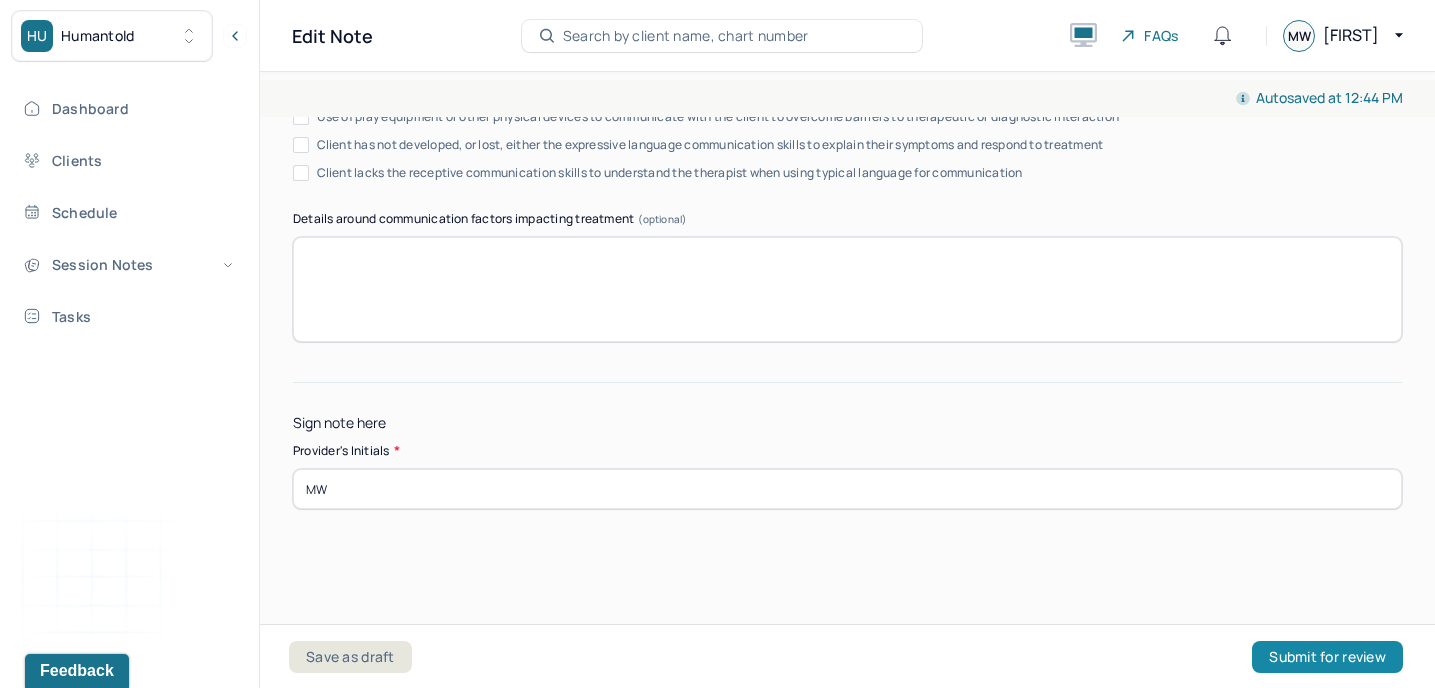 click on "Submit for review" at bounding box center [1327, 657] 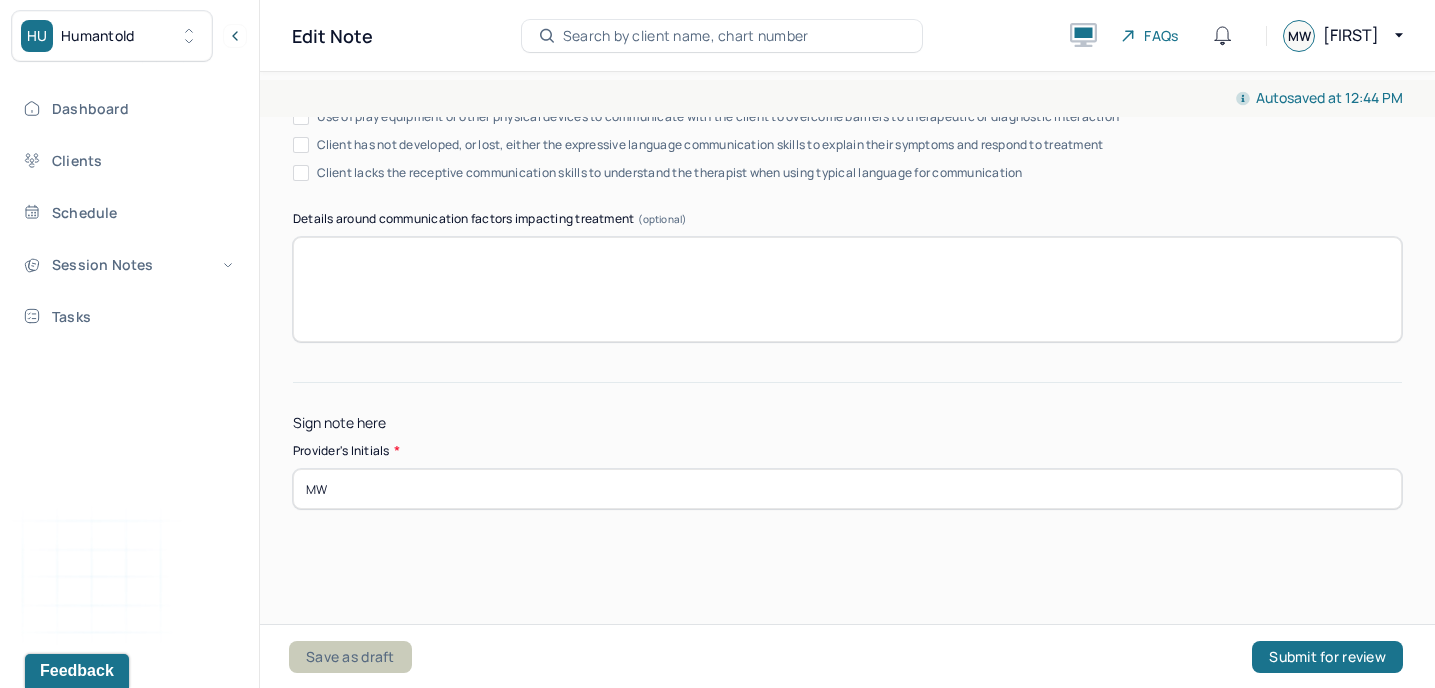 click on "Save as draft" at bounding box center [350, 657] 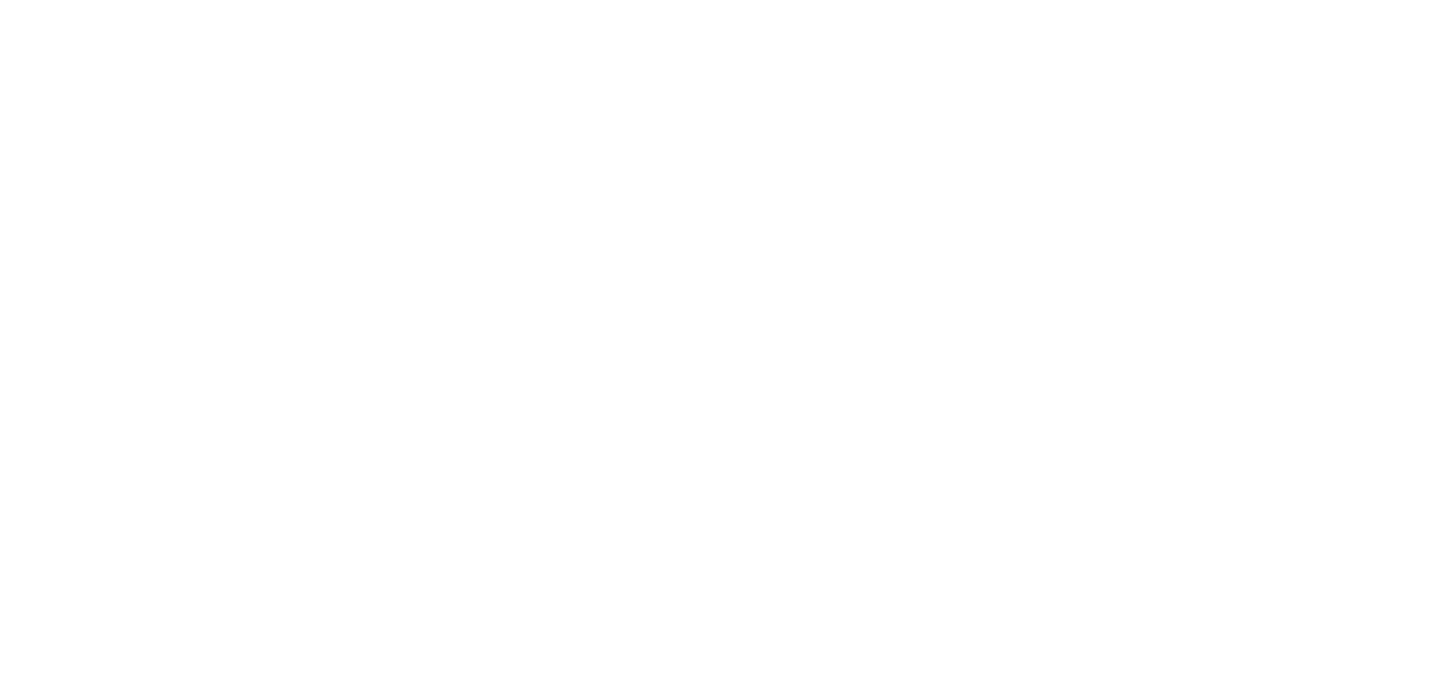 scroll, scrollTop: 0, scrollLeft: 0, axis: both 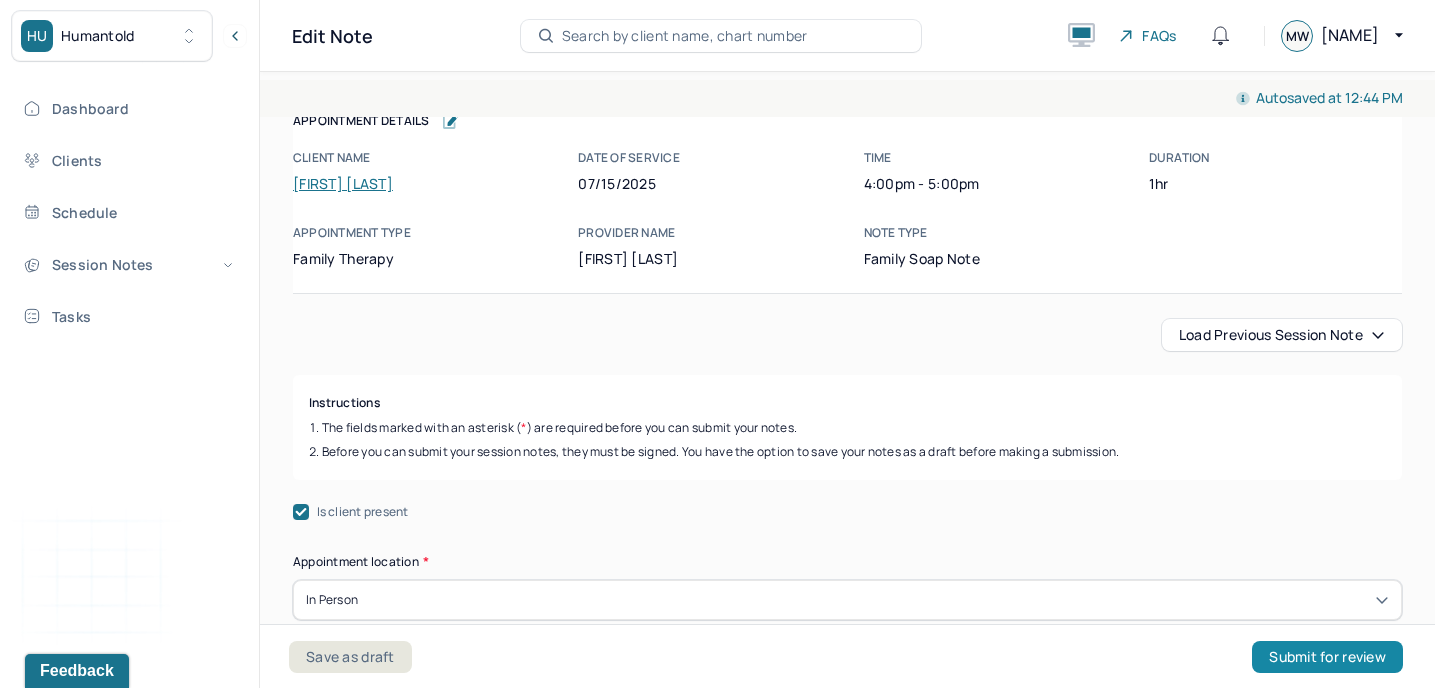 click on "Submit for review" at bounding box center [1327, 657] 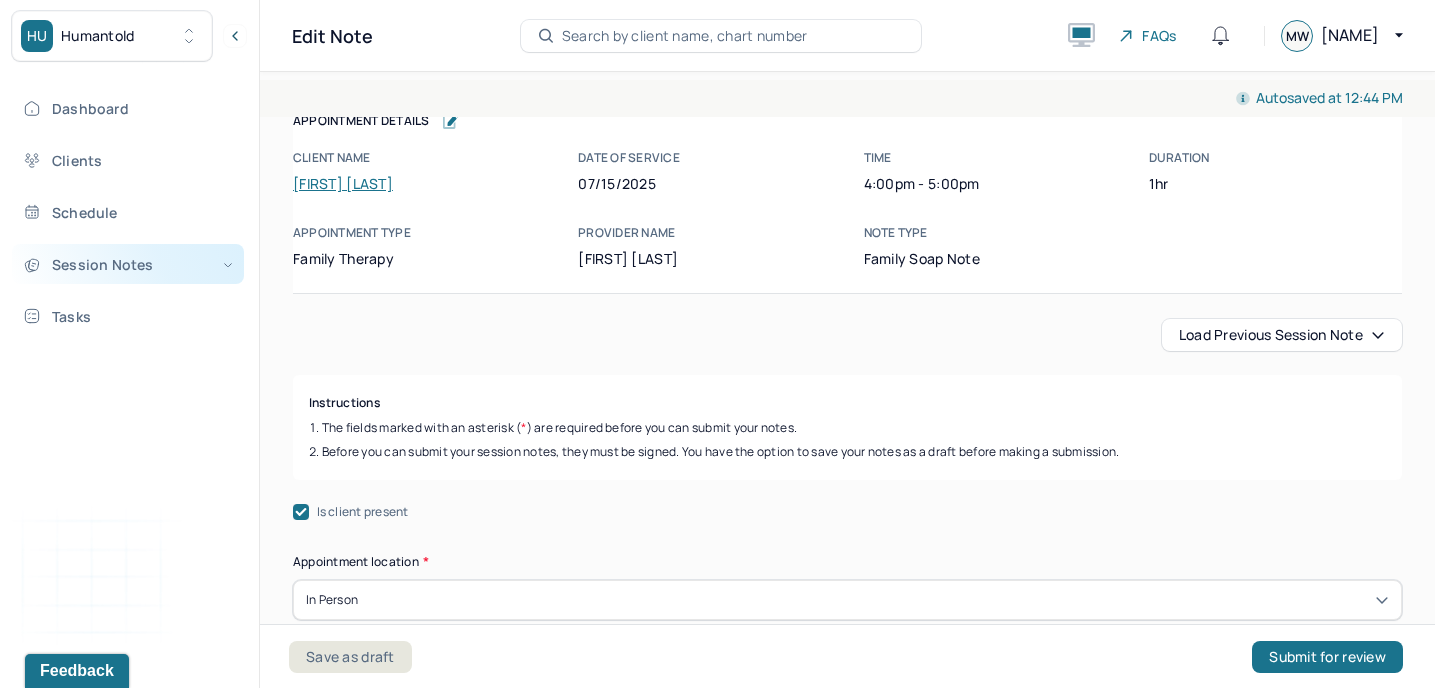 click on "Session Notes" at bounding box center [128, 264] 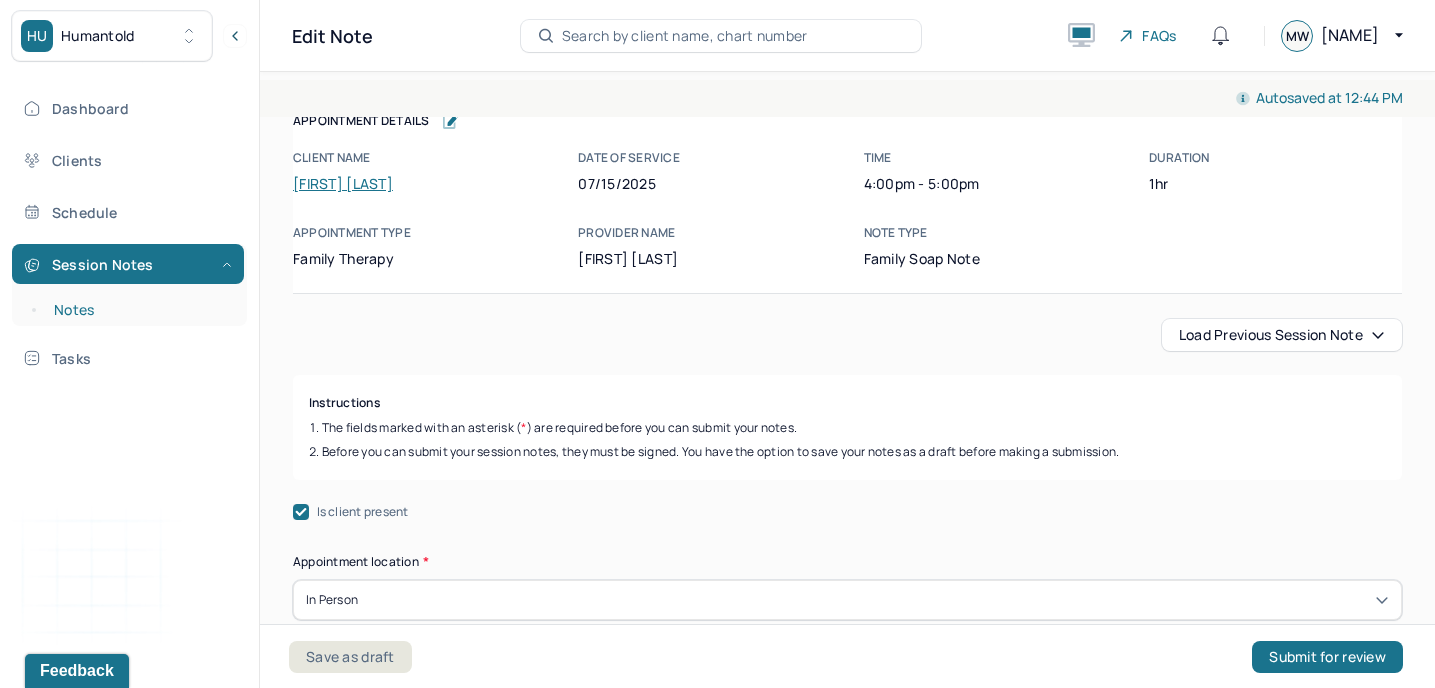 click on "Notes" at bounding box center (139, 310) 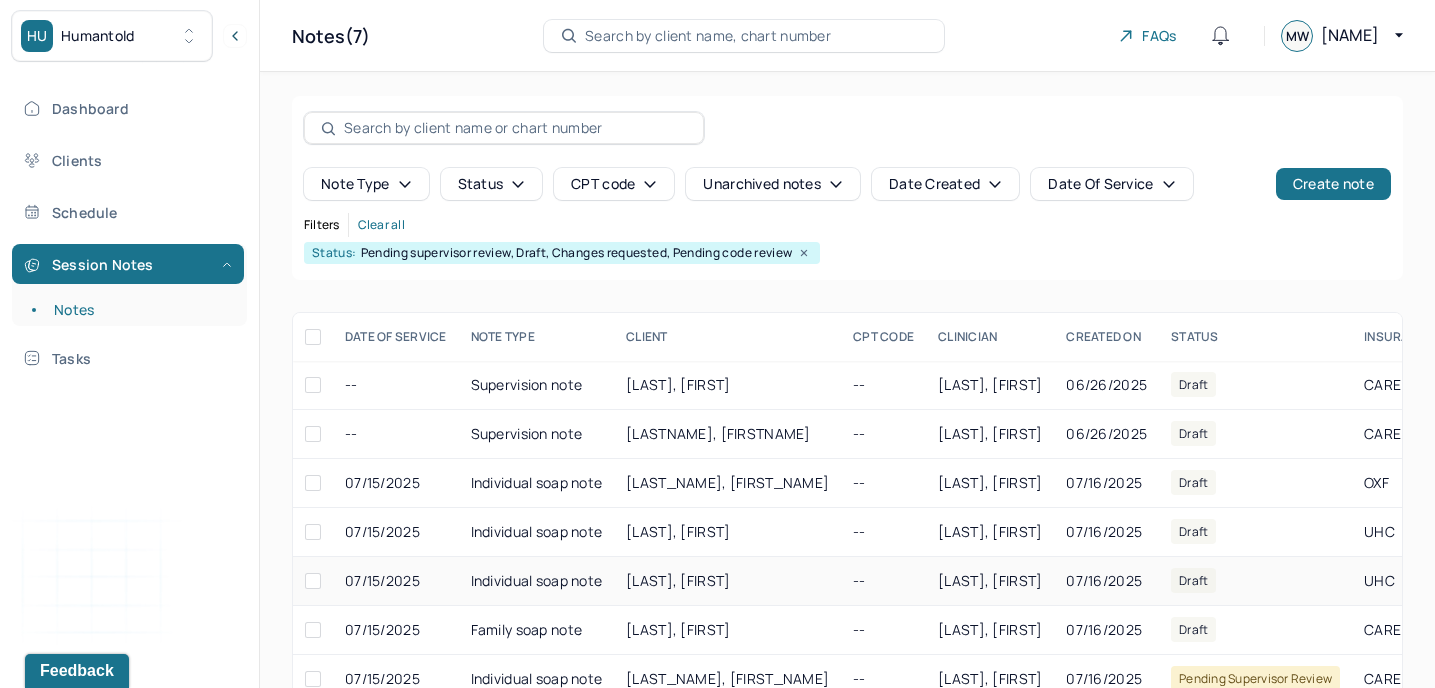 scroll, scrollTop: 42, scrollLeft: 0, axis: vertical 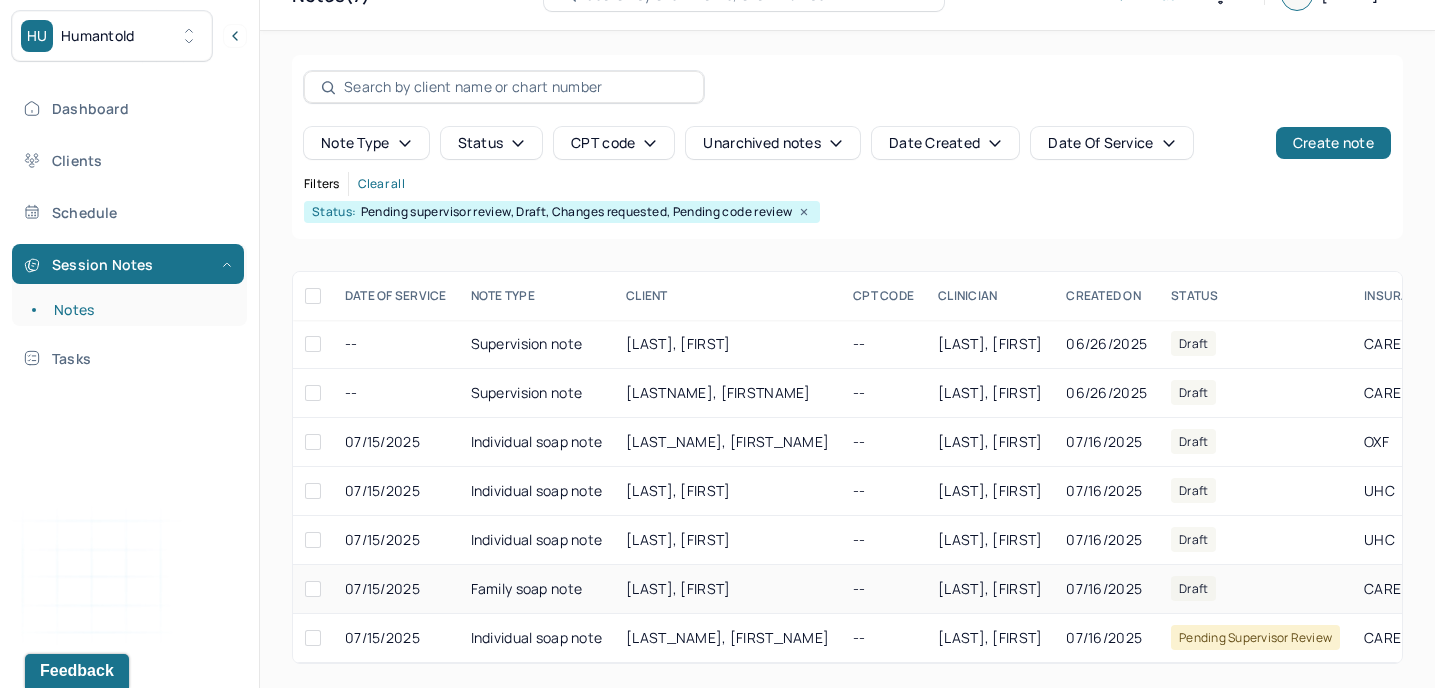 click on "[LAST], [FIRST]" at bounding box center (678, 588) 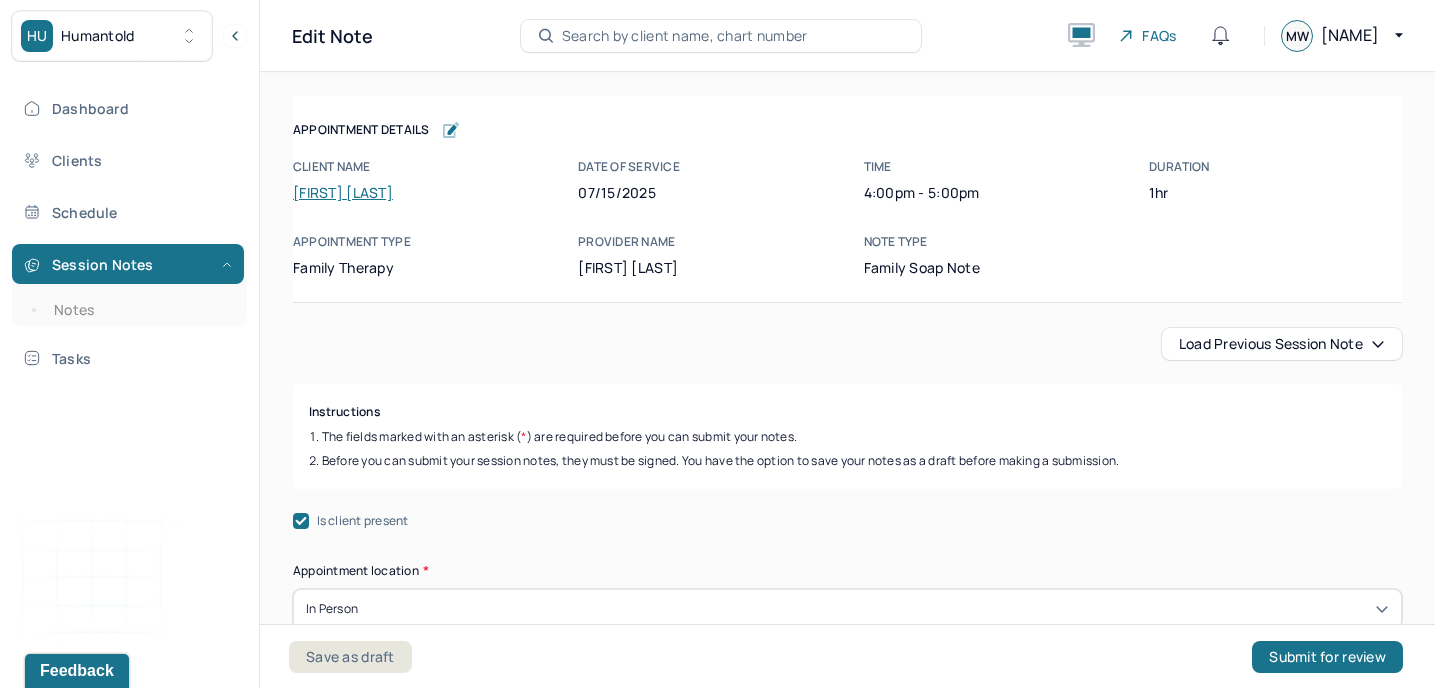 scroll, scrollTop: 0, scrollLeft: 0, axis: both 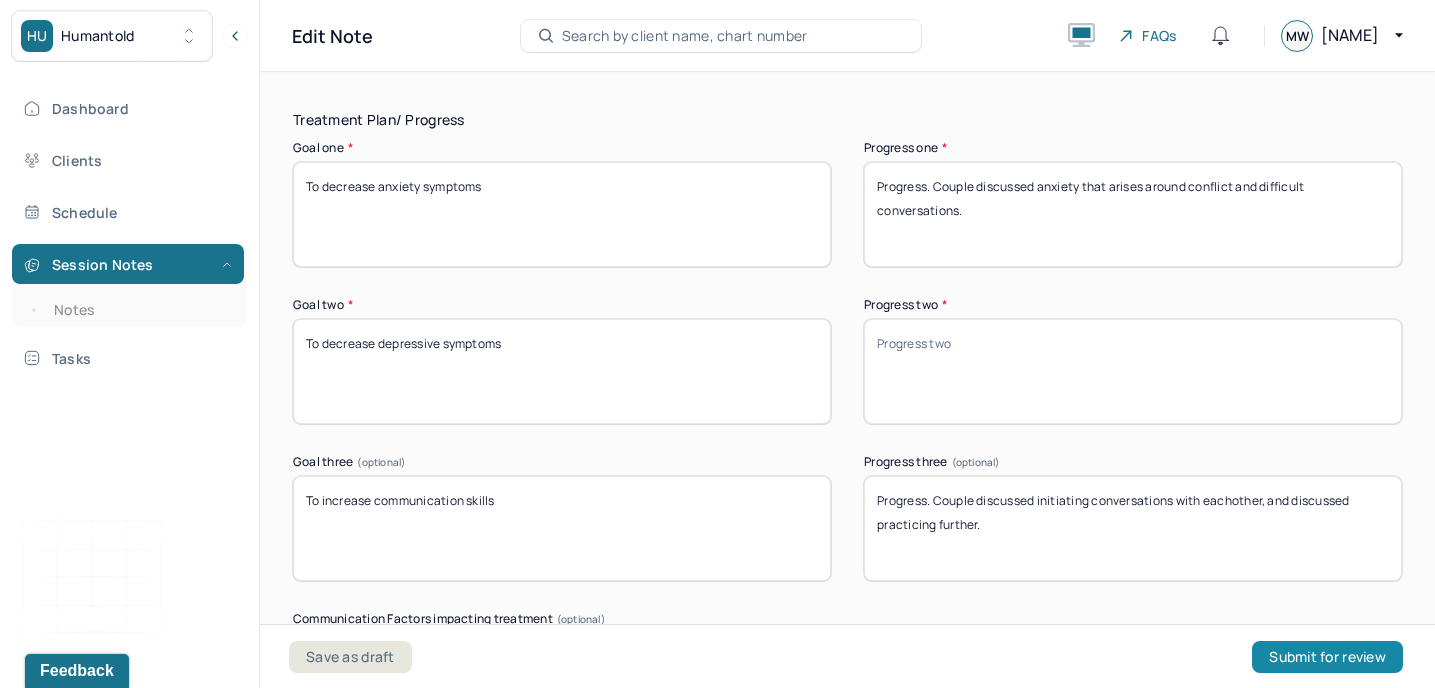 click on "Submit for review" at bounding box center (1327, 657) 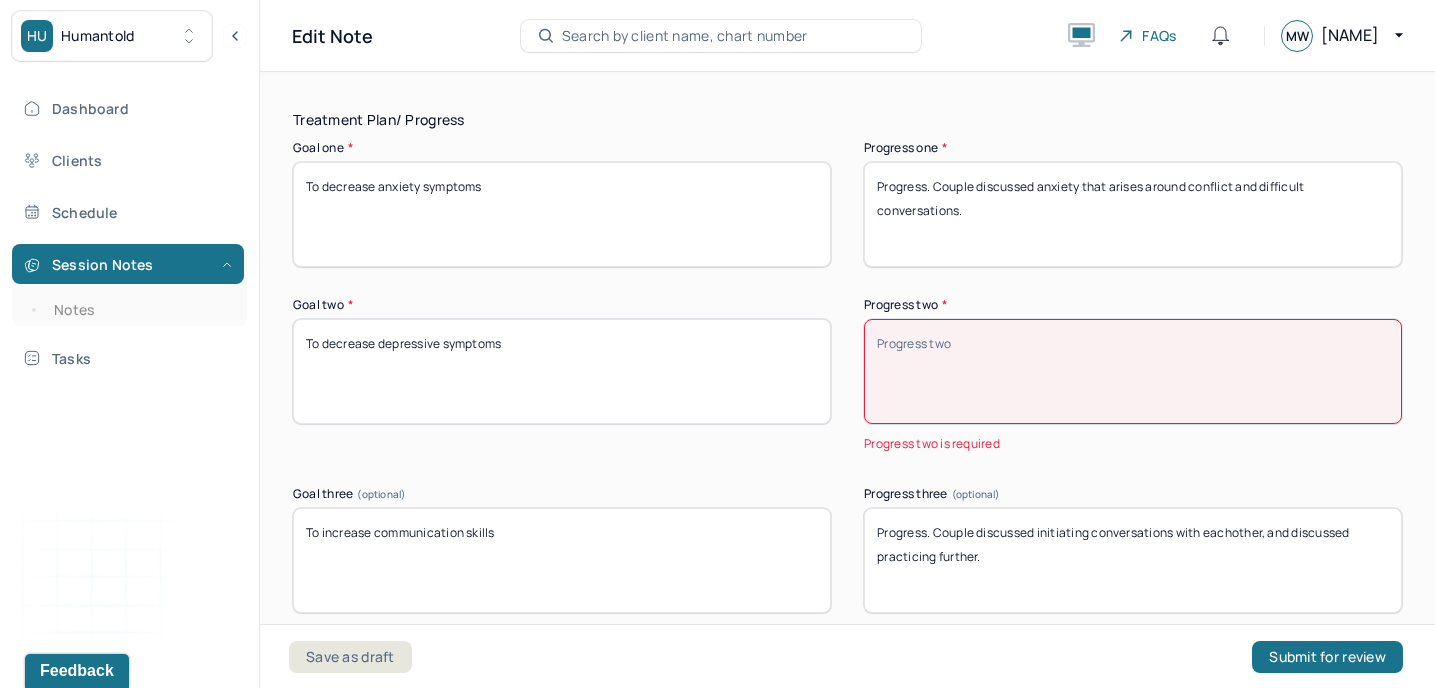 click on "Progress two *" at bounding box center (1133, 371) 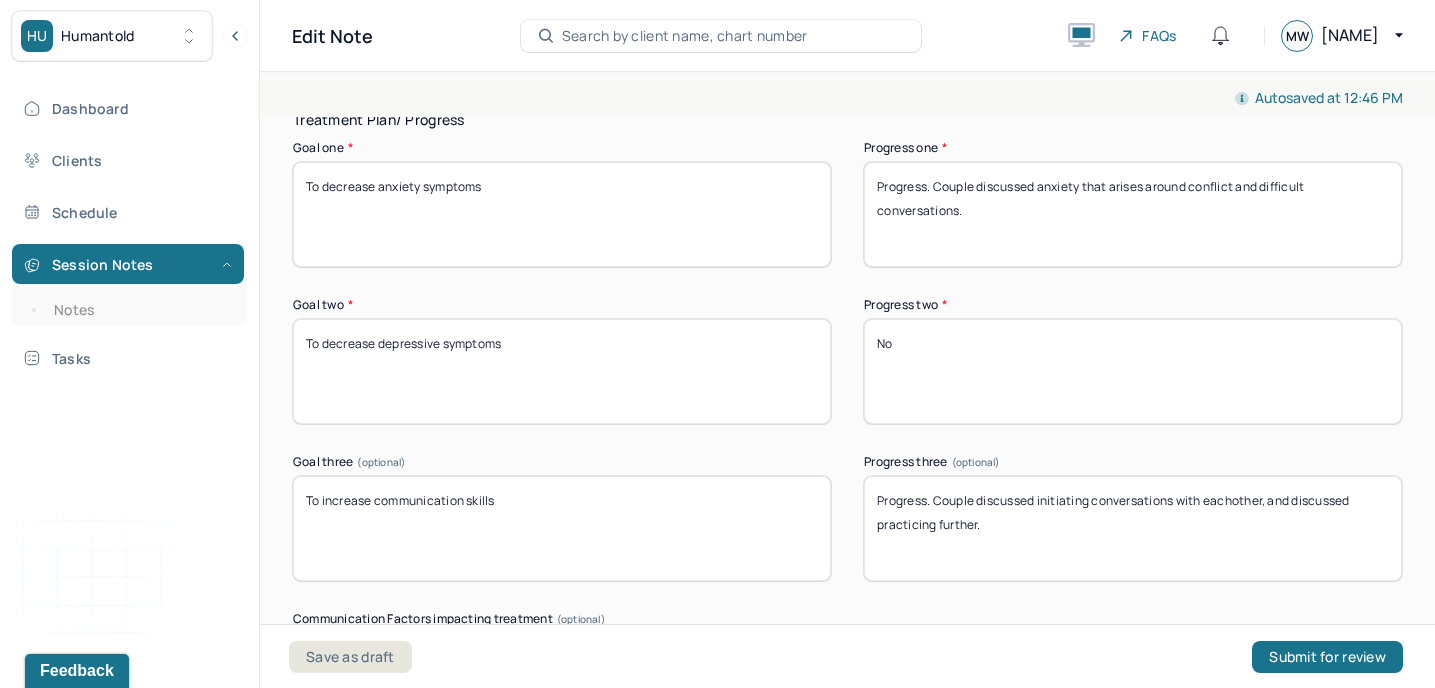 type on "N" 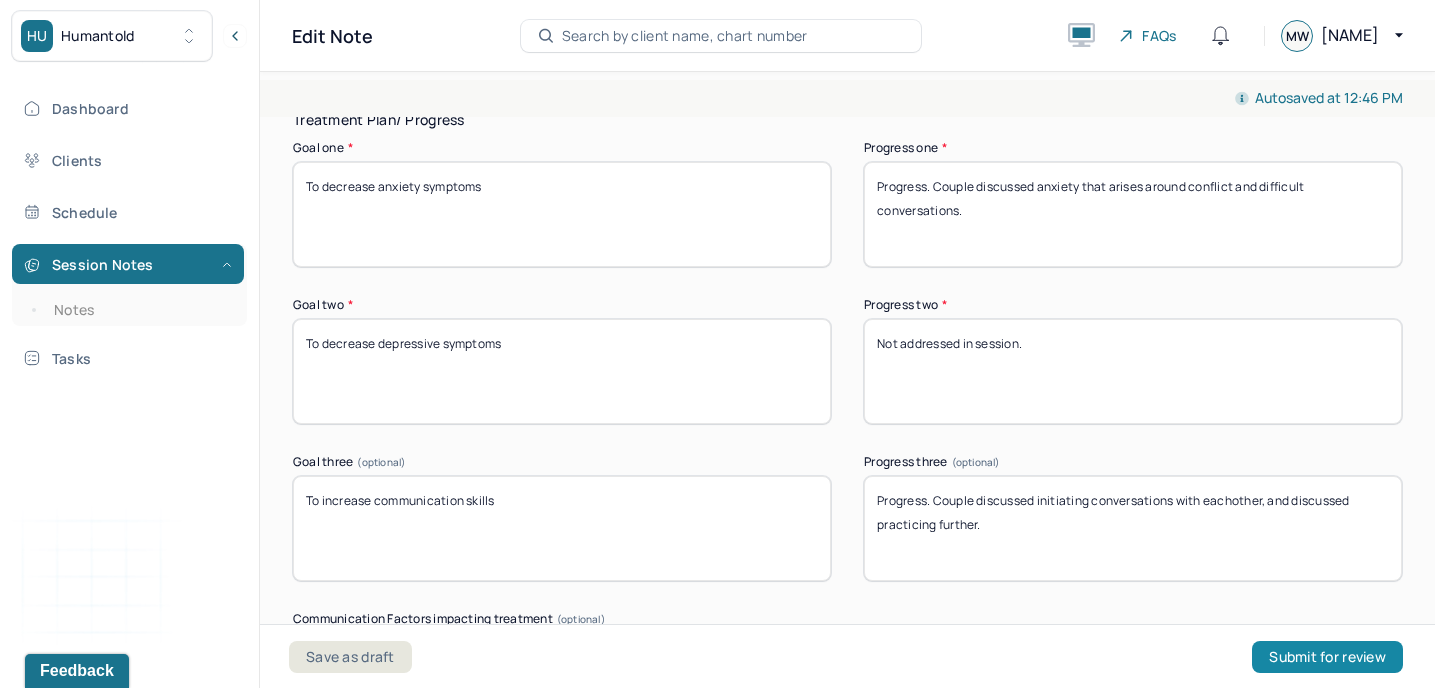type on "Not addressed in session." 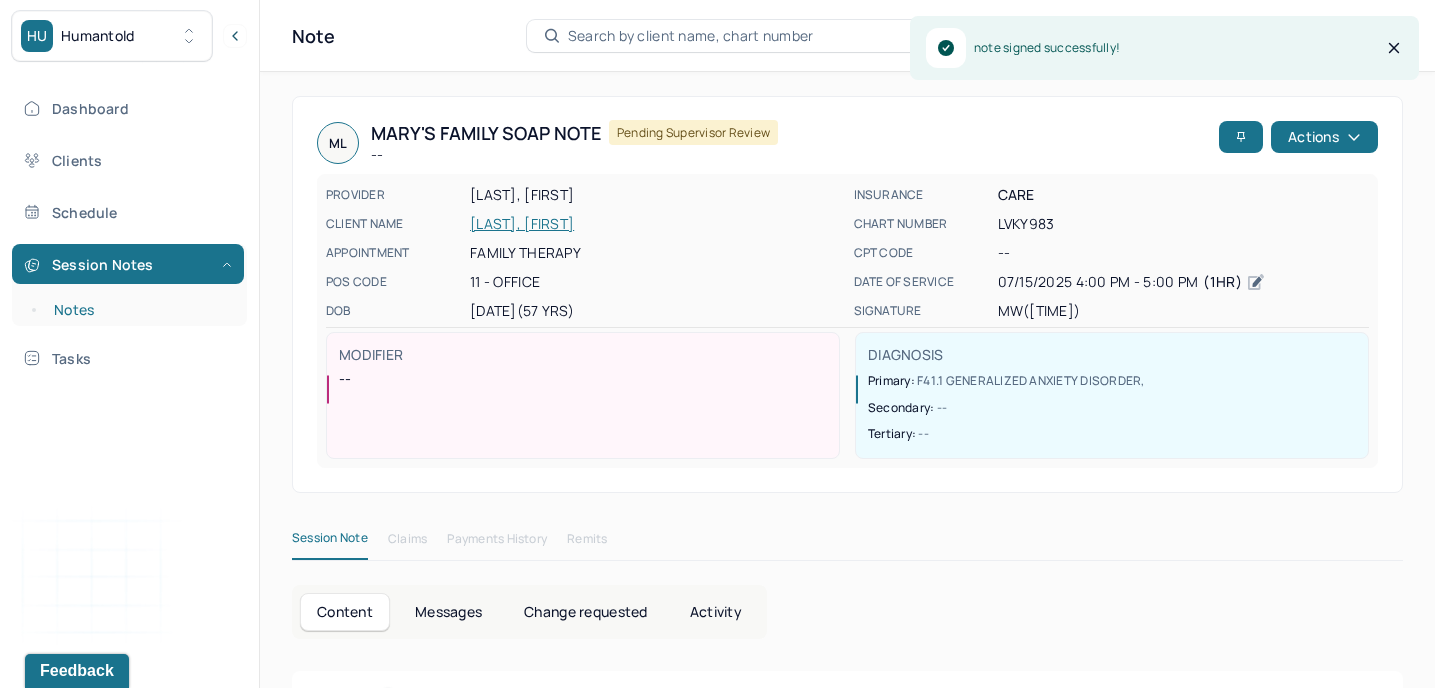 click on "Notes" at bounding box center [139, 310] 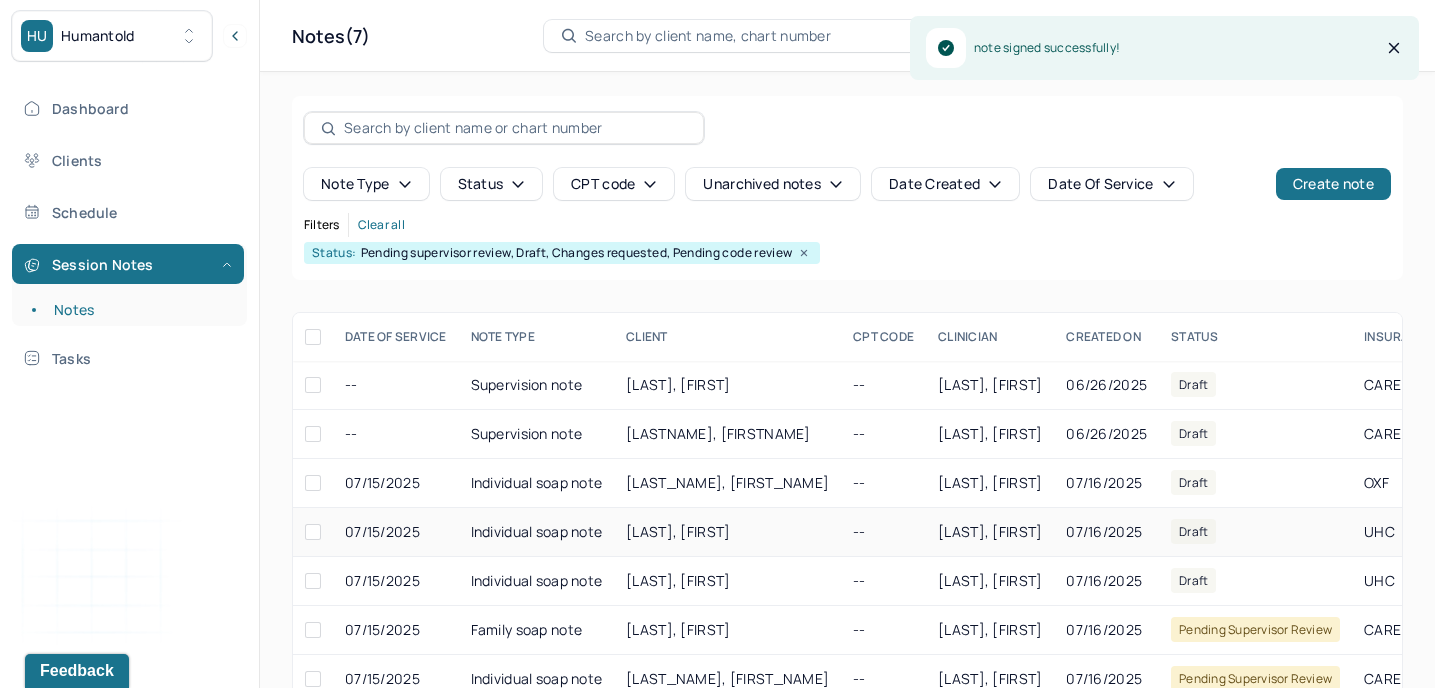 scroll, scrollTop: 42, scrollLeft: 0, axis: vertical 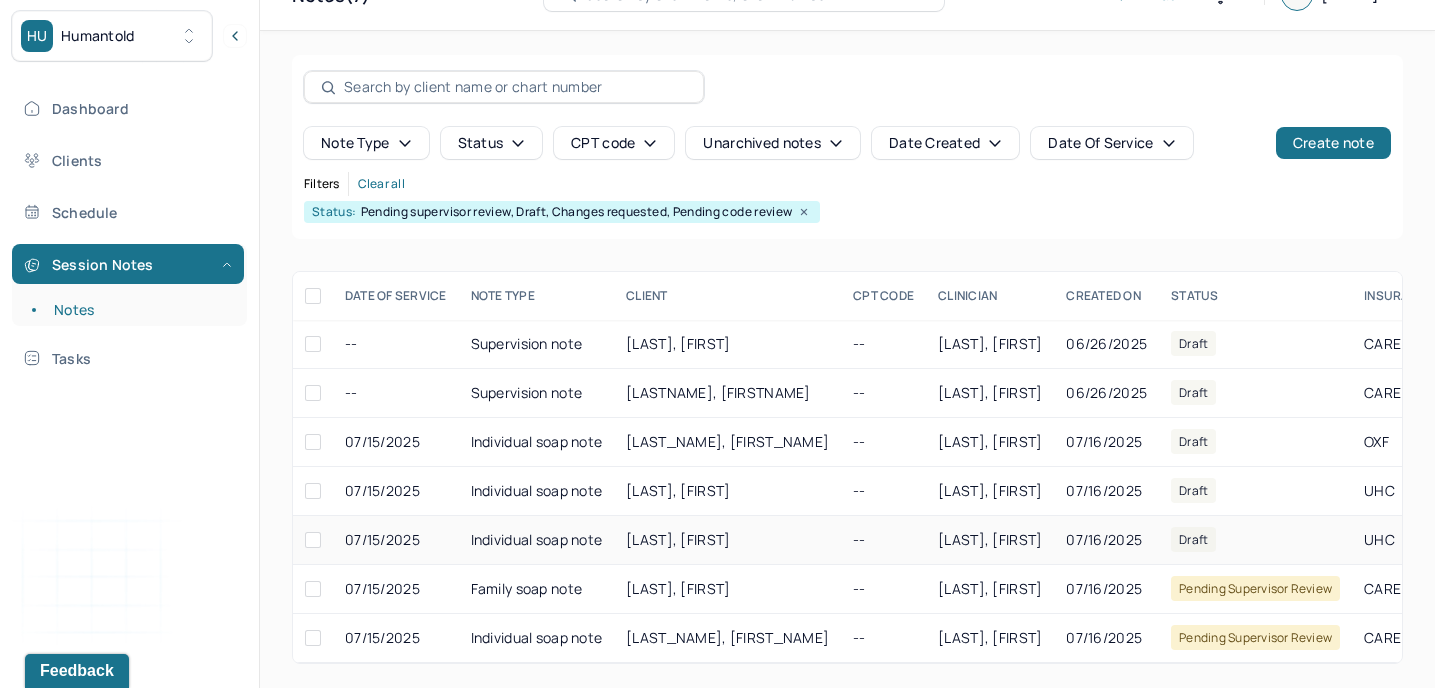 click on "[LAST], [FIRST]" at bounding box center [727, 540] 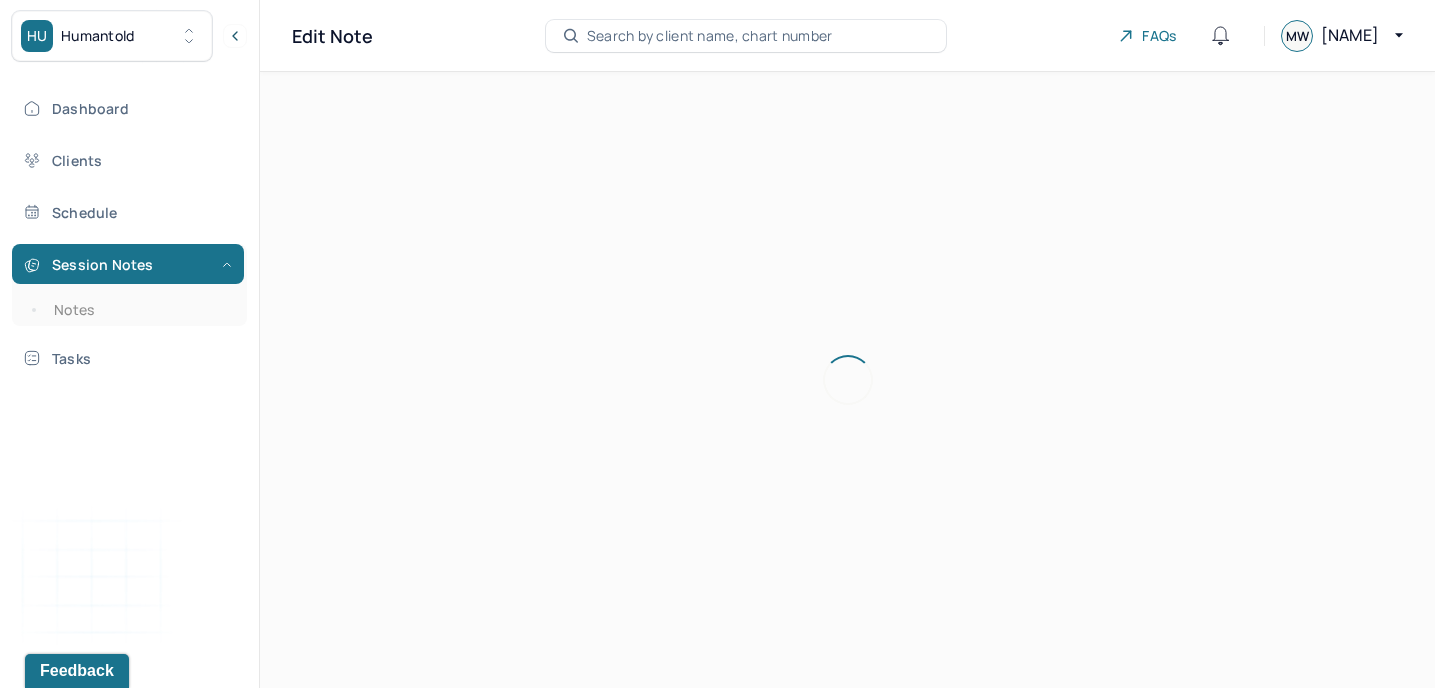 scroll, scrollTop: 0, scrollLeft: 0, axis: both 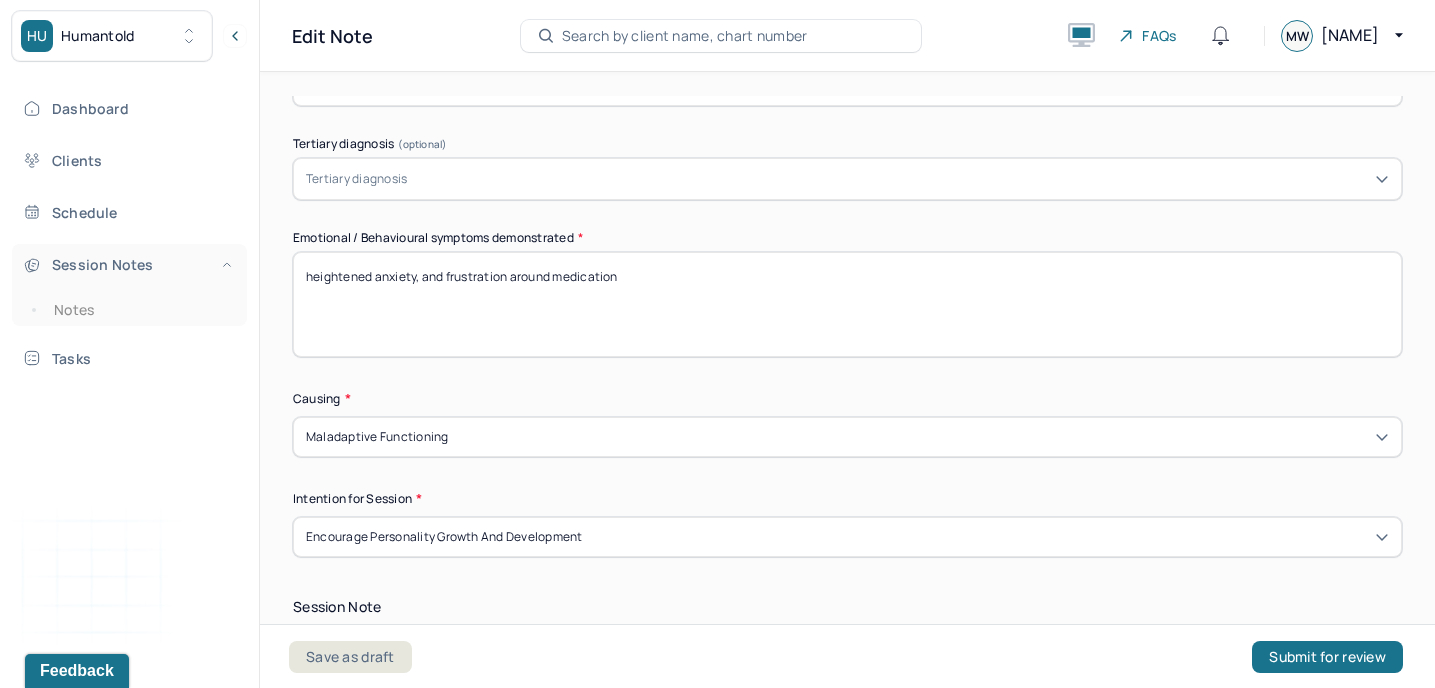 drag, startPoint x: 632, startPoint y: 274, endPoint x: 232, endPoint y: 274, distance: 400 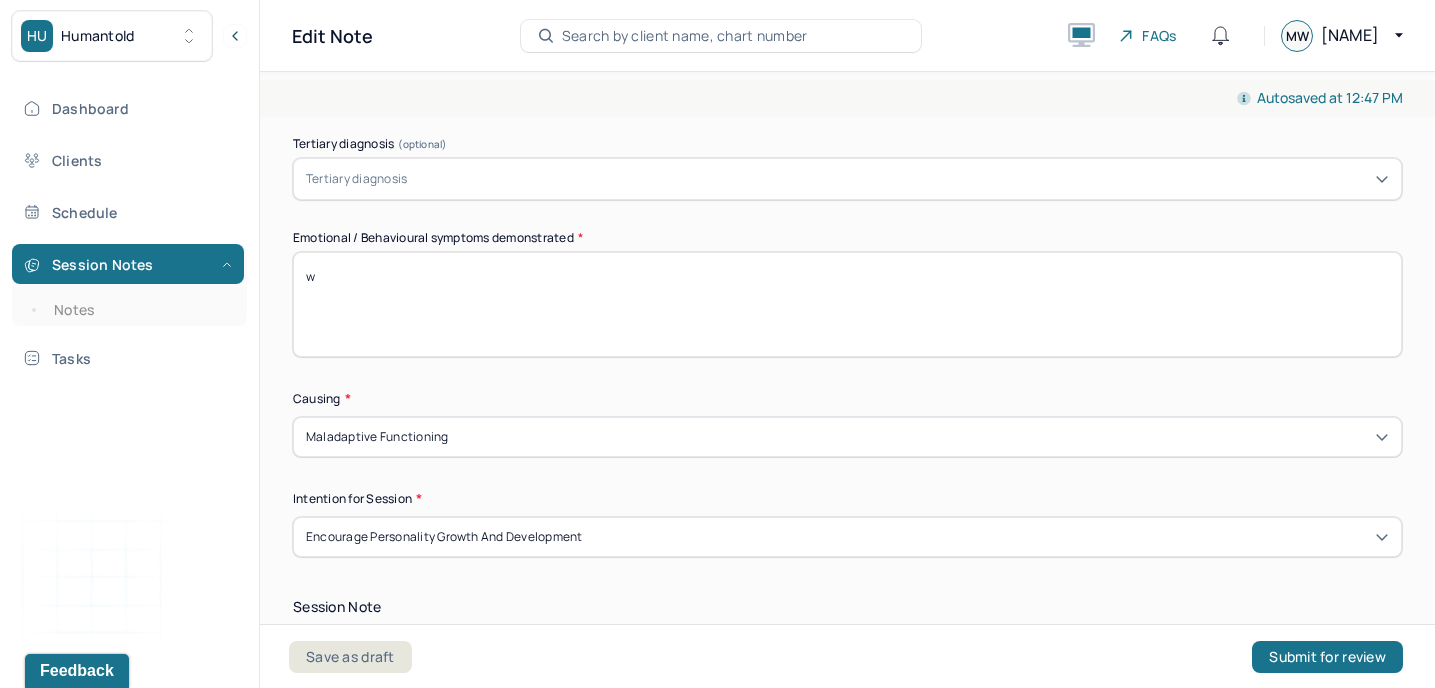 type on "heightened anxiety, and frustration around medication" 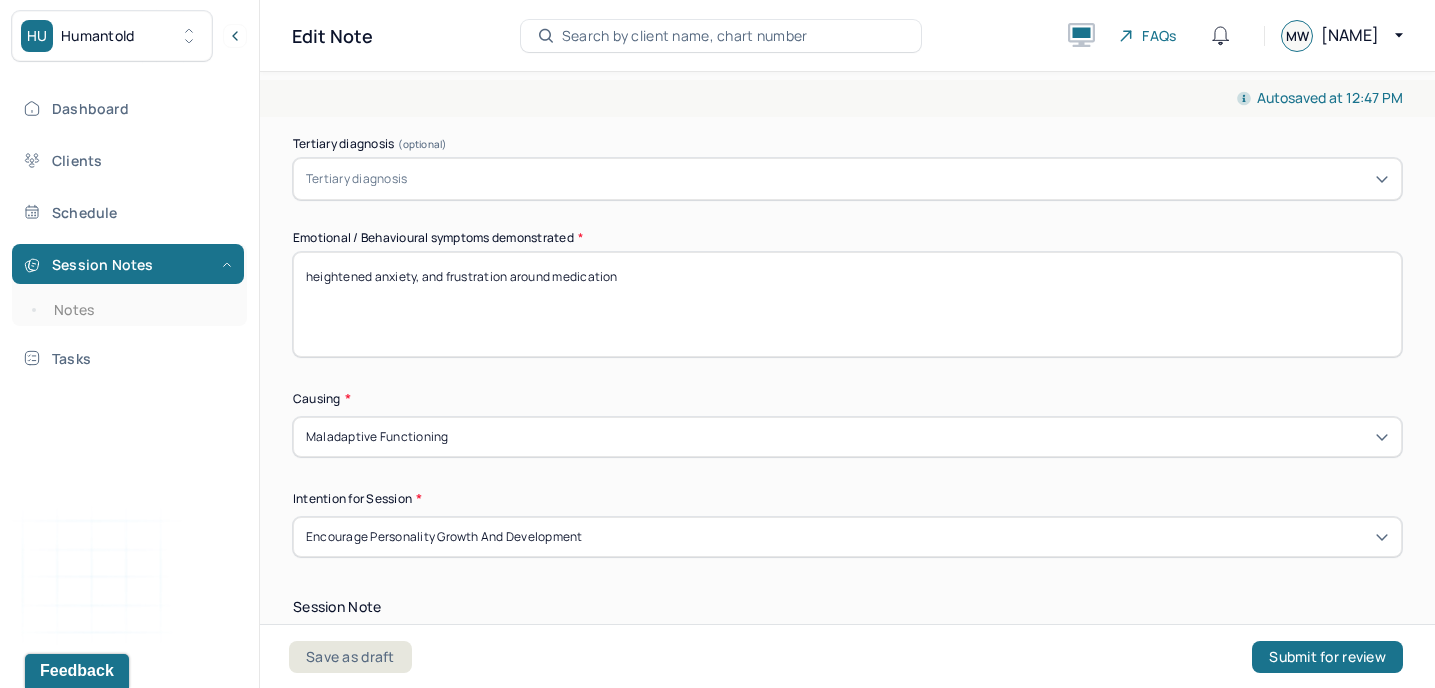 click on "worry" at bounding box center (847, 304) 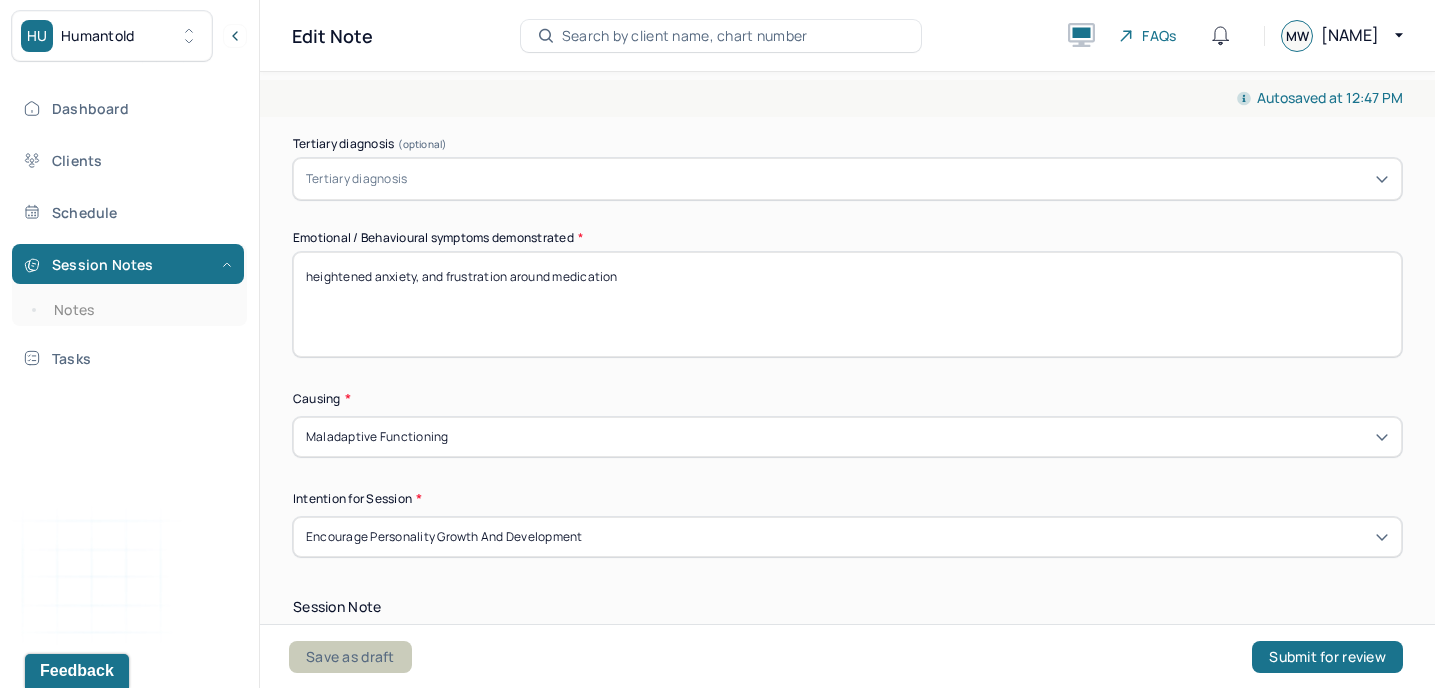 click on "Save as draft" at bounding box center (350, 657) 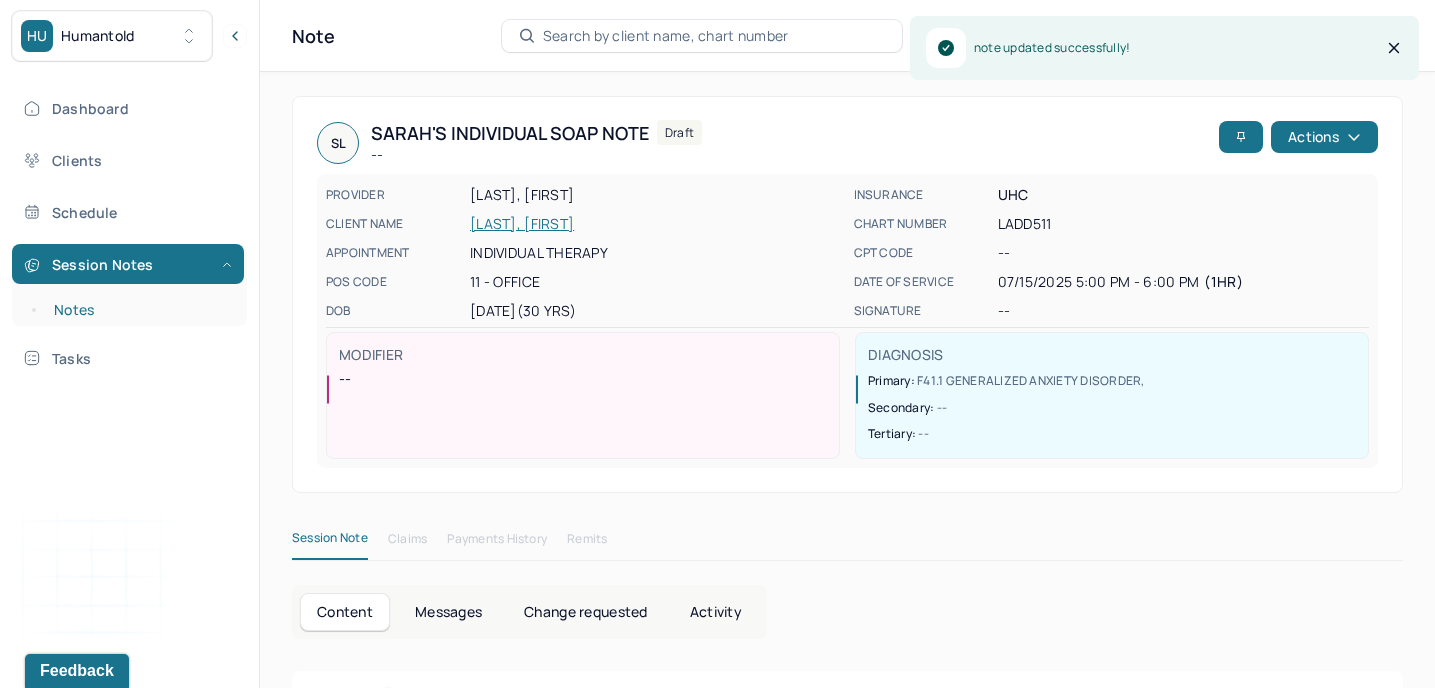 click on "Notes" at bounding box center (139, 310) 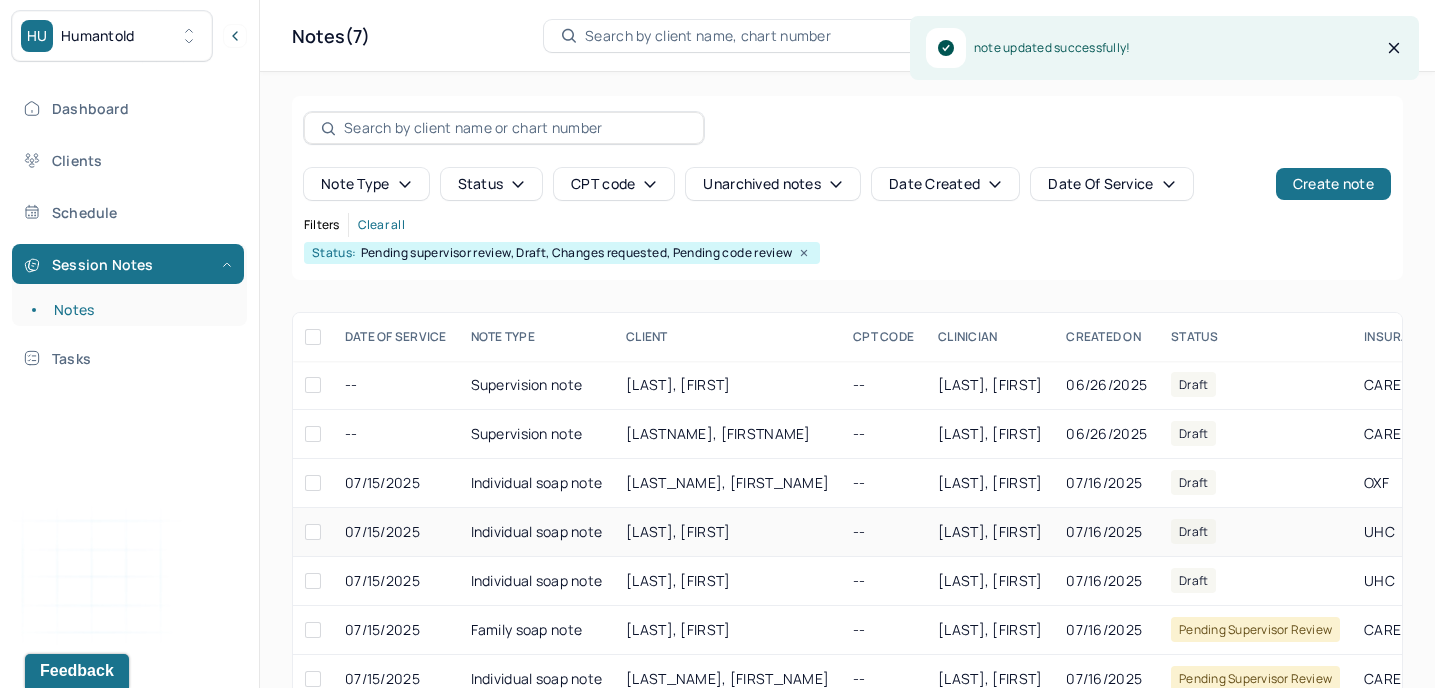 scroll, scrollTop: 42, scrollLeft: 0, axis: vertical 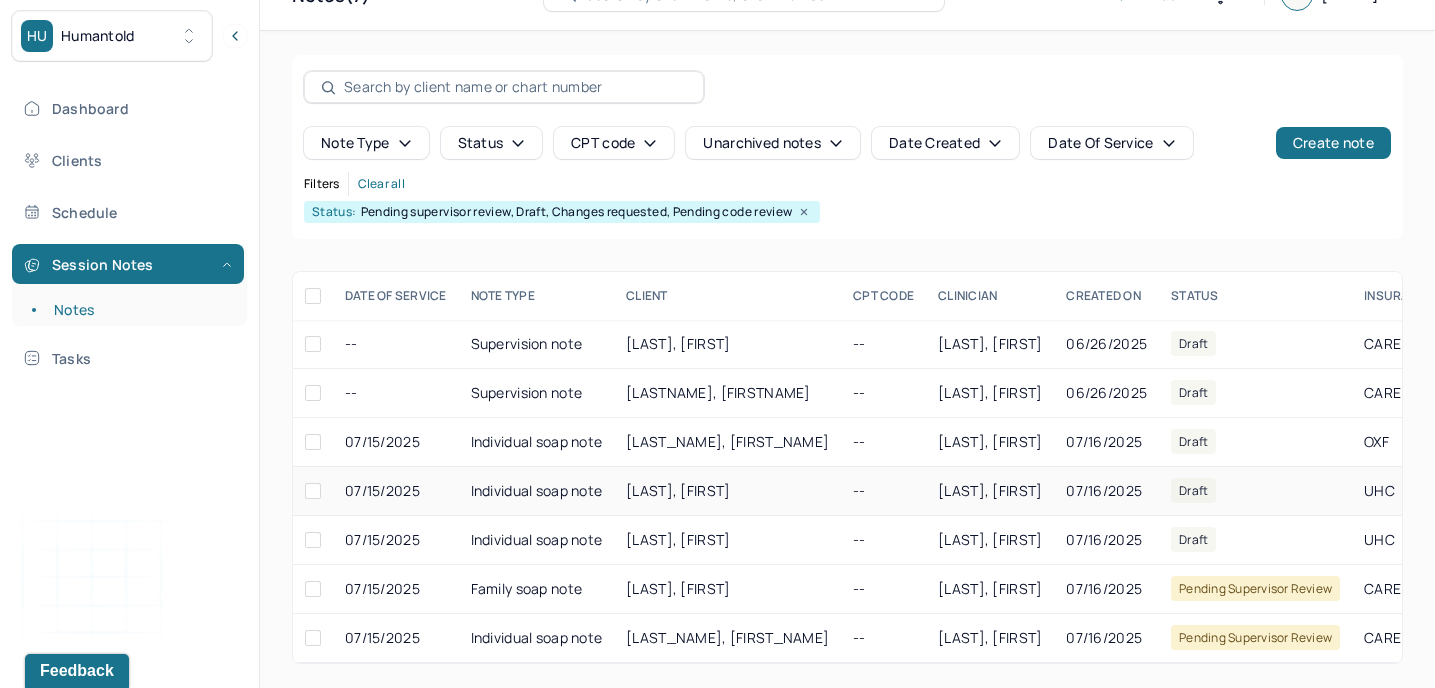 click on "[LAST], [FIRST]" at bounding box center (678, 490) 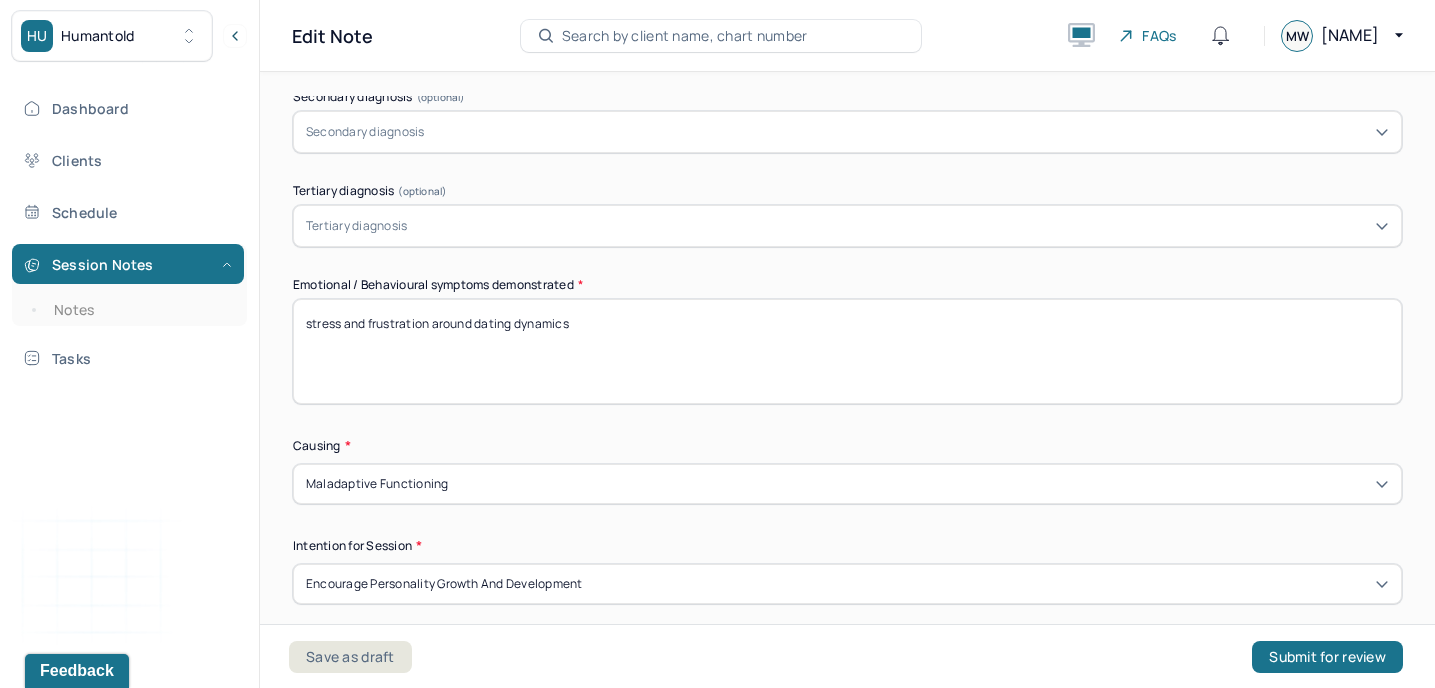 scroll, scrollTop: 623, scrollLeft: 0, axis: vertical 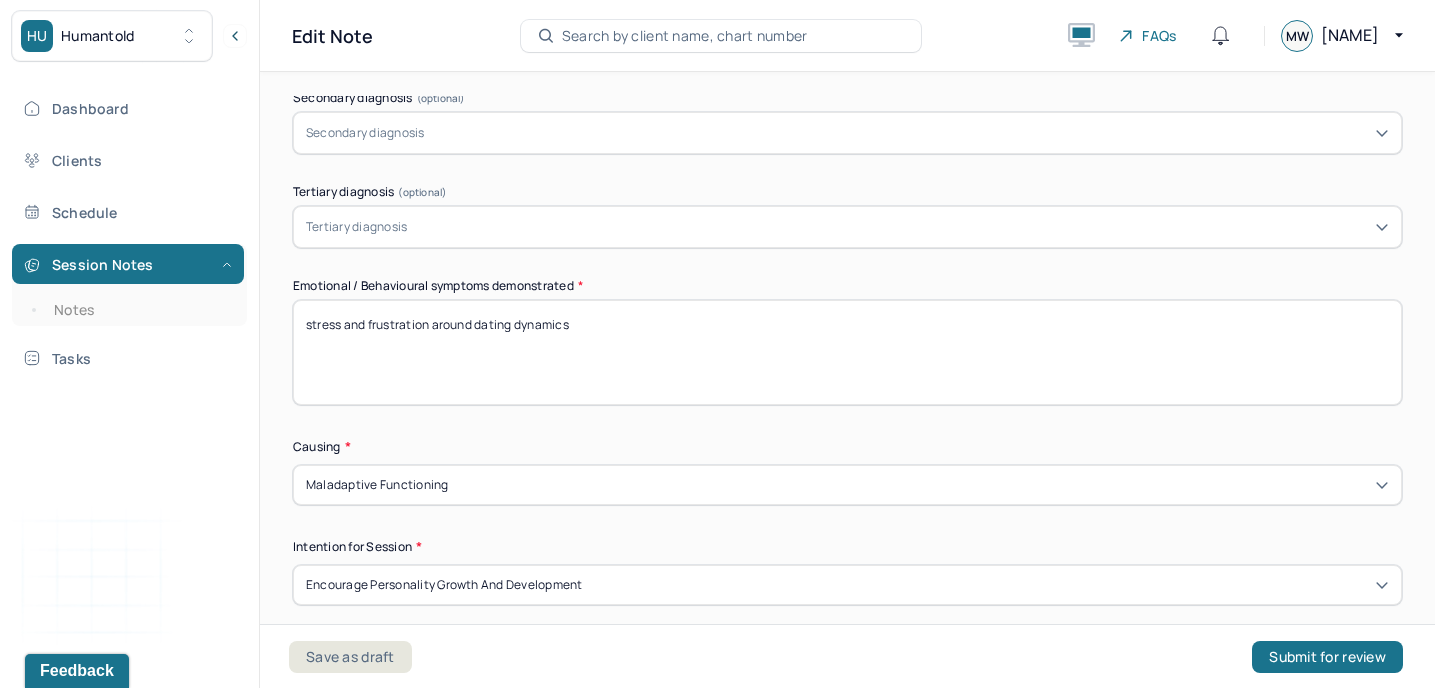 drag, startPoint x: 588, startPoint y: 320, endPoint x: 284, endPoint y: 322, distance: 304.0066 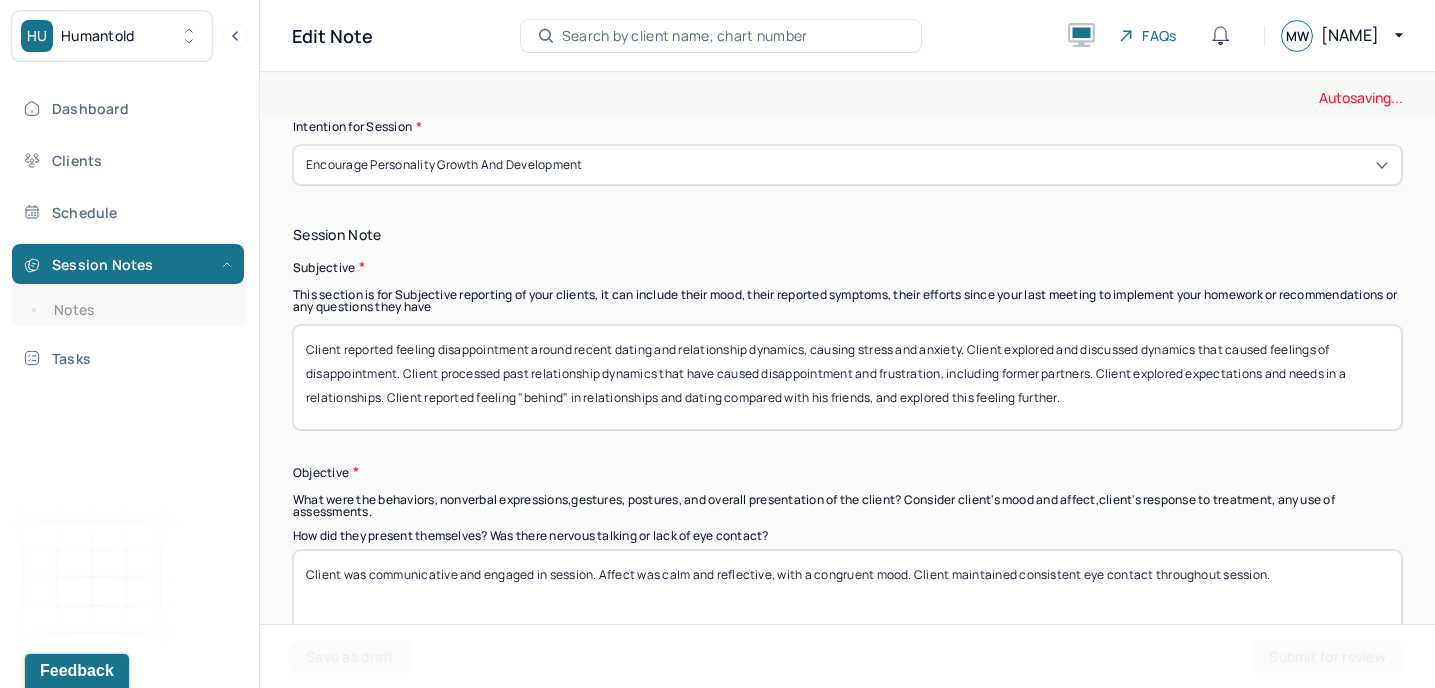 scroll, scrollTop: 1044, scrollLeft: 0, axis: vertical 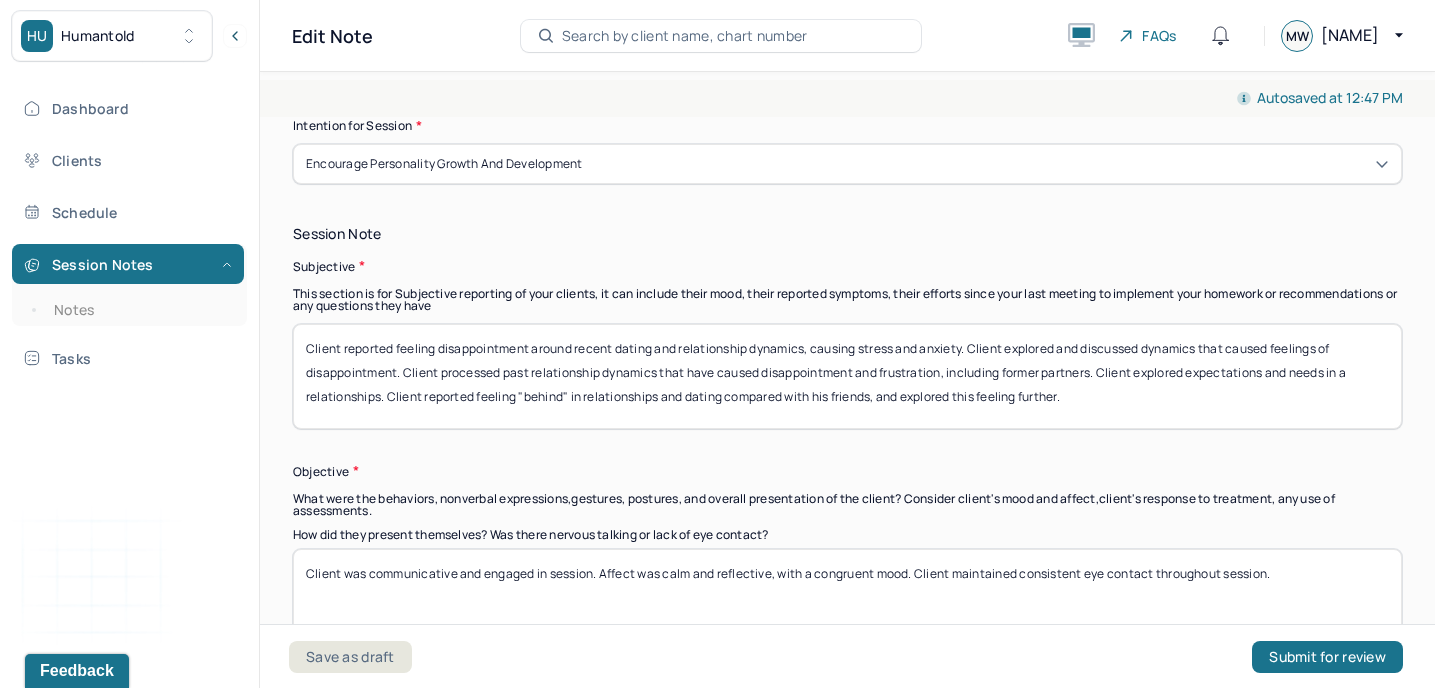type on "worry and feelings of stress due to friendship dynamics." 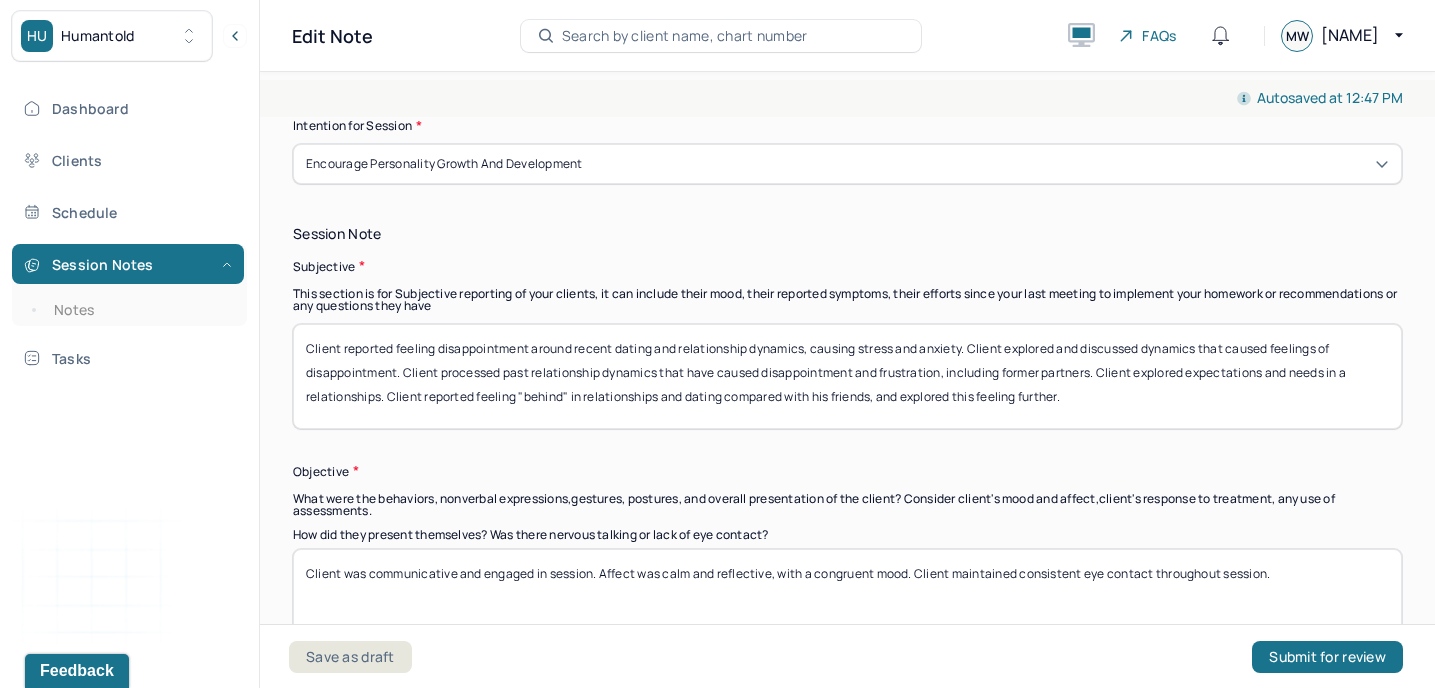 drag, startPoint x: 1089, startPoint y: 394, endPoint x: 247, endPoint y: 340, distance: 843.7298 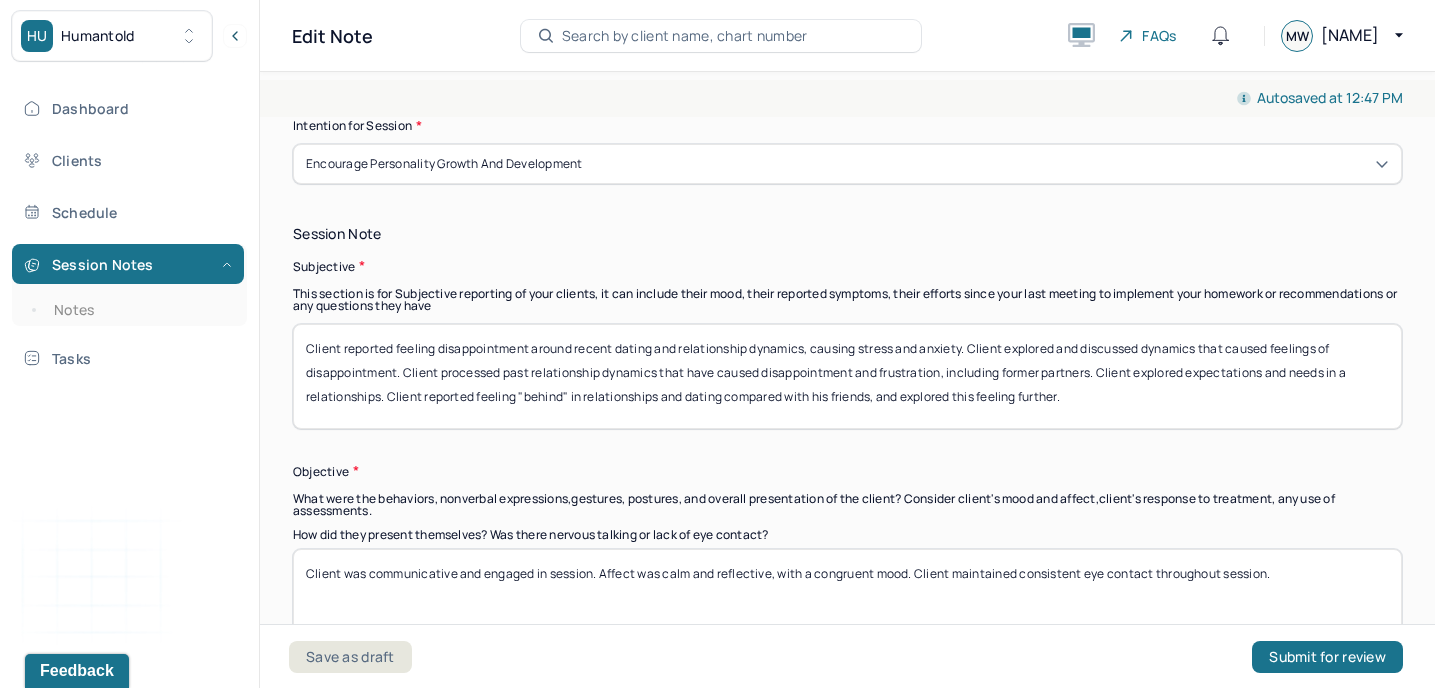 click on "HU Humantold       Dashboard Clients Schedule Session Notes Notes Tasks MW [FIRST]   Logout Edit Note   Search by client name, chart number     FAQs     MW [FIRST] Autosaved at 12:47 PM Appointment Details     Client name [FIRST] [LAST] Date of service 07/15/2025 Time 6:00pm - 7:00pm Duration 1hr Appointment type individual therapy Provider name MW [FIRST] Note type Individual soap note Appointment Details     Client name [FIRST] [LAST] Date of service 07/15/2025 Time 6:00pm - 7:00pm Duration 1hr Appointment type individual therapy Provider name MW [FIRST] Note type Individual soap note   Load previous session note   Instructions The fields marked with an asterisk ( * ) are required before you can submit your notes. Before you can submit your session notes, they must be signed. You have the option to save your notes as a draft before making a submission. Appointment location * In person Primary diagnosis * F43.22 ADJUSTMENT DISORDER, WITH ANXIETY Secondary diagnosis (optional) * * *" at bounding box center [717, 344] 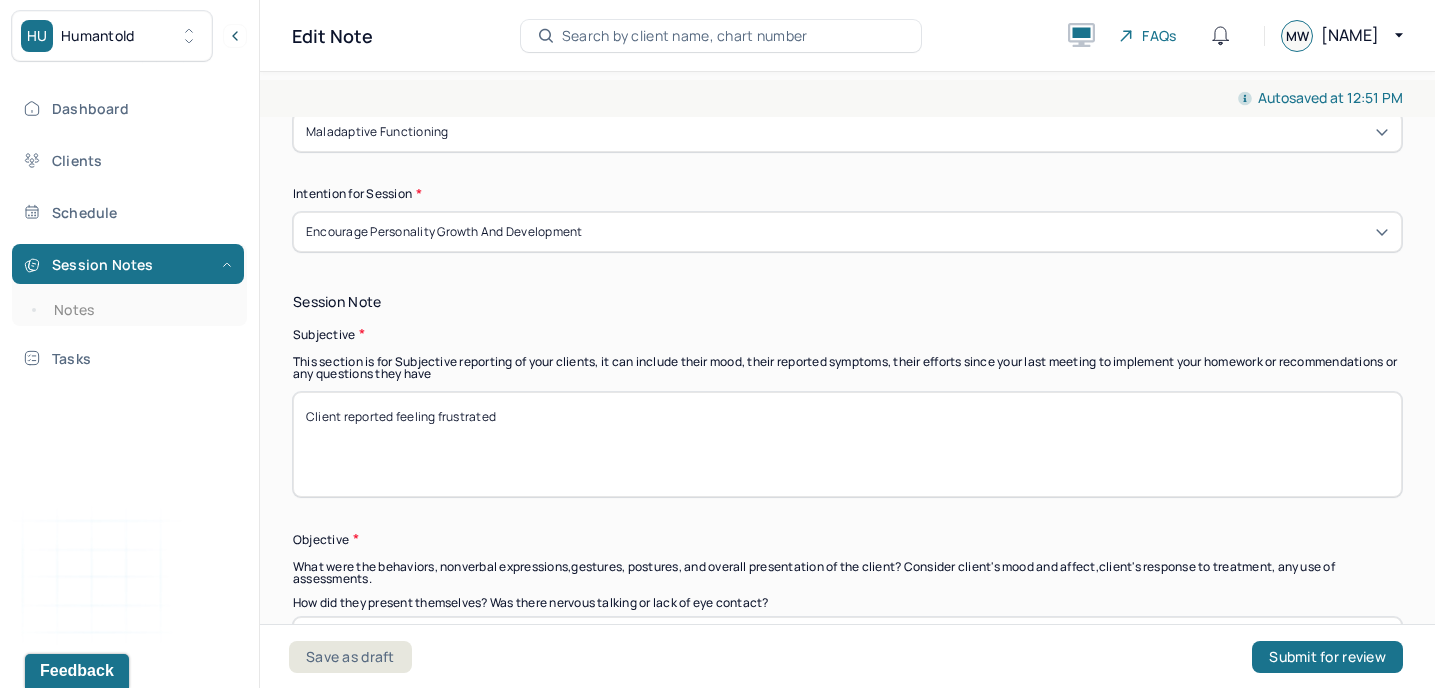 scroll, scrollTop: 1039, scrollLeft: 0, axis: vertical 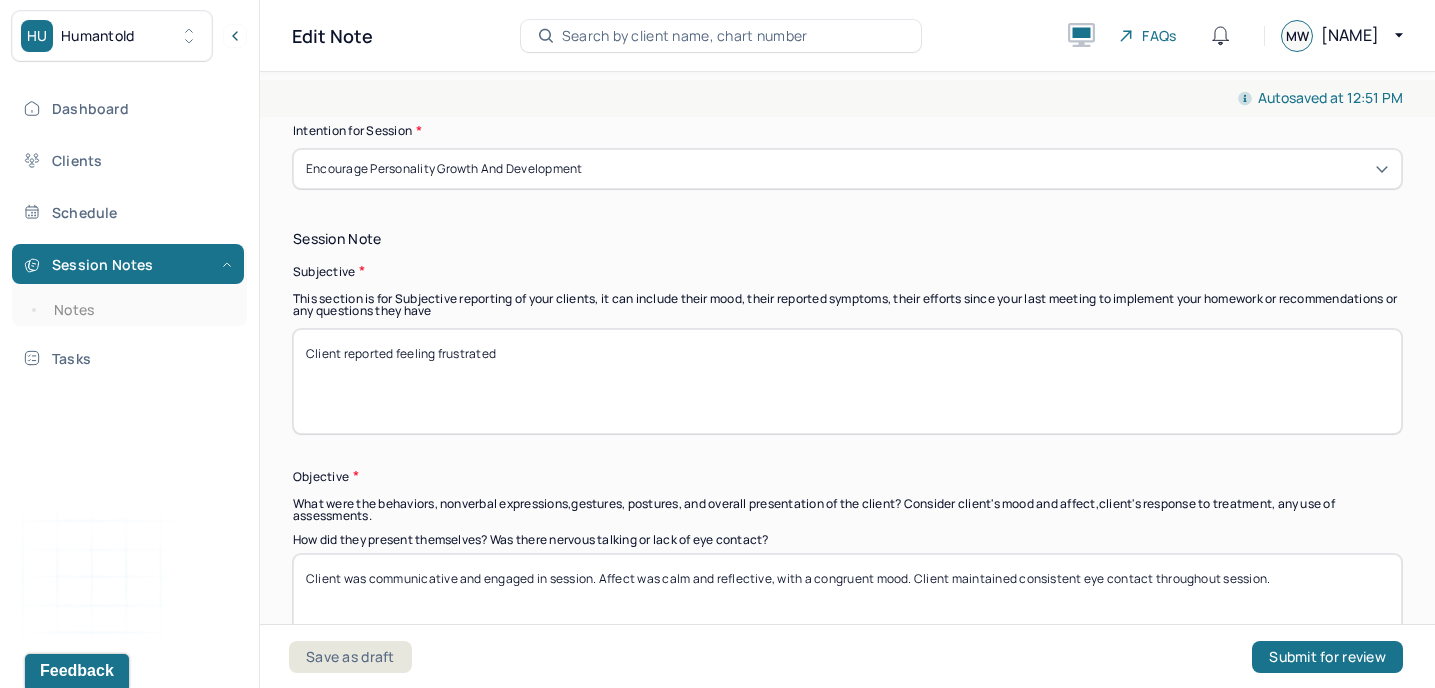 click on "Client reported feeling frustrated" at bounding box center [847, 381] 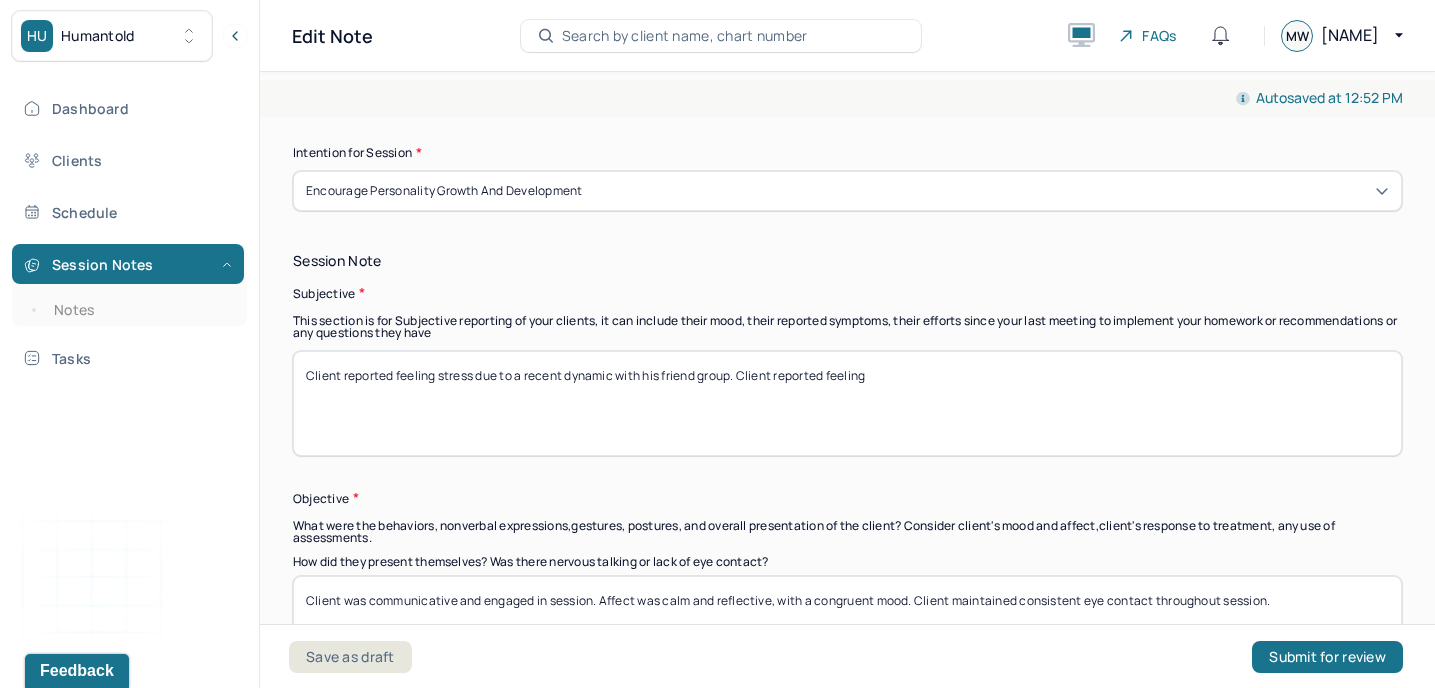 scroll, scrollTop: 1019, scrollLeft: 0, axis: vertical 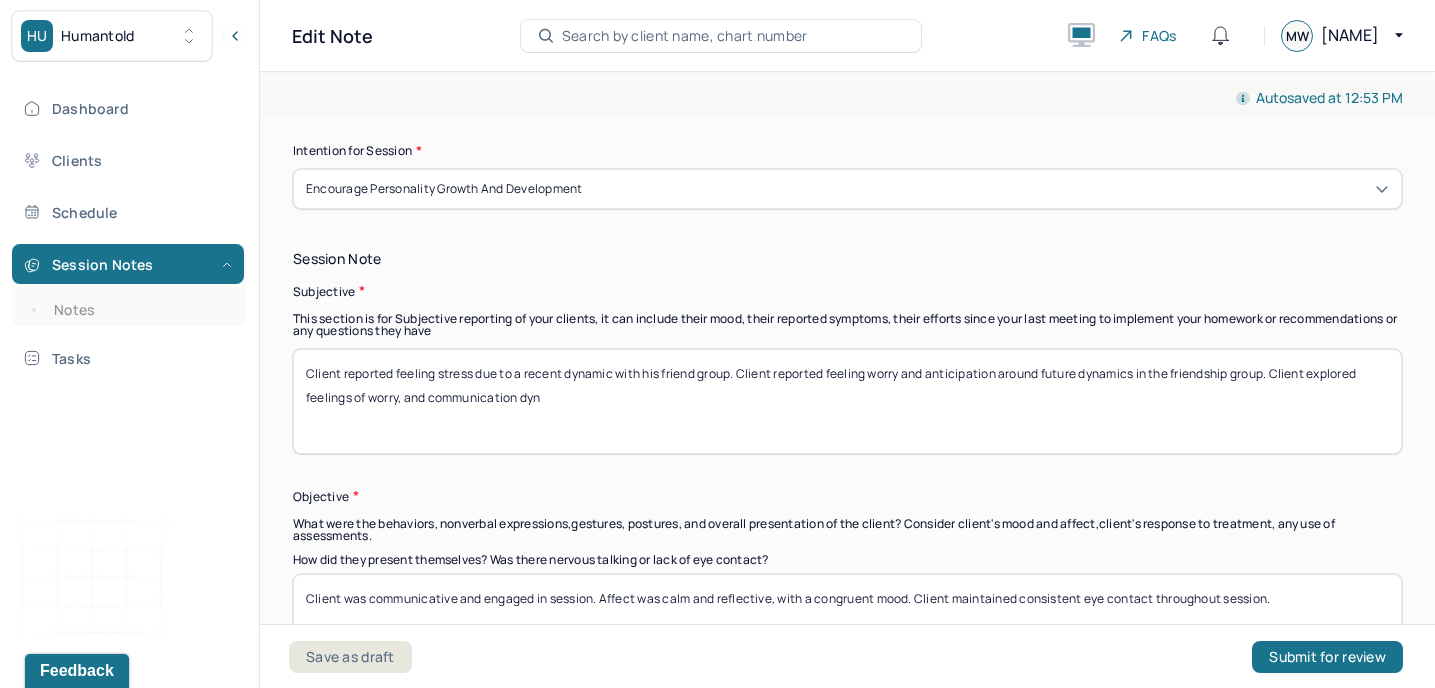 drag, startPoint x: 567, startPoint y: 395, endPoint x: 408, endPoint y: 401, distance: 159.11317 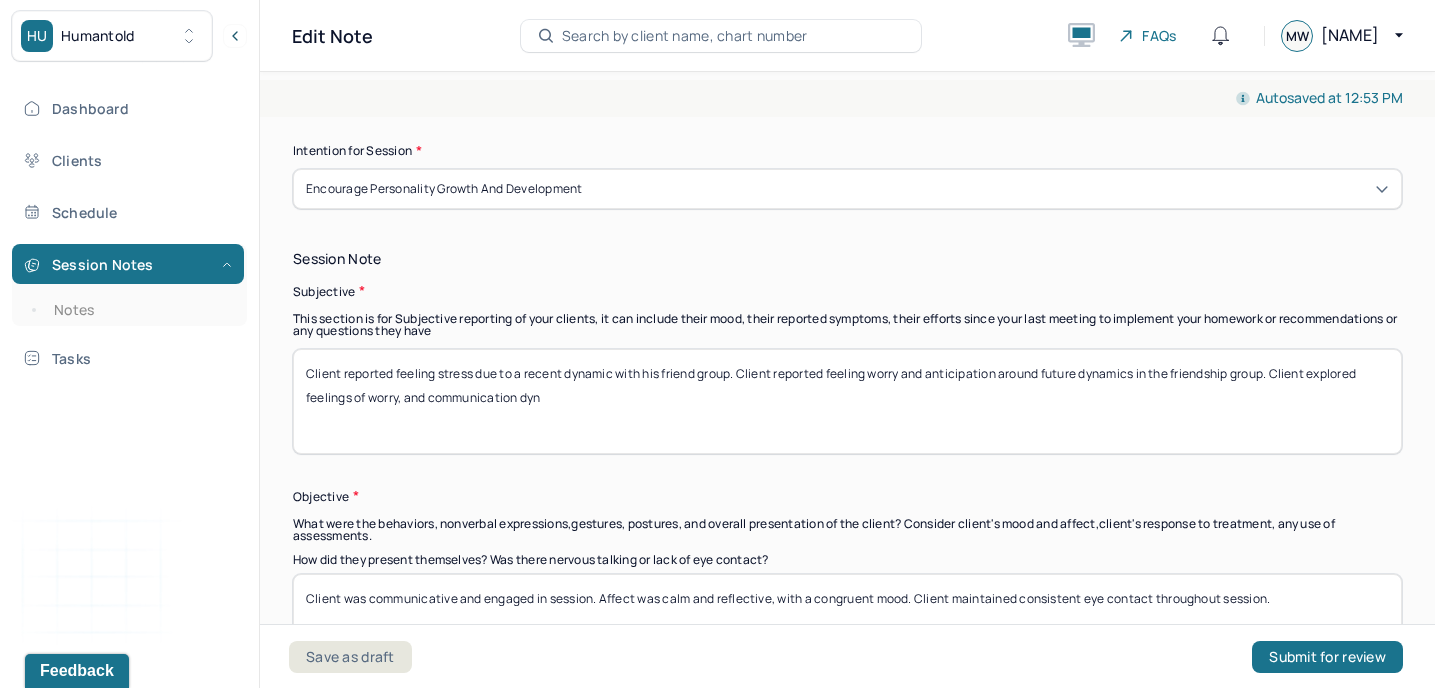 click on "Client reported feeling stress due to a recent dynamic with his friend group. Client reported feeling worry and anticipation around future dynamics in the friendship group. Client explored feelings of worry, and communication dyn" at bounding box center [847, 401] 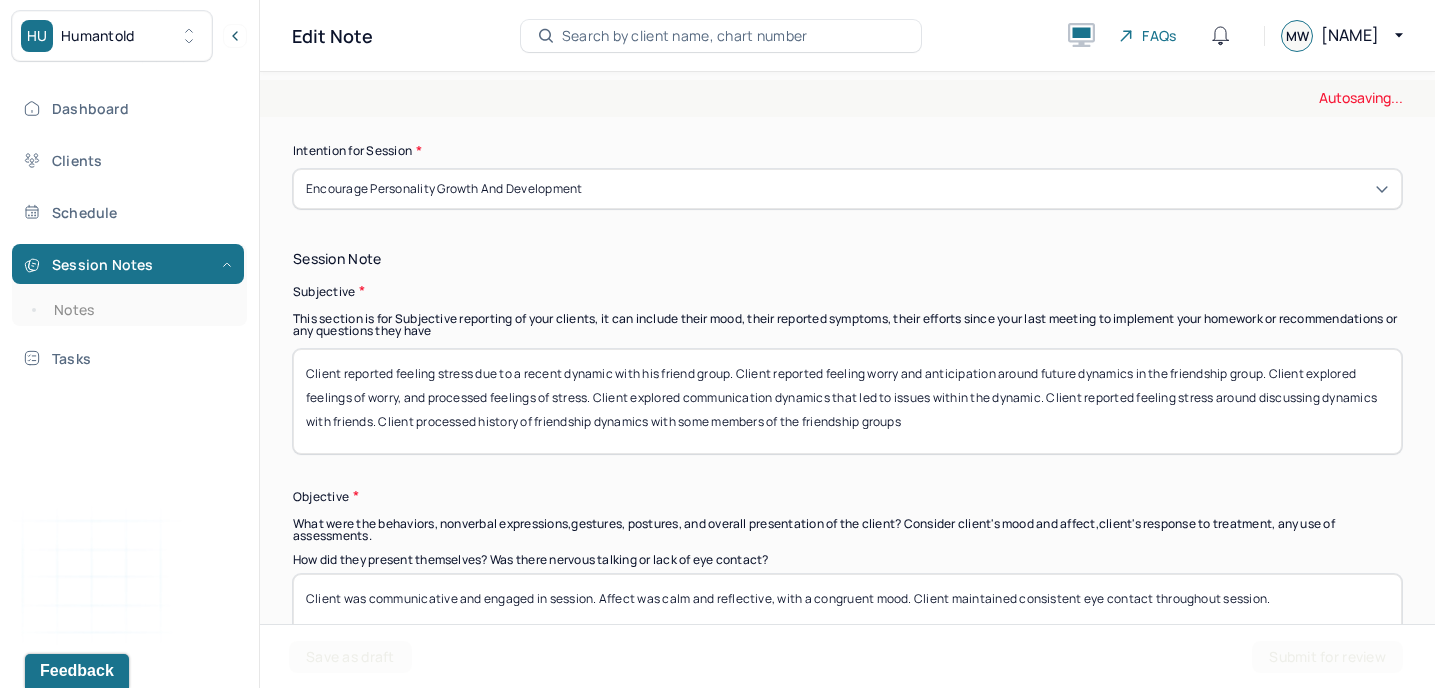 click on "Client reported feeling stress due to a recent dynamic with his friend group. Client reported feeling worry and anticipation around future dynamics in the friendship group. Client explored feelings of worry, and processed feelings of stress. Client explored communication dynamics that led to issues within the dynamic. Client reported feeling stress around discussing dynamics with friends. Client processed" at bounding box center (847, 401) 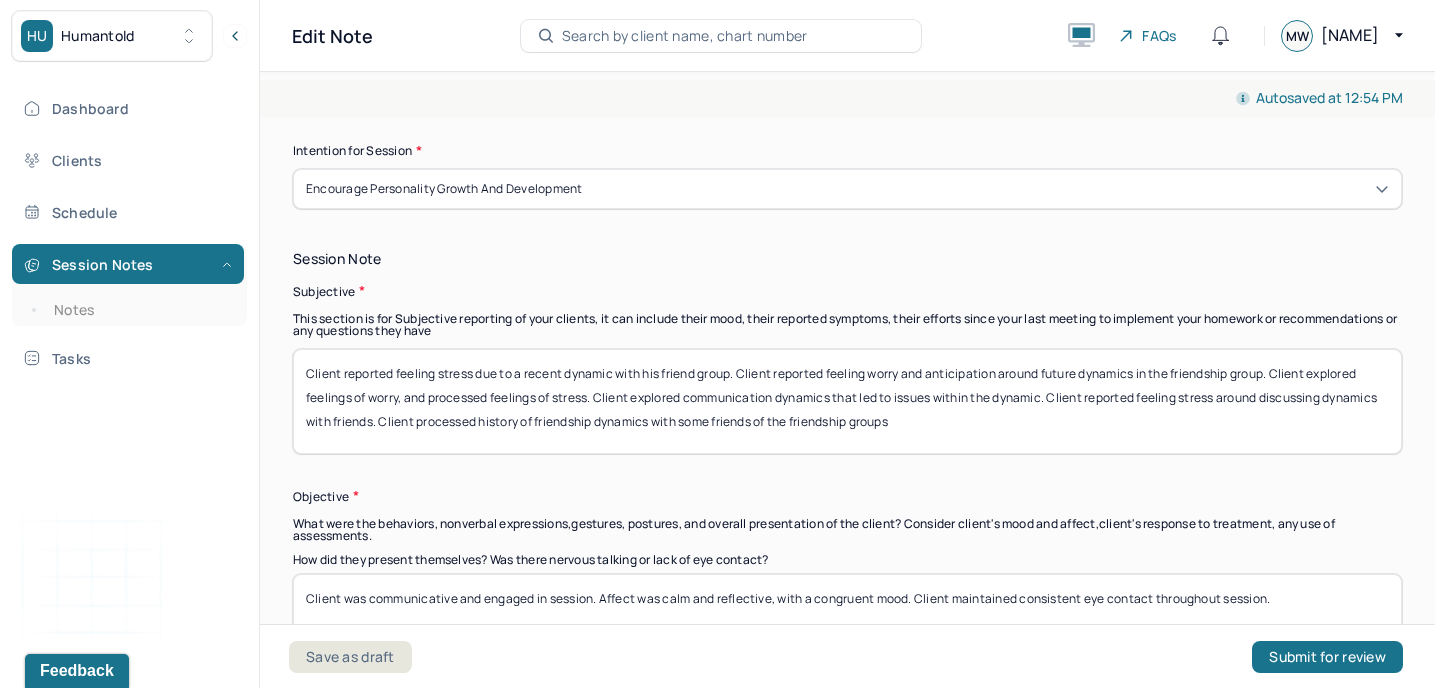 drag, startPoint x: 795, startPoint y: 419, endPoint x: 760, endPoint y: 419, distance: 35 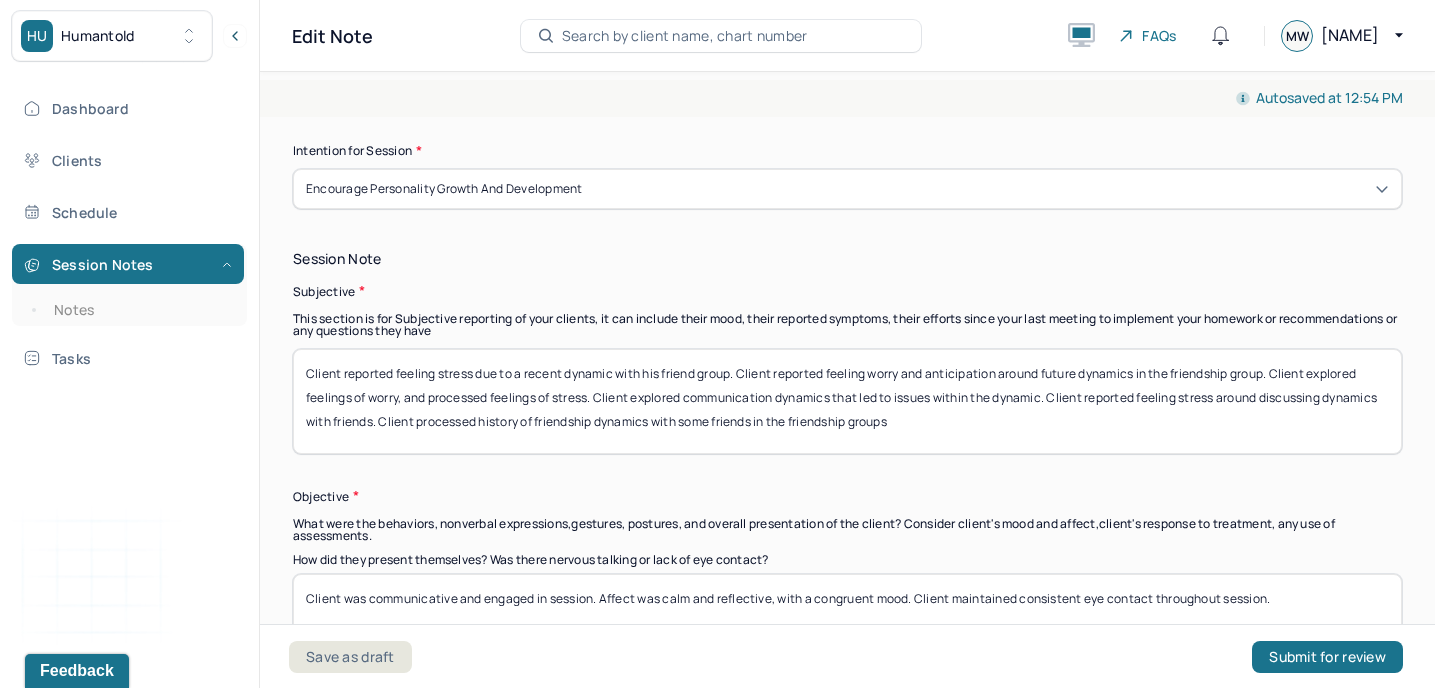 click on "Client reported feeling stress due to a recent dynamic with his friend group. Client reported feeling worry and anticipation around future dynamics in the friendship group. Client explored feelings of worry, and processed feelings of stress. Client explored communication dynamics that led to issues within the dynamic. Client reported feeling stress around discussing dynamics with friends. Client processed history of friendship dynamics with some friends of the friendship groups" at bounding box center (847, 401) 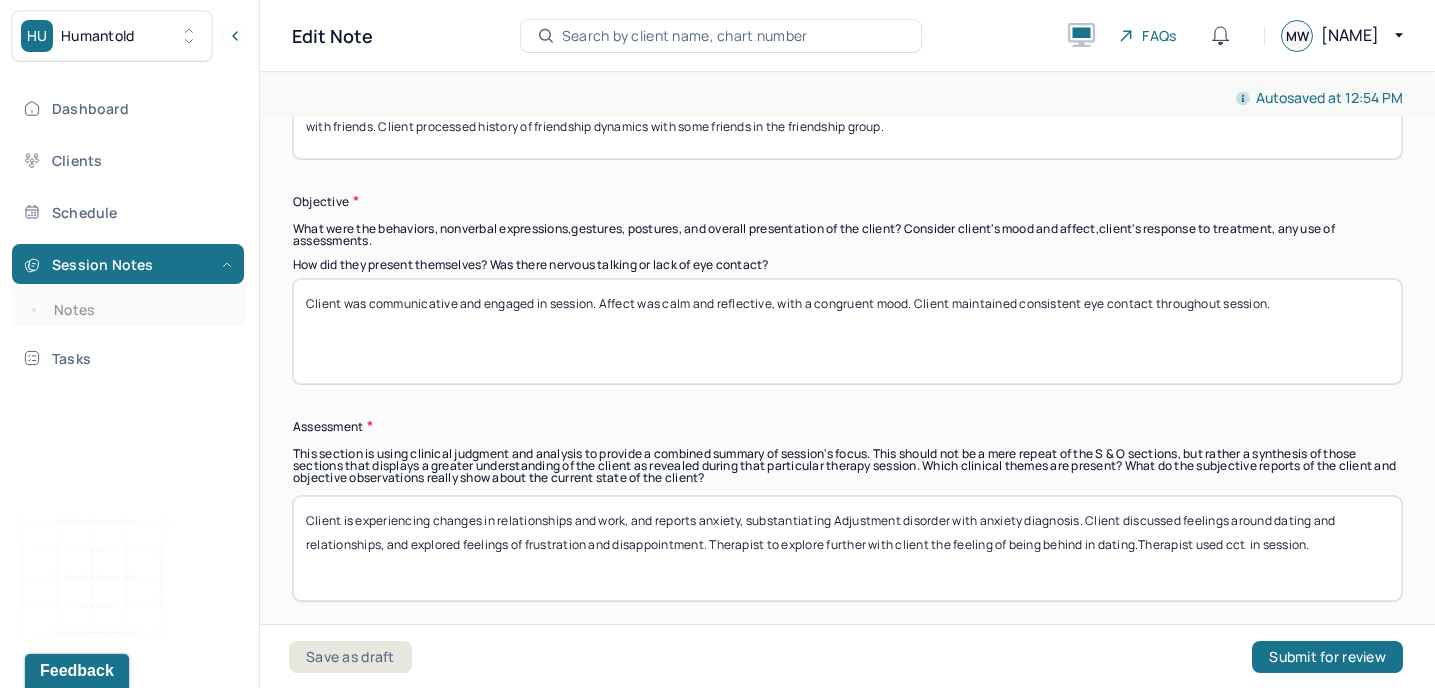 scroll, scrollTop: 1313, scrollLeft: 0, axis: vertical 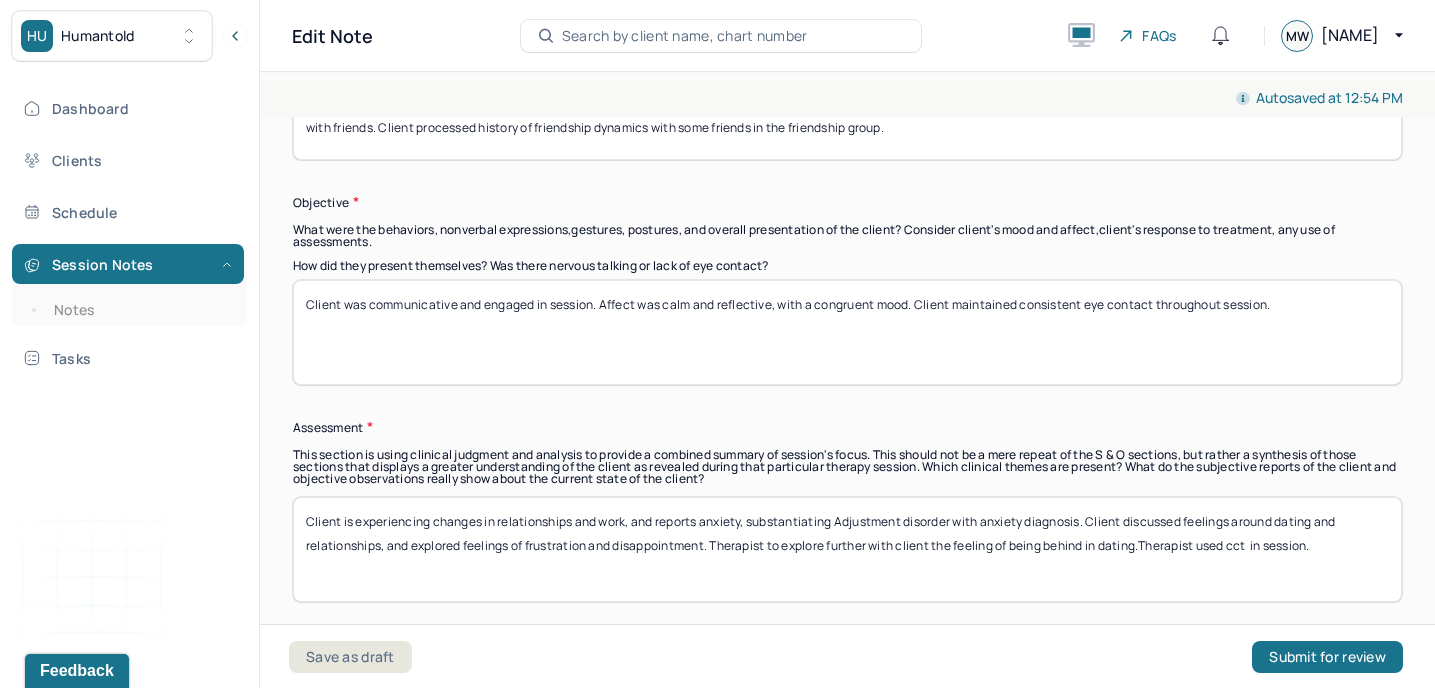 type on "Client reported feeling stress due to a recent dynamic with his friend group. Client reported feeling worry and anticipation around future dynamics in the friendship group. Client explored feelings of worry, and processed feelings of stress. Client explored communication dynamics that led to issues within the dynamic. Client reported feeling stress around discussing dynamics with friends. Client processed history of friendship dynamics with some friends in the friendship group." 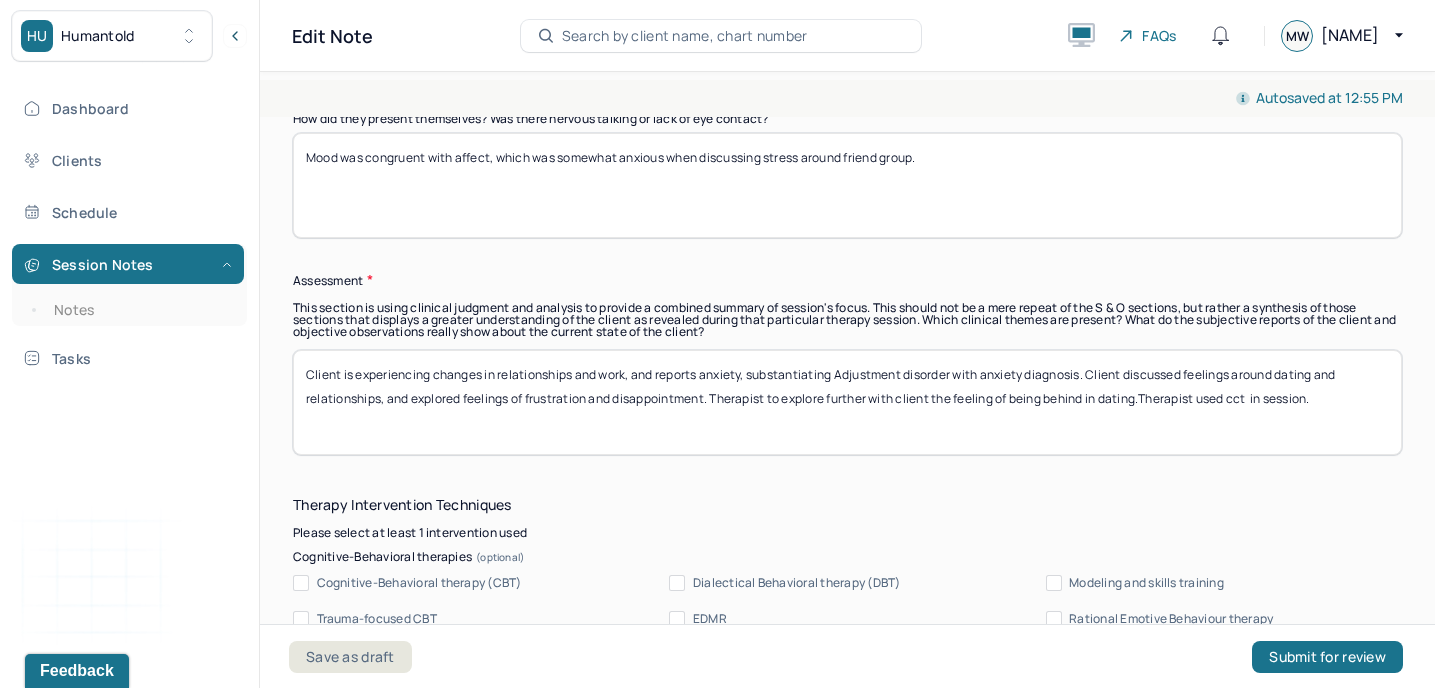 scroll, scrollTop: 1459, scrollLeft: 0, axis: vertical 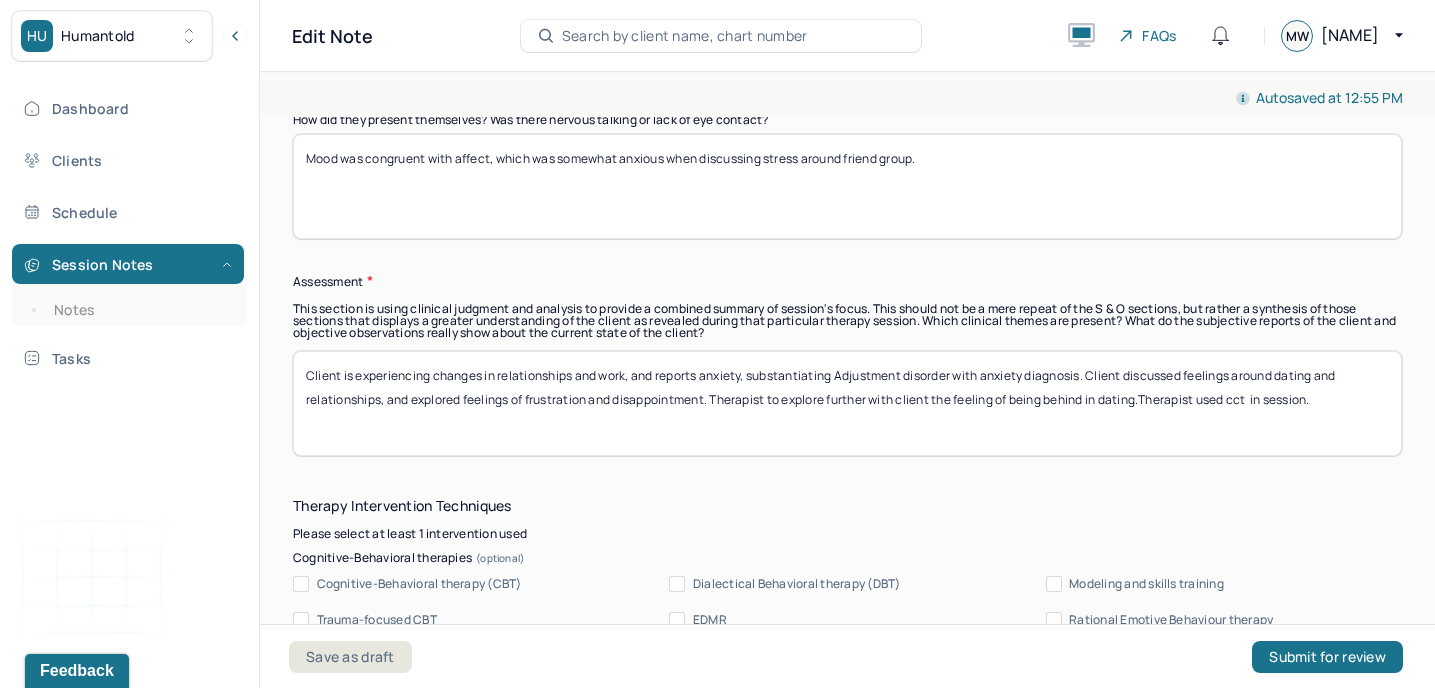 click on "Mood was congruent with affect, which was somewhat anxious when discussing stress around friend group." at bounding box center [847, 186] 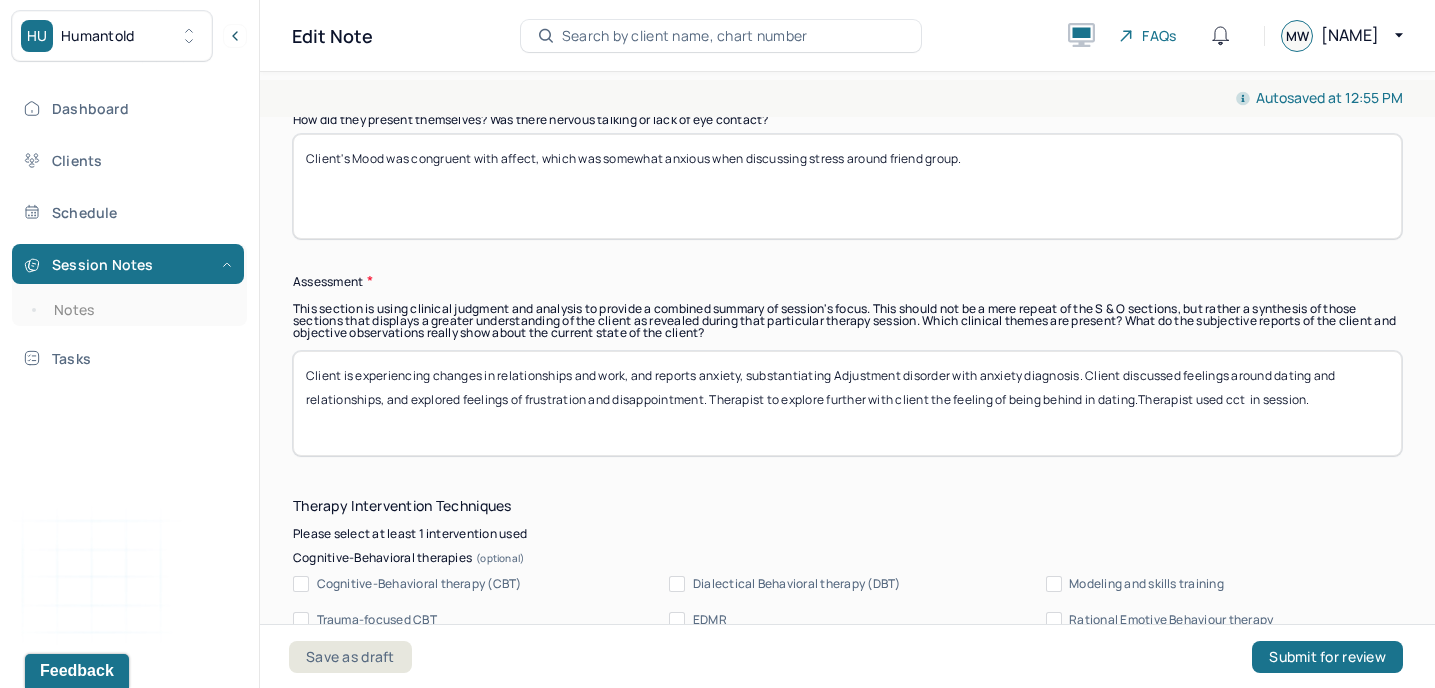 click on "Client's Mood was congruent with affect, which was somewhat anxious when discussing stress around friend group." at bounding box center (847, 186) 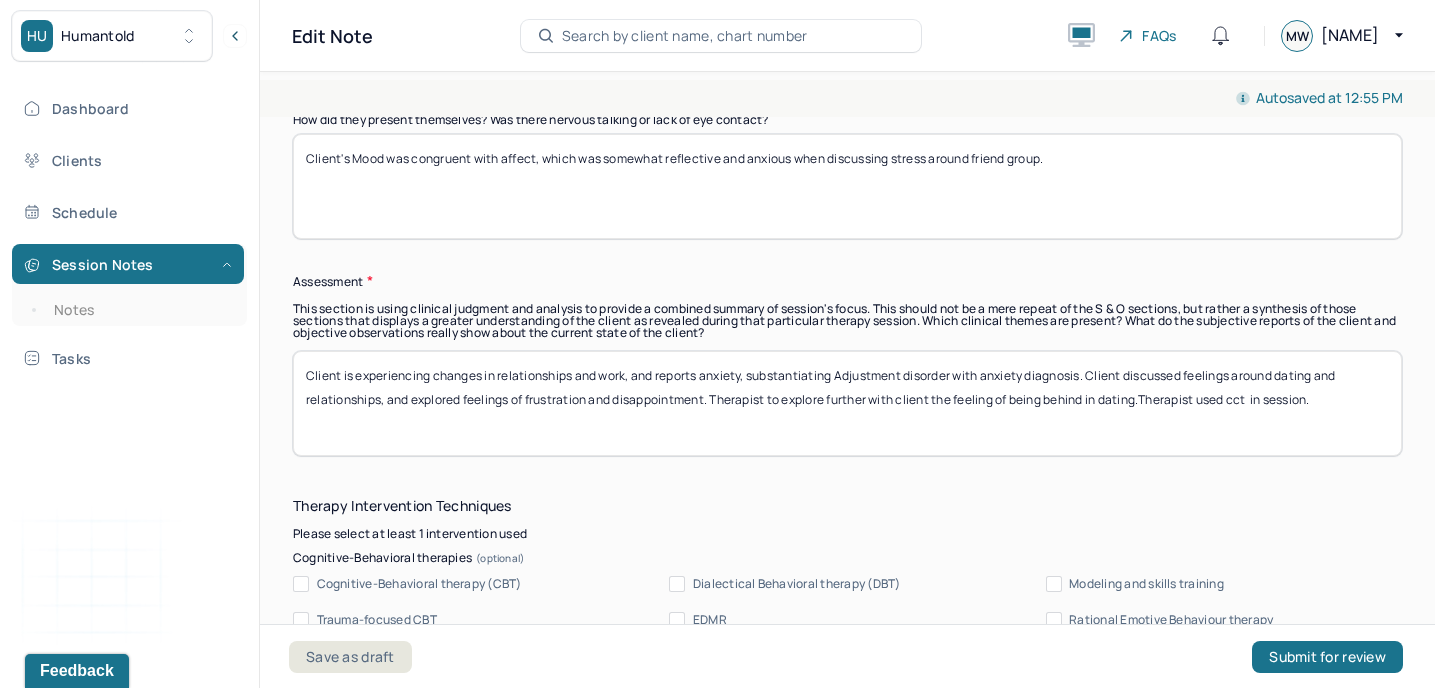 scroll, scrollTop: 1631, scrollLeft: 0, axis: vertical 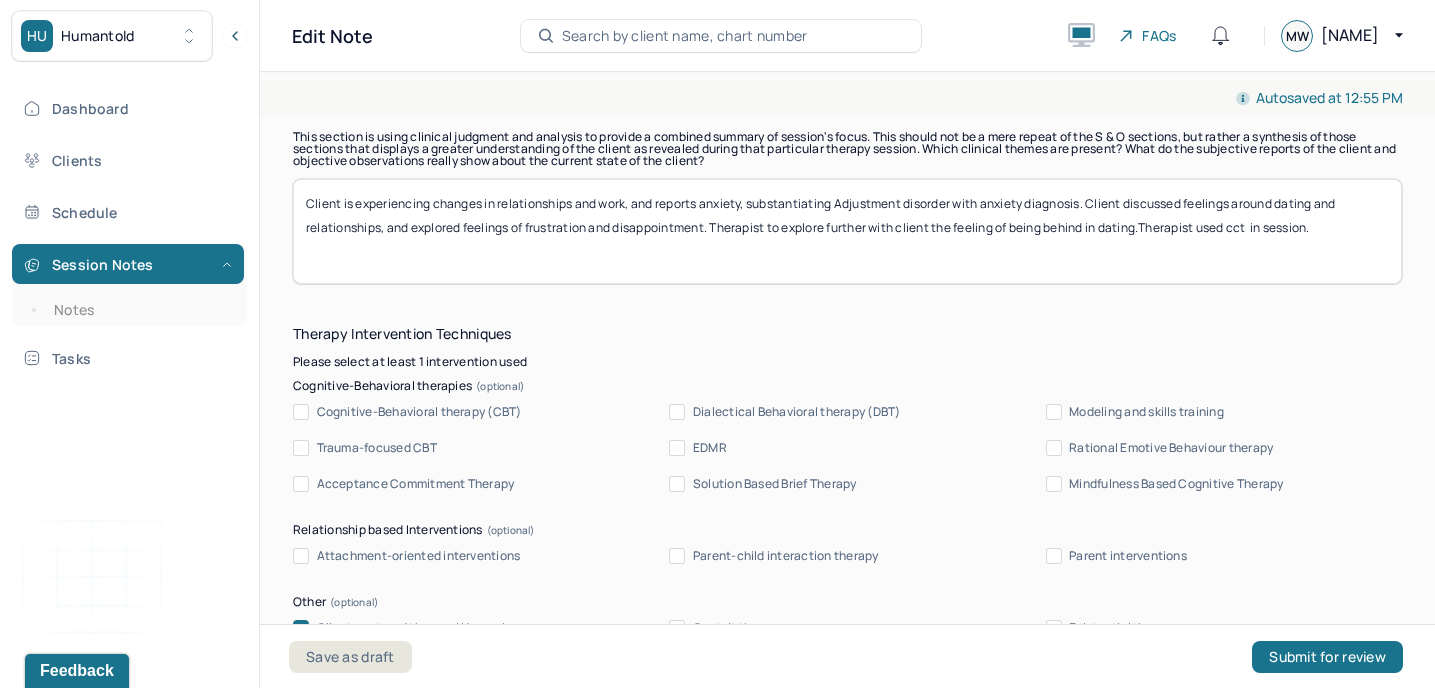 type on "Client's Mood was congruent with affect, which was somewhat reflective and anxious when discussing stress around friend group." 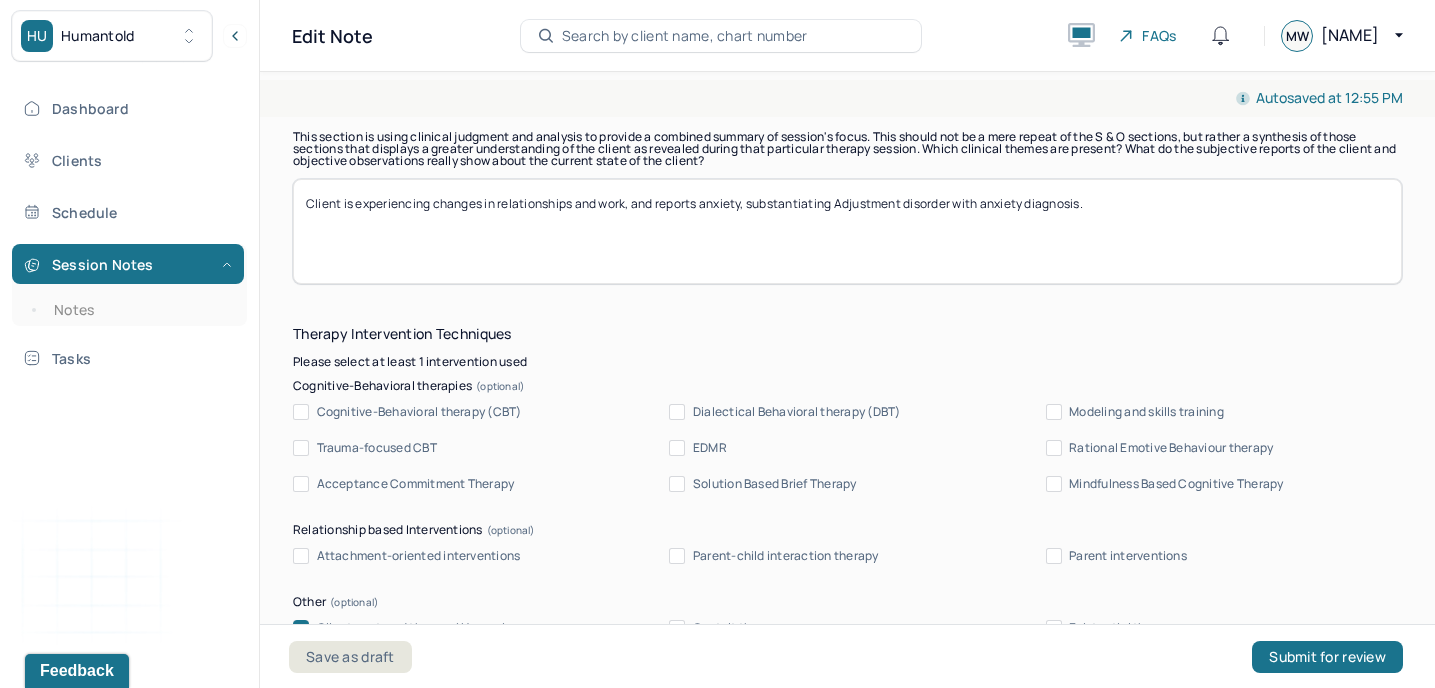 click on "Client is experiencing changes in relationships and work, and reports anxiety, substantiating Adjustment disorder with anxiety diagnosis. Client discussed feelings around dating and relationships, and explored feelings of frustration and disappointment. Therapist to explore further with client the feeling of being behind in dating.Therapist used cct  in session." at bounding box center (847, 231) 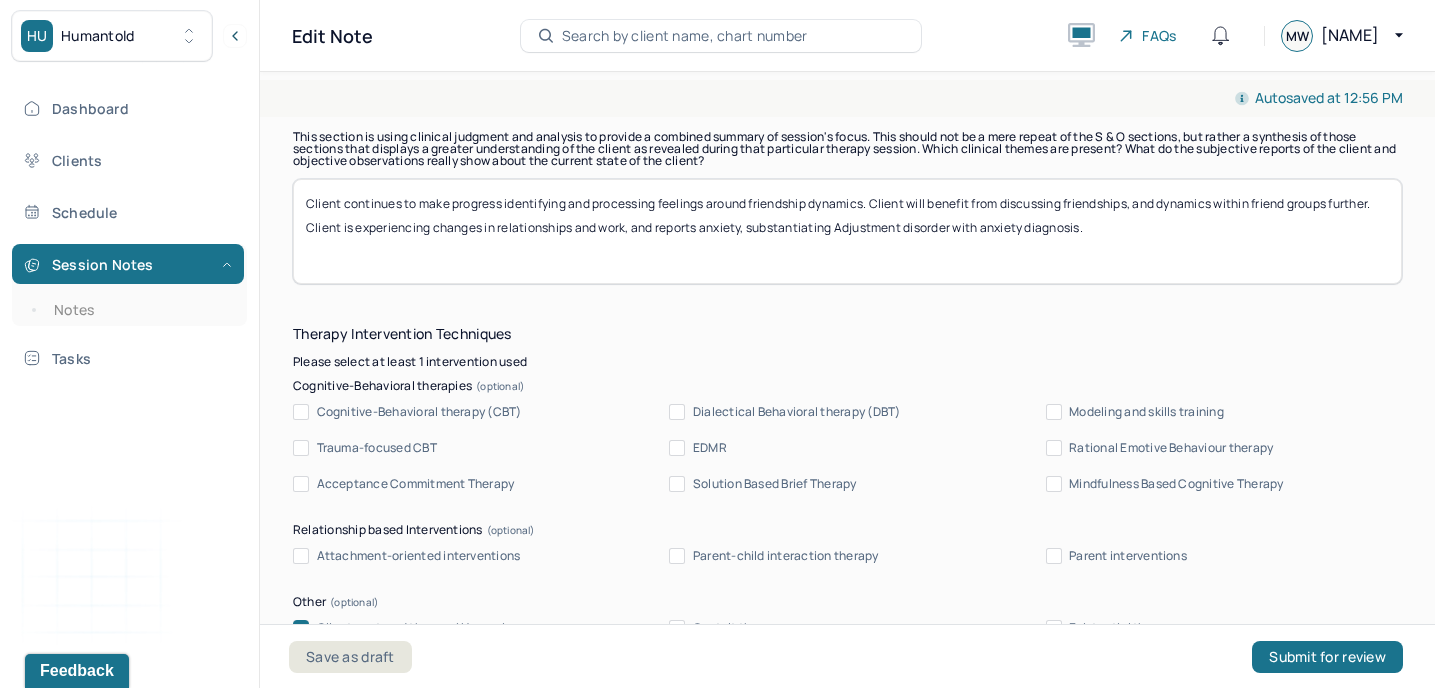 click on "Client continues to make progress identifying and processing feelings around friendship dynamics. Client will benefit from discussing friendships, and dynamics within friend groups further. Client is experiencing changes in relationships and work, and reports anxiety, substantiating Adjustment disorder with anxiety diagnosis." at bounding box center [847, 231] 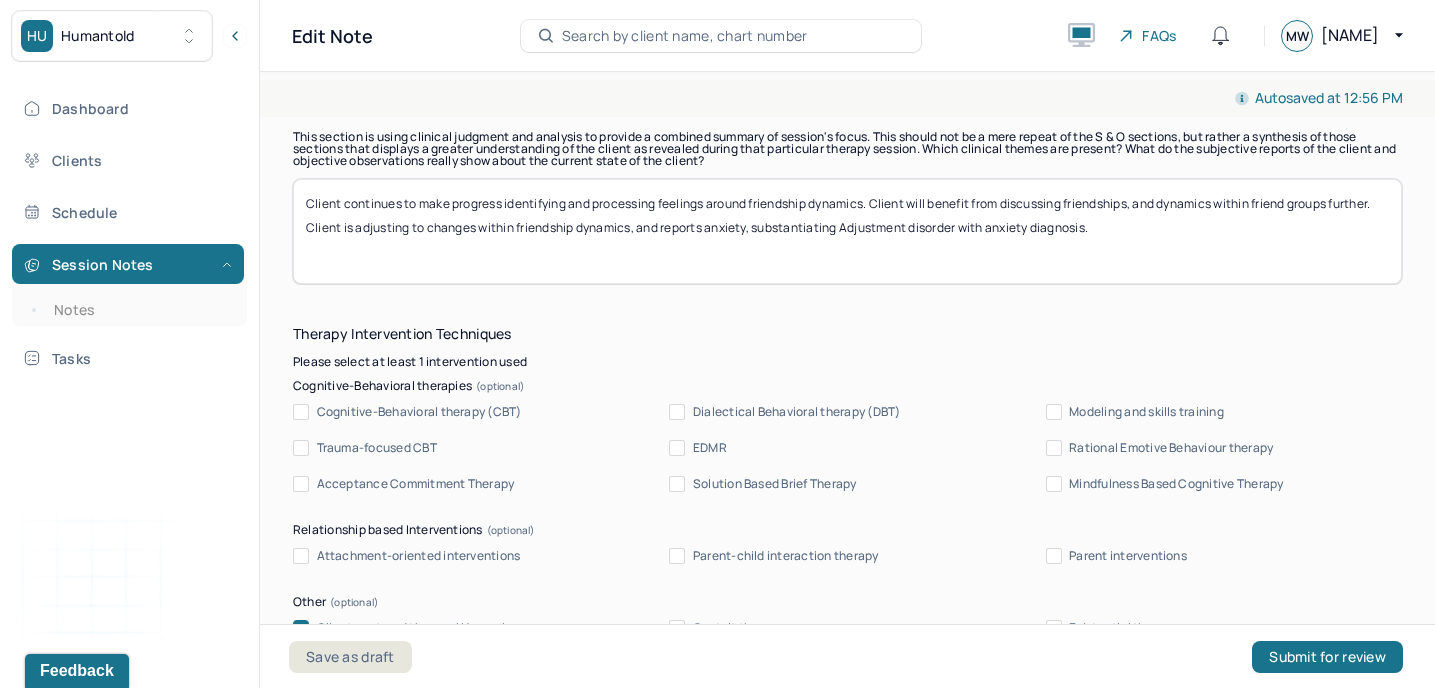 click on "Client continues to make progress identifying and processing feelings around friendship dynamics. Client will benefit from discussing friendships, and dynamics within friend groups further. Client is adjusting to changes within friendship dynamics, and reports anxiety, substantiating Adjustment disorder with anxiety diagnosis." at bounding box center (847, 231) 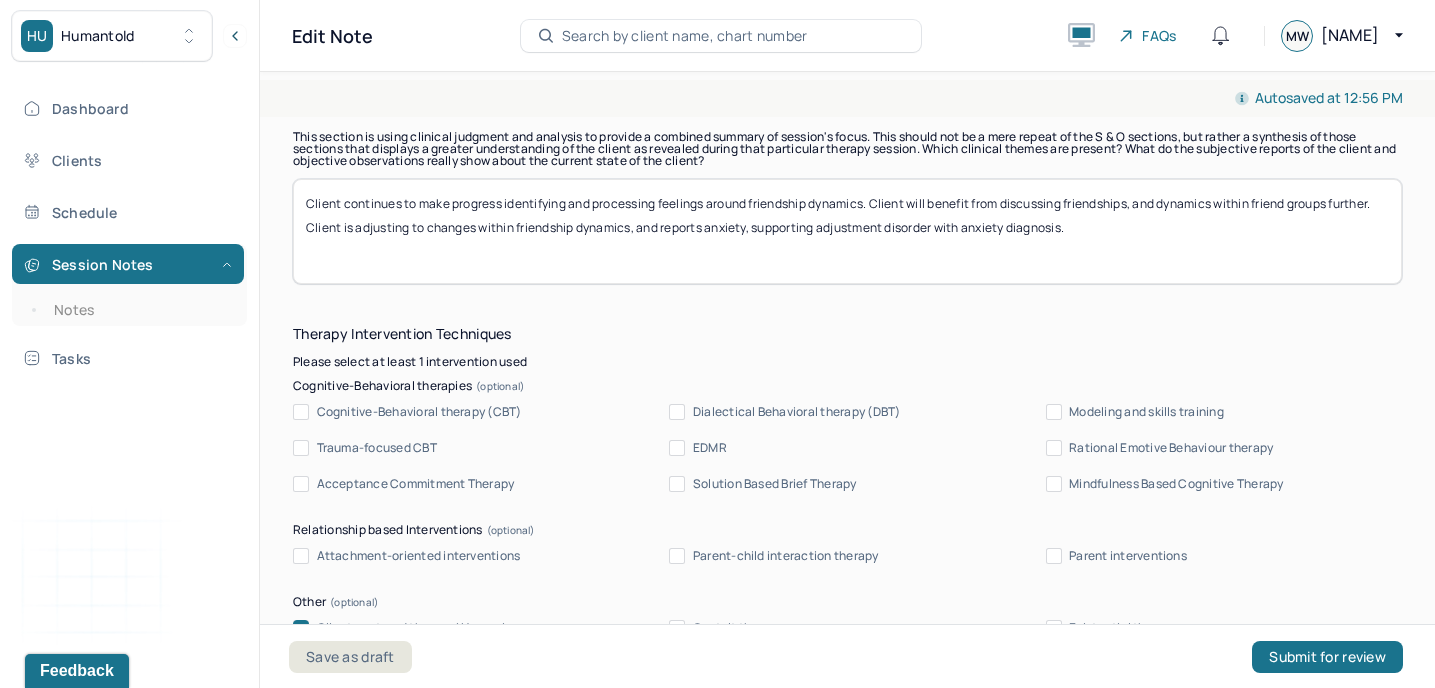 click on "Client continues to make progress identifying and processing feelings around friendship dynamics. Client will benefit from discussing friendships, and dynamics within friend groups further. Client is adjusting to changes within friendship dynamics, and reports anxiety, supporting Adjustment disorder with anxiety diagnosis." at bounding box center (847, 231) 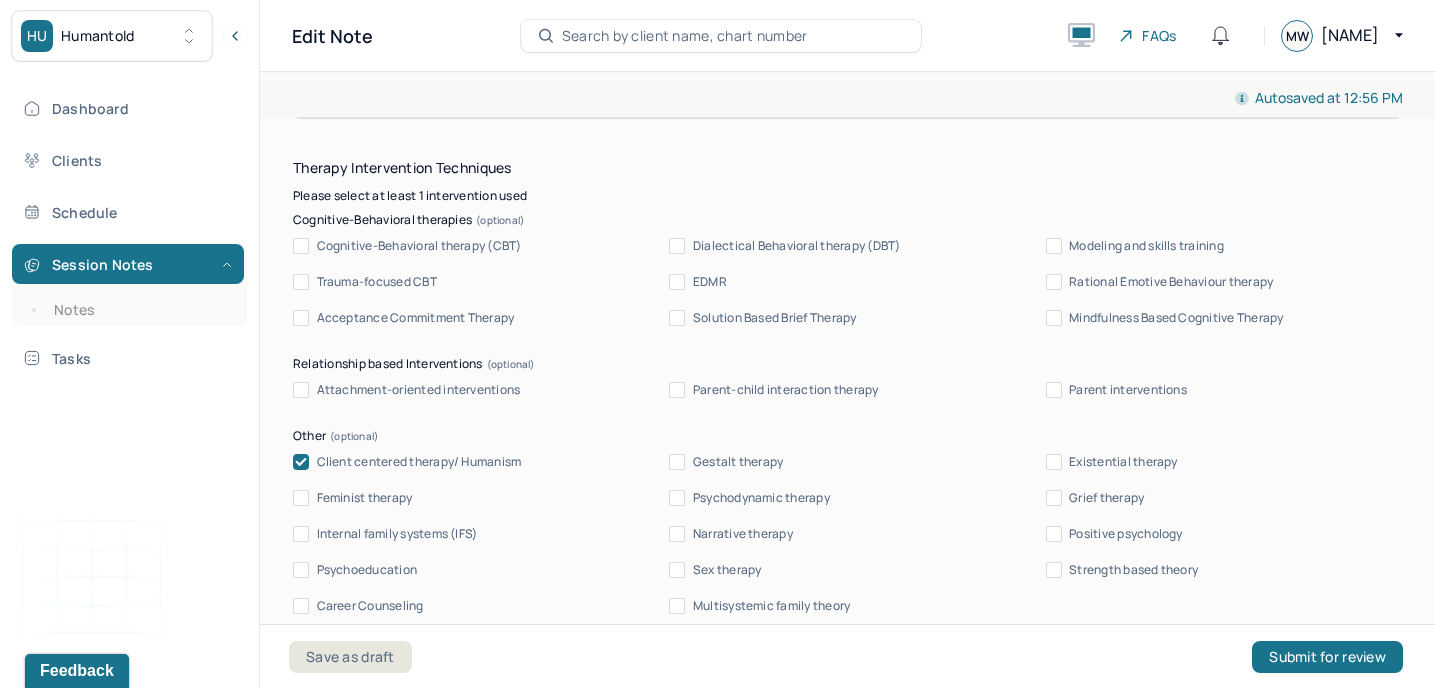 scroll, scrollTop: 1863, scrollLeft: 0, axis: vertical 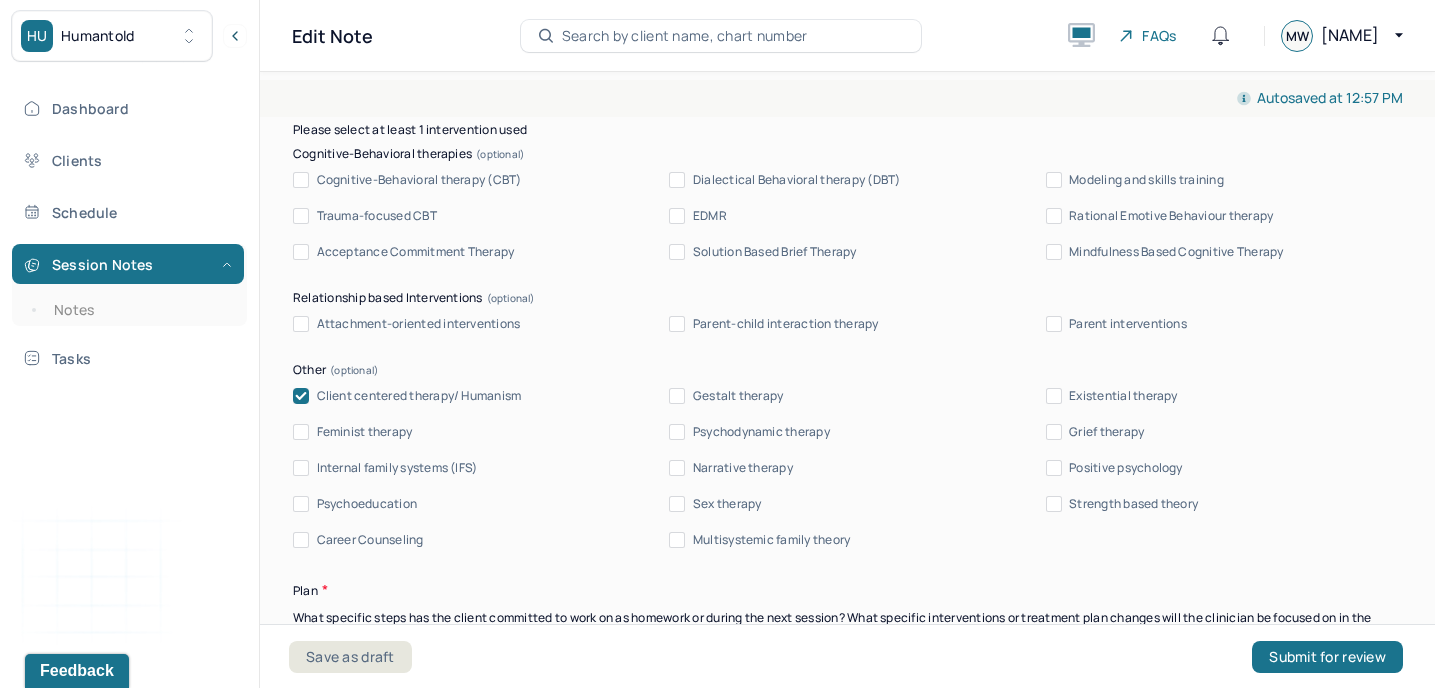 type on "Client continues to make progress identifying and processing feelings around friendship dynamics. Client will benefit from discussing friendships, and dynamics within friend groups further. Client is adjusting to changes within friendship dynamics, and reports anxiety, supporting adjustment disorder with anxiety diagnosis. Therapist used narrative therapy and cct." 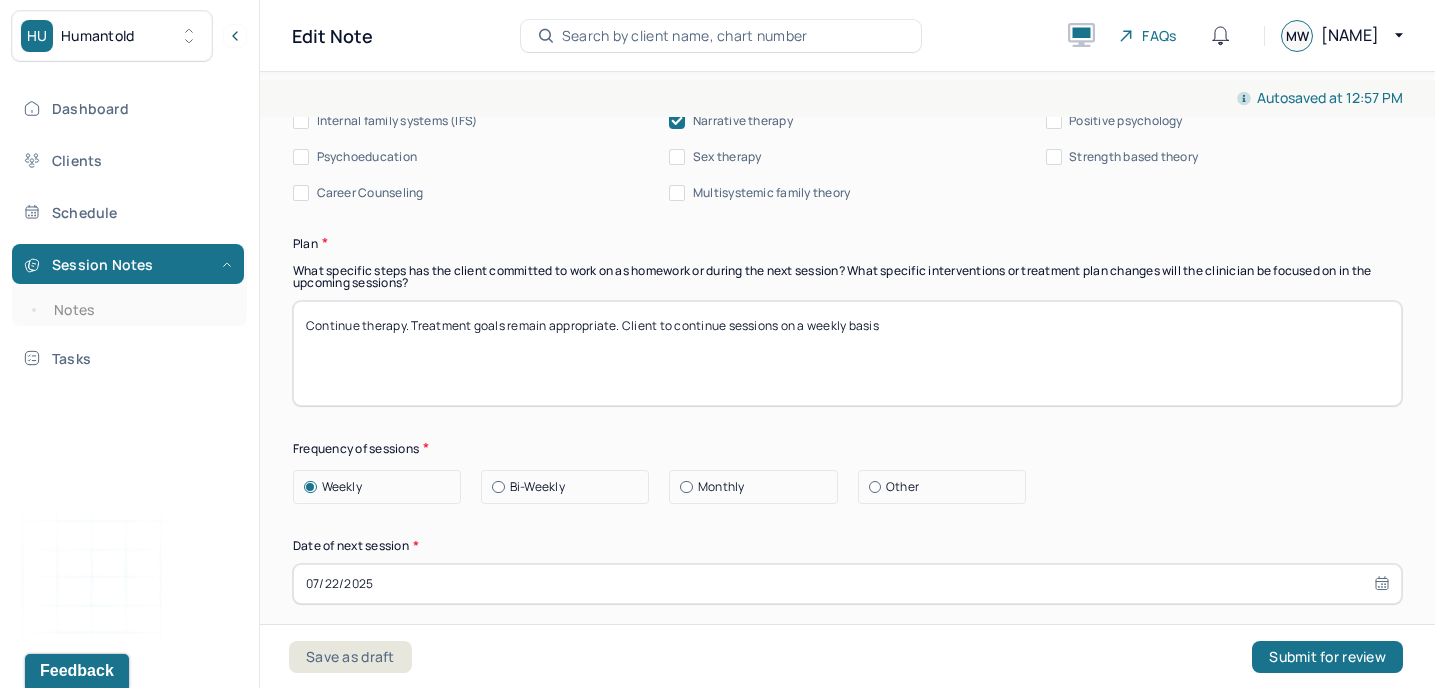 scroll, scrollTop: 2212, scrollLeft: 0, axis: vertical 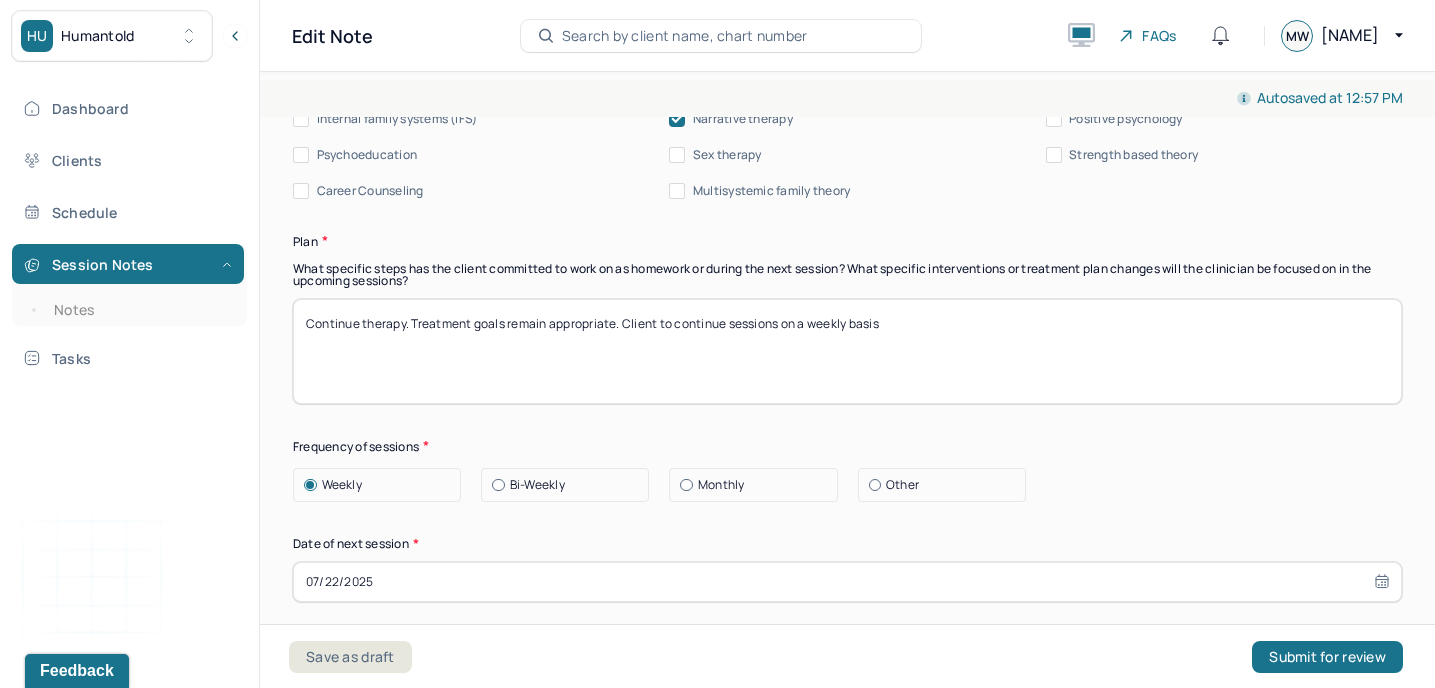 click on "Continue therapy. Treatment goals remain appropriate. Client to continue sessions on a weekly basis" at bounding box center (847, 351) 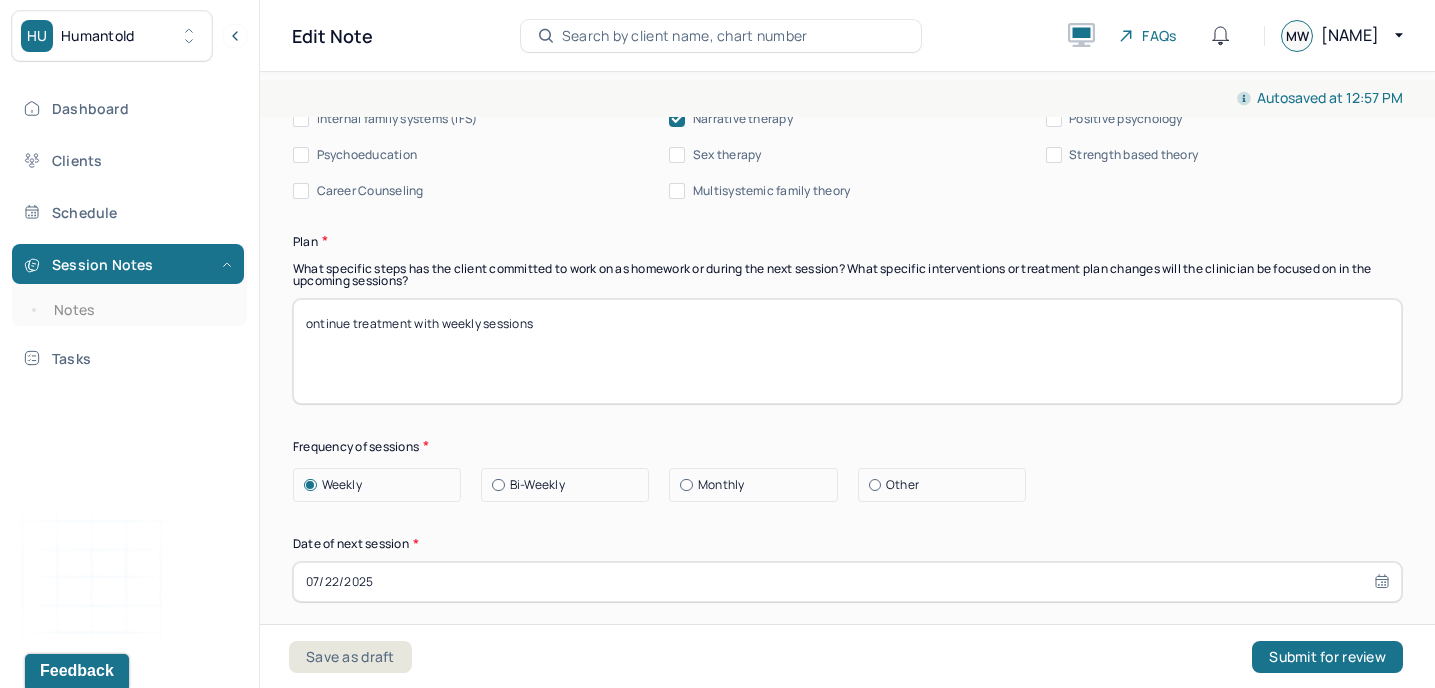 click on "Continue therapy. Treatment goals remain appropriate. Client to continue sessions on a weekly basis" at bounding box center [847, 351] 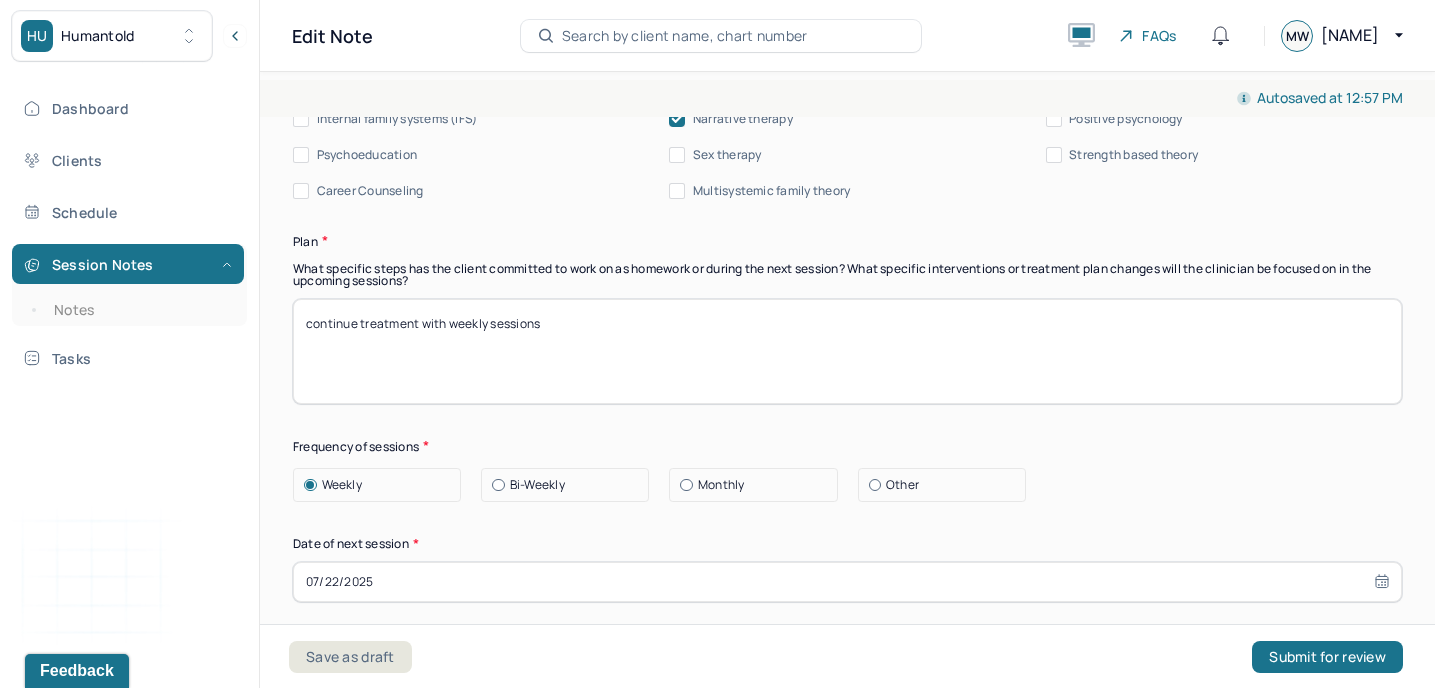 click on "ontinue treatment with weekly sessions" at bounding box center (847, 351) 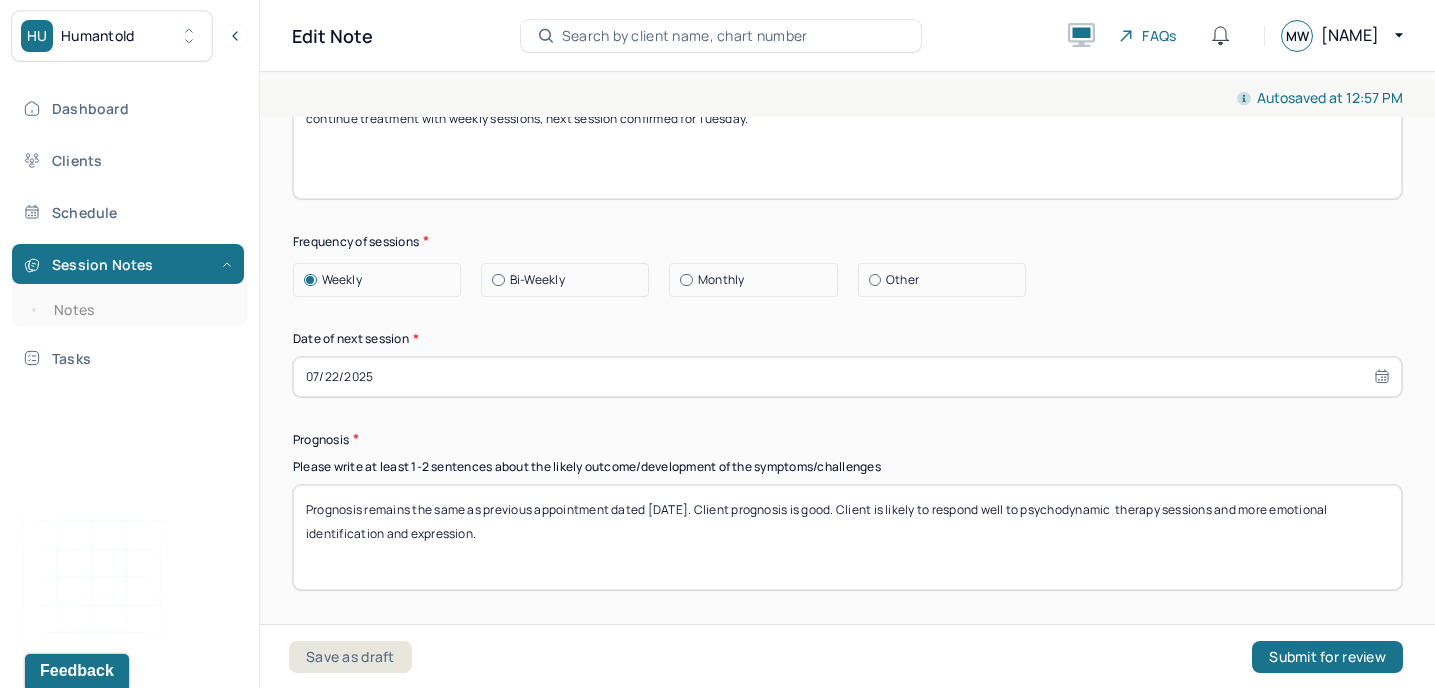 scroll, scrollTop: 2437, scrollLeft: 0, axis: vertical 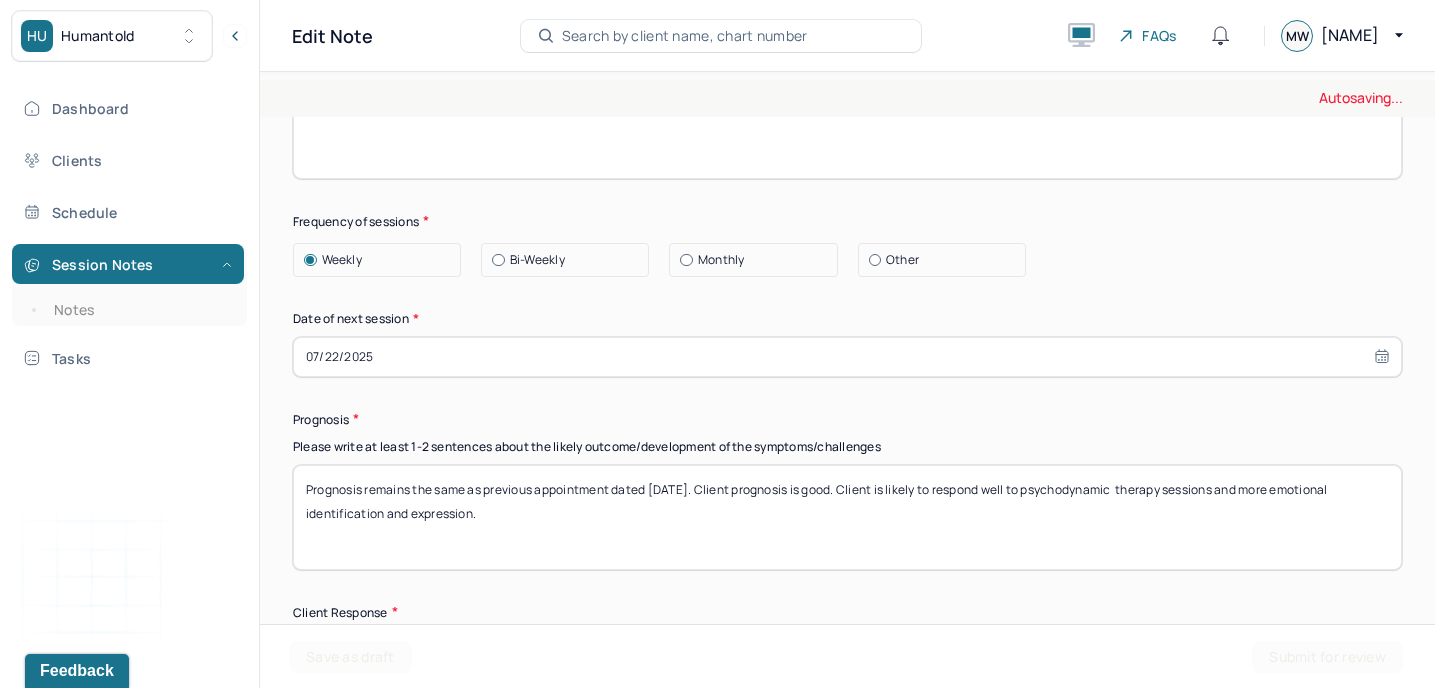 type on "continue treatment with weekly sessions, next session confirmed for Tuesday." 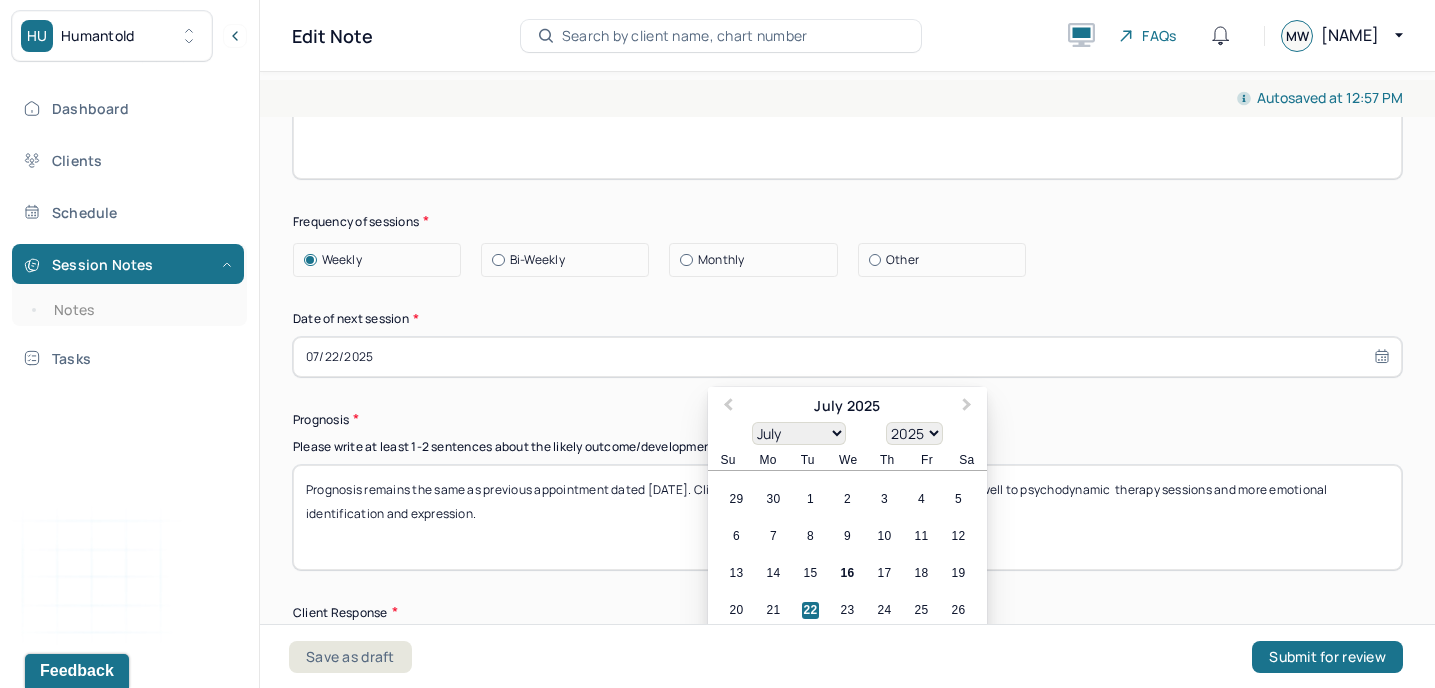 click on "07/22/2025" at bounding box center [847, 357] 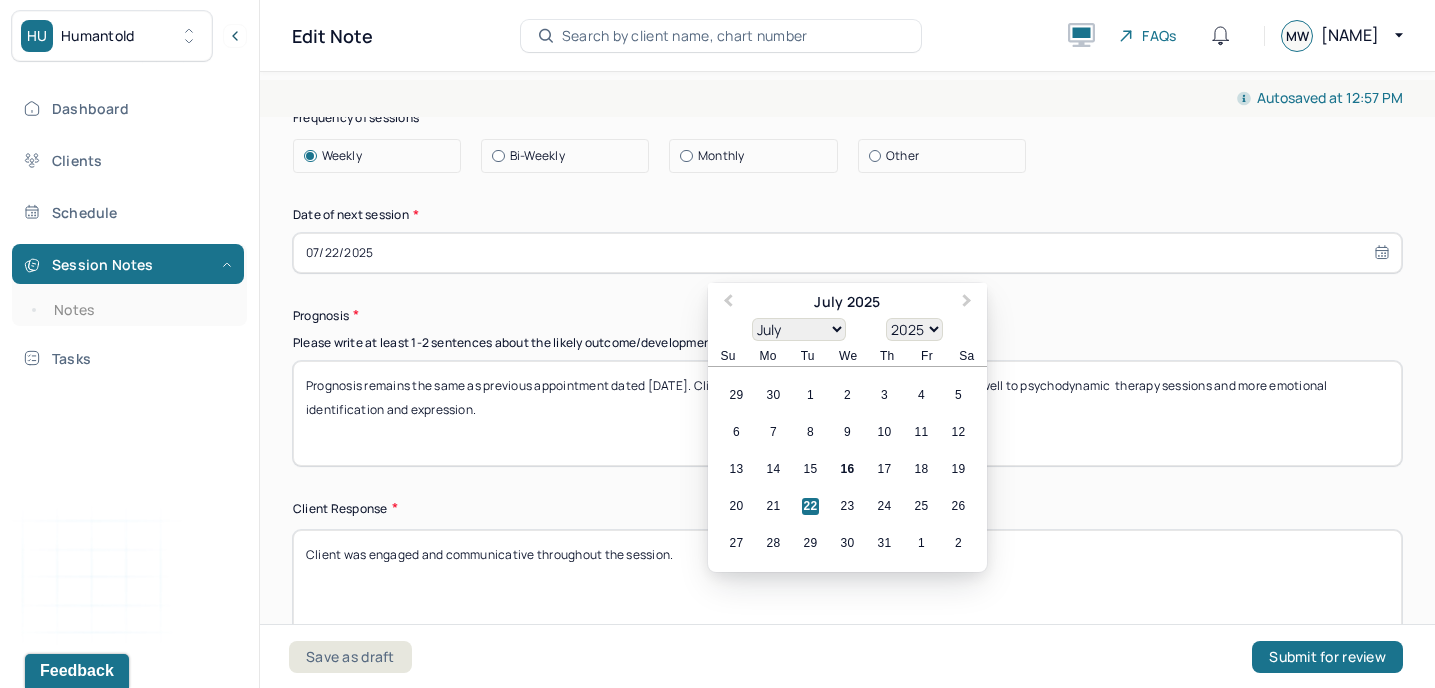 scroll, scrollTop: 2583, scrollLeft: 0, axis: vertical 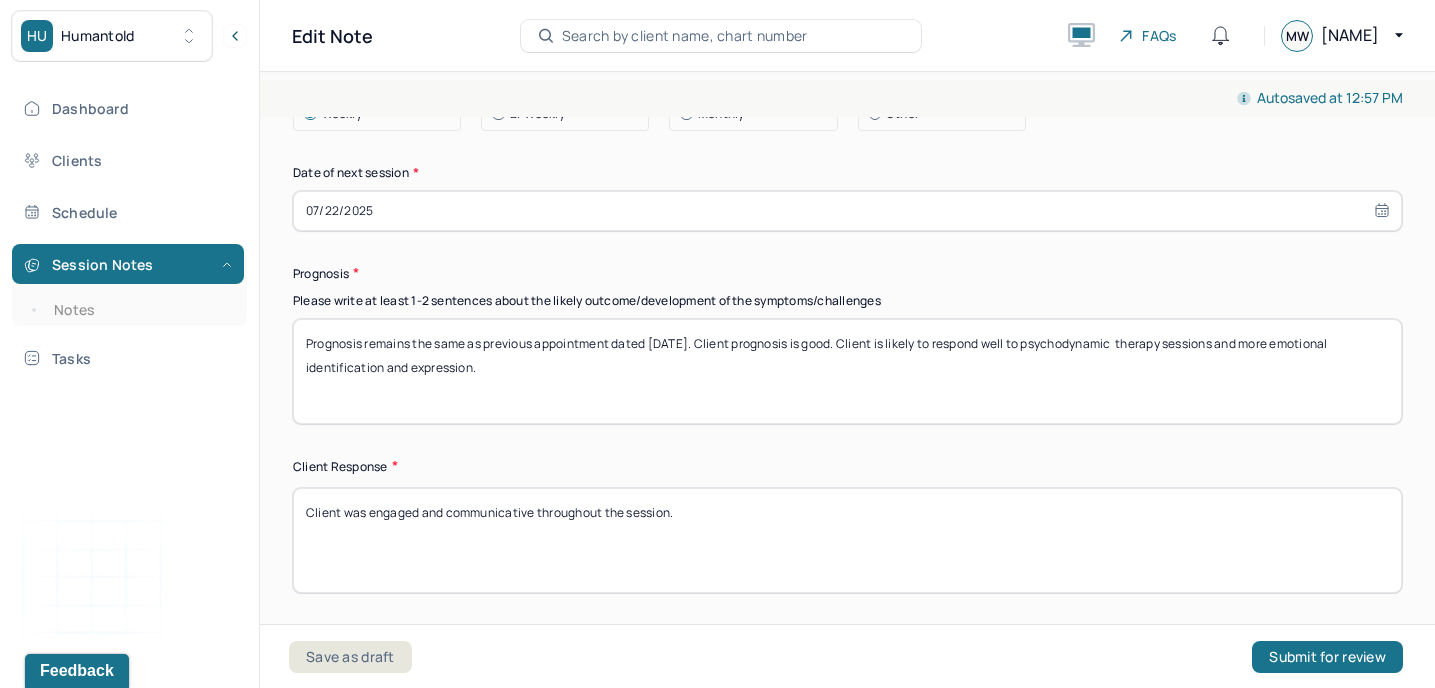 click on "Therapy Intervention Techniques Please select at least 1 intervention used Cognitive-Behavioral therapies Cognitive-Behavioral therapy (CBT) Dialectical Behavioral therapy (DBT) Modeling and skills training Trauma-focused CBT EDMR Rational Emotive Behaviour therapy Acceptance Commitment Therapy Solution Based Brief Therapy Mindfulness Based Cognitive Therapy Relationship based Interventions Attachment-oriented interventions Parent-child interaction therapy Parent interventions Other Client centered therapy/ Humanism Gestalt therapy Existential therapy Feminist therapy Psychodynamic therapy Grief therapy Internal family systems (IFS) Narrative therapy Positive psychology Psychoeducation Sex therapy Strength based theory Career Counseling Multisystemic family theory Plan What specific steps has the client committed to work on as homework or during the next session? What specific interventions or treatment plan changes will the clinician be focused on in the upcoming sessions? Frequency of sessions Weekly Other" at bounding box center [847, -18] 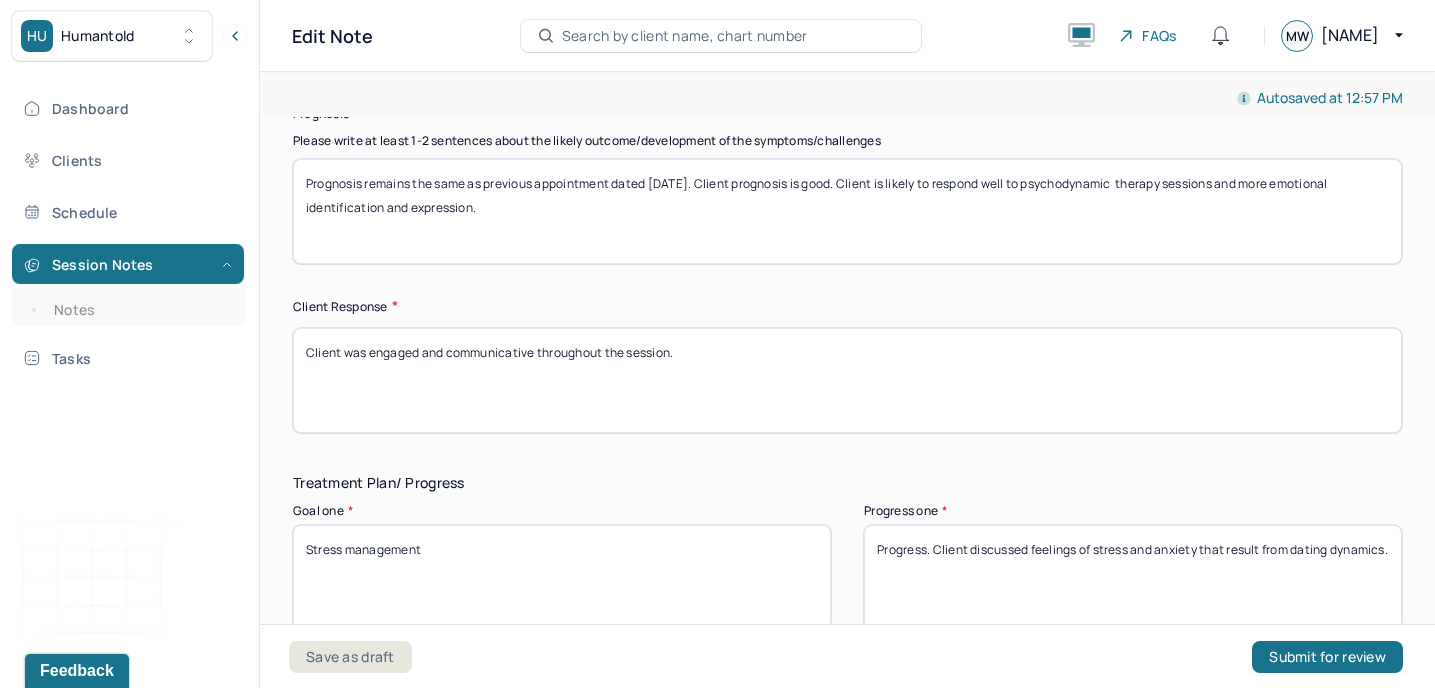 scroll, scrollTop: 2742, scrollLeft: 0, axis: vertical 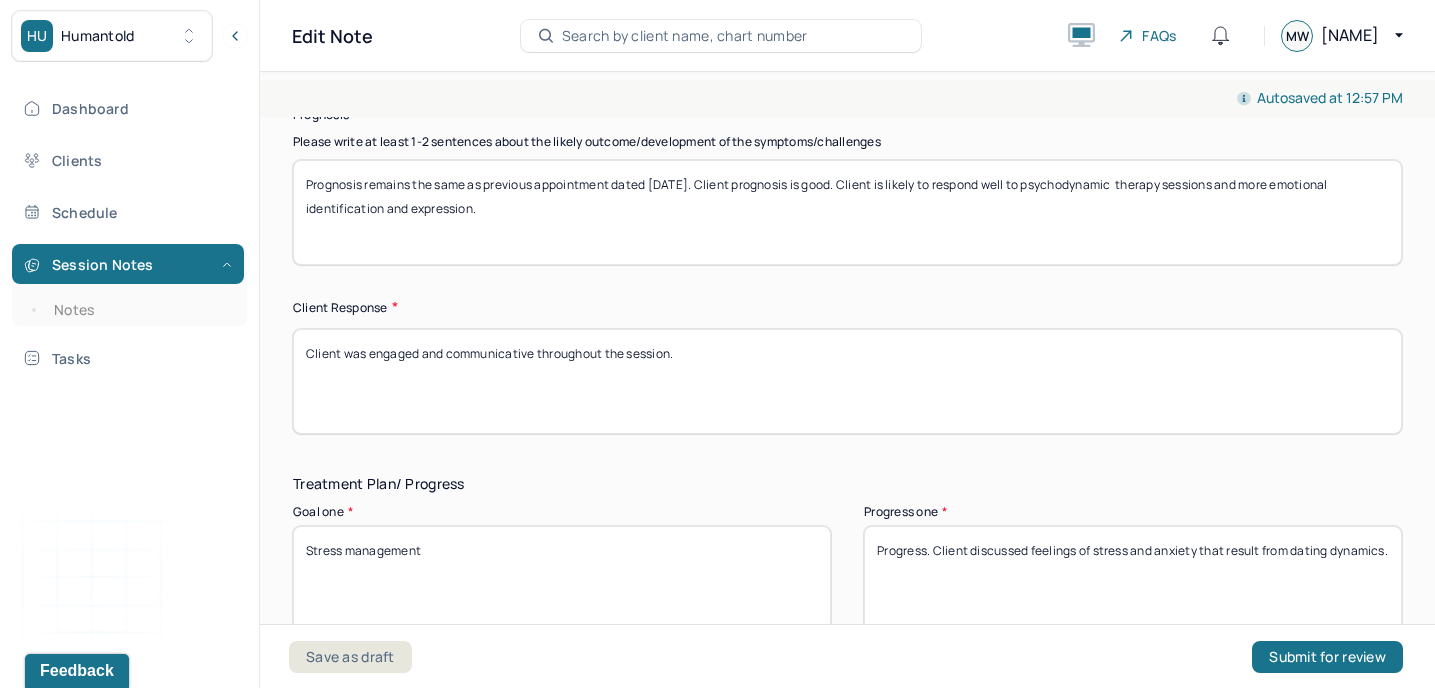 click on "Prognosis remains the same as previous appointment dated [DATE]. Client prognosis is good. Client is likely to respond well to psychodynamic  therapy sessions and more emotional identification and expression." at bounding box center [847, 212] 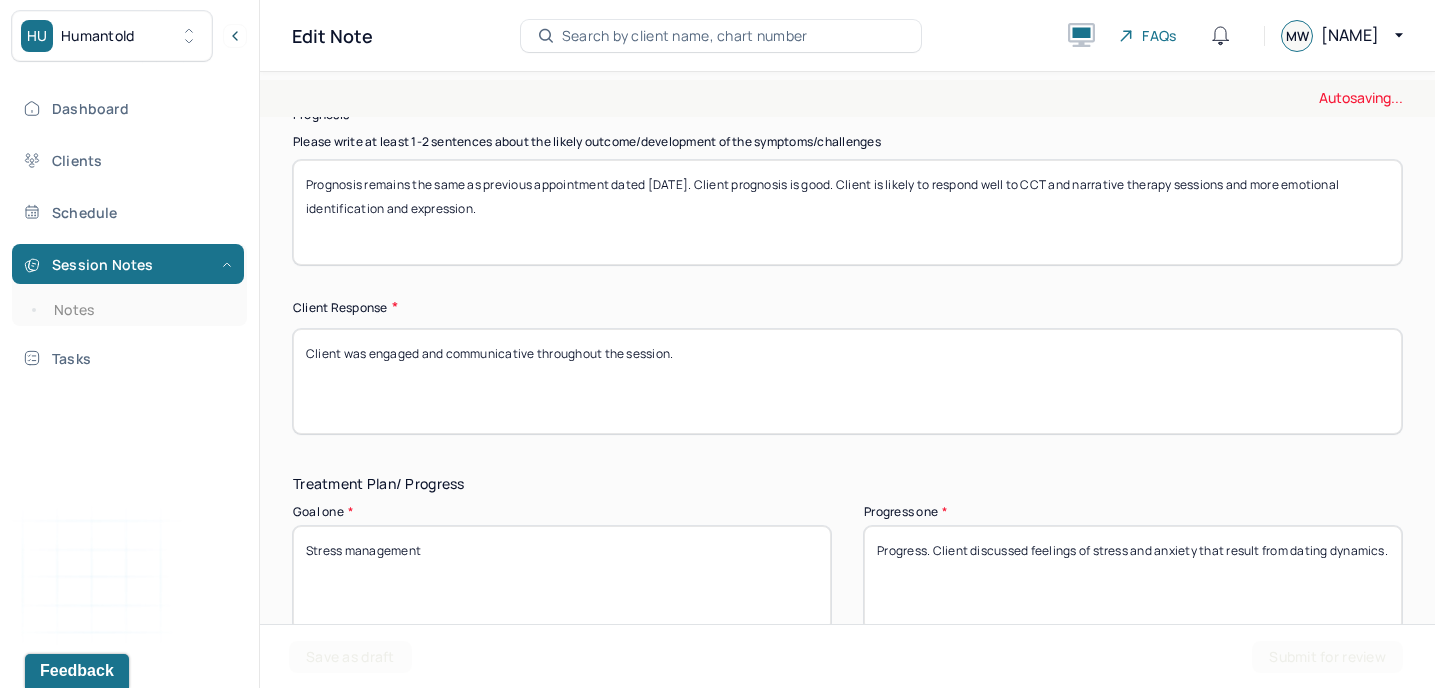 type on "Prognosis remains the same as previous appointment dated [DATE]. Client prognosis is good. Client is likely to respond well to CCT and narrative therapy sessions and more emotional identification and expression." 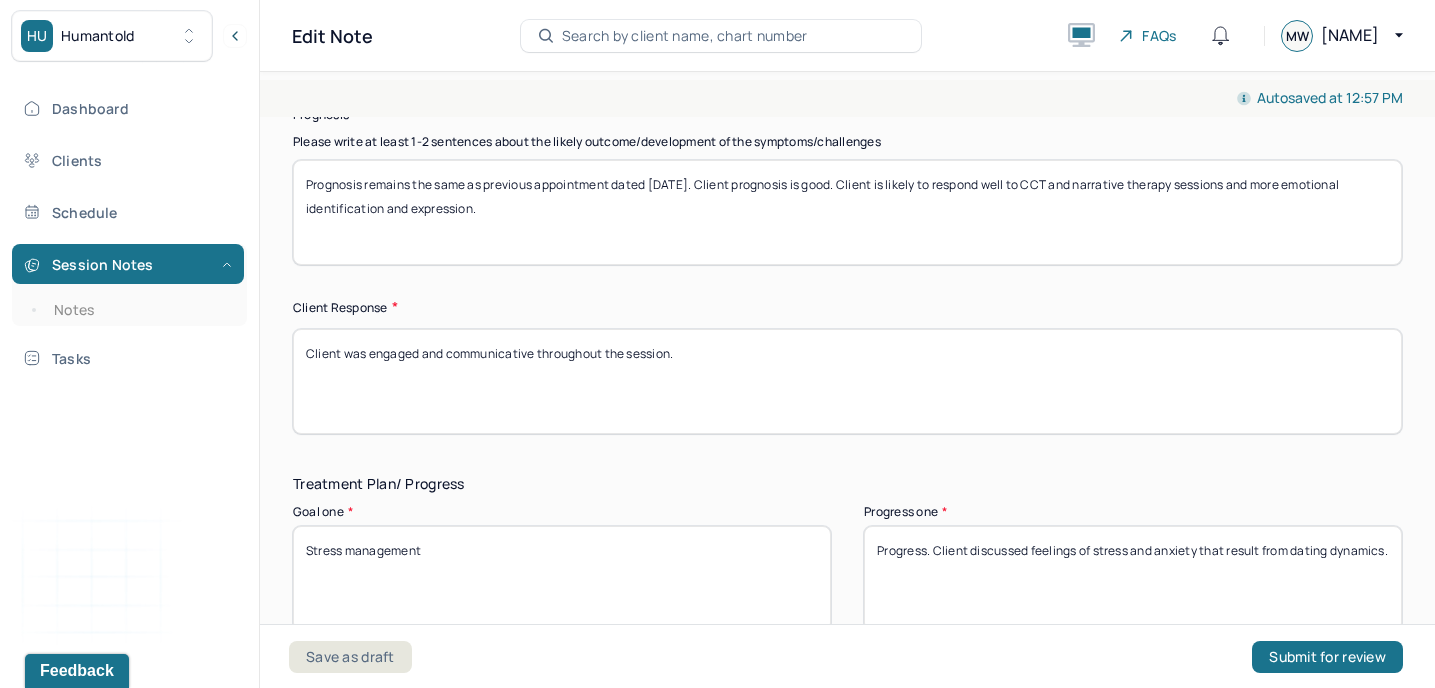 click on "Client was engaged and communicative throughout the session." at bounding box center (847, 381) 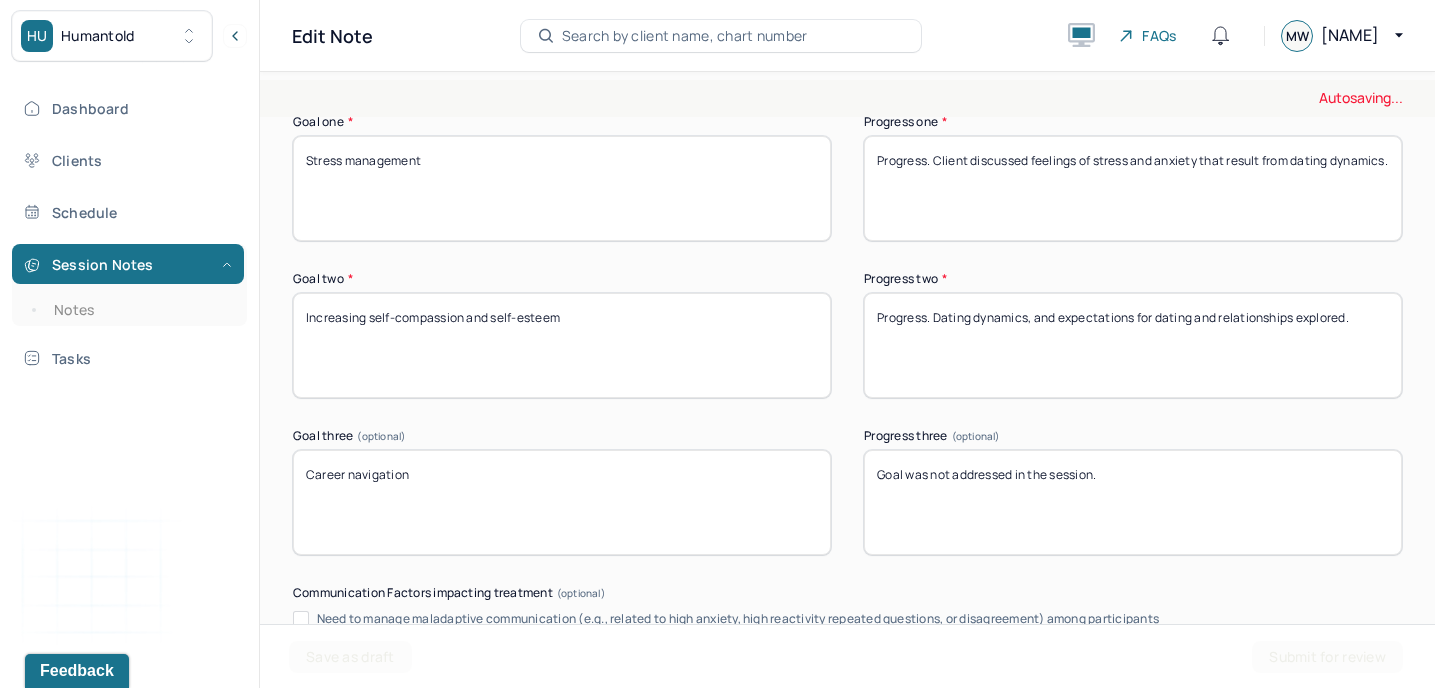 scroll, scrollTop: 3136, scrollLeft: 0, axis: vertical 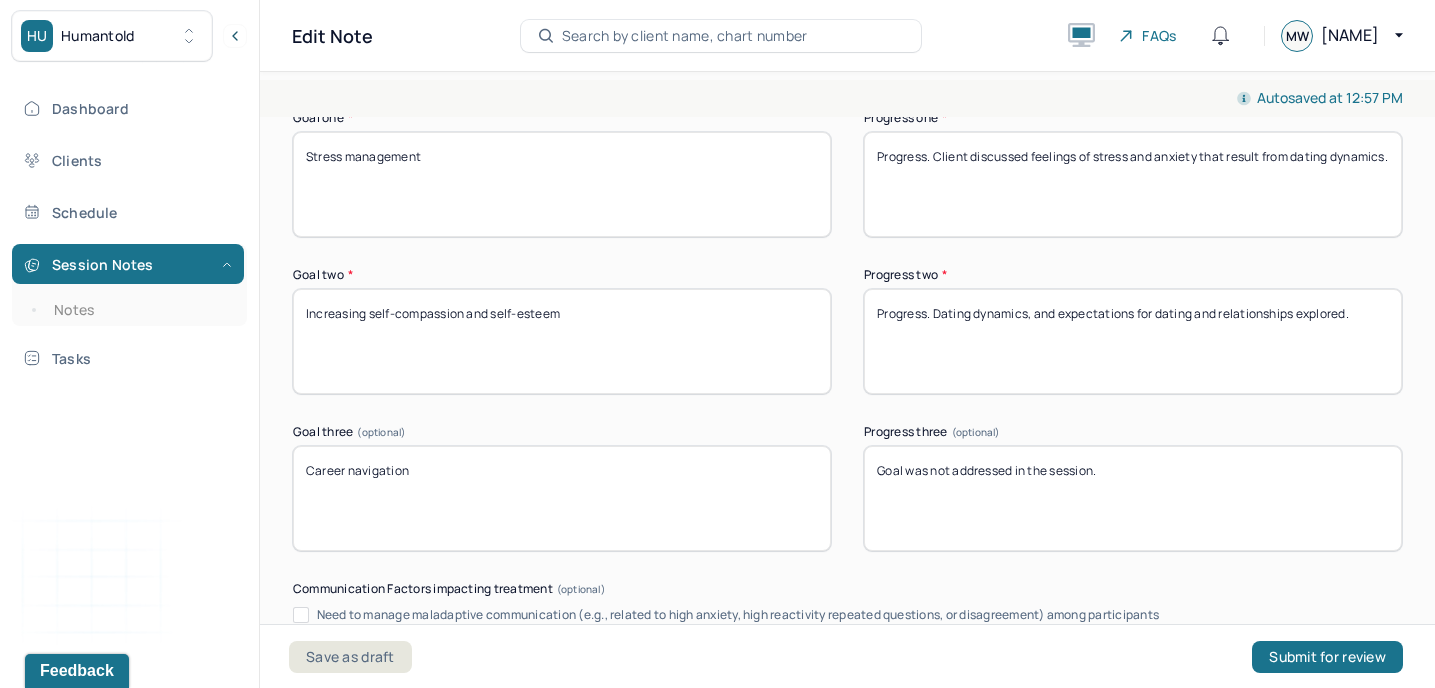 type on "Client was responsive and receptive during session." 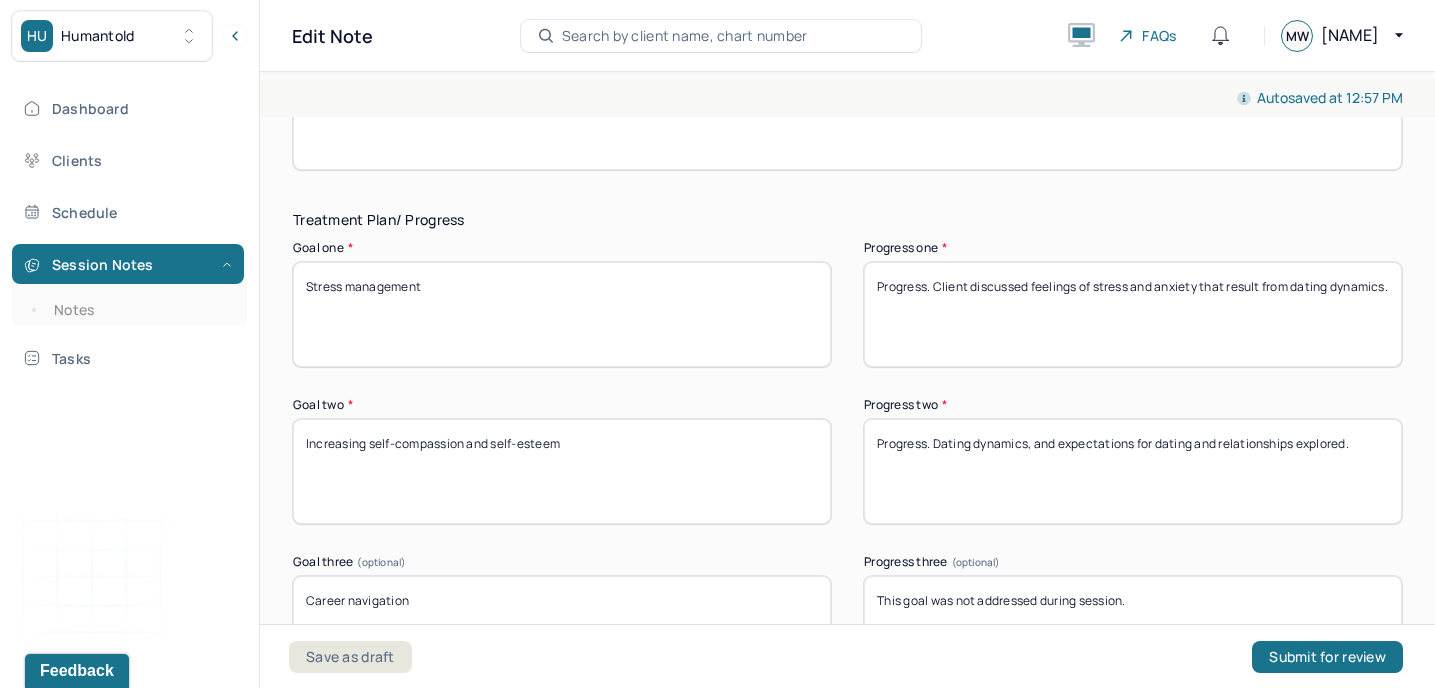 scroll, scrollTop: 2982, scrollLeft: 0, axis: vertical 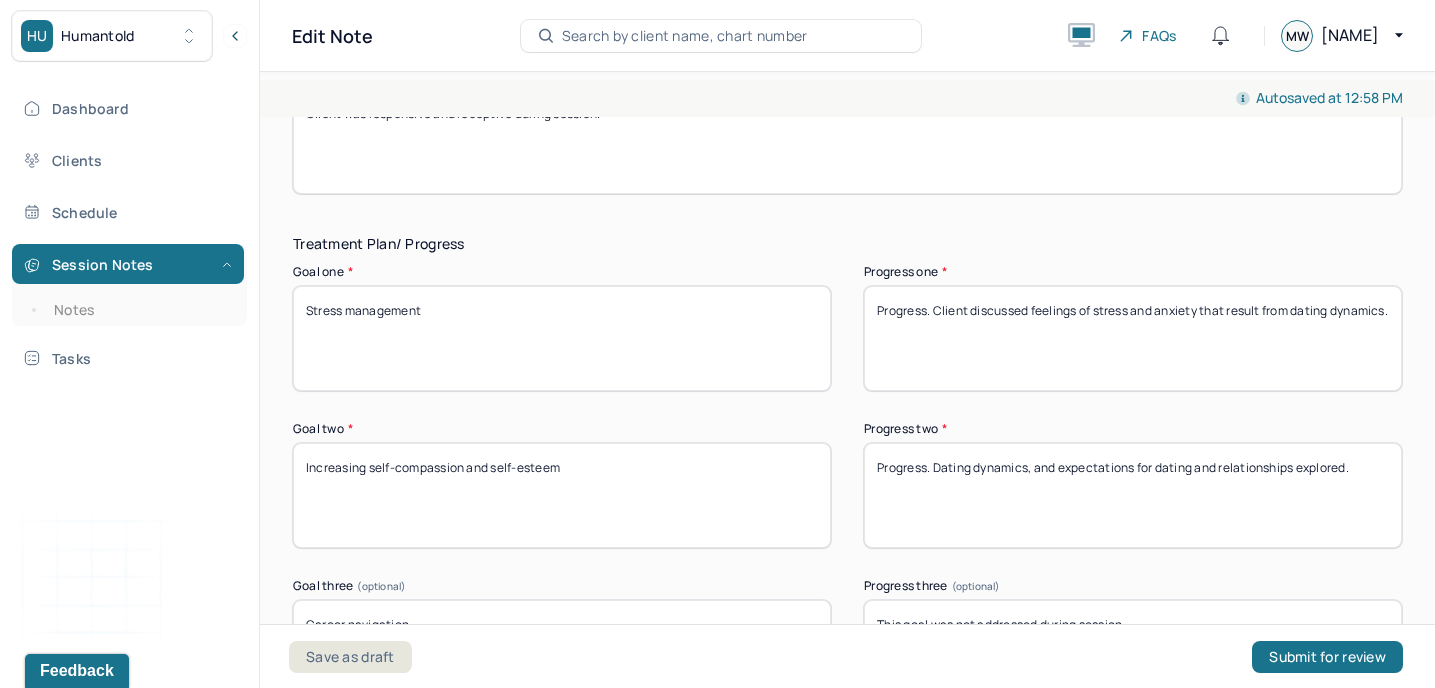type on "This goal was not addressed during session." 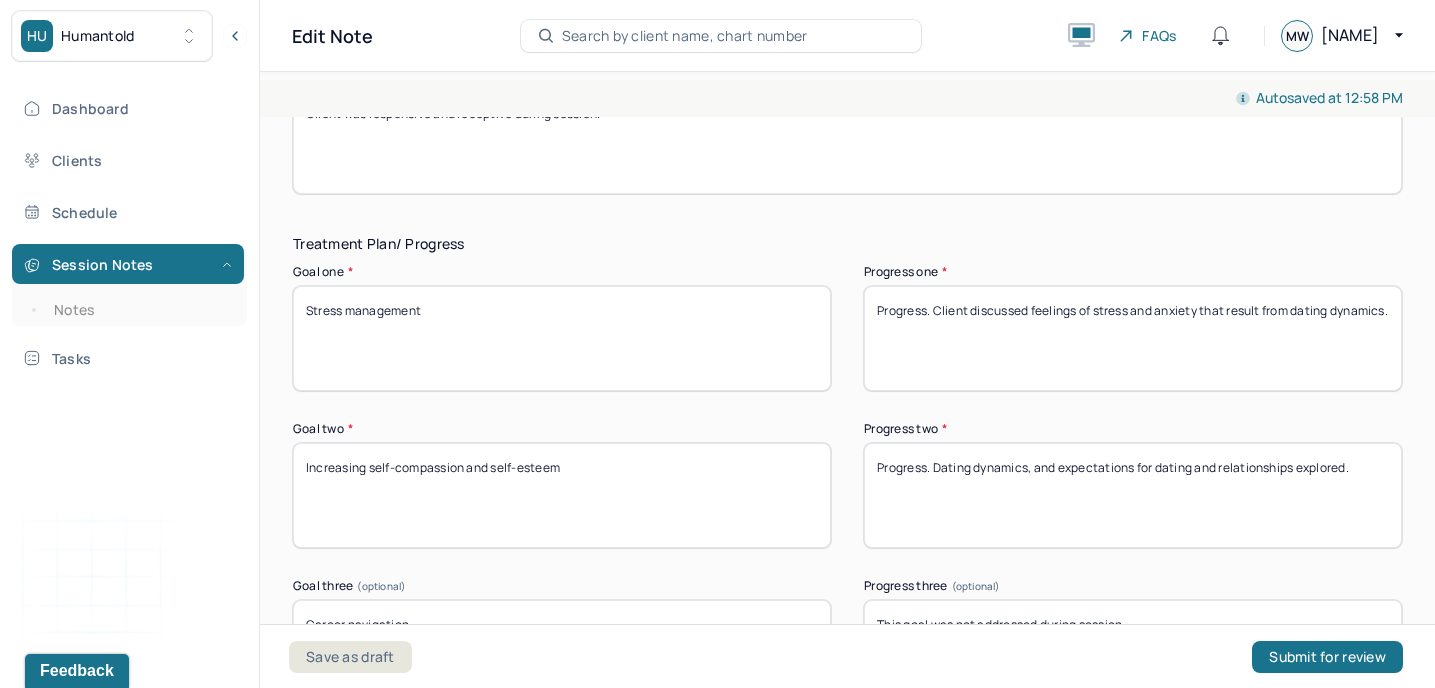 drag, startPoint x: 952, startPoint y: 331, endPoint x: 932, endPoint y: 308, distance: 30.479502 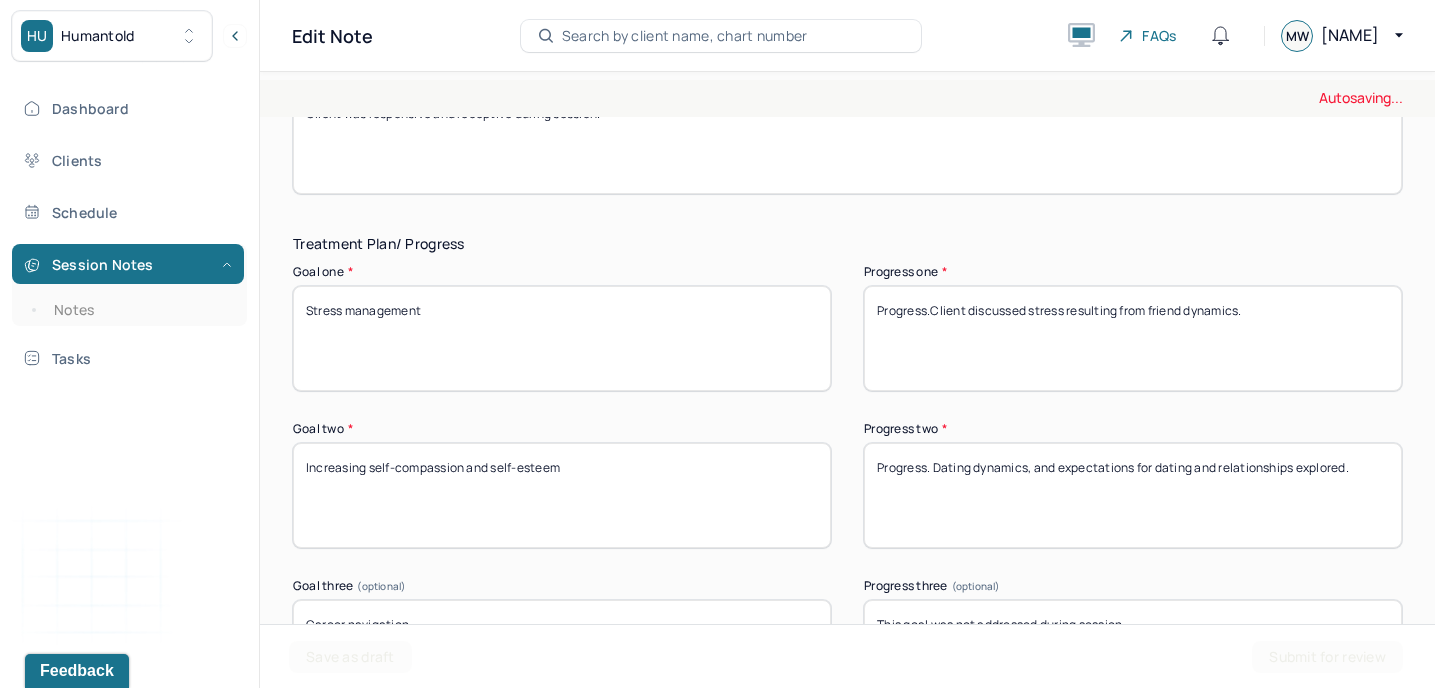 type on "Progress.Client discussed stress resulting from friend dynamics." 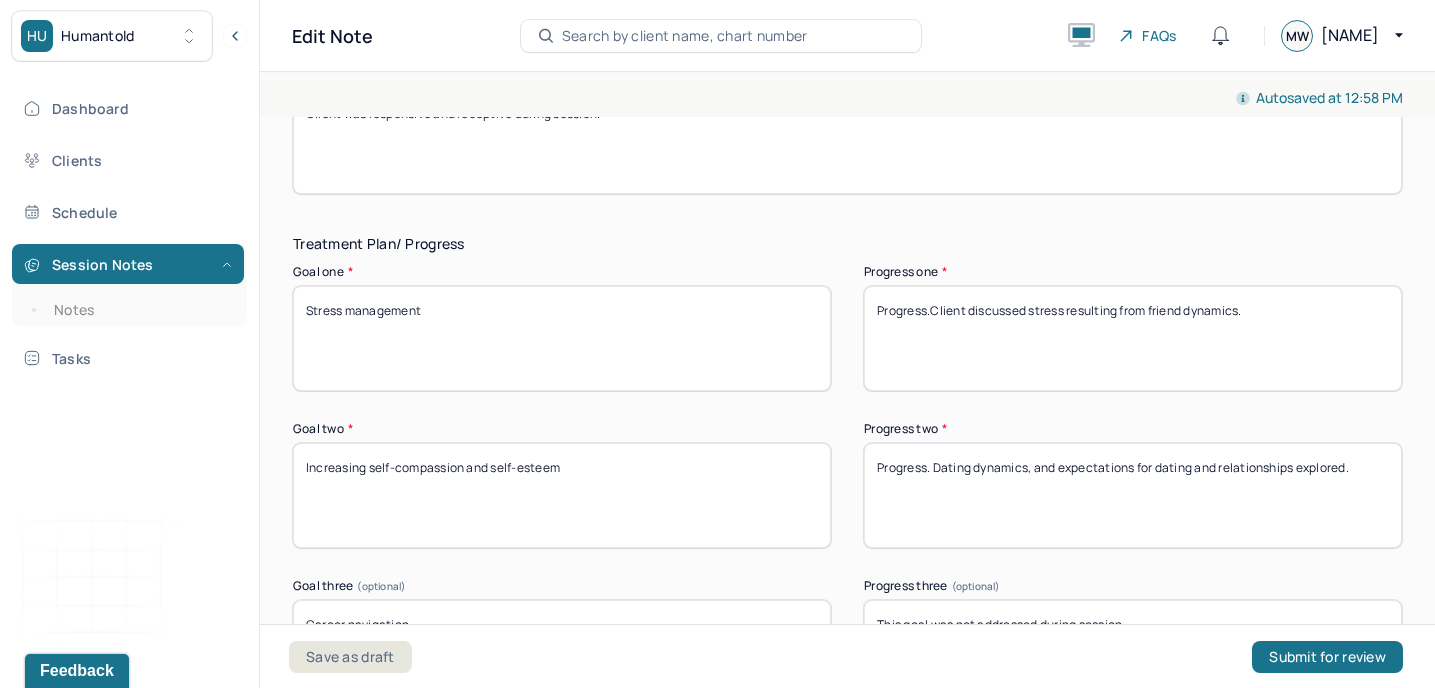 drag, startPoint x: 1365, startPoint y: 466, endPoint x: 935, endPoint y: 474, distance: 430.0744 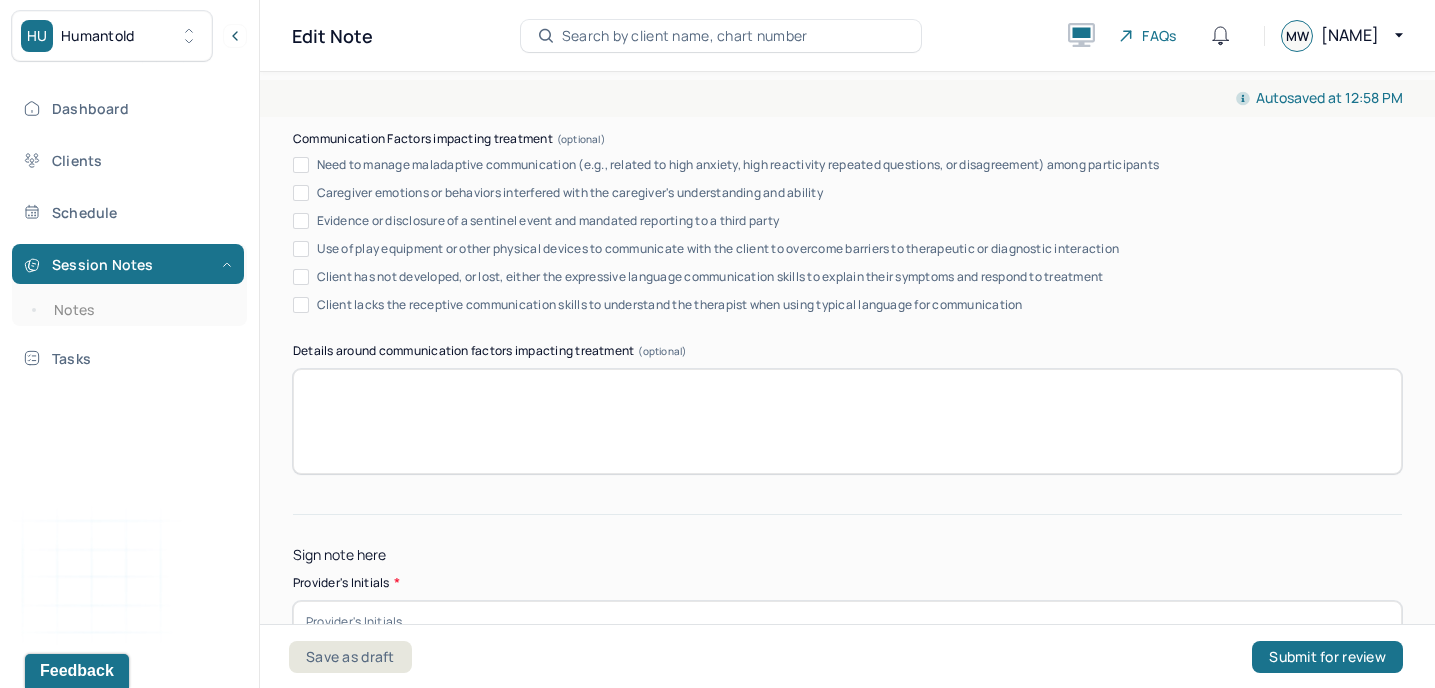 scroll, scrollTop: 3718, scrollLeft: 0, axis: vertical 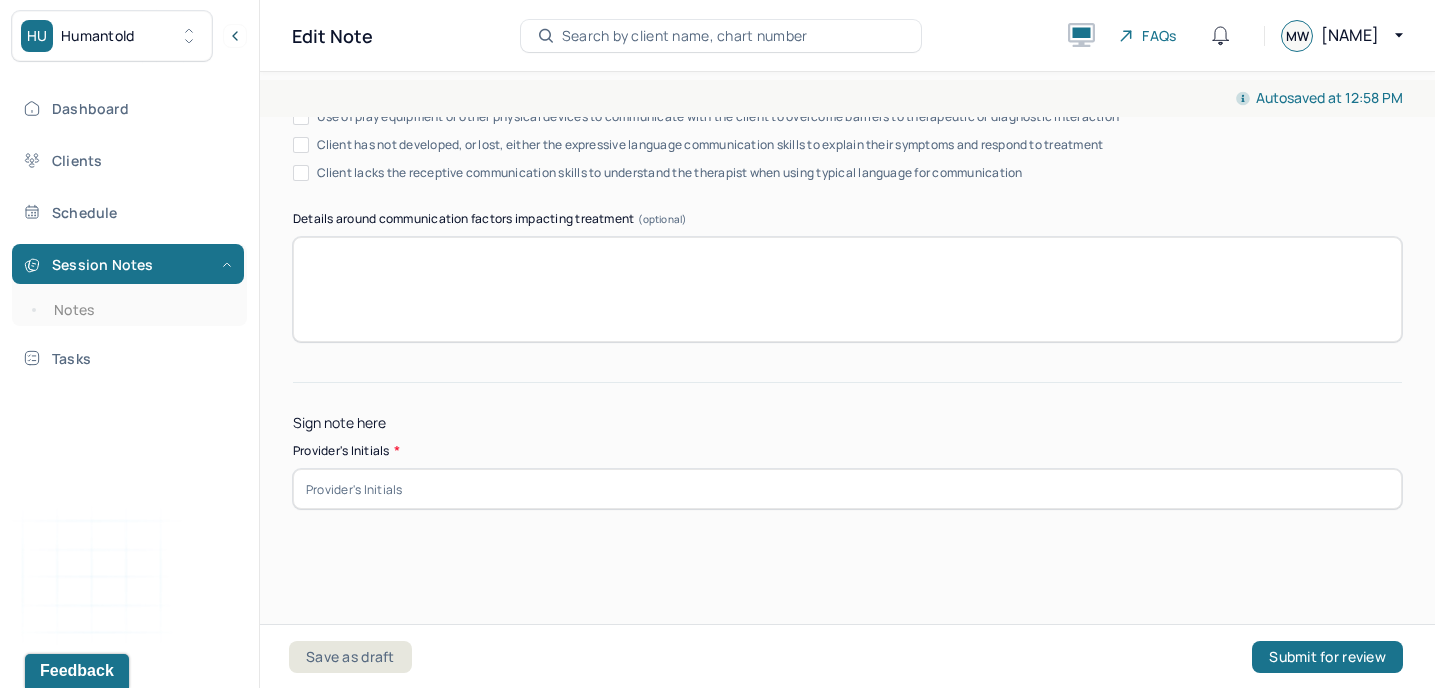type on "Progress. Friendship dynamics and impact on emotions discussed." 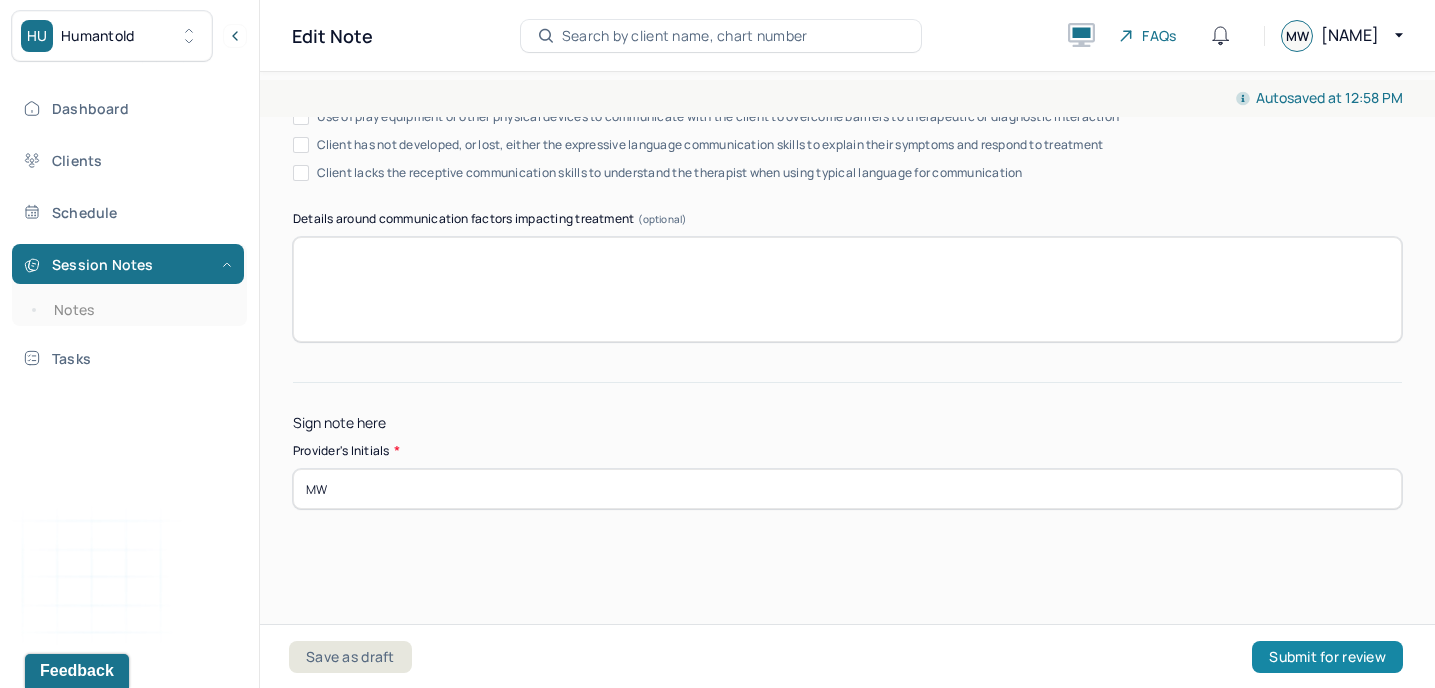 type on "MW" 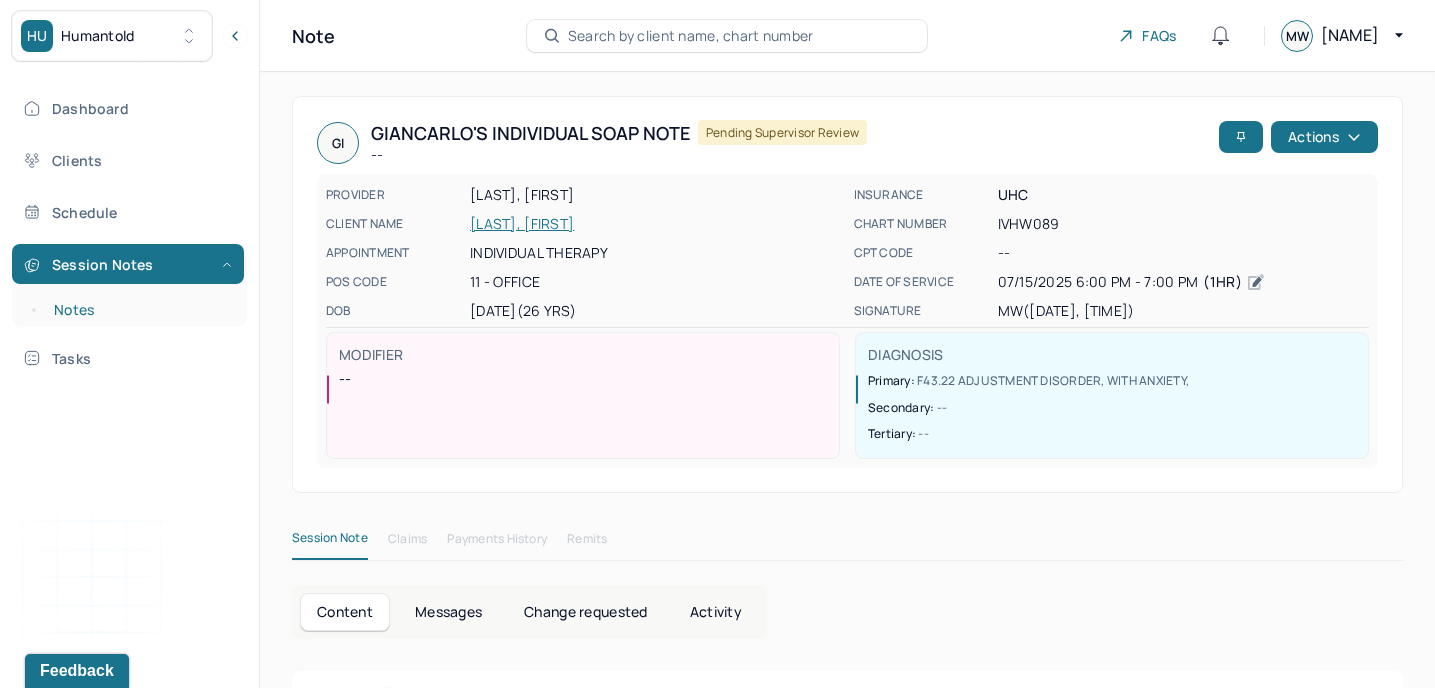 click on "Notes" at bounding box center [139, 310] 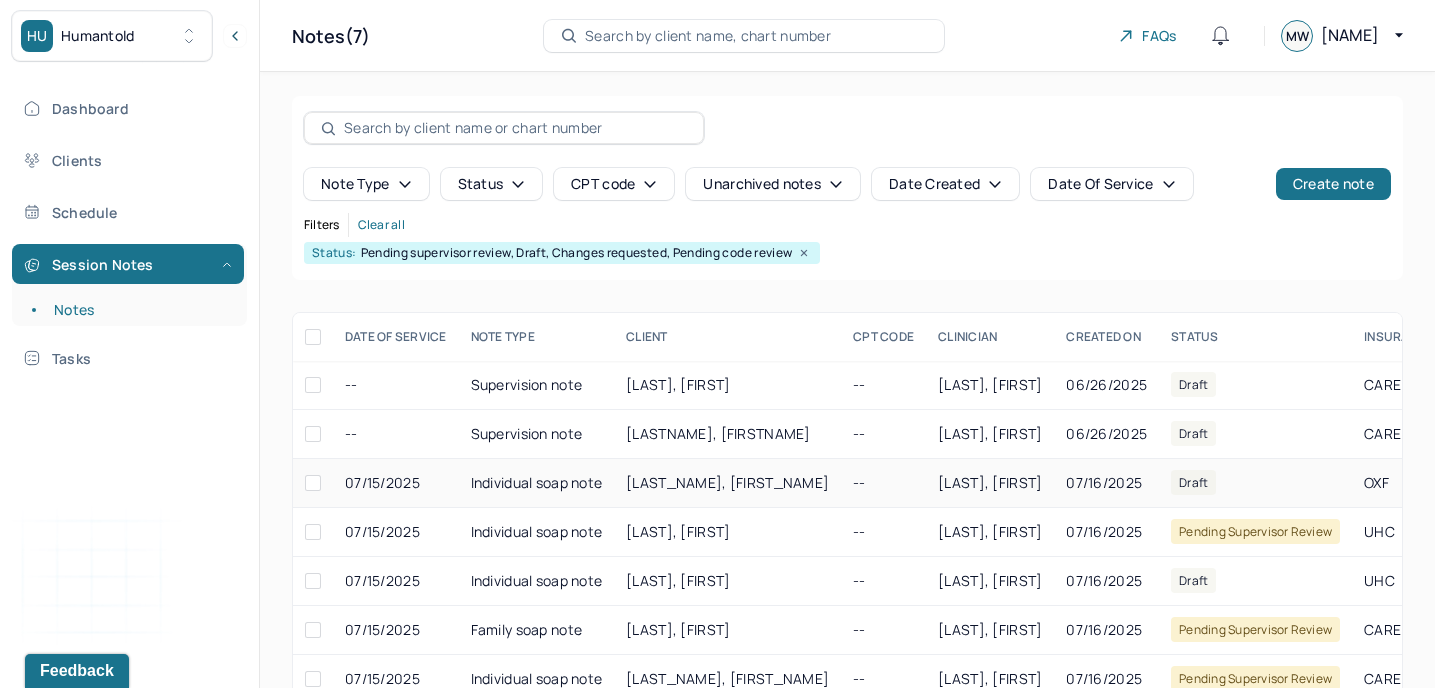 scroll, scrollTop: 42, scrollLeft: 0, axis: vertical 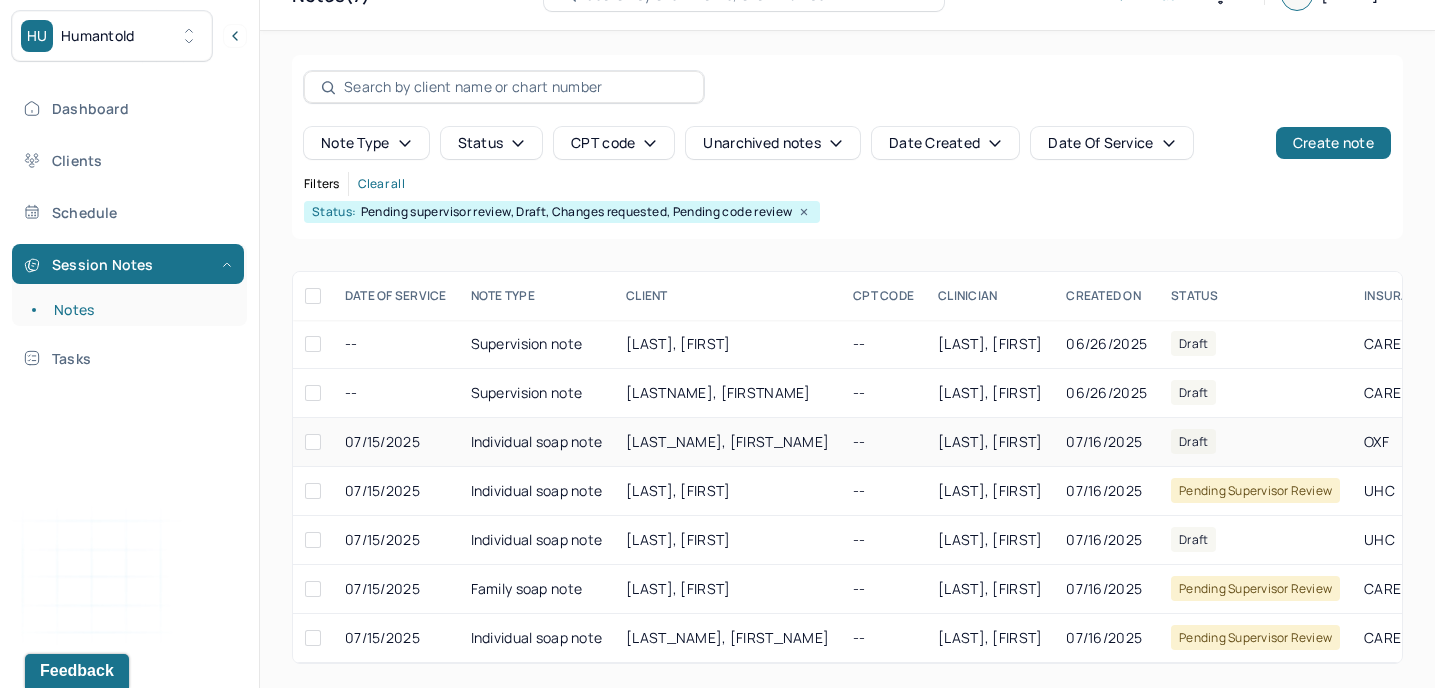 click on "Individual soap note" at bounding box center [537, 442] 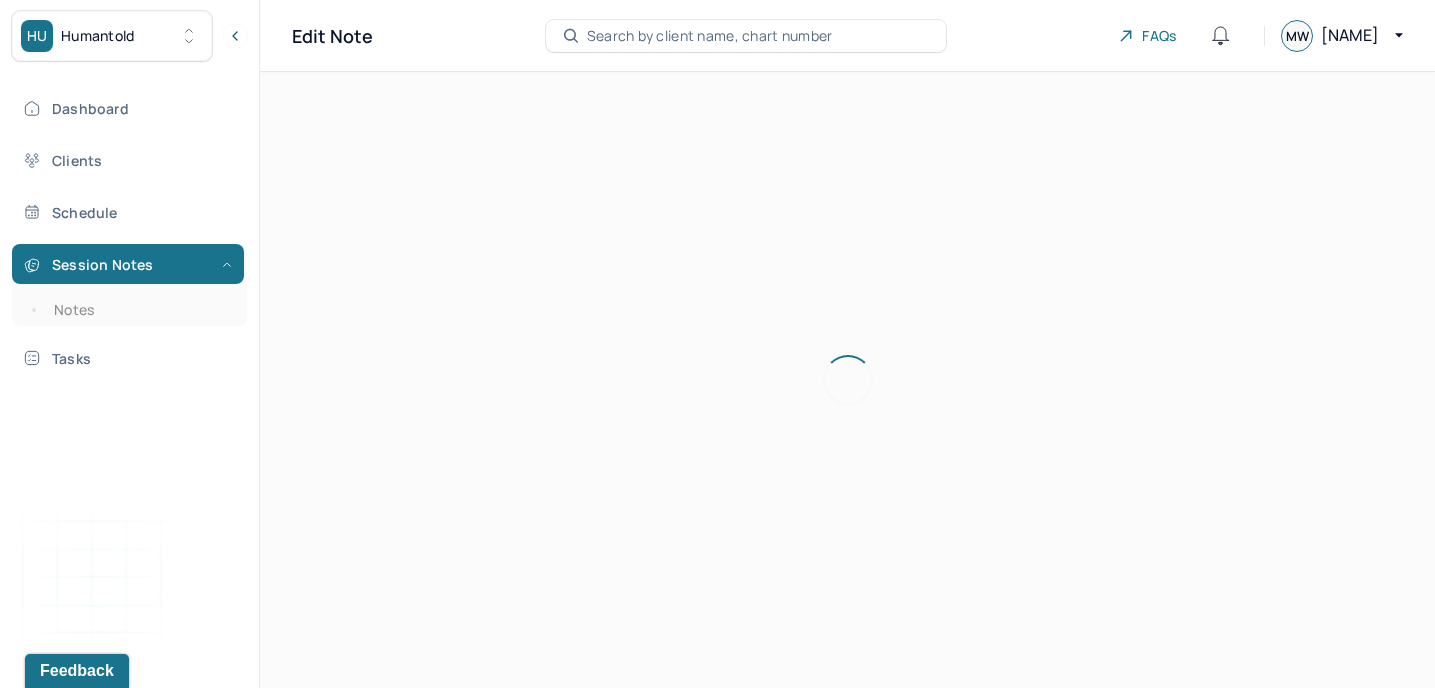 scroll, scrollTop: 0, scrollLeft: 0, axis: both 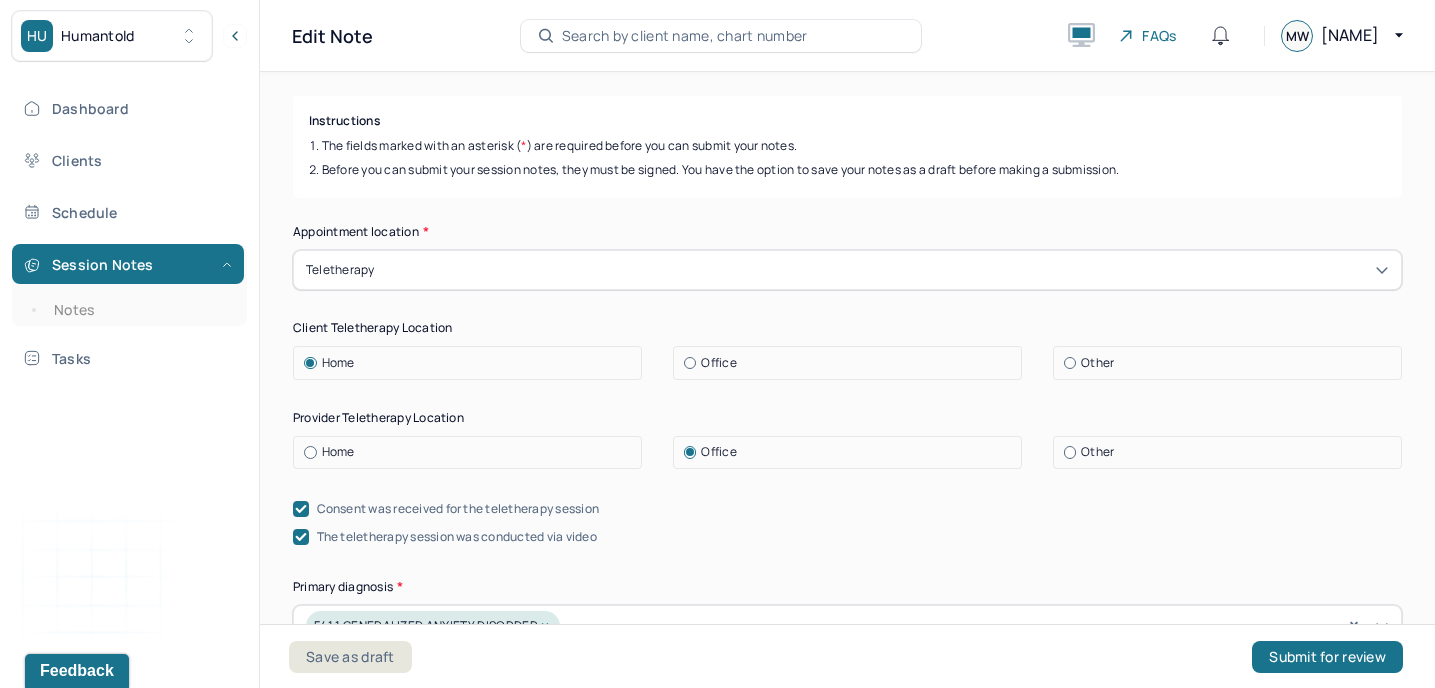 click on "Teletherapy" at bounding box center [847, 270] 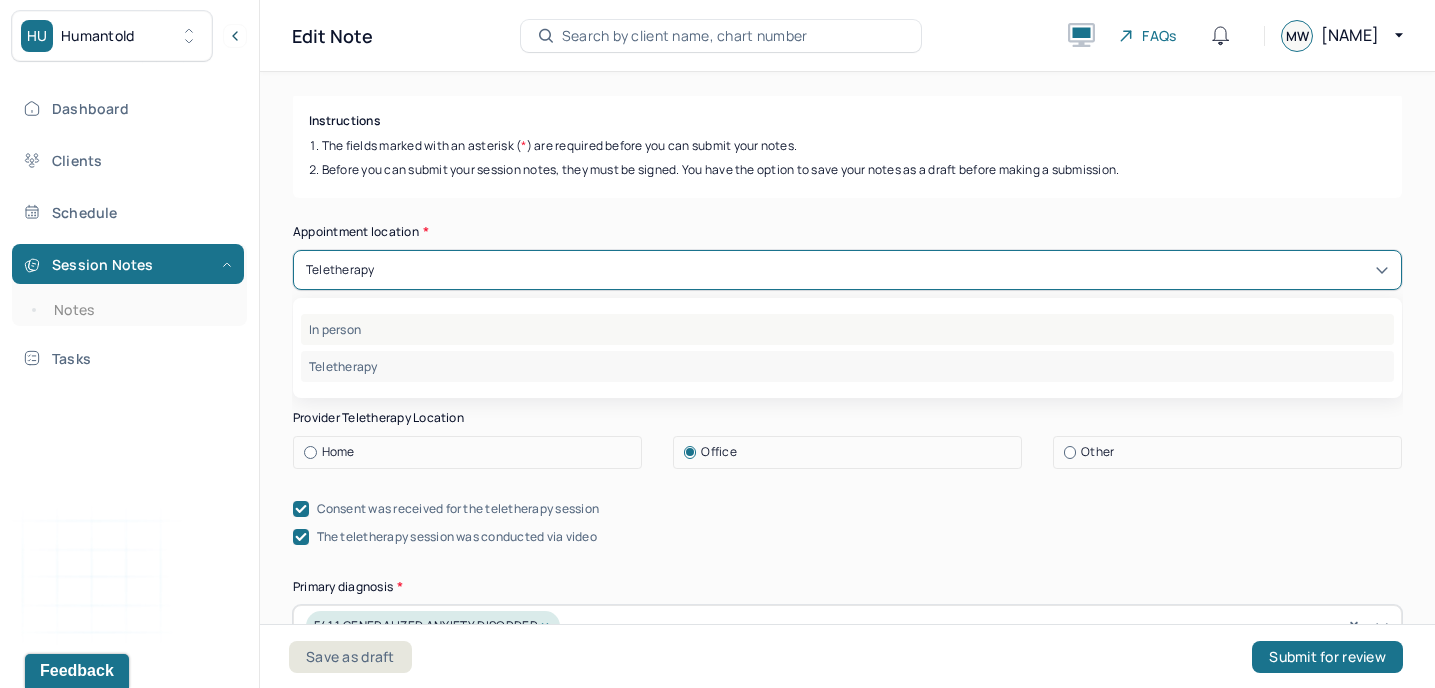 click on "In person" at bounding box center [847, 329] 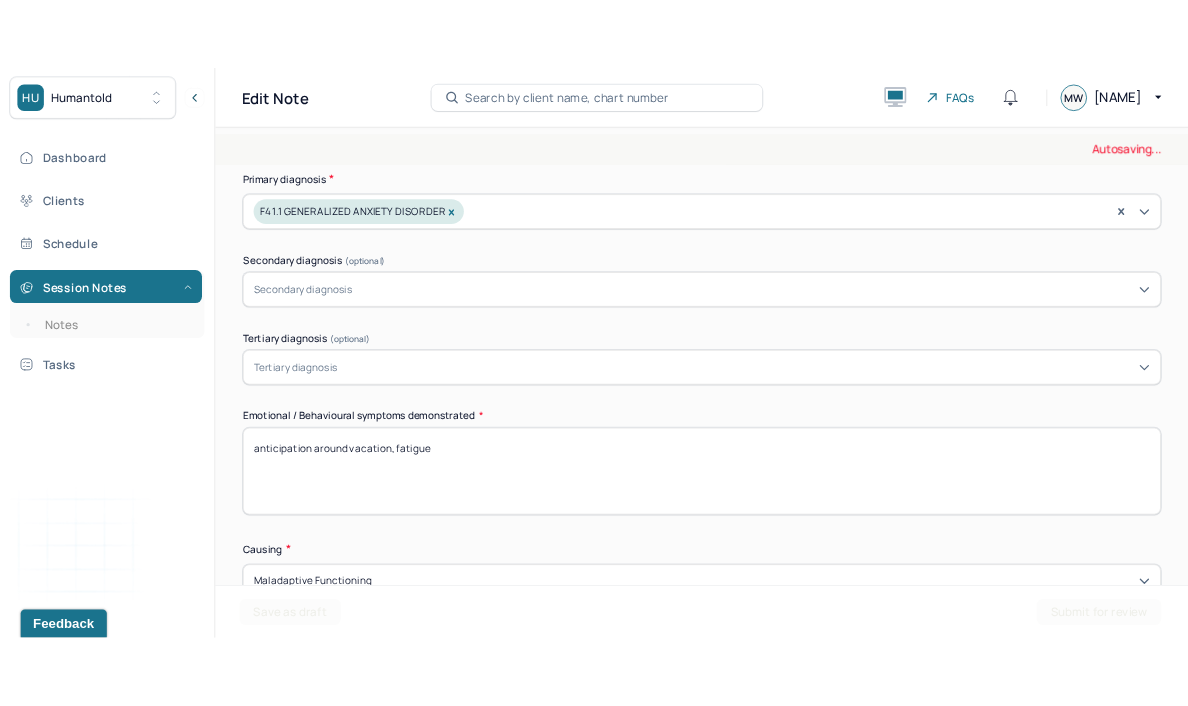 scroll, scrollTop: 667, scrollLeft: 0, axis: vertical 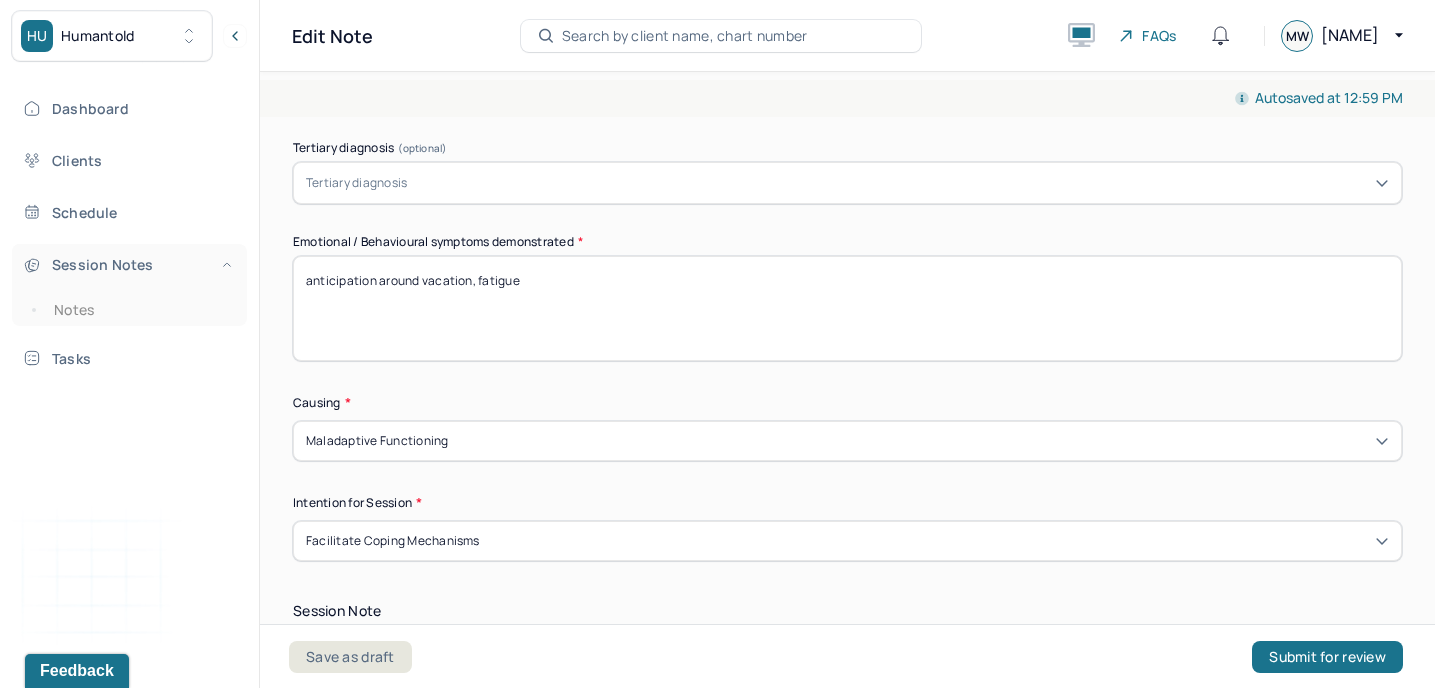 drag, startPoint x: 549, startPoint y: 279, endPoint x: 207, endPoint y: 244, distance: 343.7863 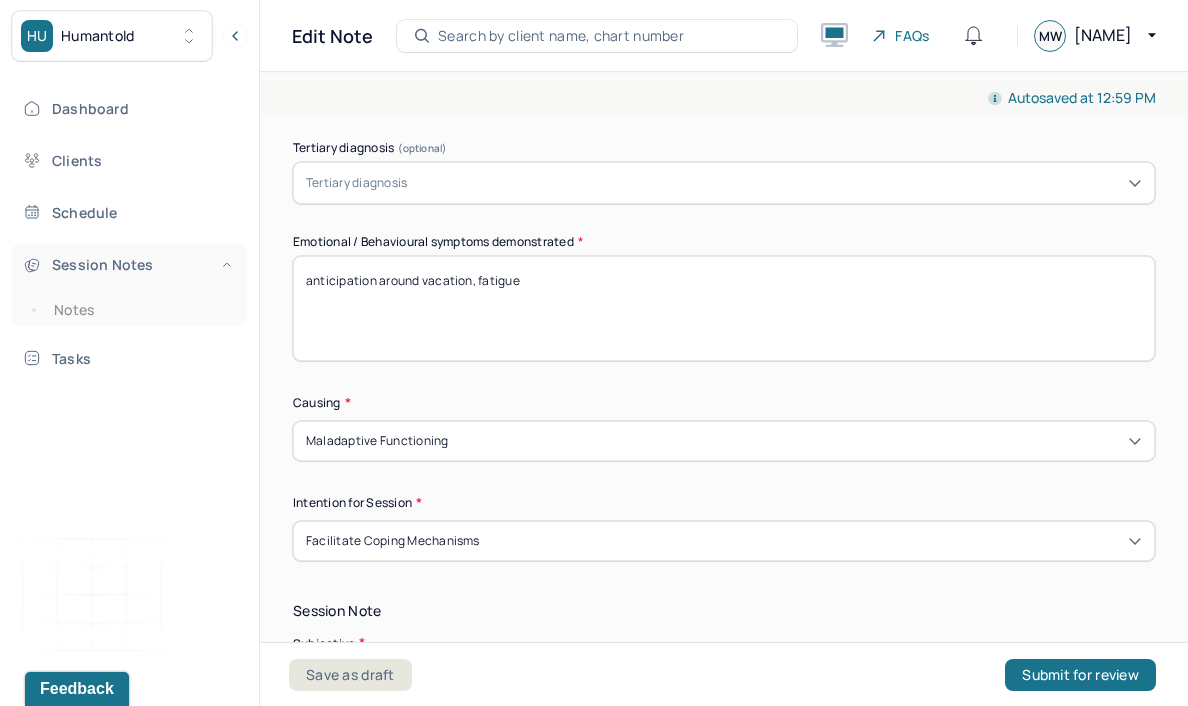 drag, startPoint x: 540, startPoint y: 278, endPoint x: 242, endPoint y: 271, distance: 298.0822 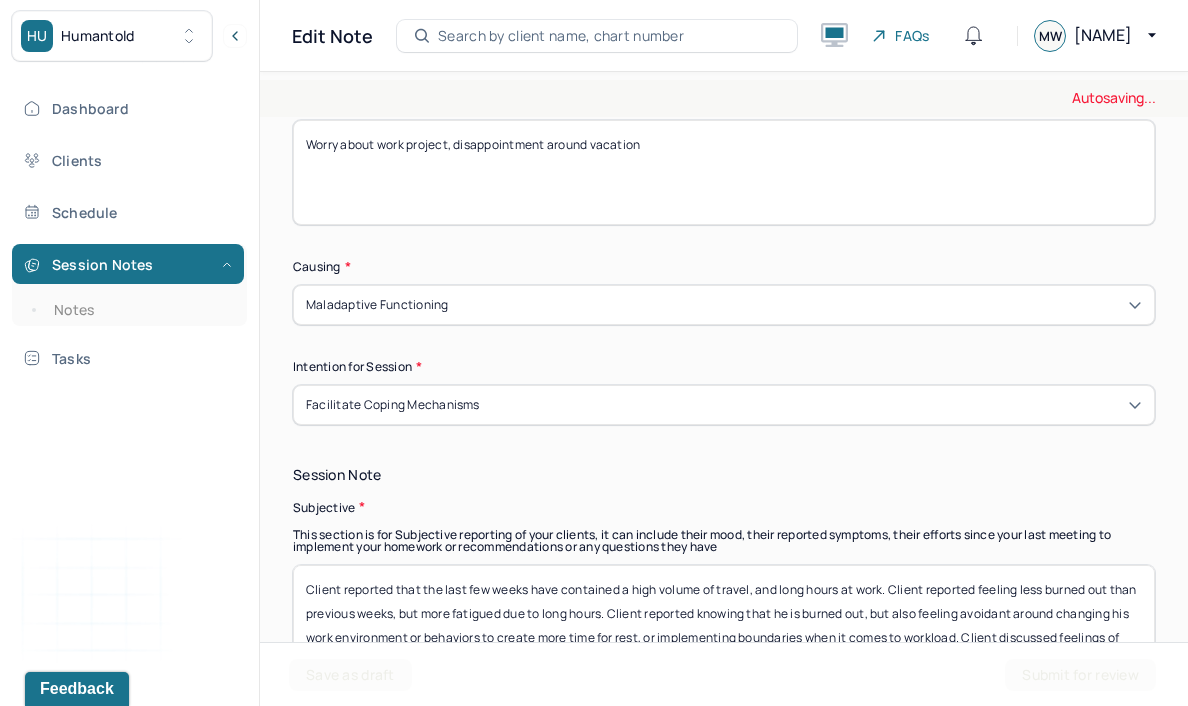scroll, scrollTop: 830, scrollLeft: 0, axis: vertical 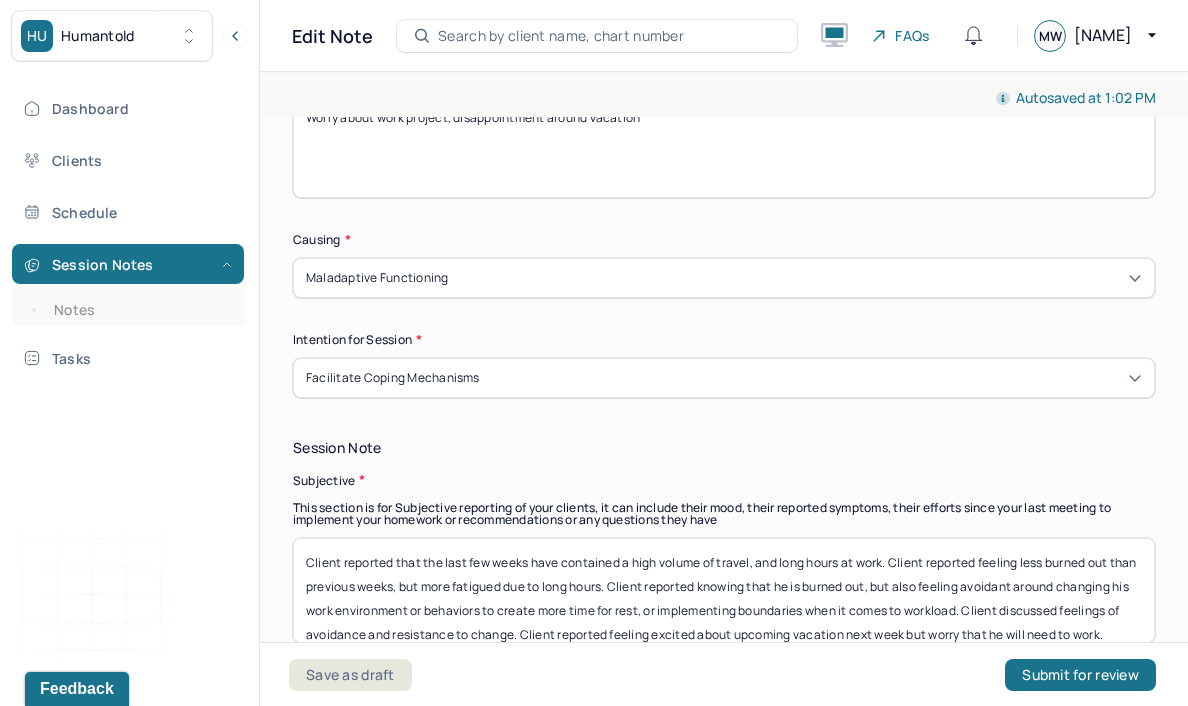type on "Worry about work project, disappointment around vacation" 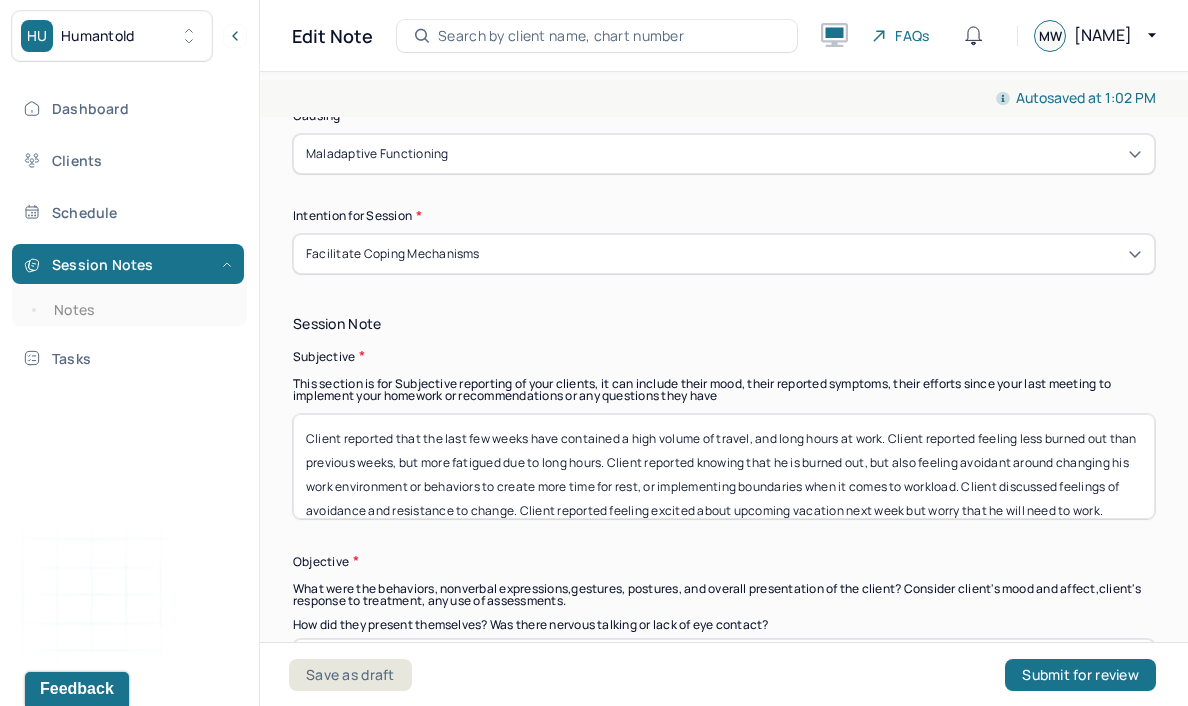 scroll, scrollTop: 955, scrollLeft: 0, axis: vertical 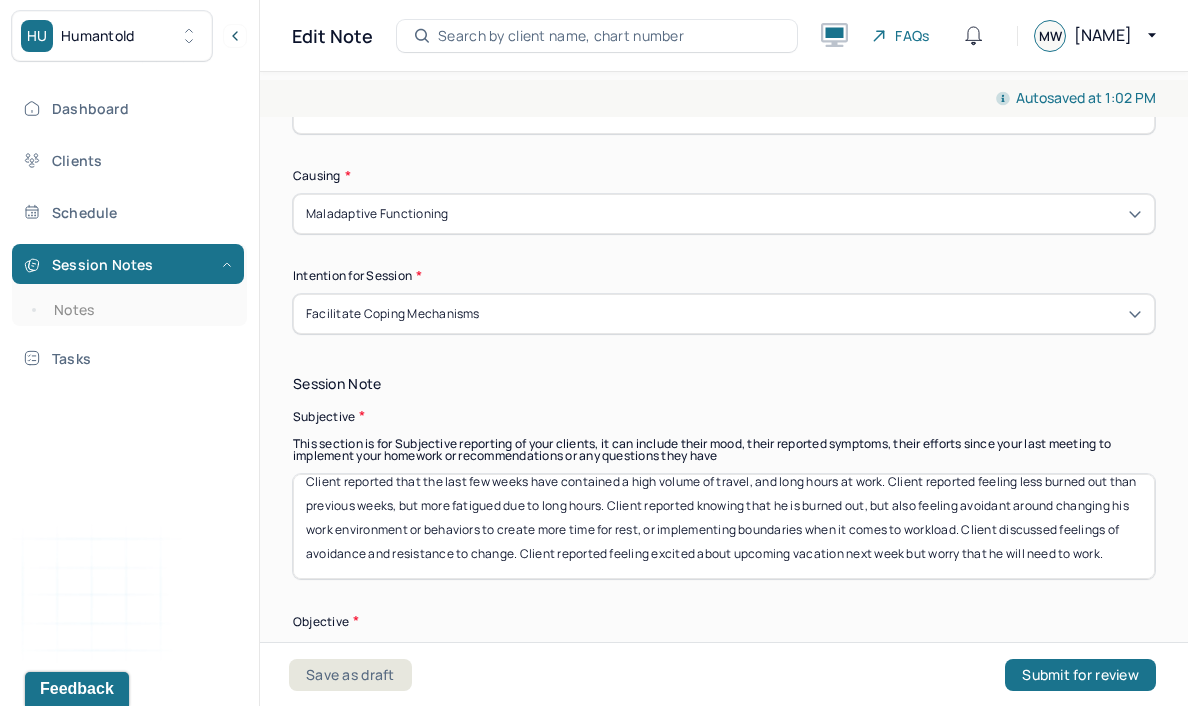 drag, startPoint x: 302, startPoint y: 496, endPoint x: 538, endPoint y: 645, distance: 279.10034 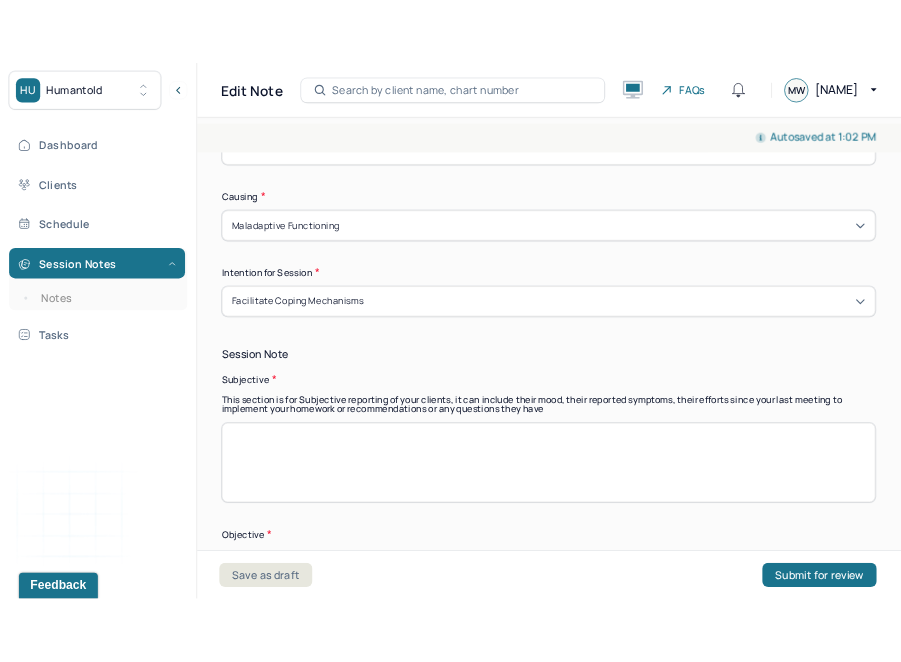 scroll, scrollTop: 0, scrollLeft: 0, axis: both 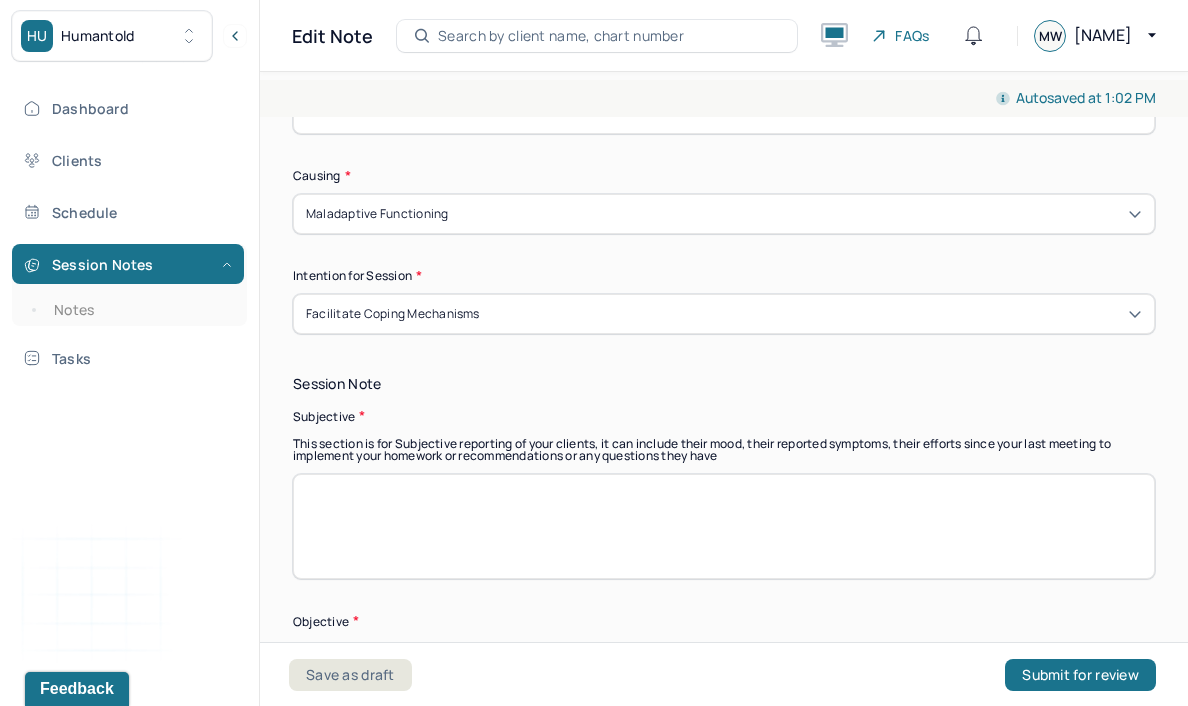 click at bounding box center (724, 526) 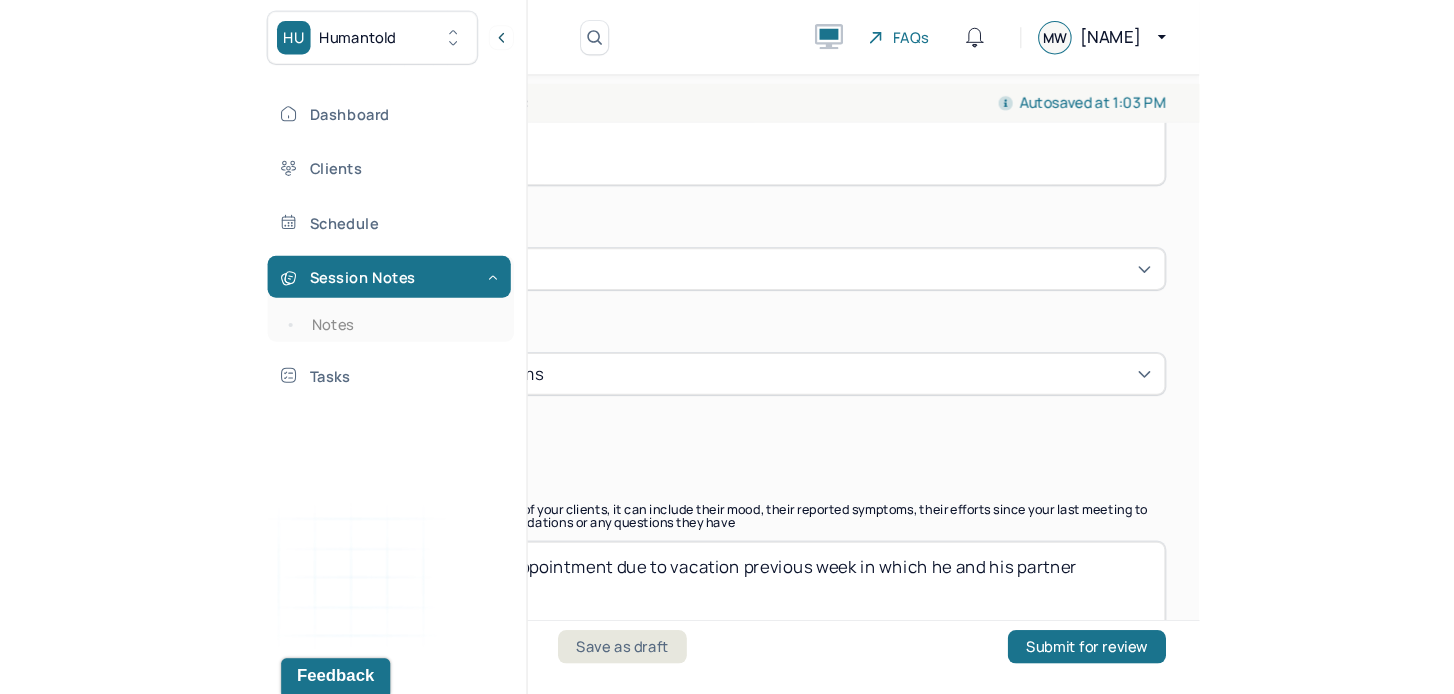 scroll, scrollTop: 975, scrollLeft: 0, axis: vertical 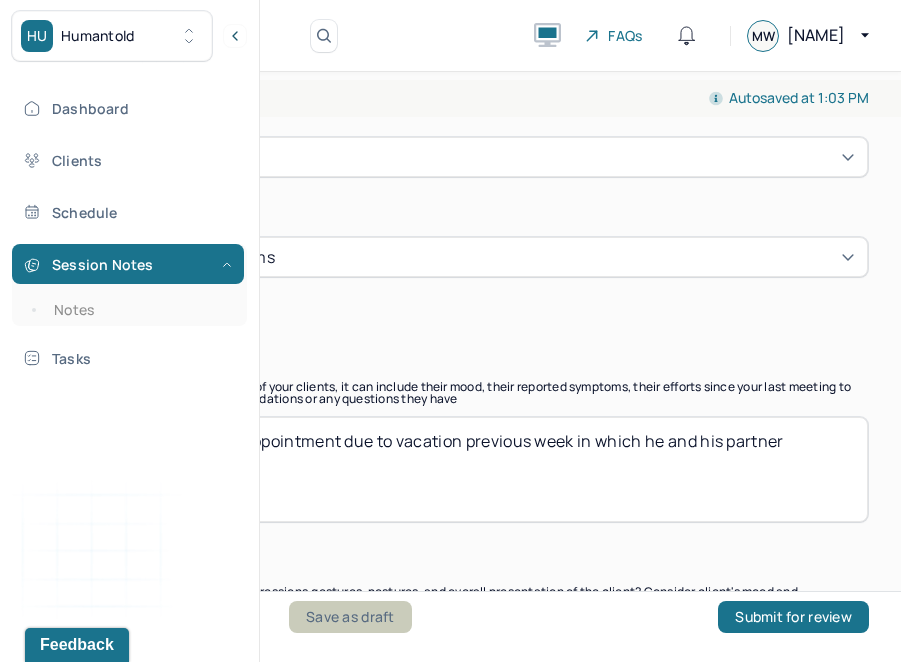type on "Client reported feeling disappointment due to vacation previous week in which he and his partner" 